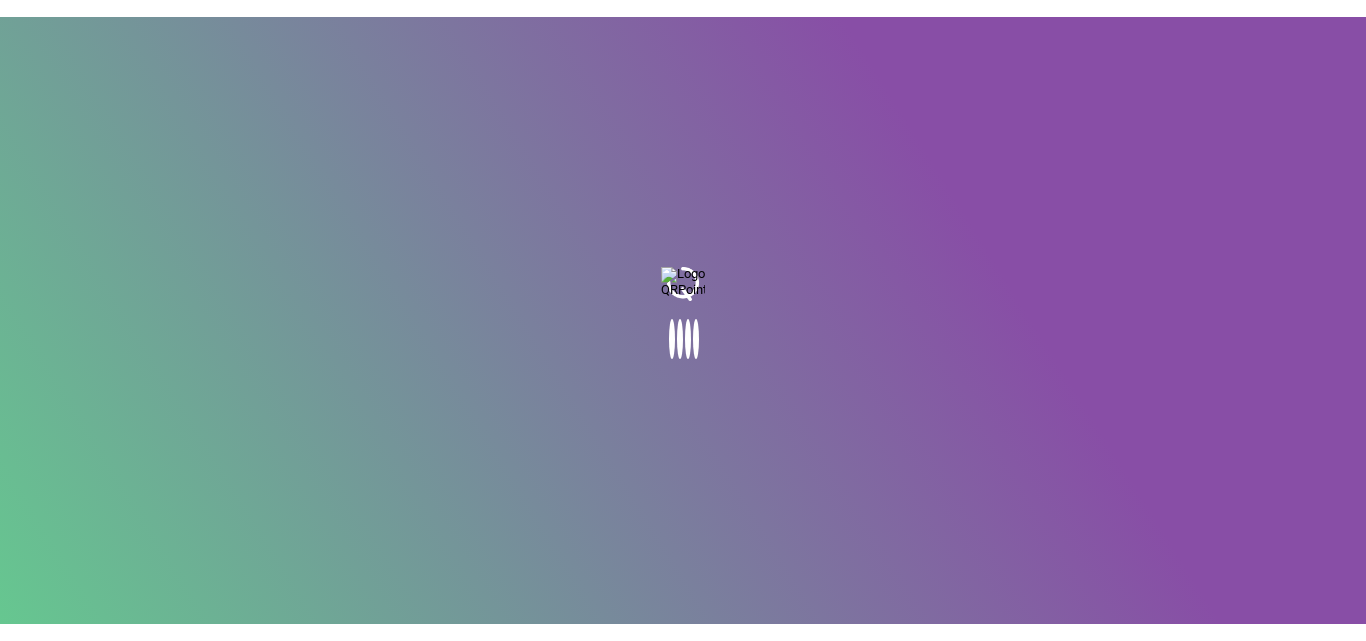 scroll, scrollTop: 0, scrollLeft: 0, axis: both 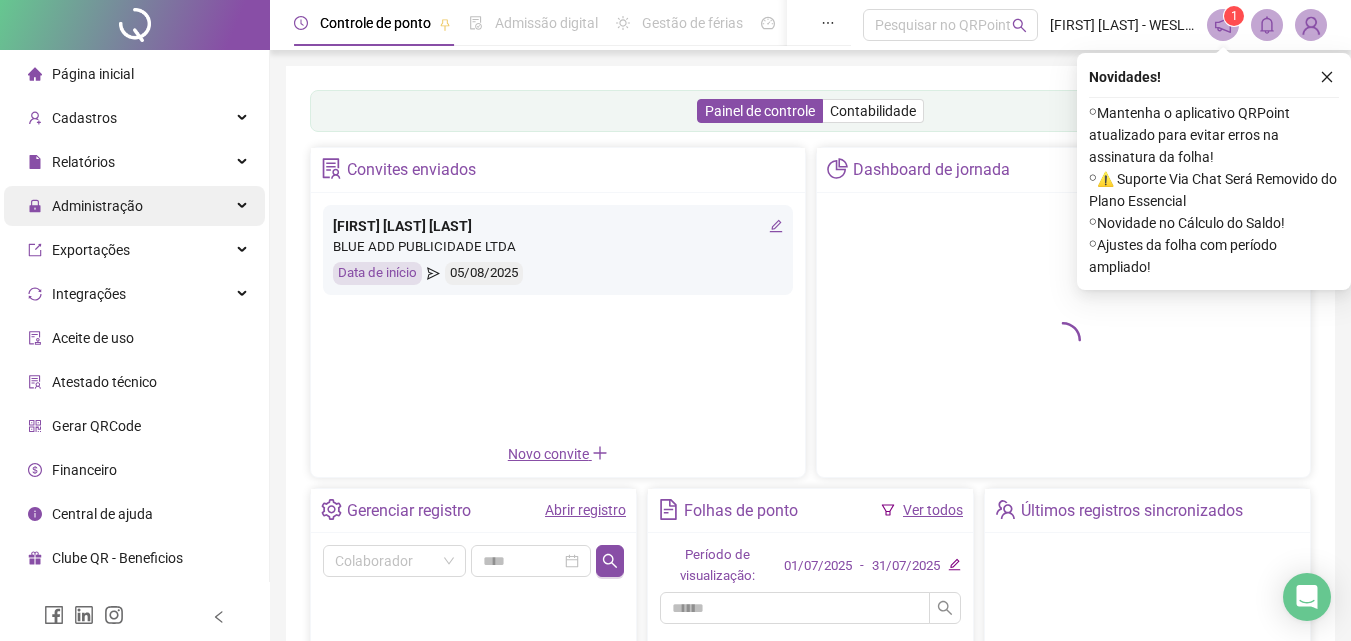 click on "Administração" at bounding box center [134, 206] 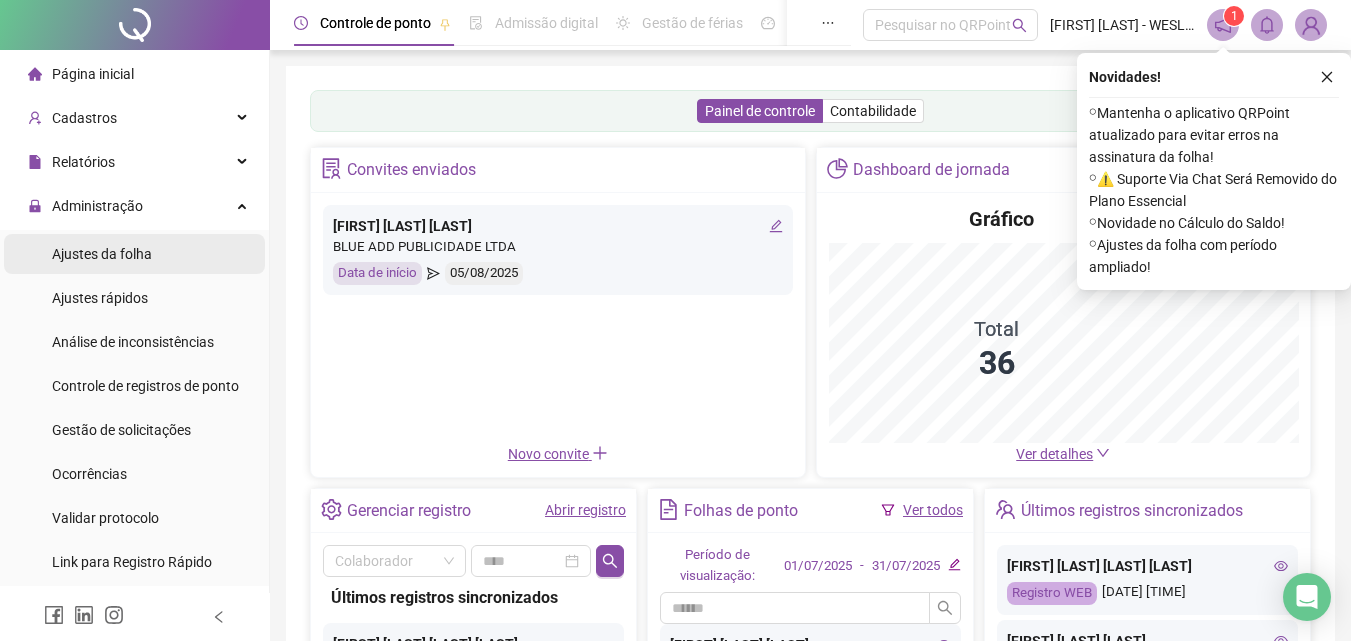 click on "Ajustes da folha" at bounding box center [102, 254] 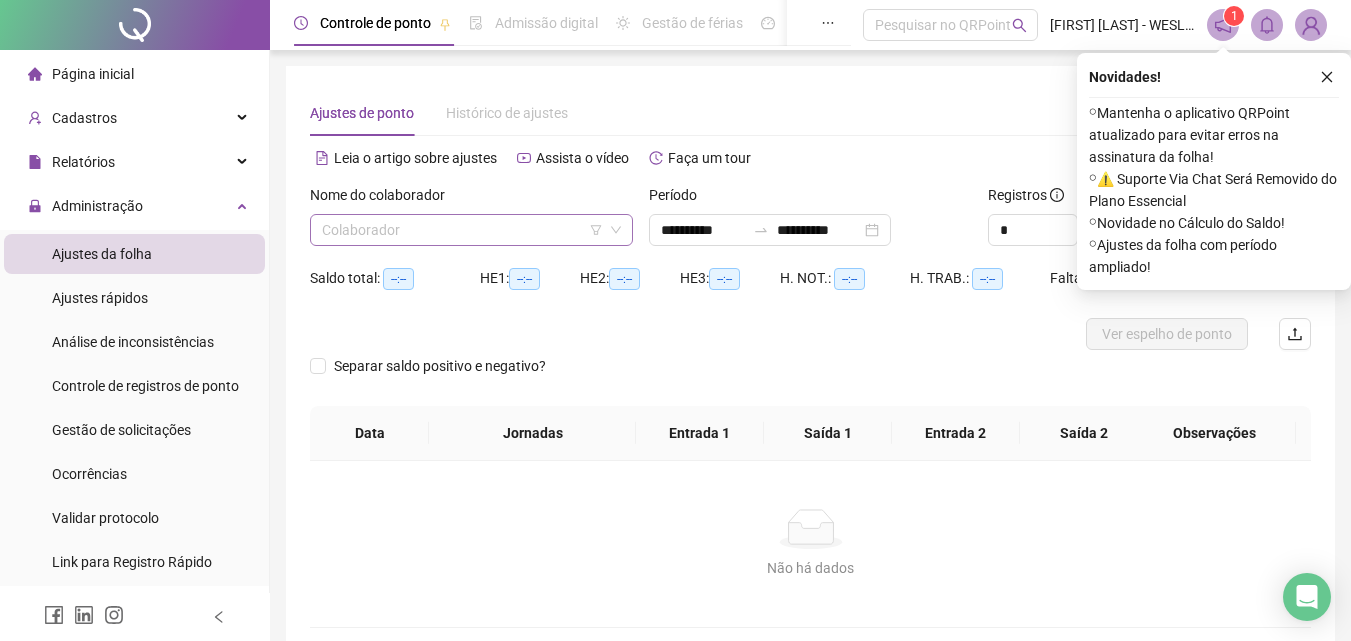 click on "Colaborador" at bounding box center [471, 230] 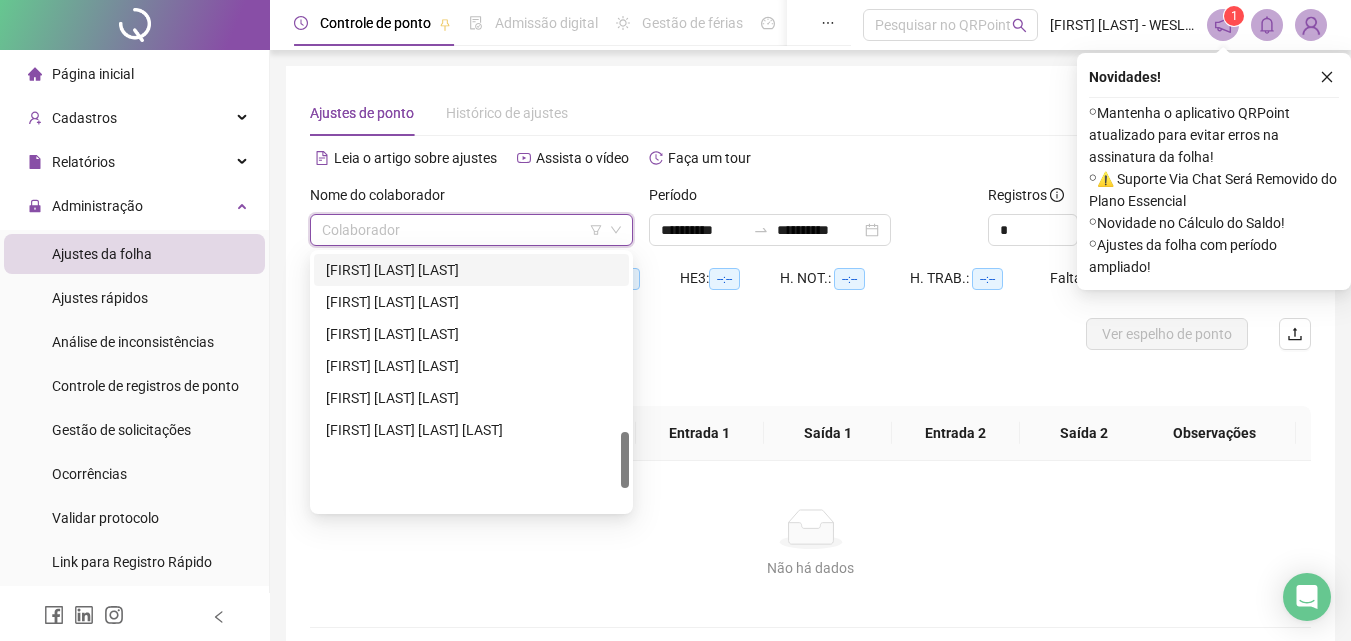 scroll, scrollTop: 796, scrollLeft: 0, axis: vertical 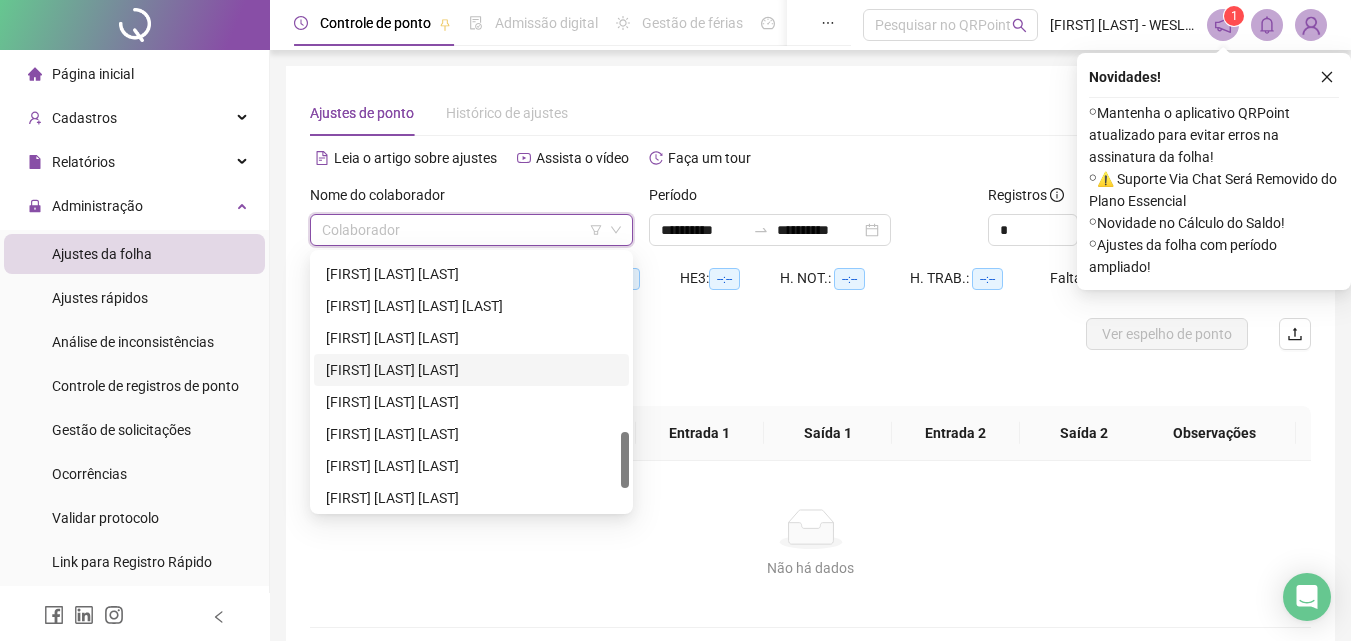 drag, startPoint x: 465, startPoint y: 360, endPoint x: 481, endPoint y: 360, distance: 16 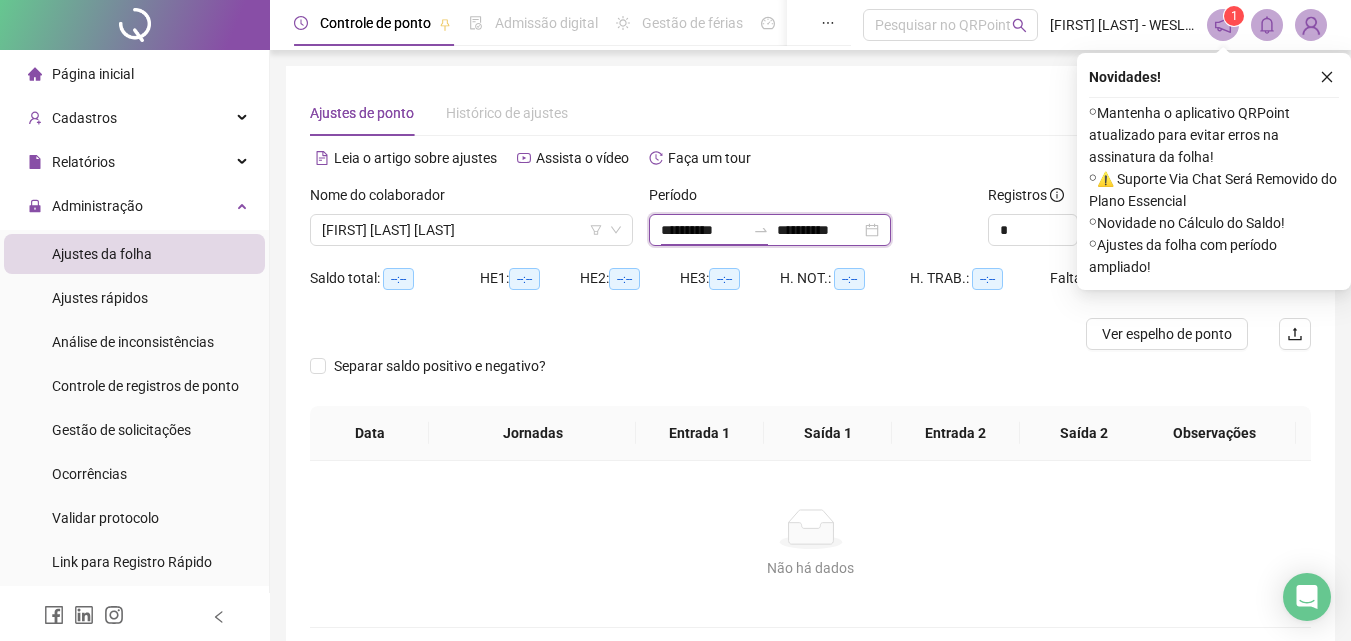click on "**********" at bounding box center (703, 230) 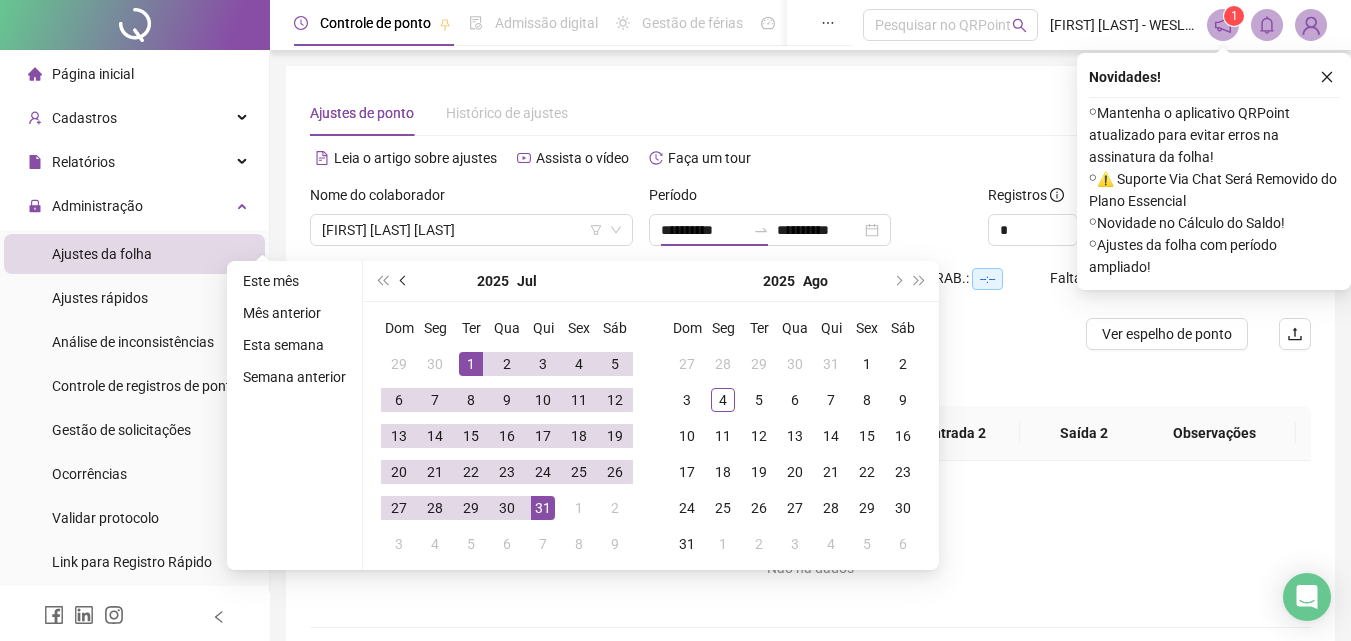 click at bounding box center (404, 281) 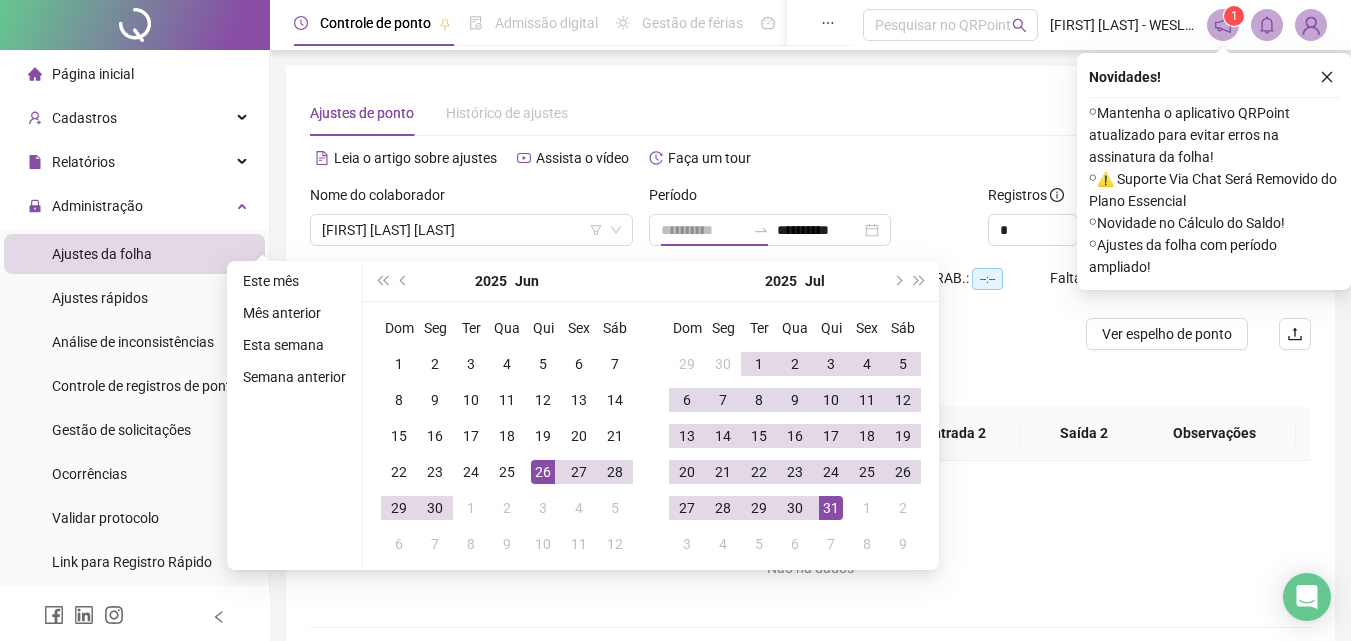 type on "**********" 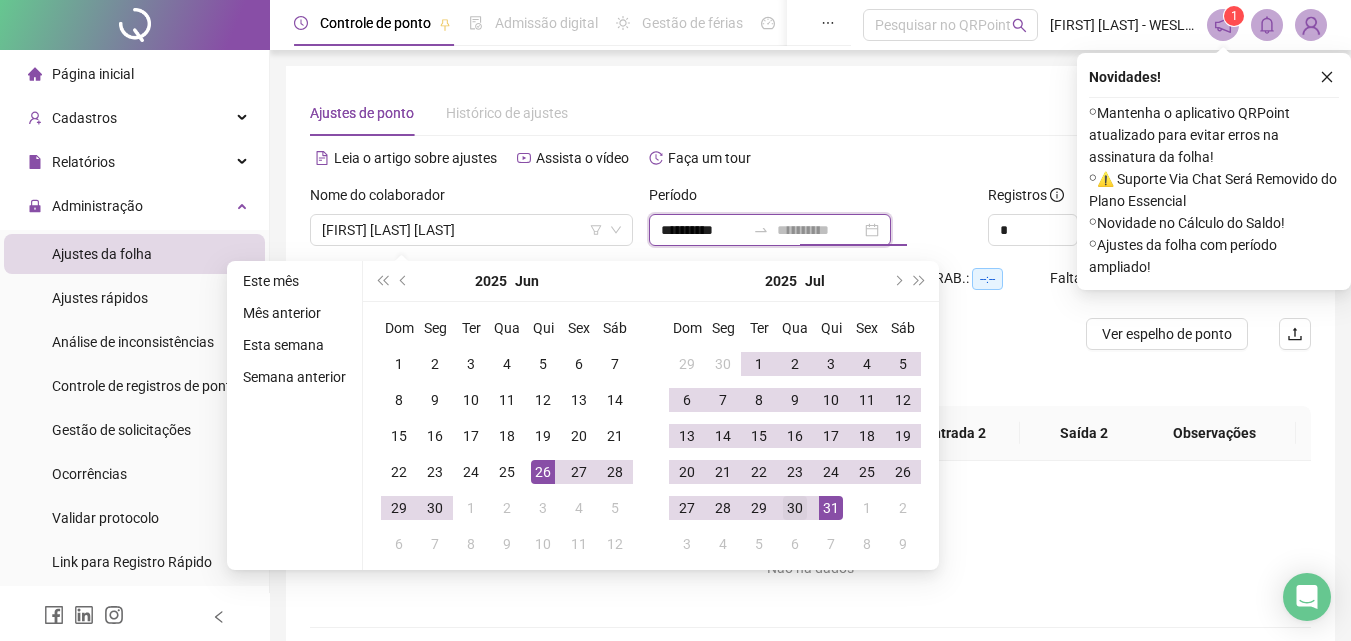 type on "**********" 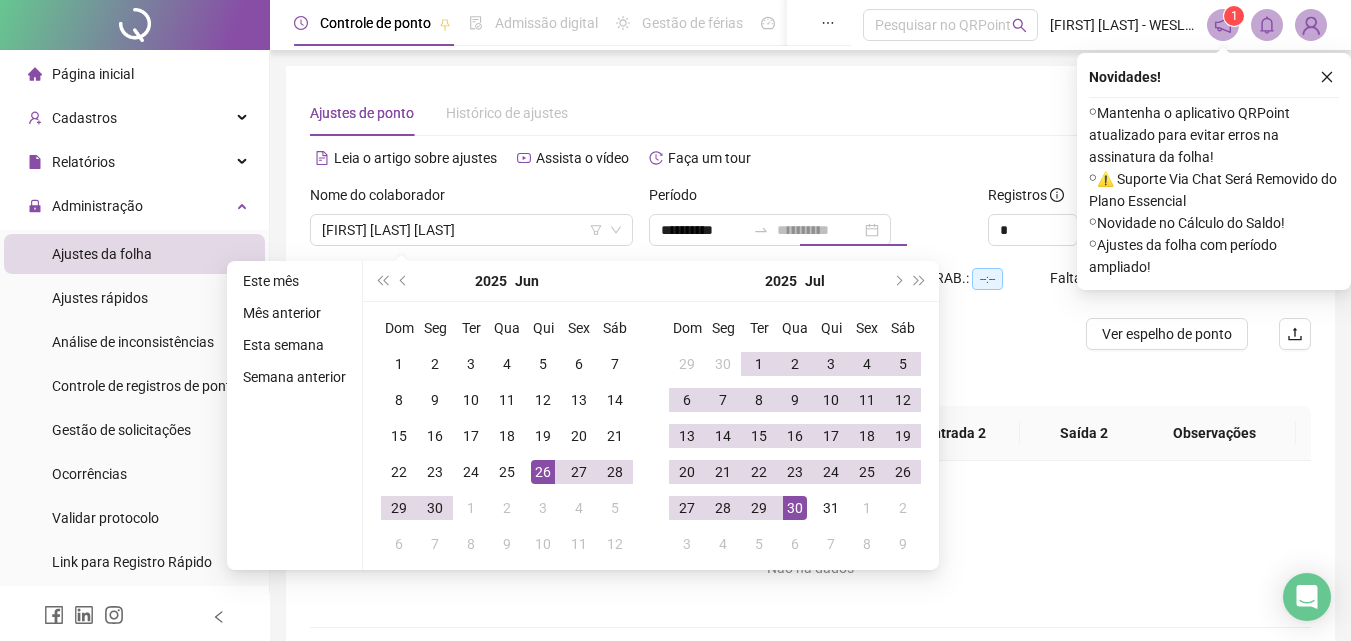 click on "30" at bounding box center (795, 508) 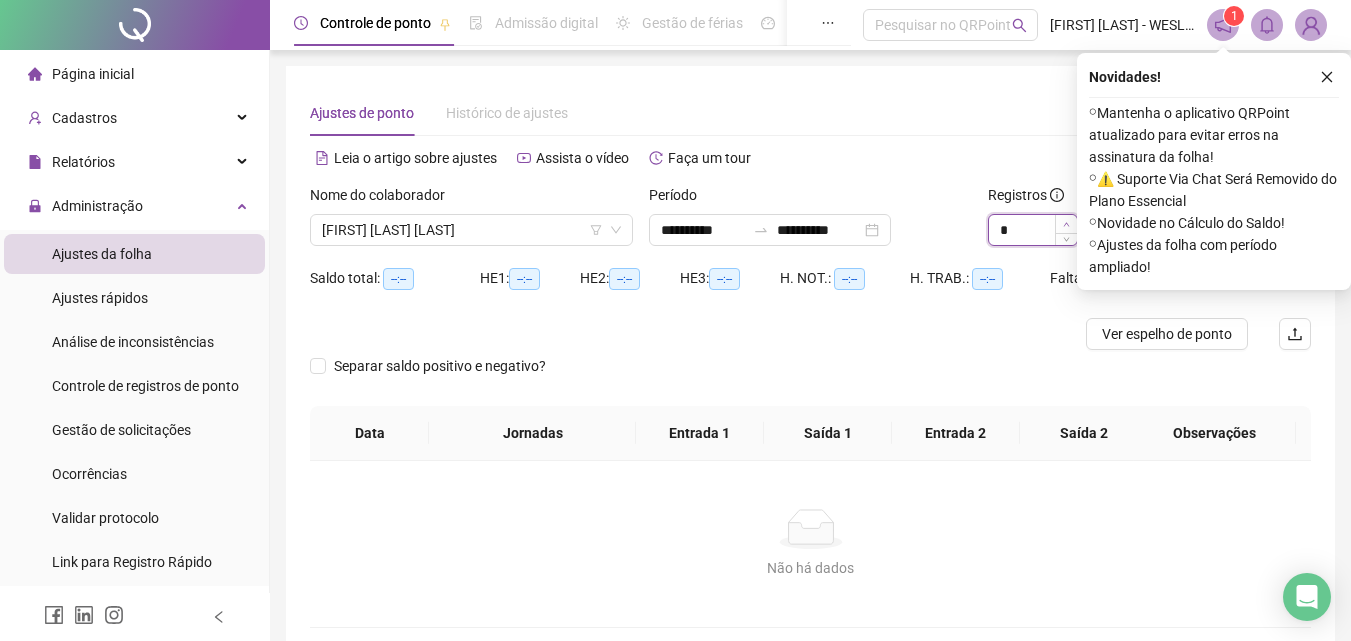 click 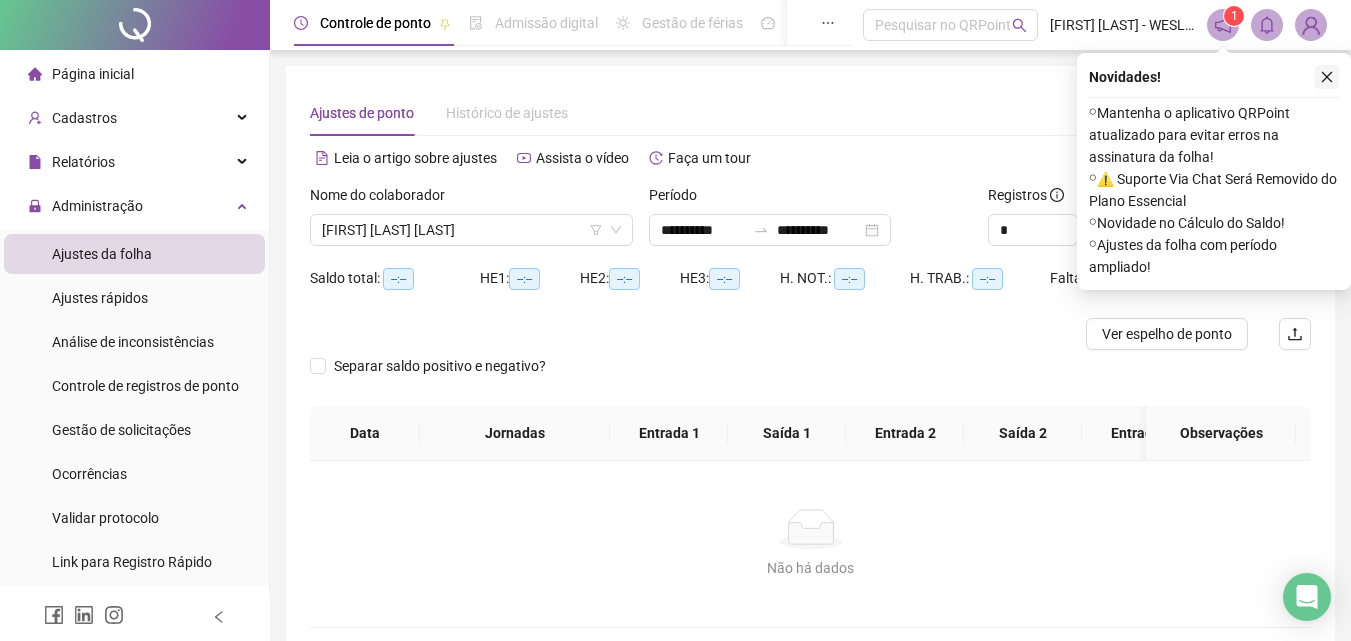 click 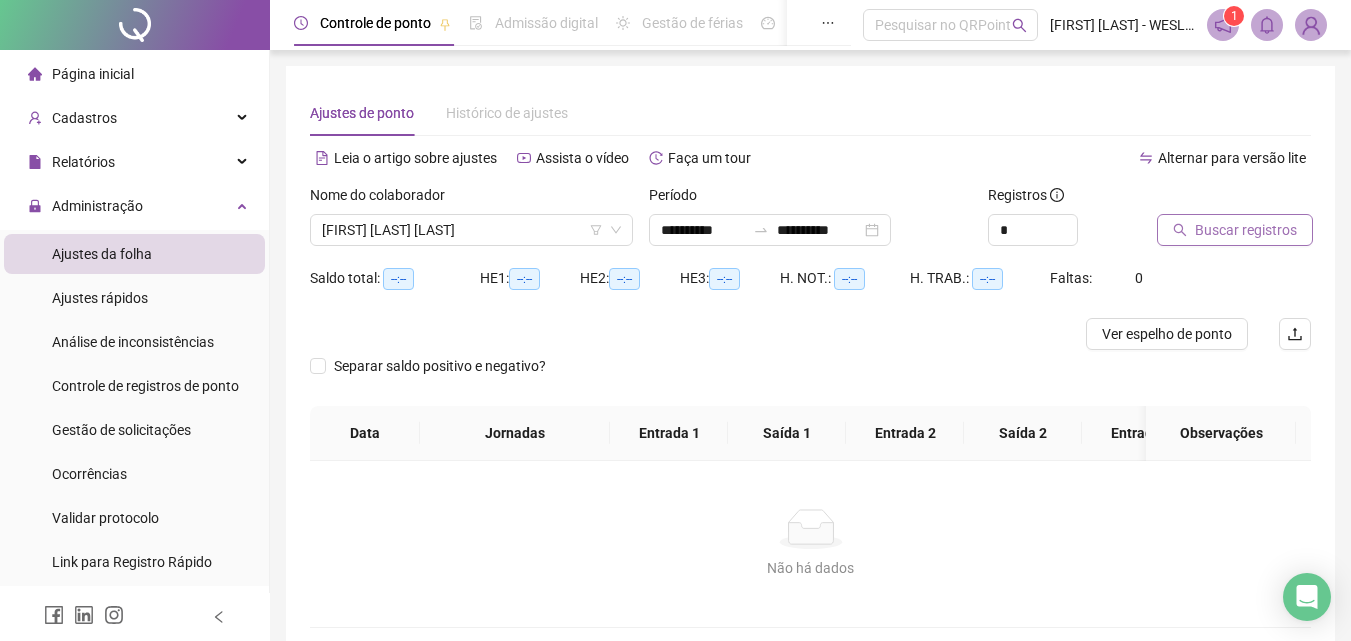 click on "Buscar registros" at bounding box center (1246, 230) 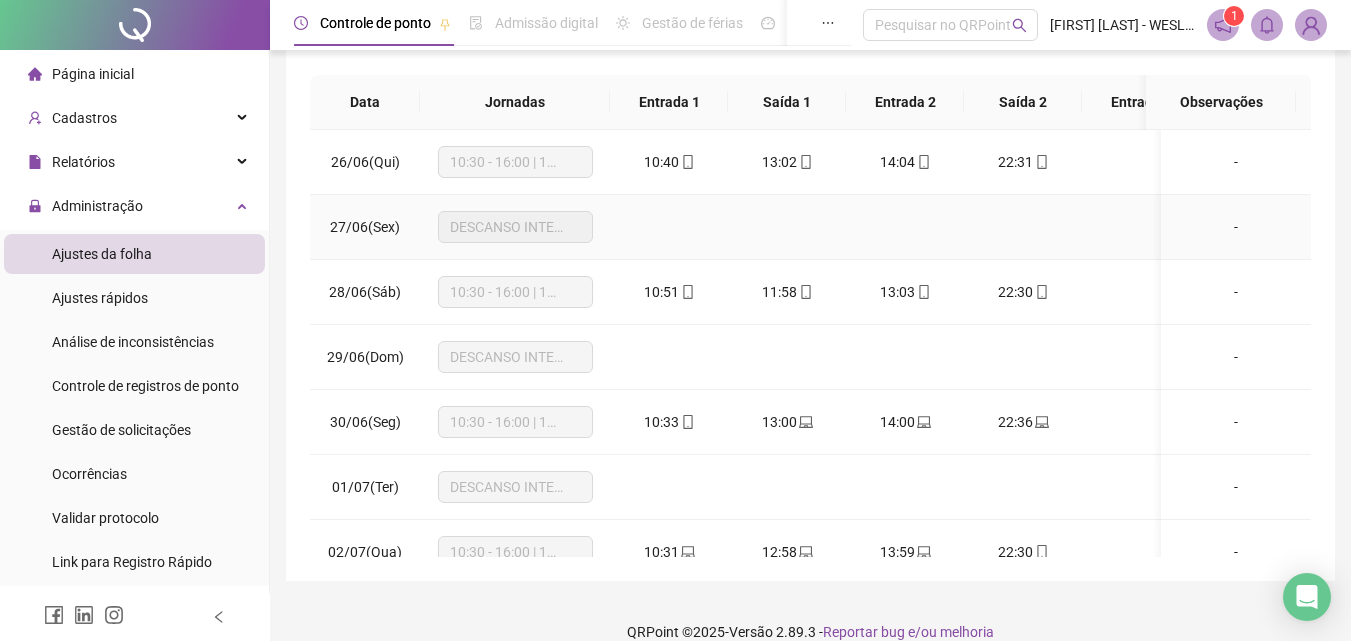 scroll, scrollTop: 357, scrollLeft: 0, axis: vertical 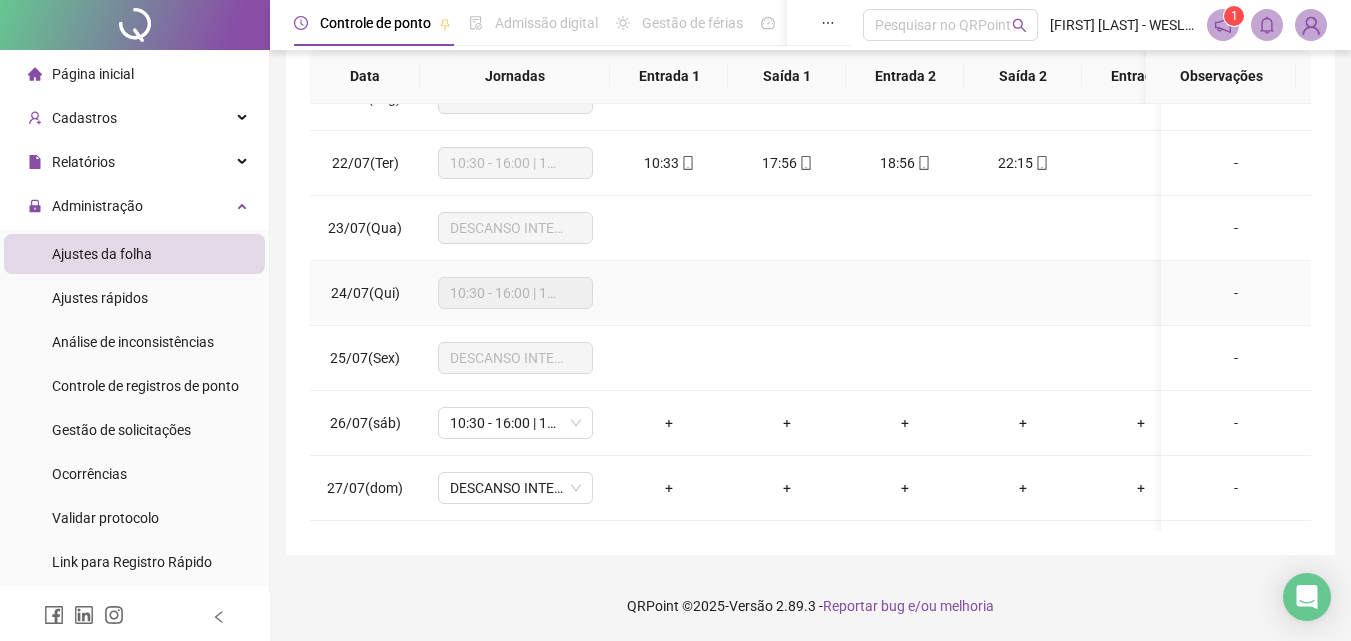 click at bounding box center (669, 293) 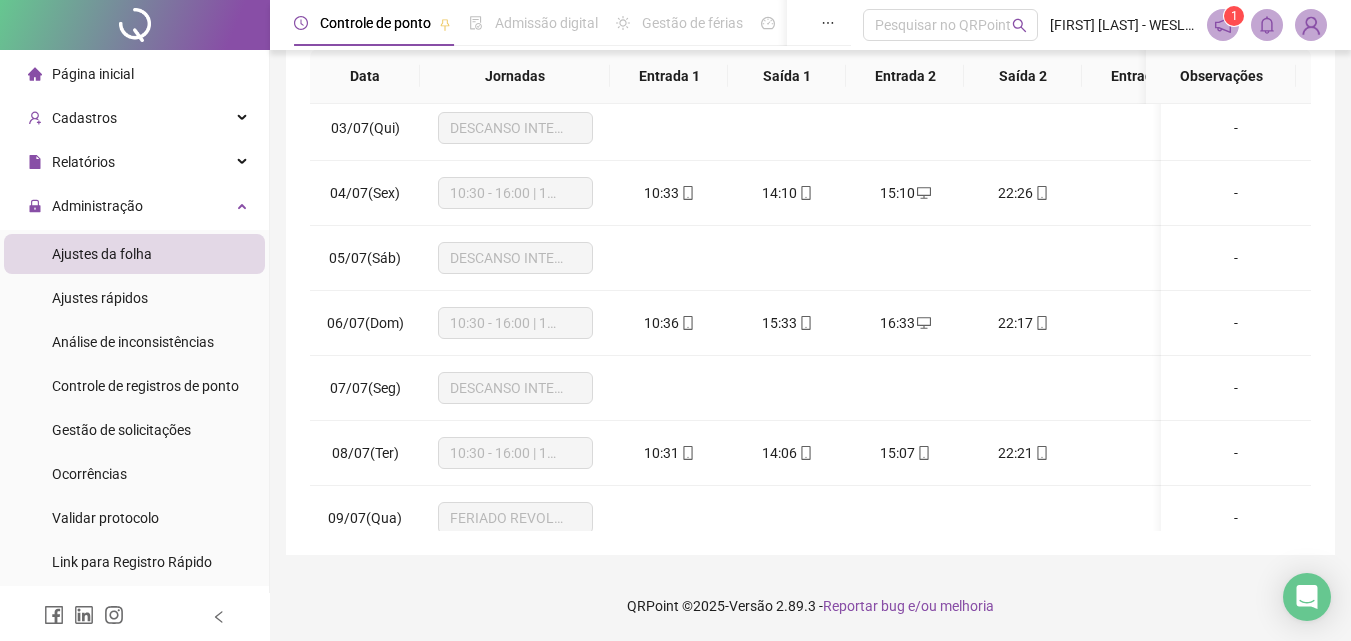scroll, scrollTop: 0, scrollLeft: 0, axis: both 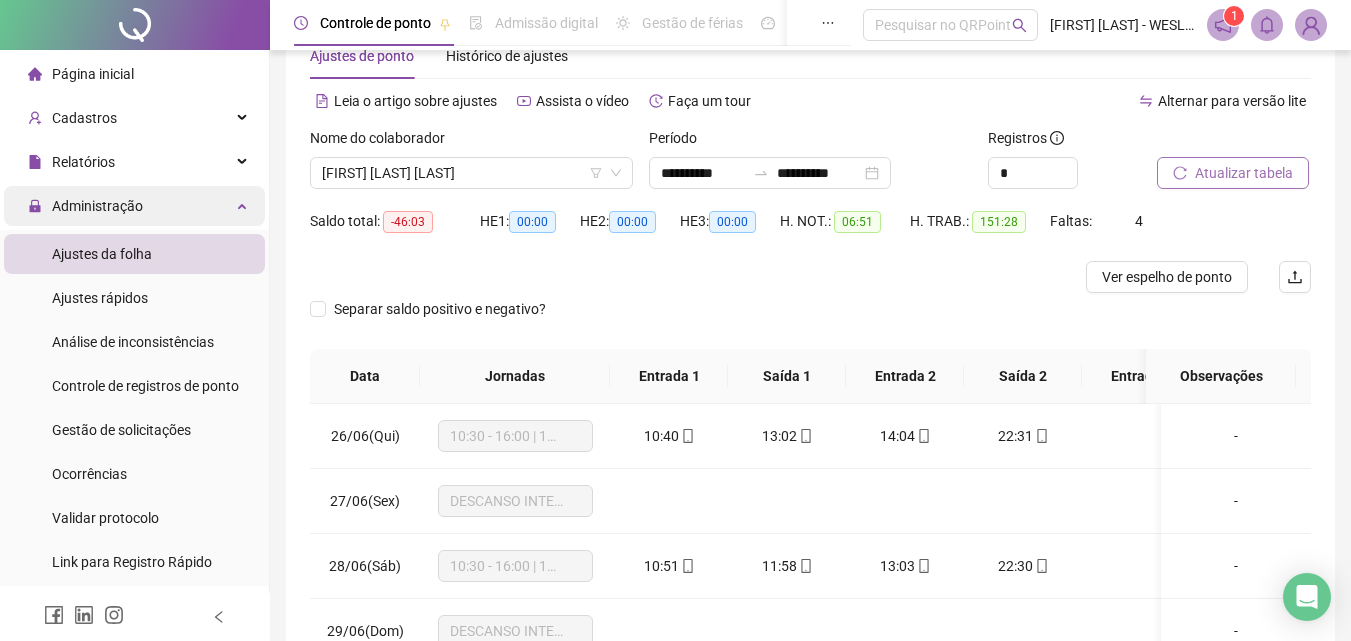click on "Administração" at bounding box center (134, 206) 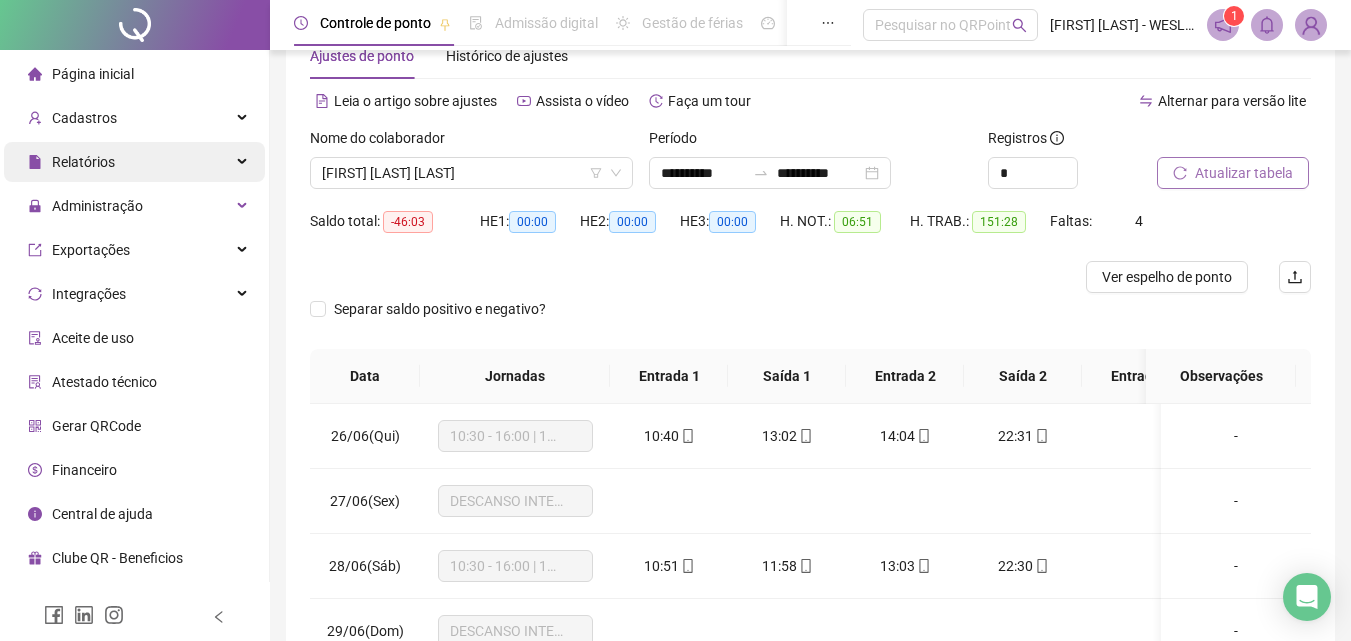 click on "Relatórios" at bounding box center (134, 162) 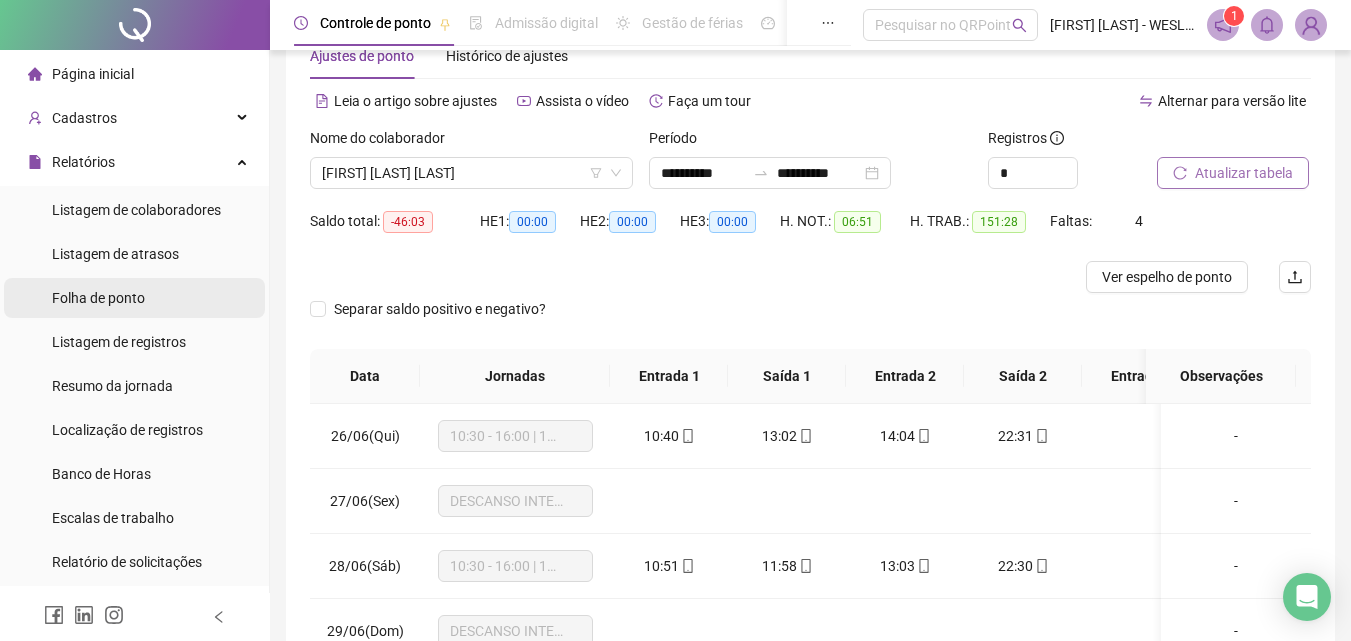 click on "Folha de ponto" at bounding box center [98, 298] 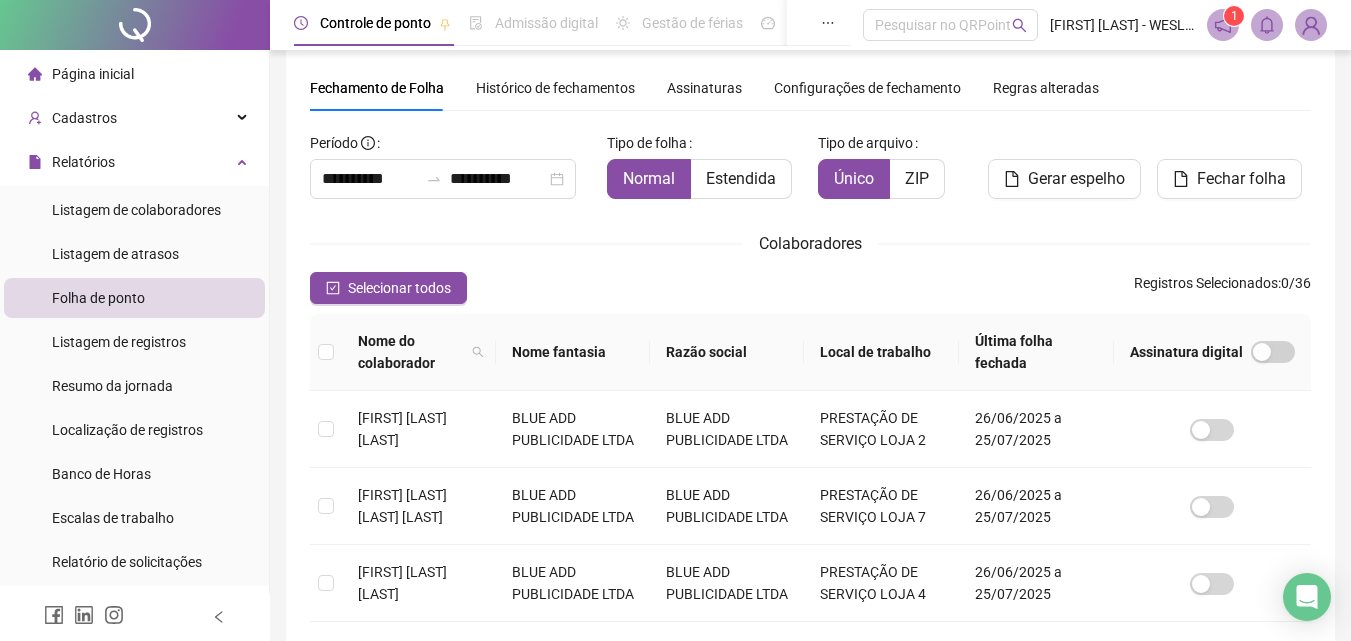 scroll, scrollTop: 89, scrollLeft: 0, axis: vertical 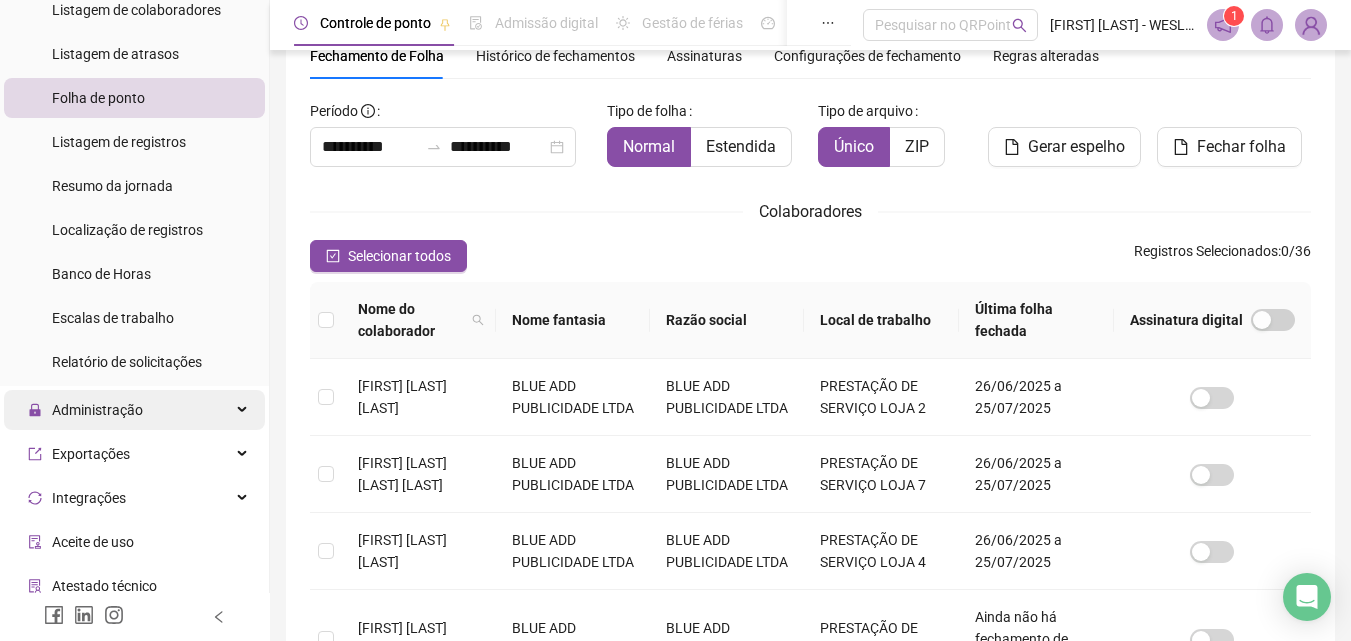 click on "Administração" at bounding box center [134, 410] 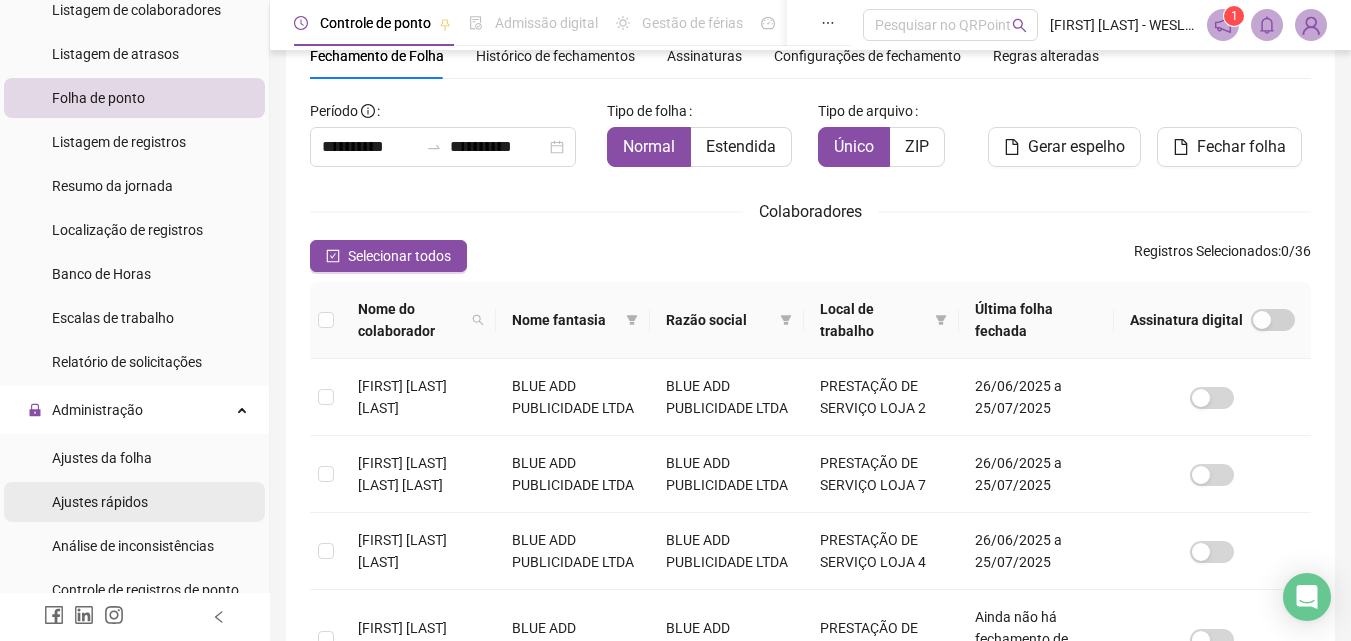 click on "Ajustes rápidos" at bounding box center [100, 502] 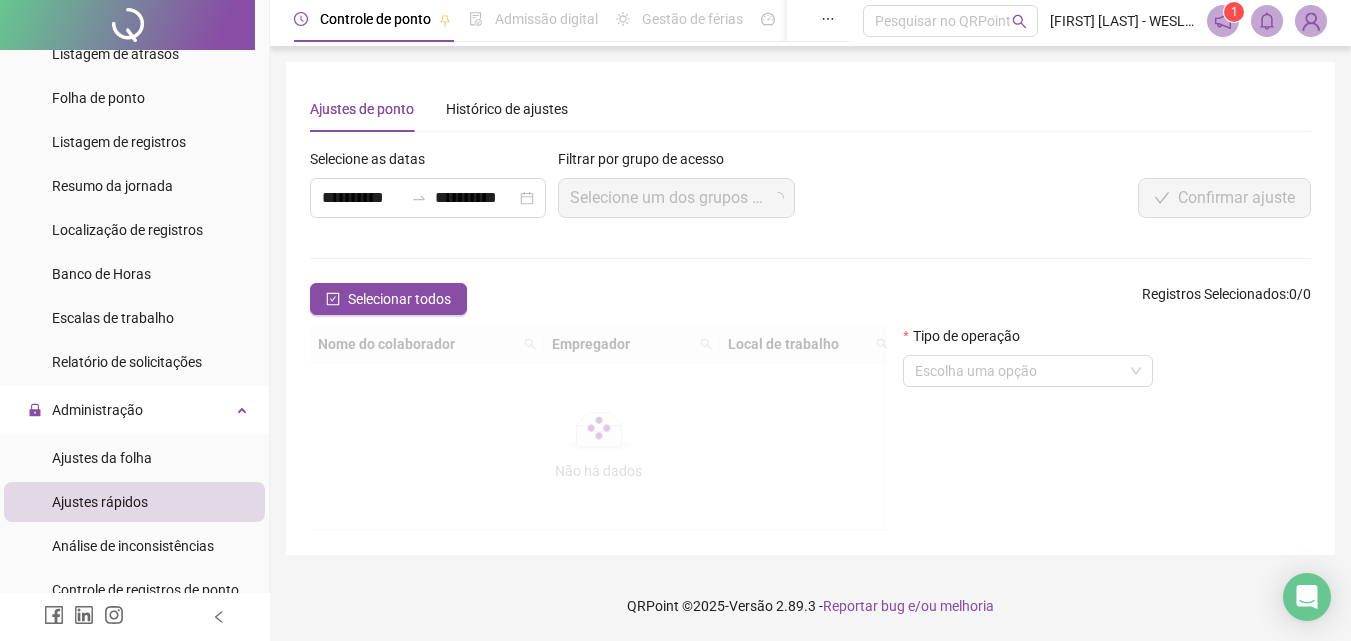 scroll, scrollTop: 0, scrollLeft: 0, axis: both 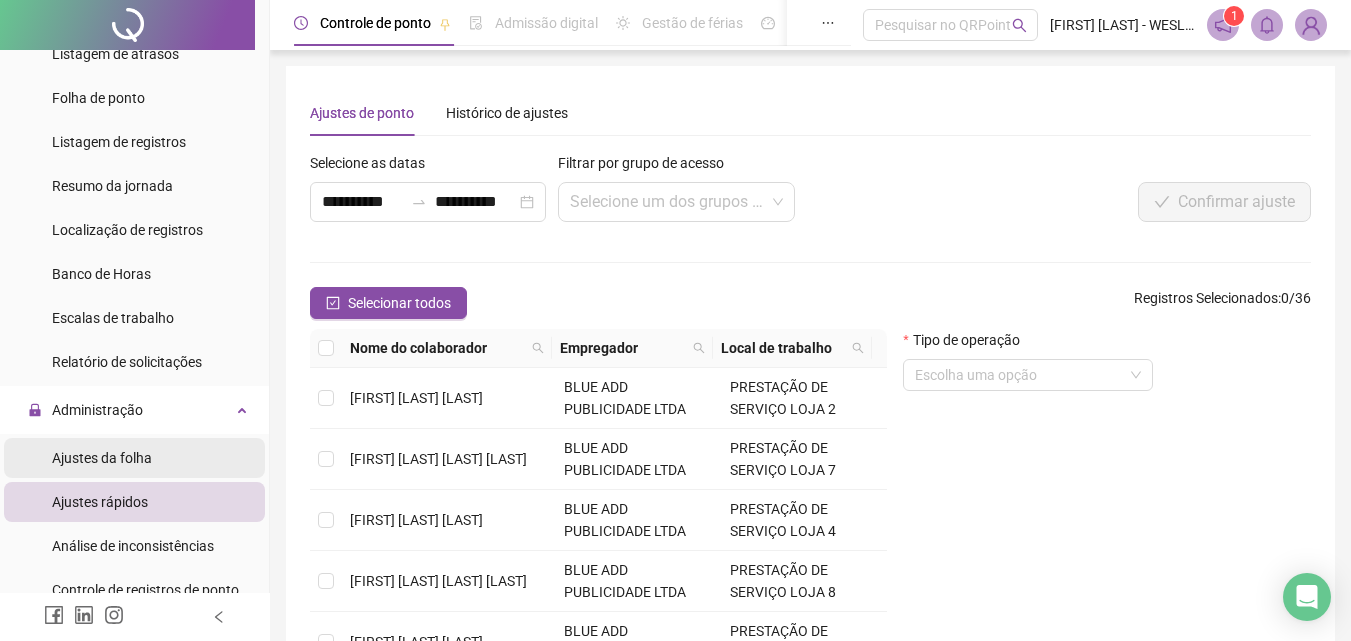 click on "Ajustes da folha" at bounding box center [102, 458] 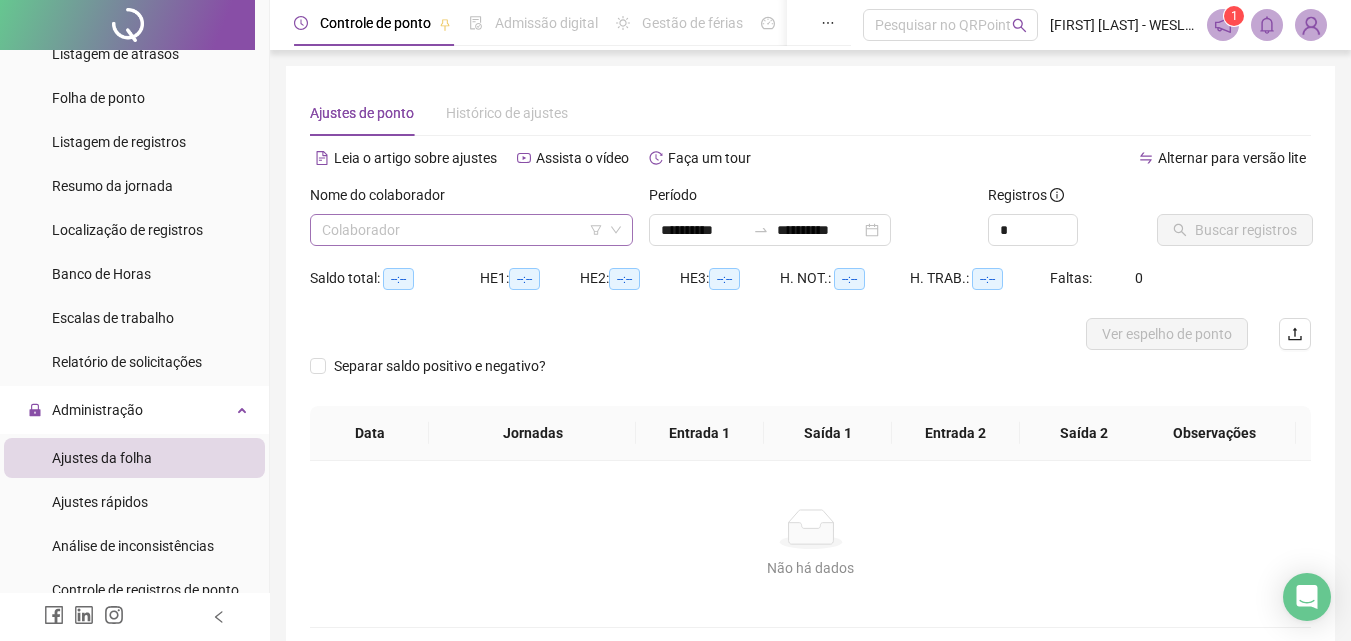 click 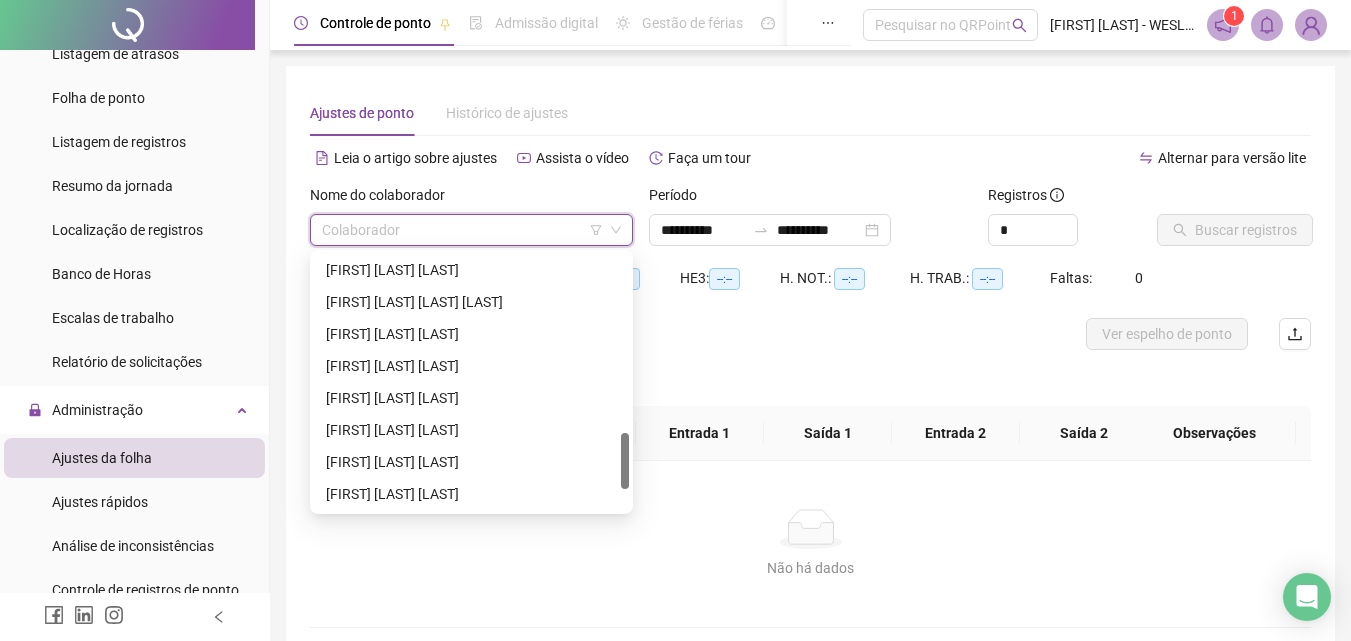 scroll, scrollTop: 896, scrollLeft: 0, axis: vertical 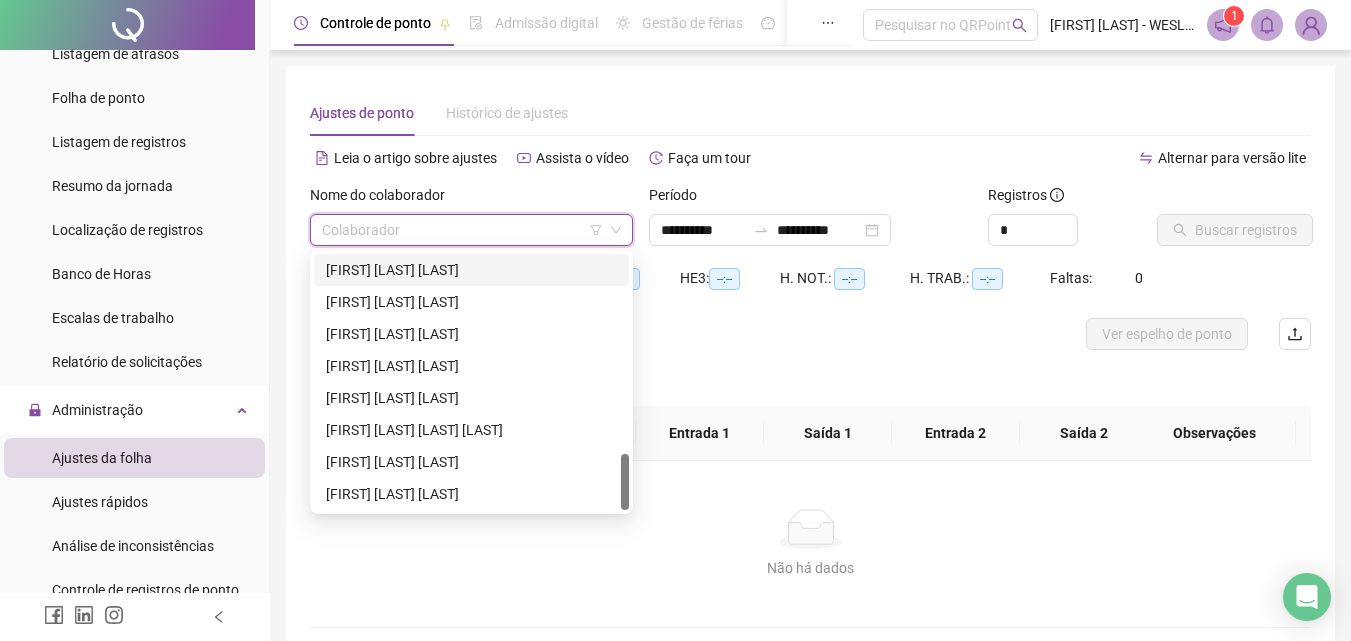 click on "[FIRST] [LAST]" at bounding box center [471, 270] 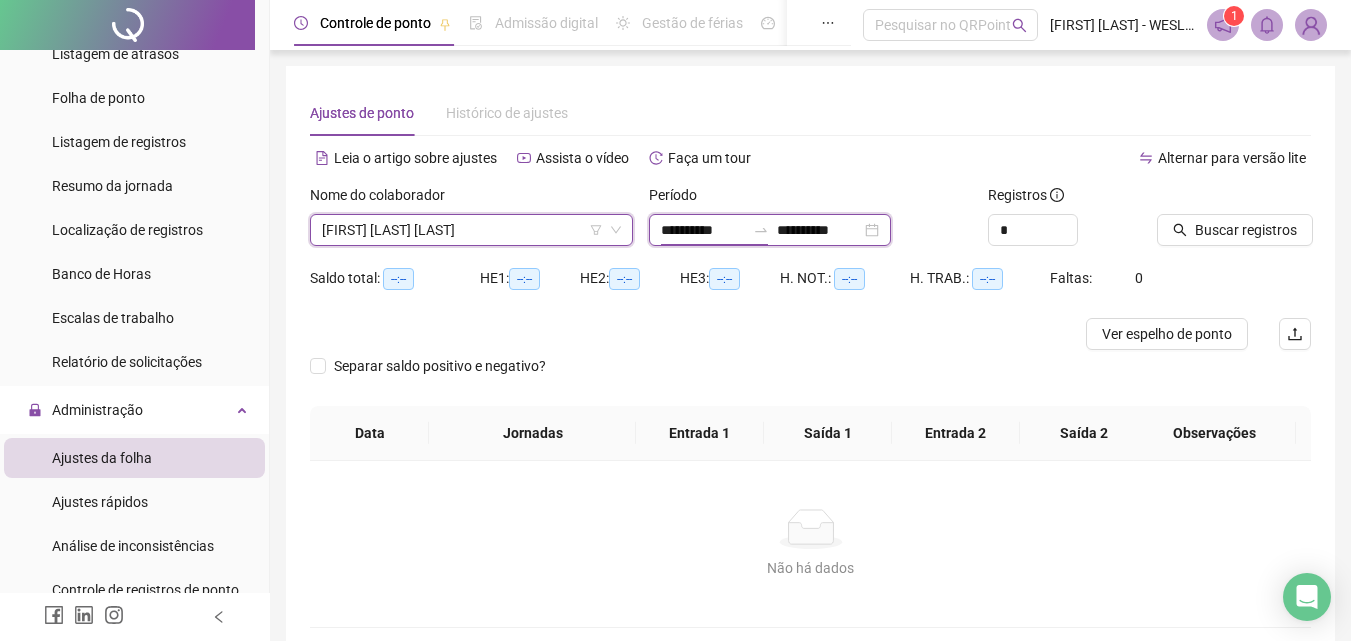 click on "**********" at bounding box center (703, 230) 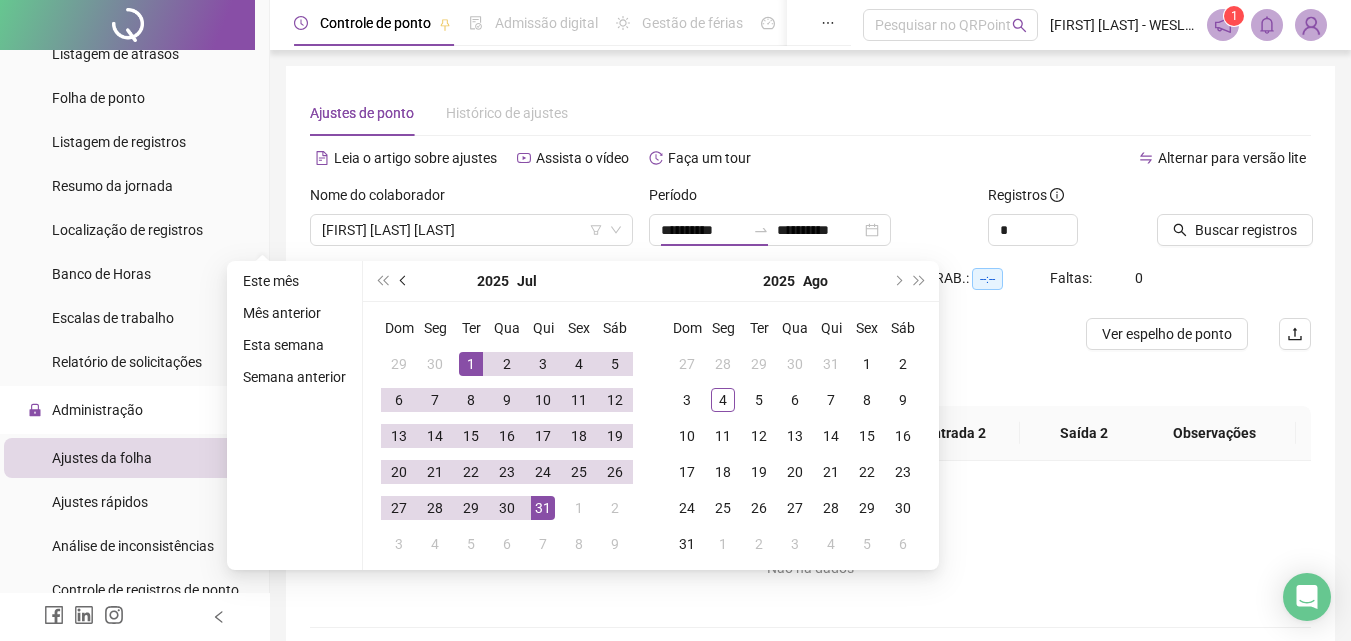 click at bounding box center (404, 281) 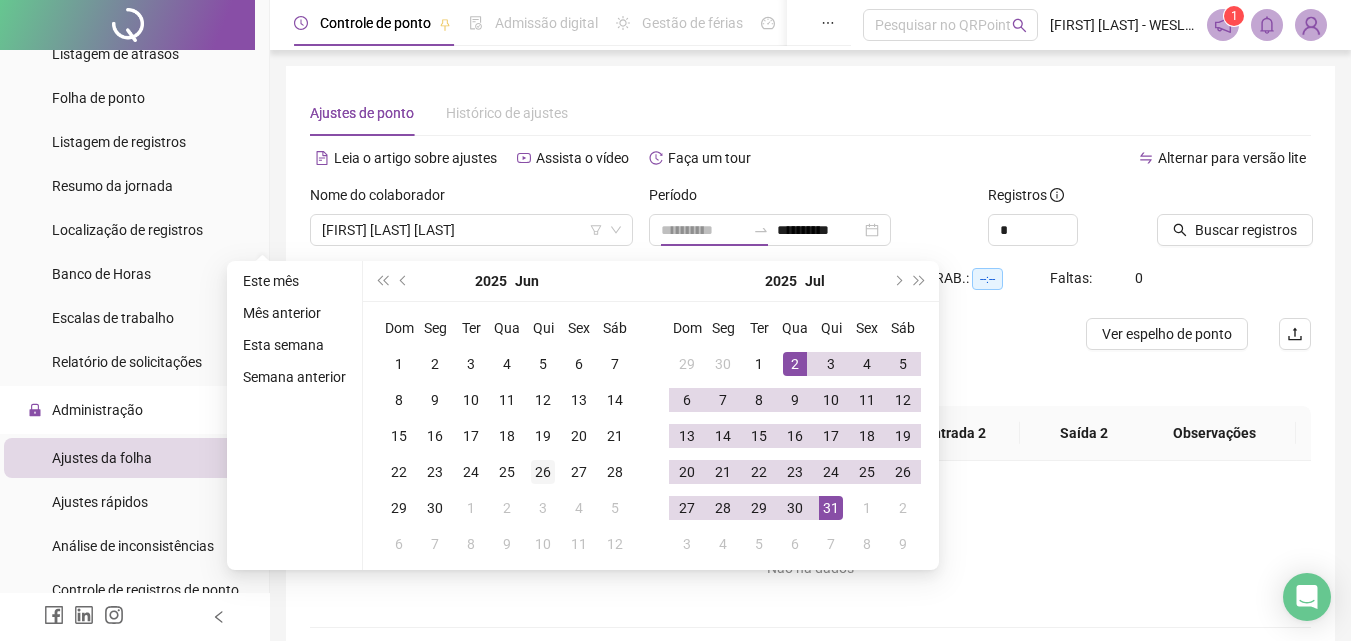 type on "**********" 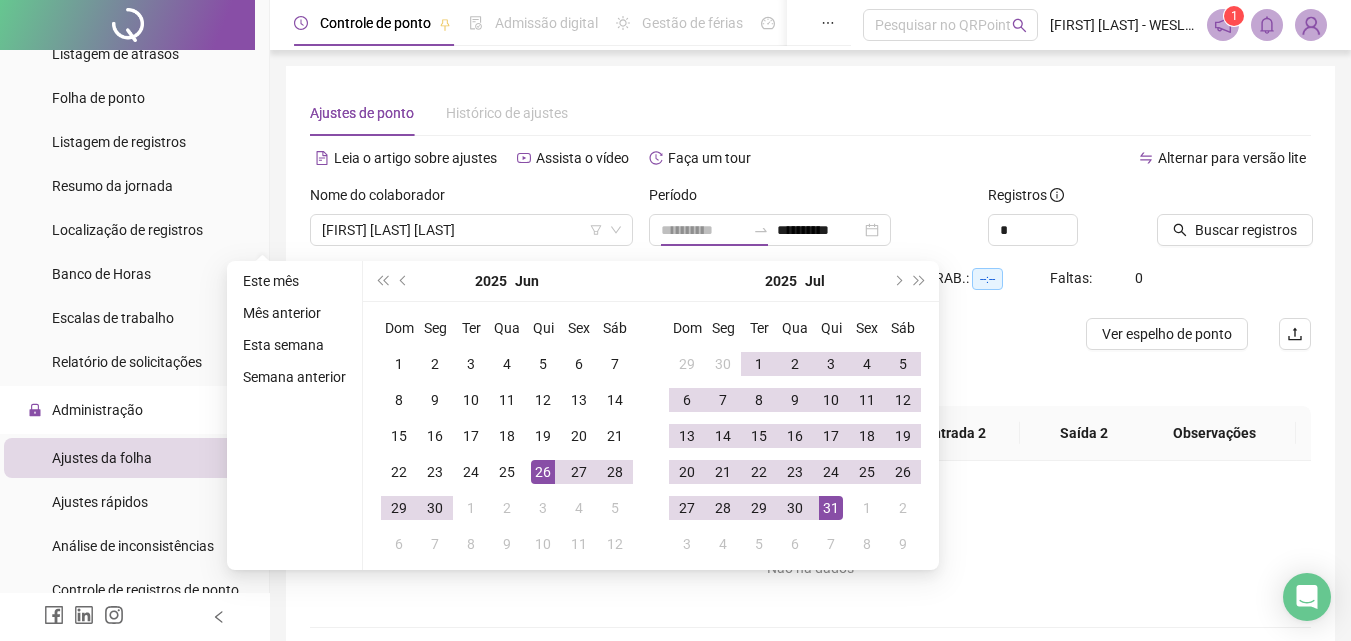 click on "26" at bounding box center (543, 472) 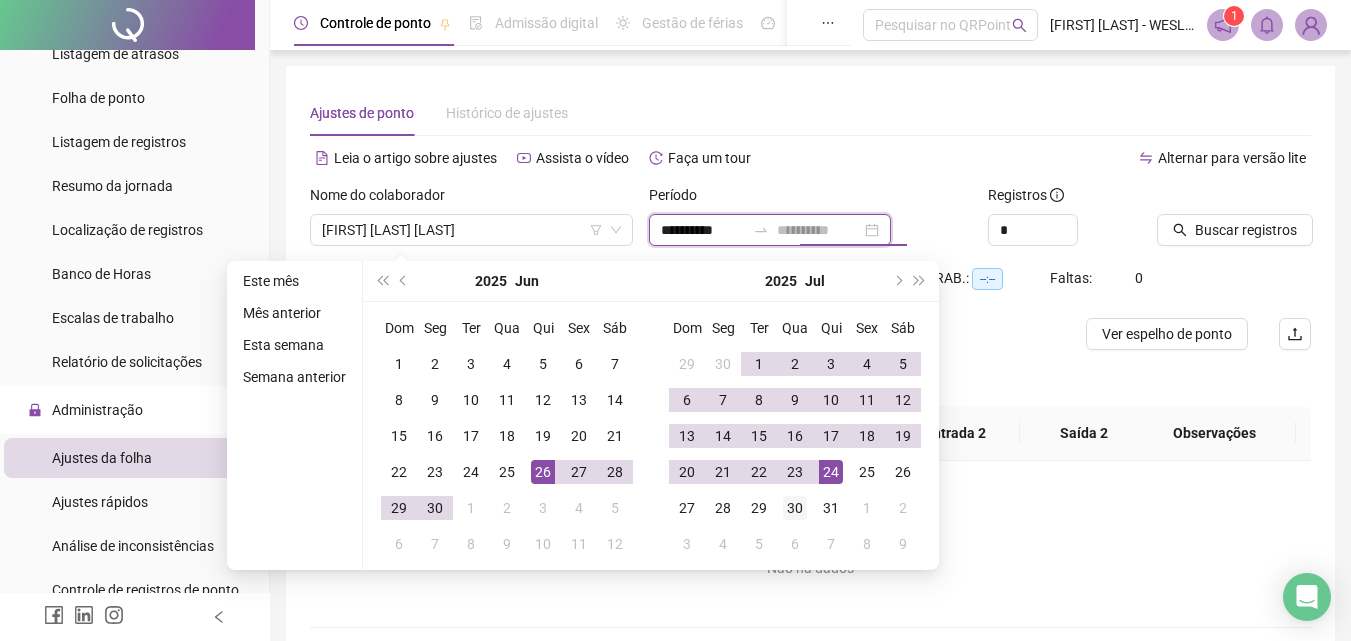 type on "**********" 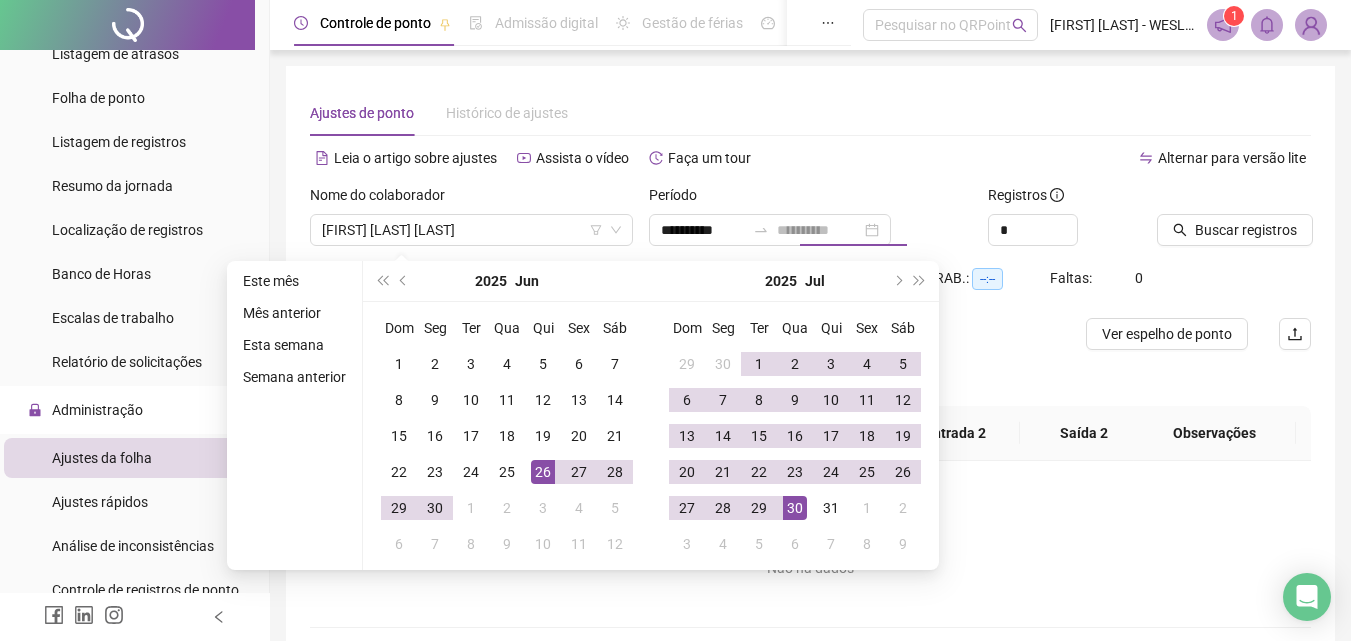 click on "30" at bounding box center (795, 508) 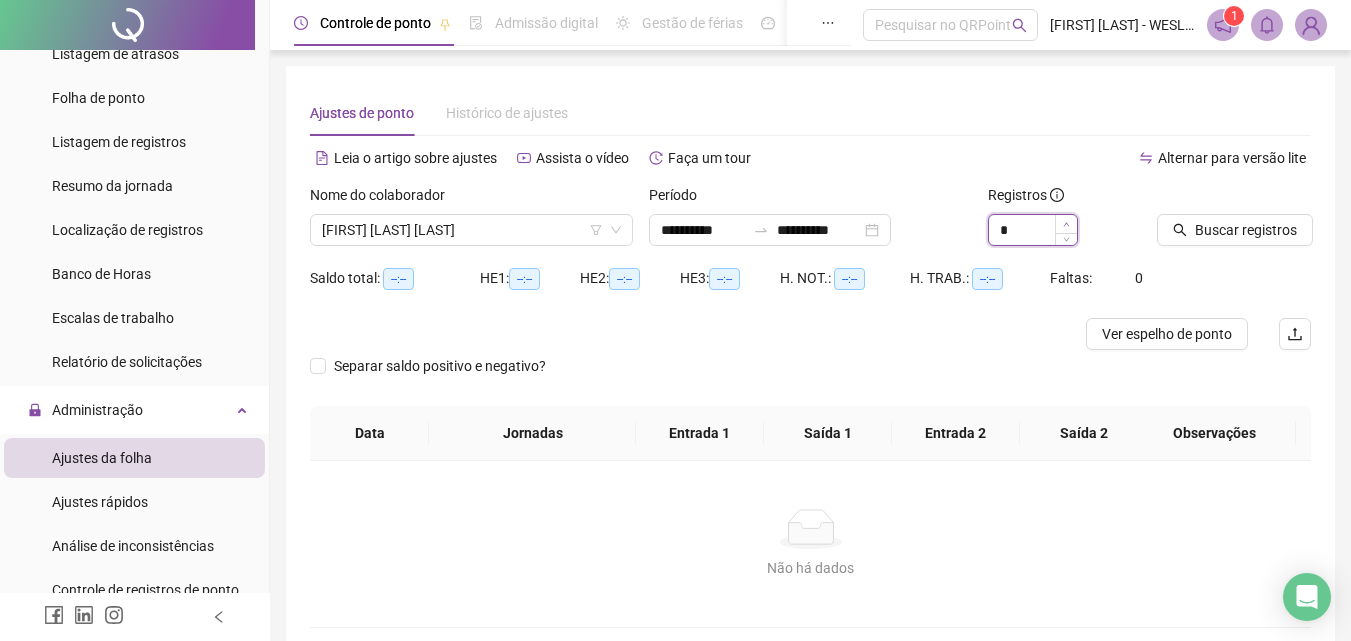 type on "*" 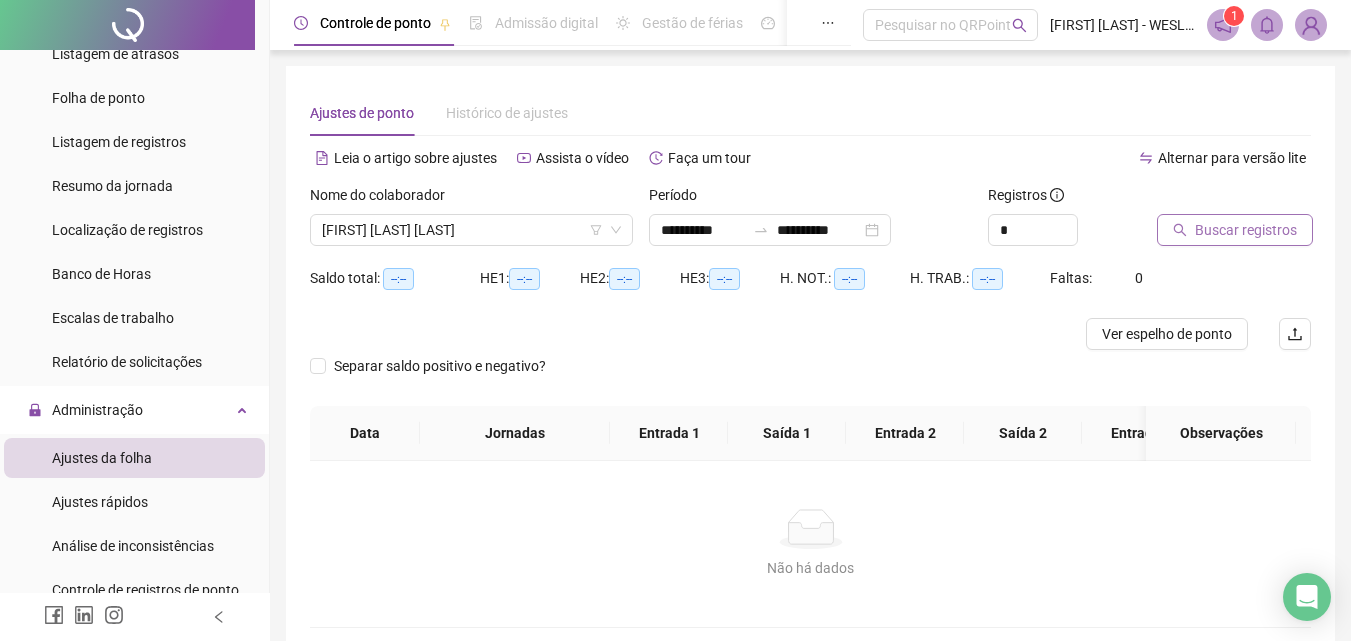 click 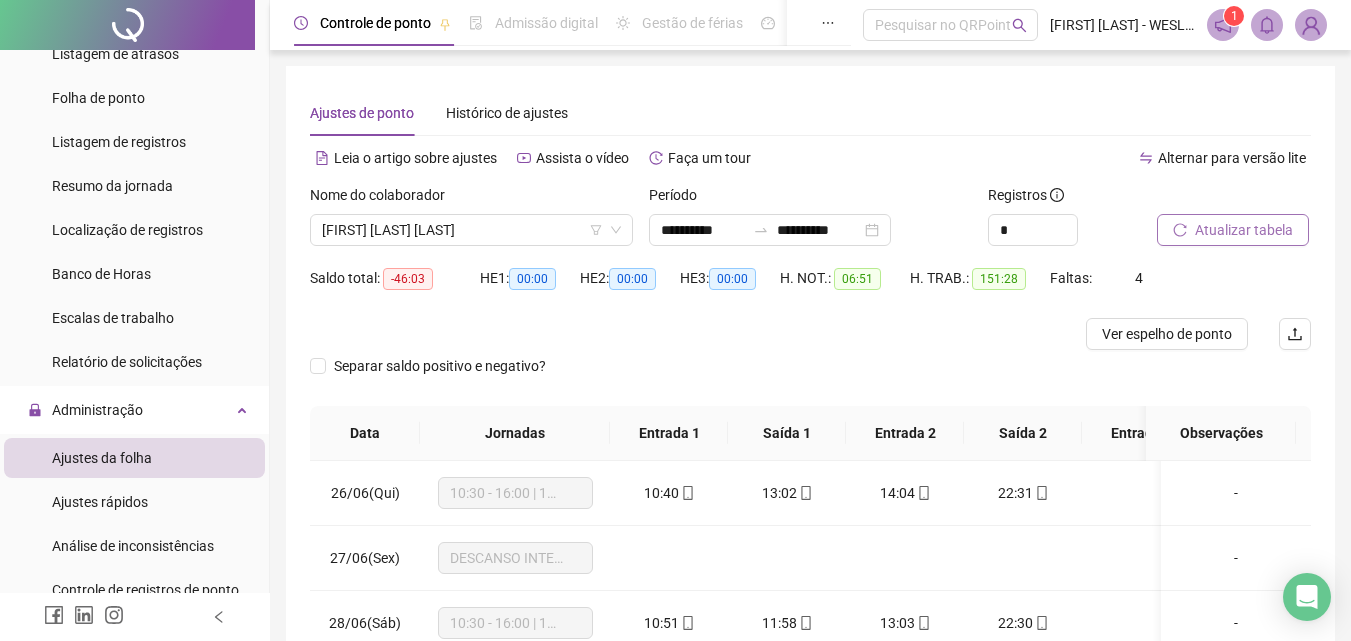 scroll, scrollTop: 357, scrollLeft: 0, axis: vertical 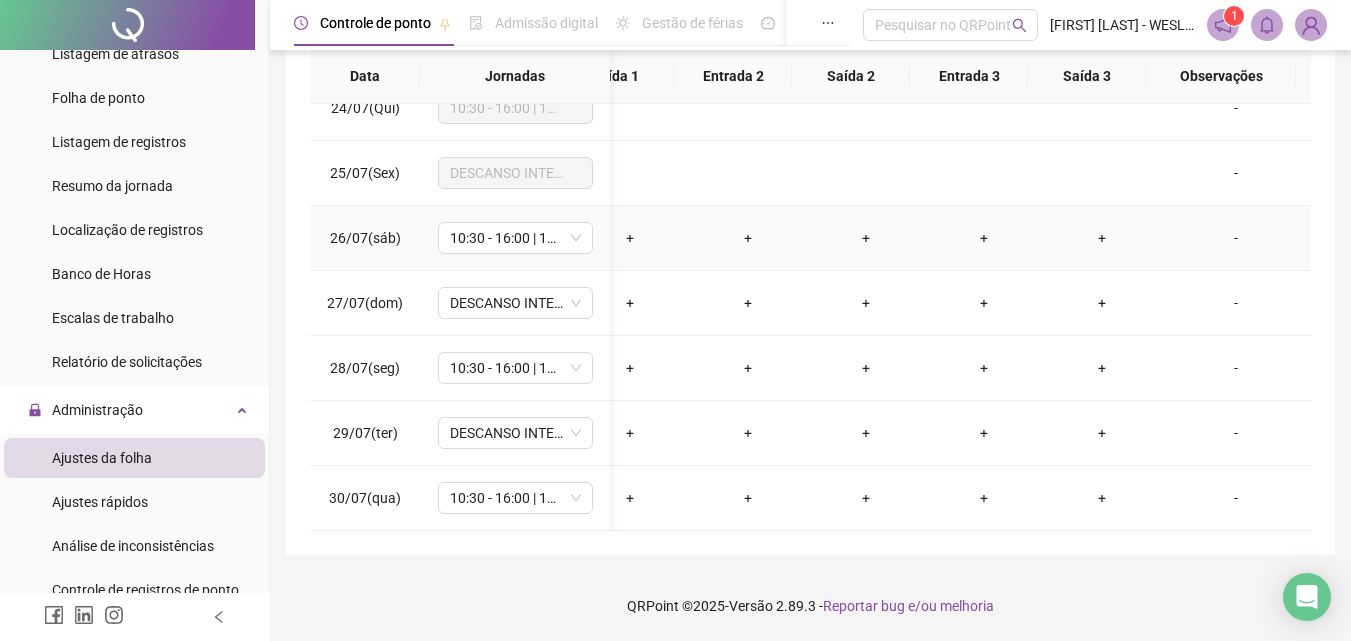 click on "-" at bounding box center (1236, 238) 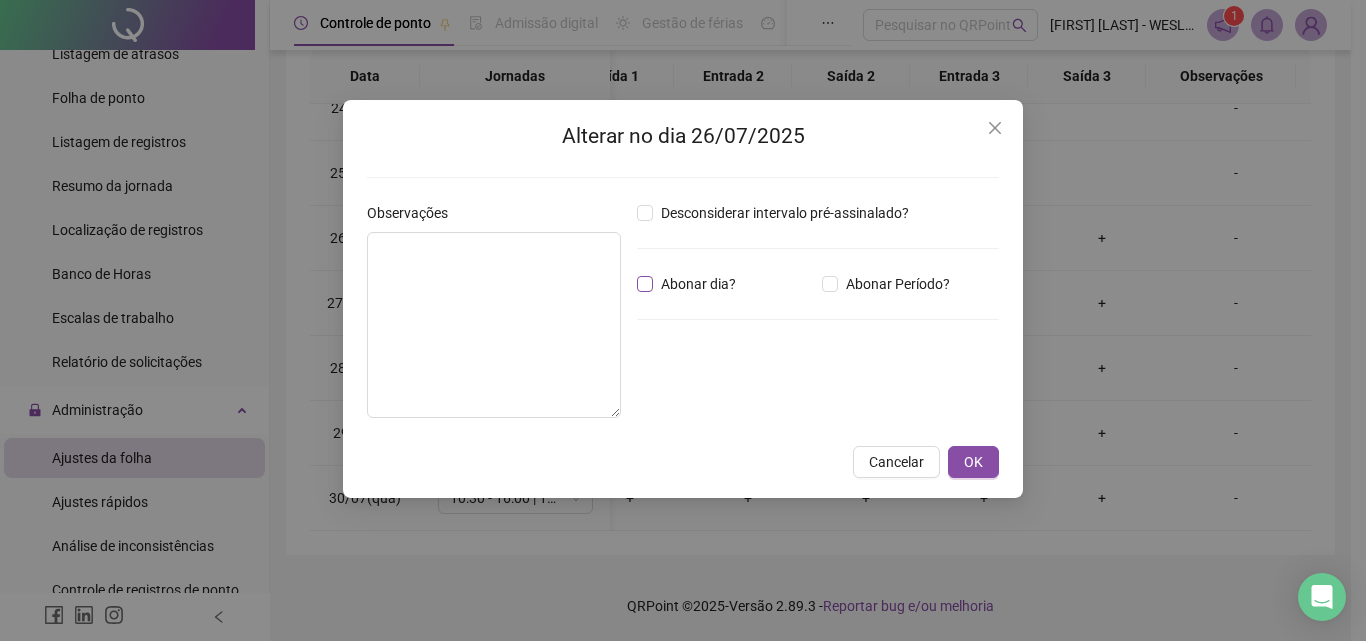 click on "Abonar dia?" at bounding box center [698, 284] 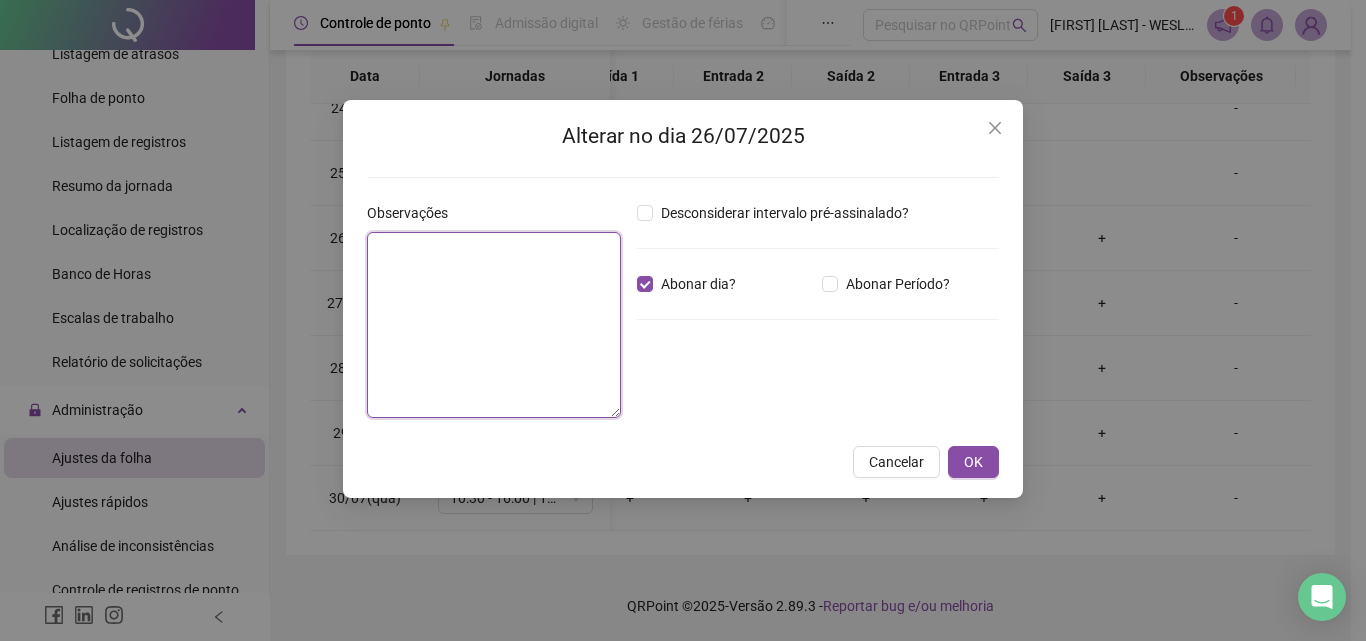 click at bounding box center [494, 325] 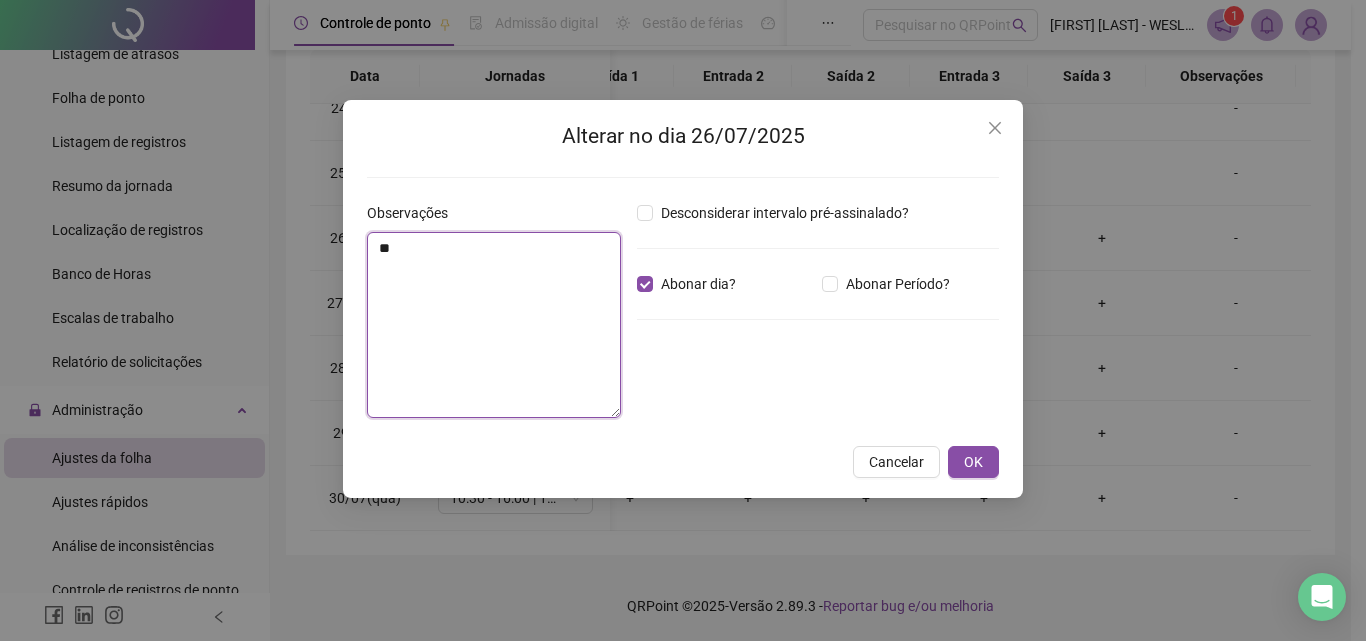type on "*" 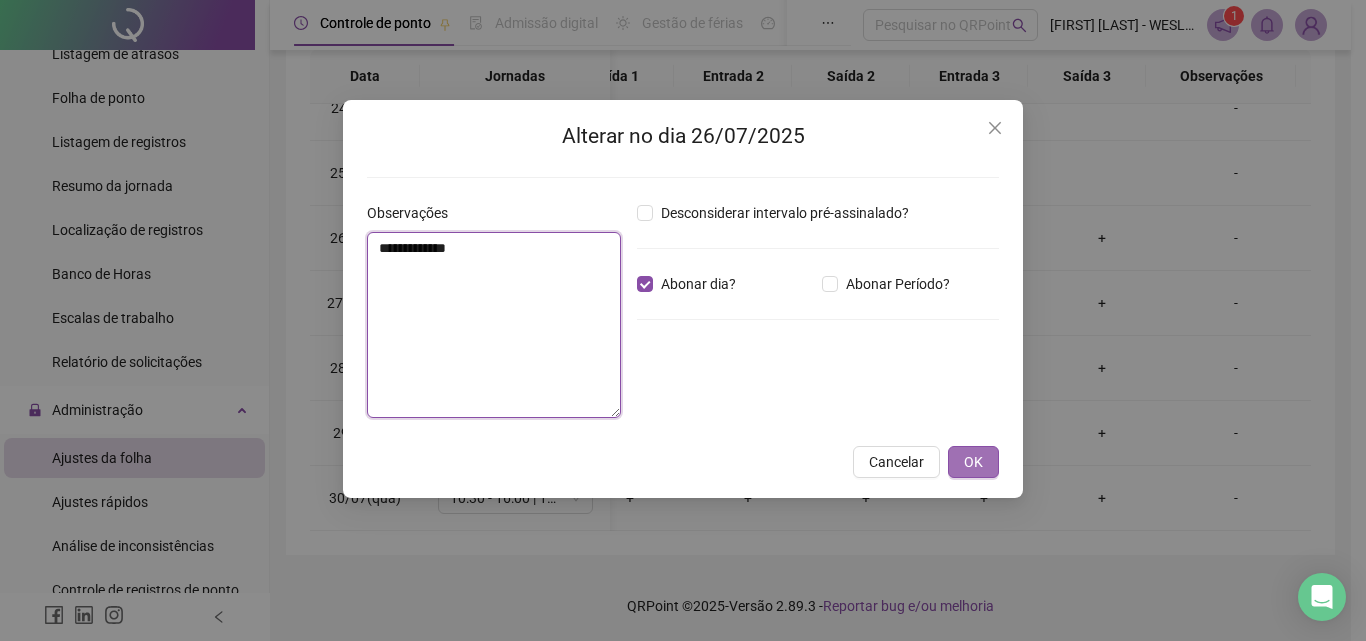 type on "**********" 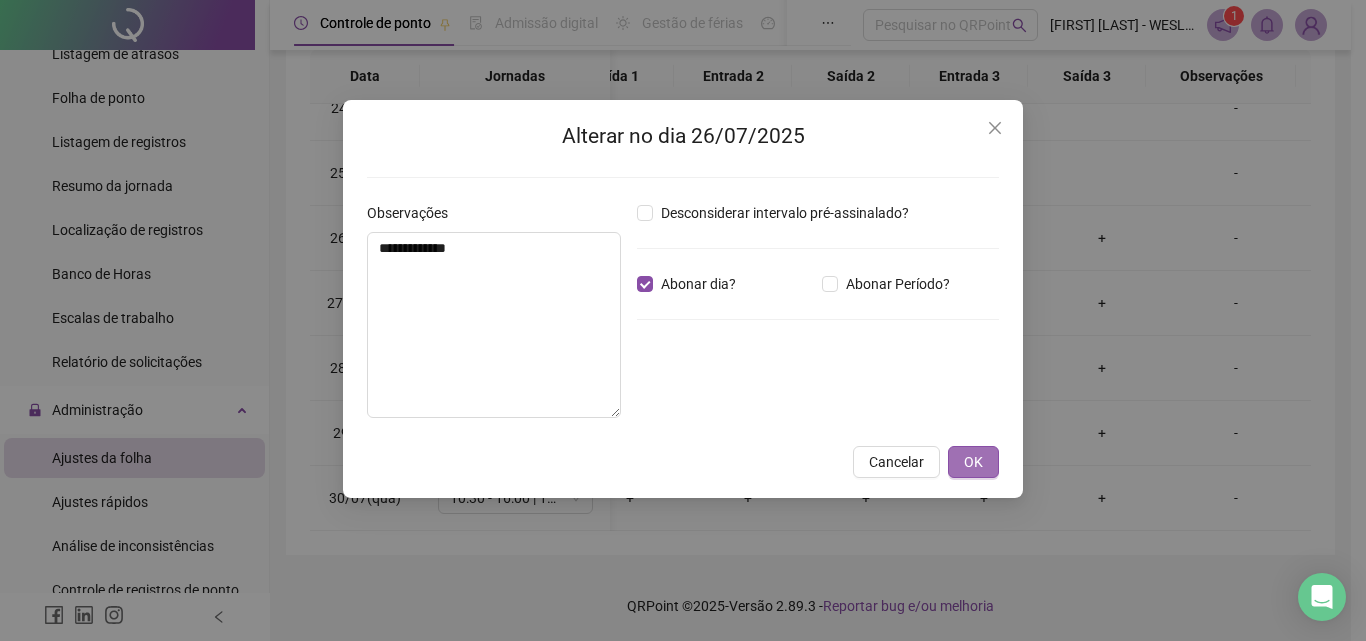 click on "OK" at bounding box center (973, 462) 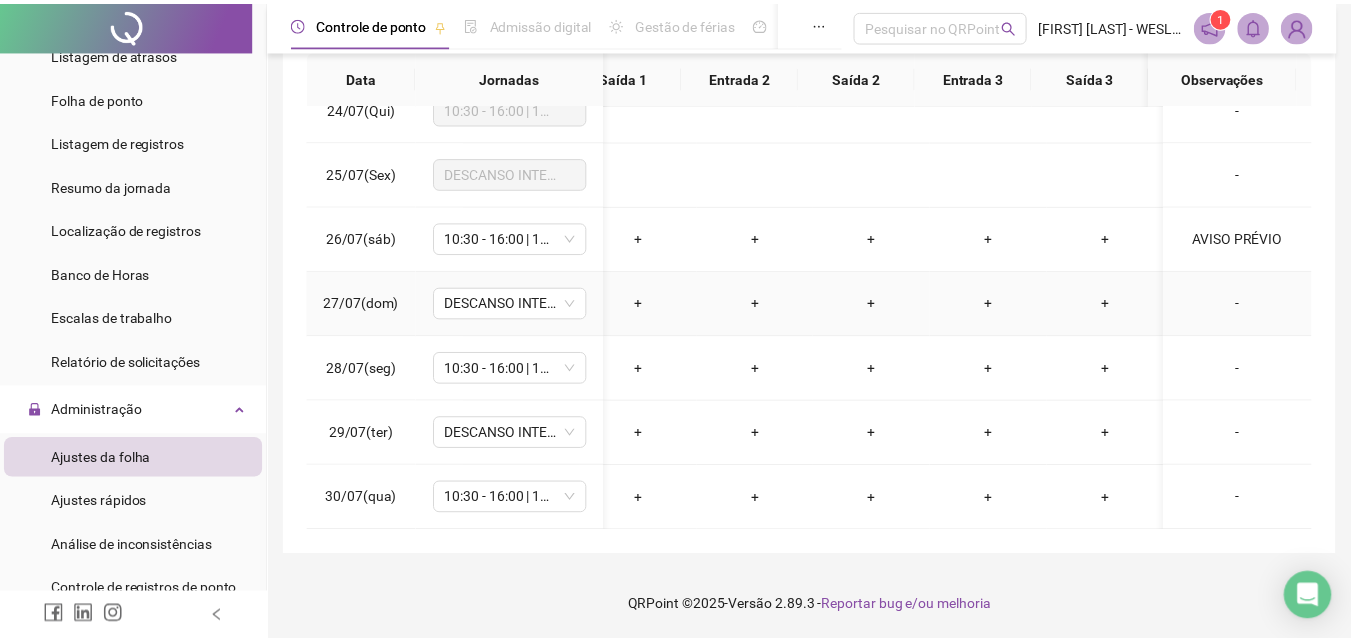 scroll, scrollTop: 0, scrollLeft: 157, axis: horizontal 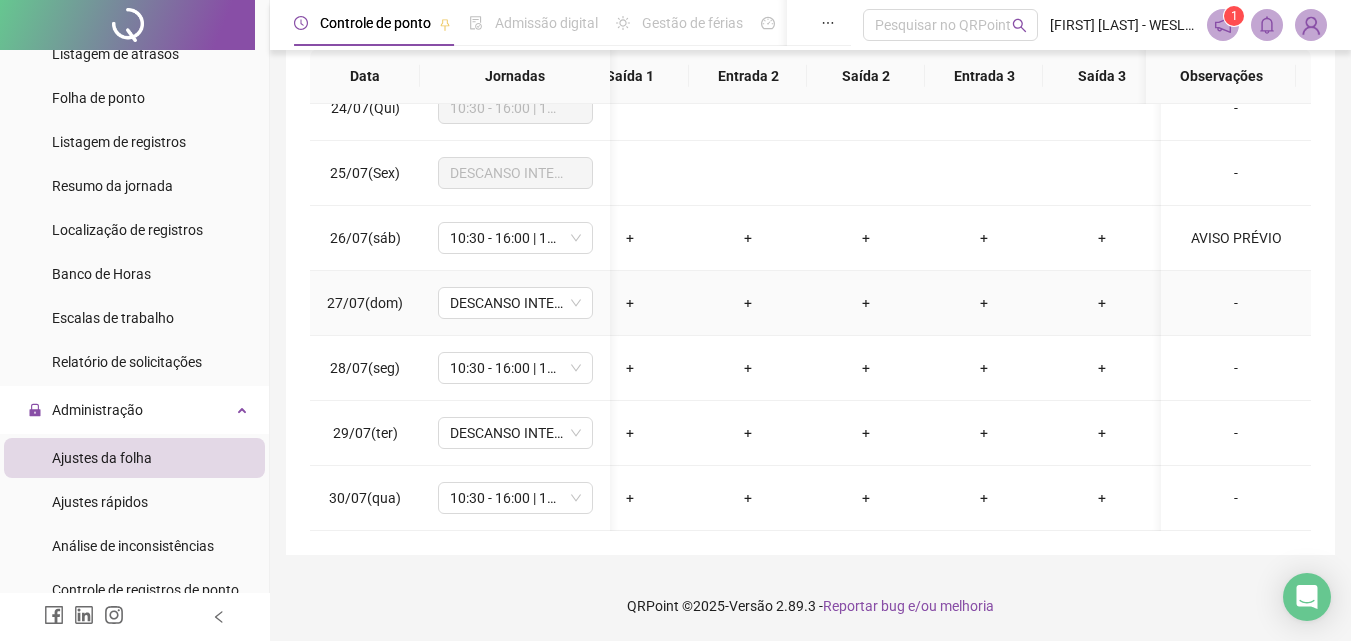 click on "-" at bounding box center [1236, 303] 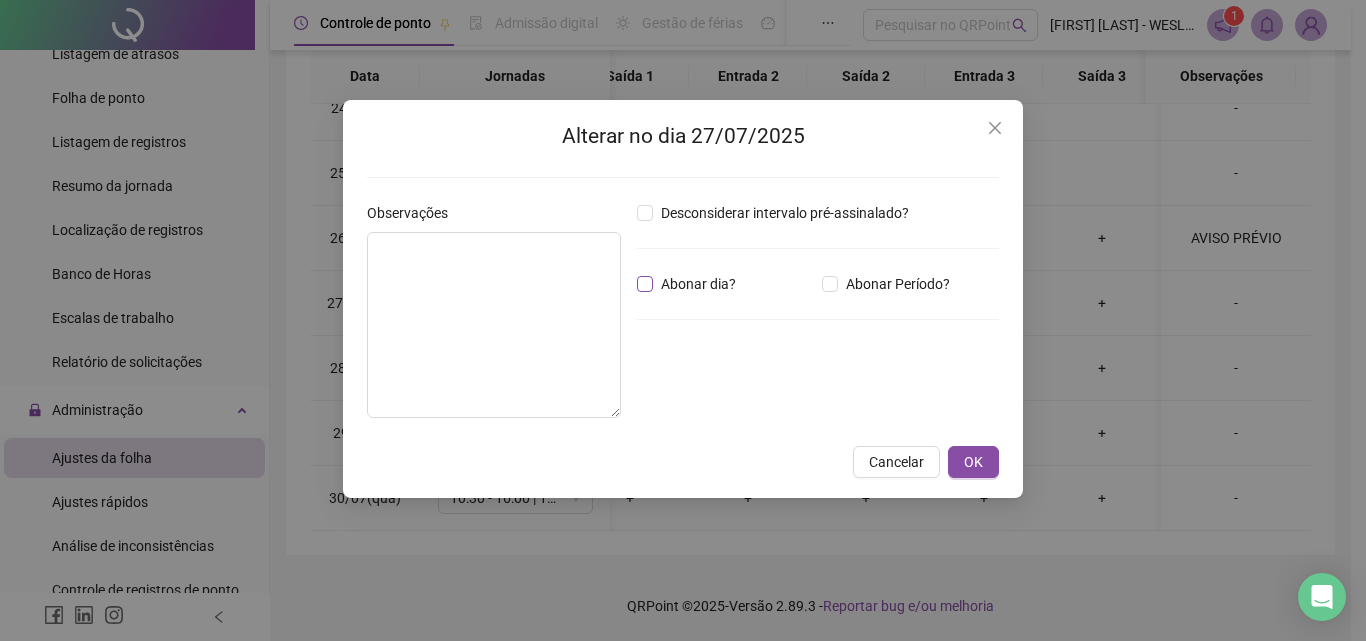 click on "Abonar dia?" at bounding box center (698, 284) 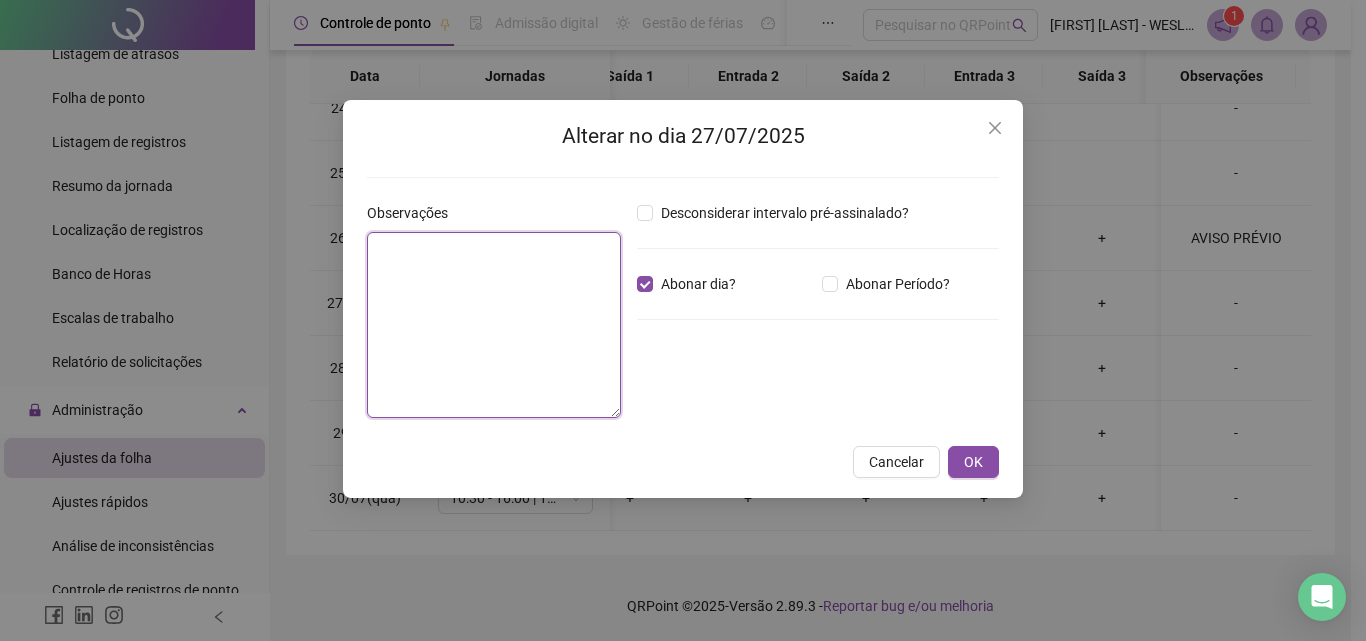 click at bounding box center (494, 325) 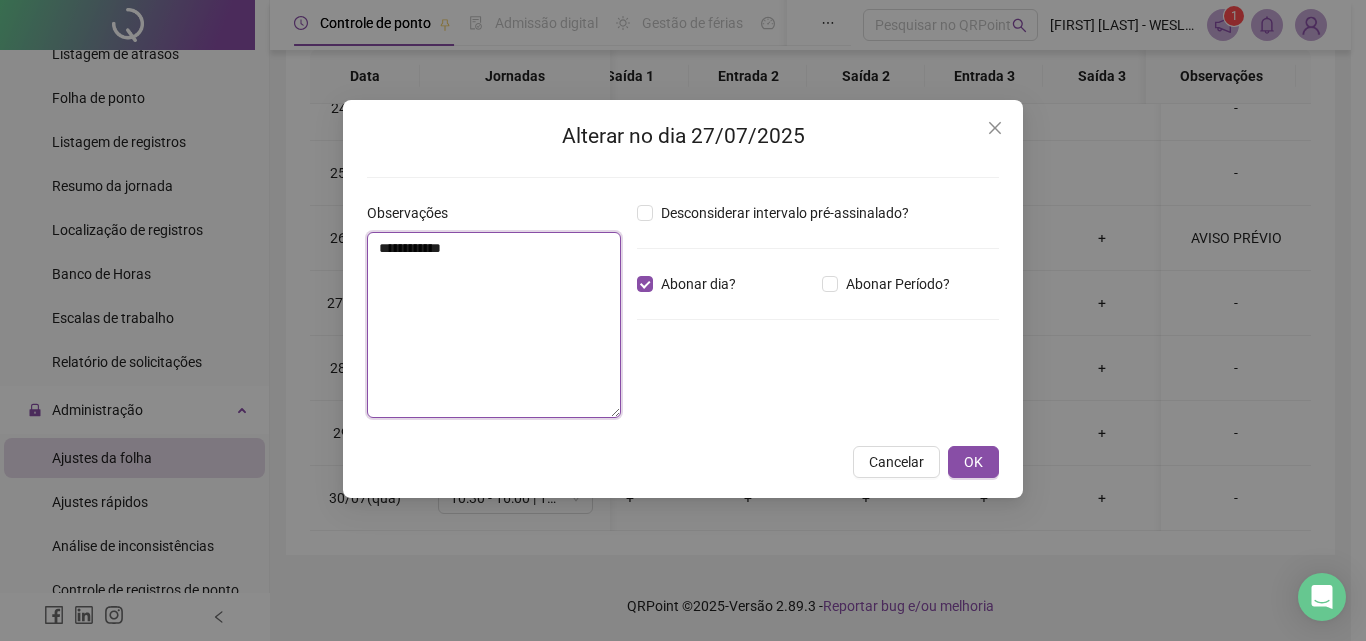 click on "**********" at bounding box center (494, 325) 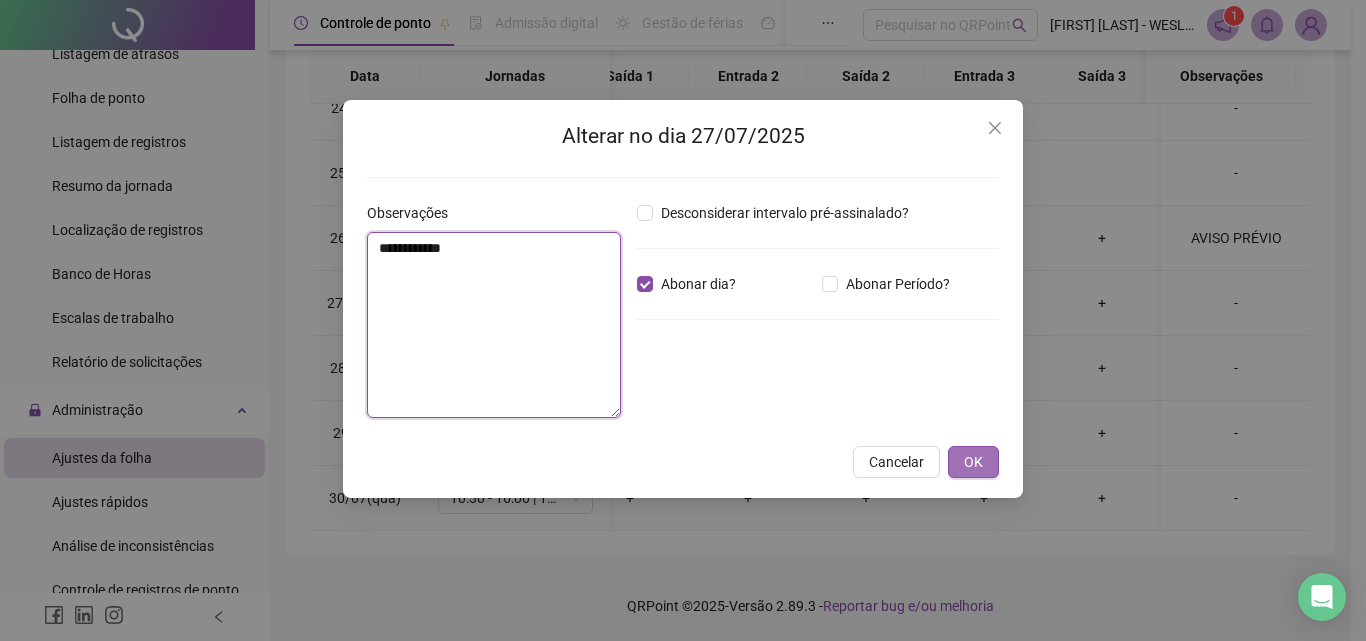 type on "**********" 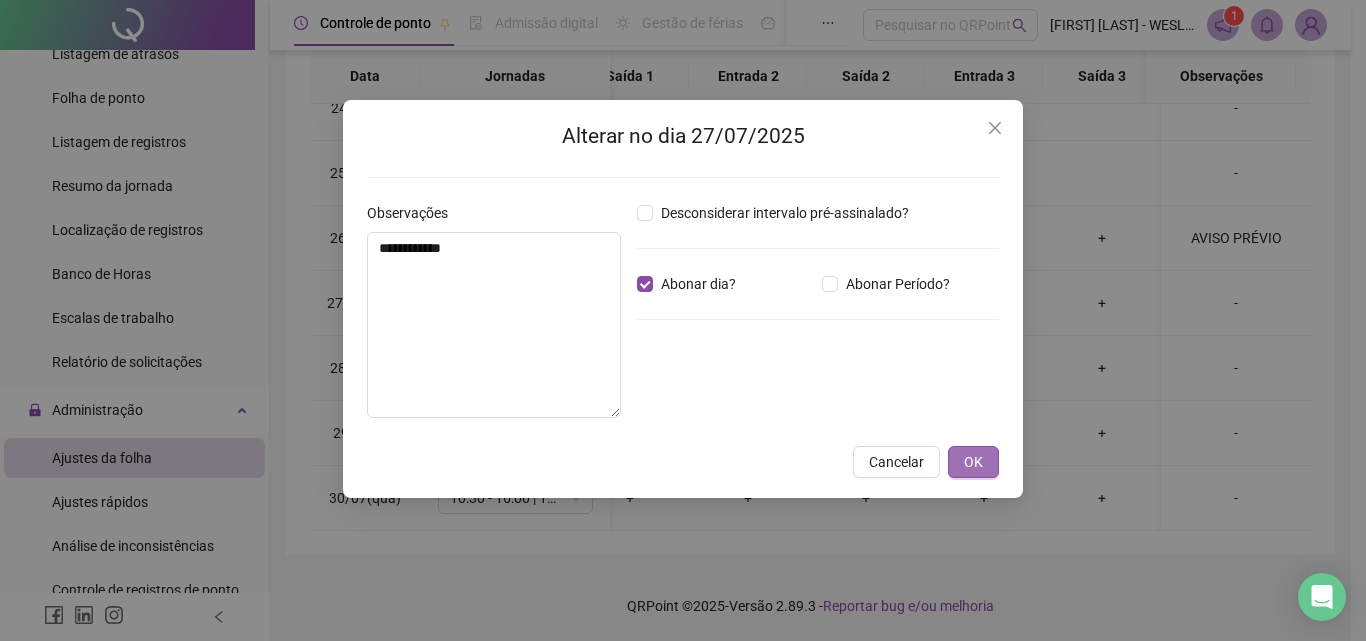 click on "OK" at bounding box center [973, 462] 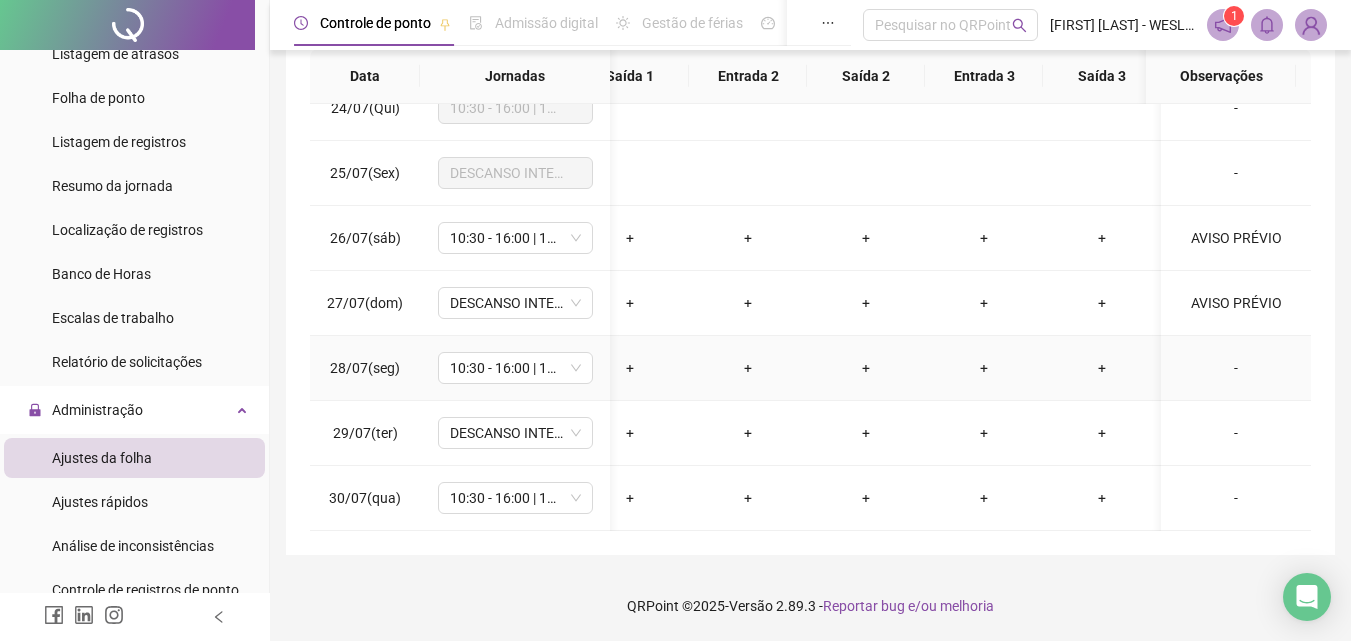click on "-" at bounding box center [1236, 368] 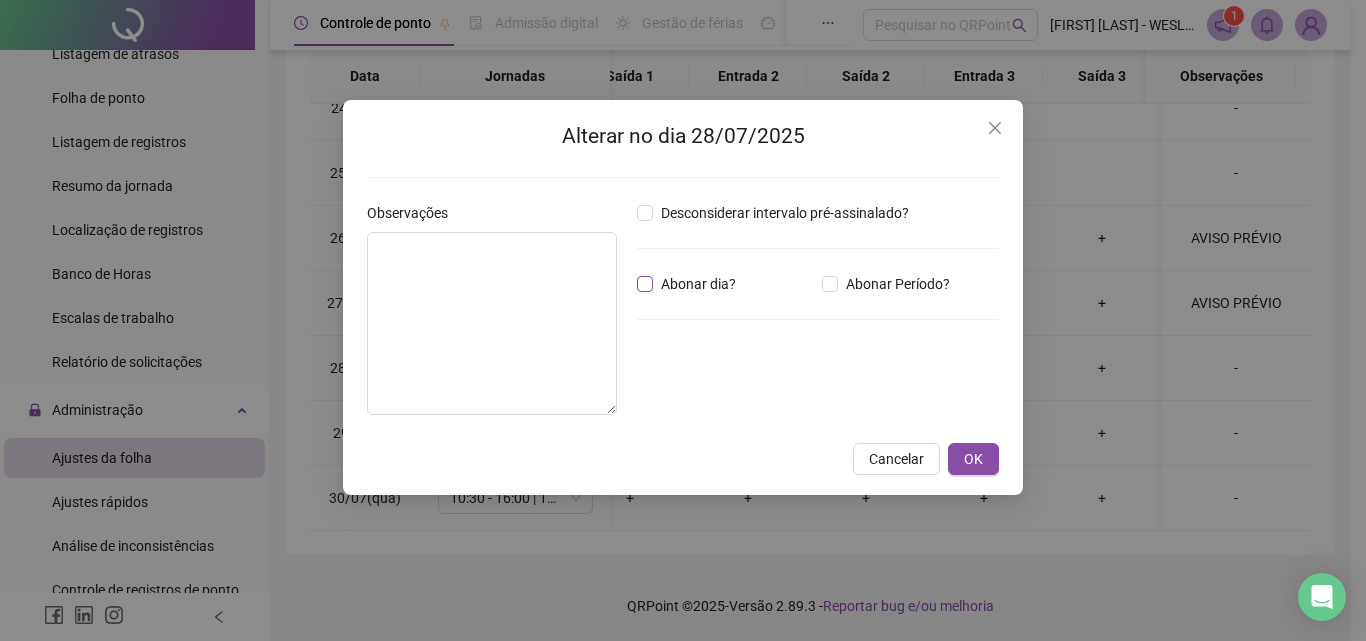 click on "Abonar dia?" at bounding box center [698, 284] 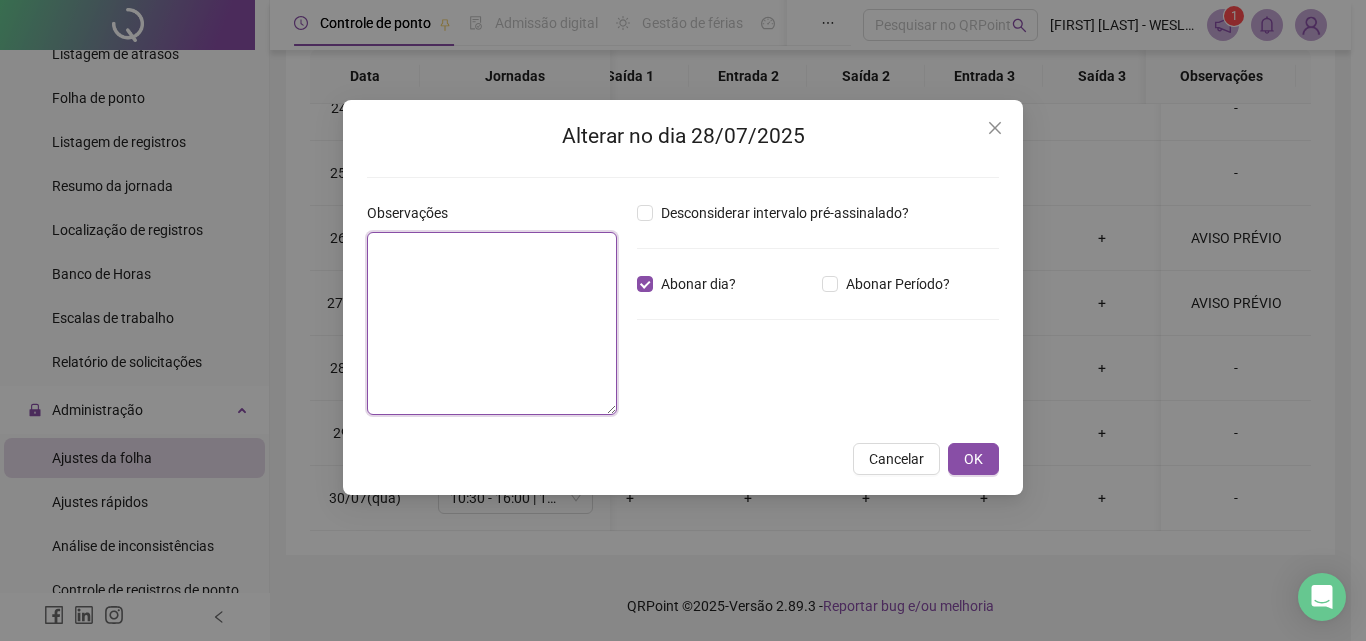 click at bounding box center [492, 323] 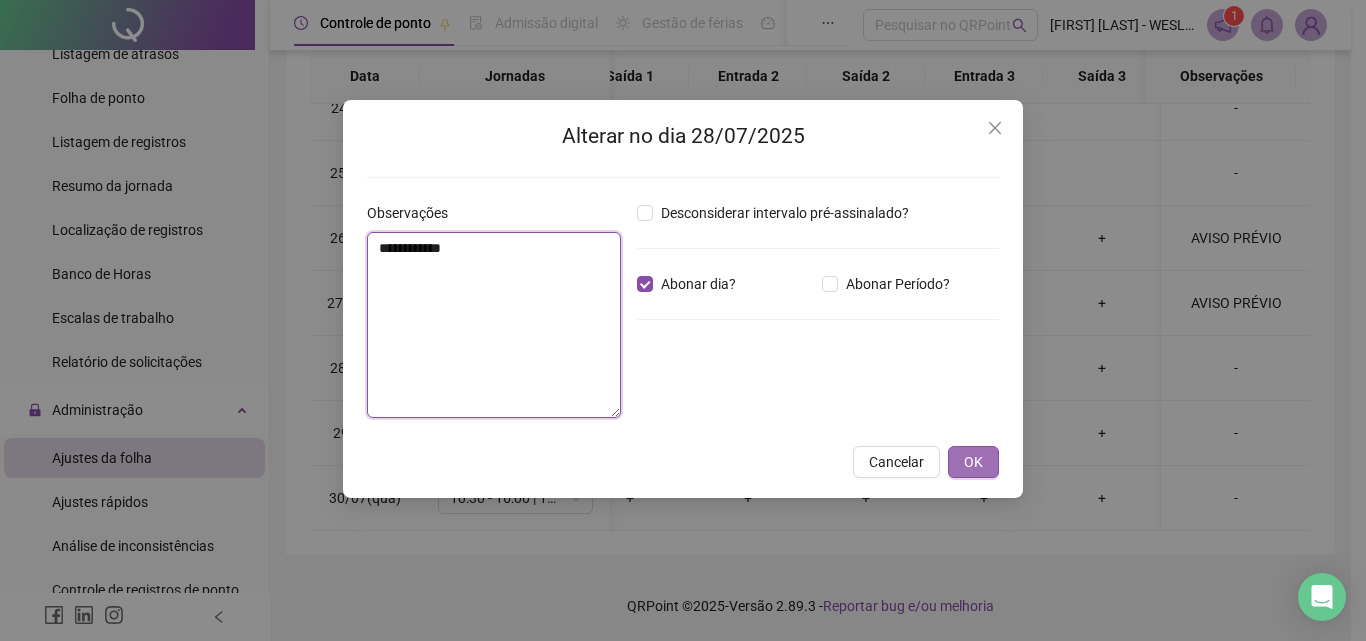 type on "**********" 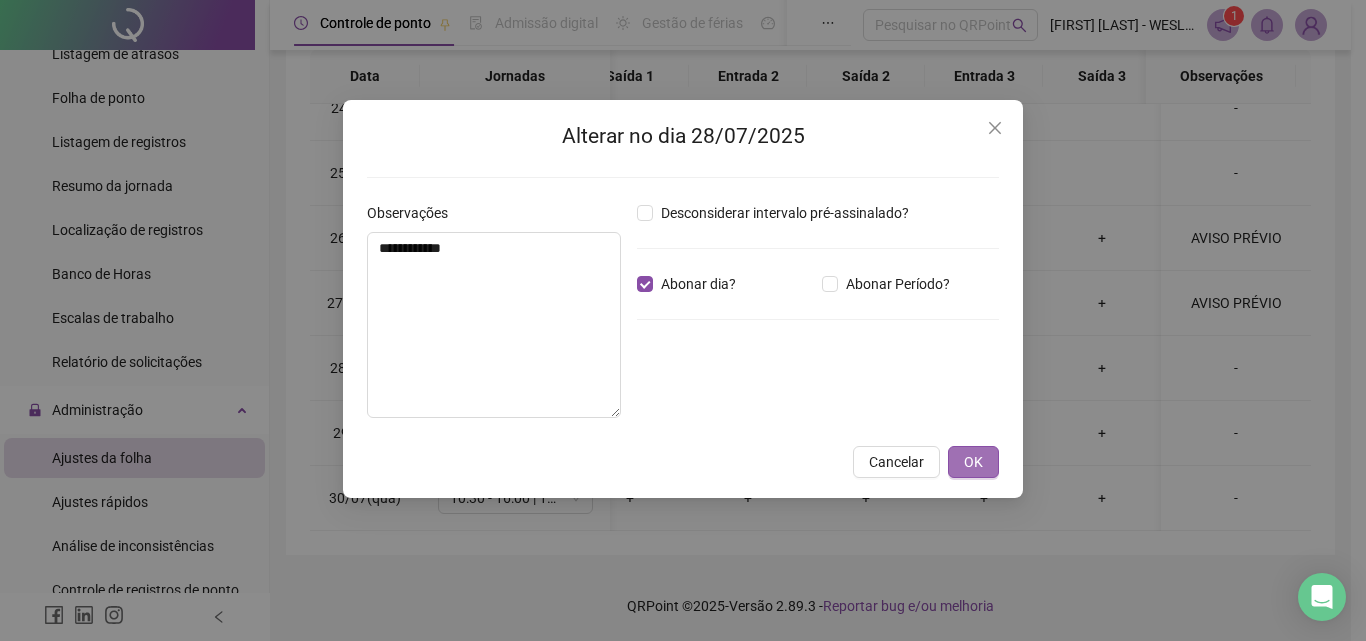 click on "OK" at bounding box center (973, 462) 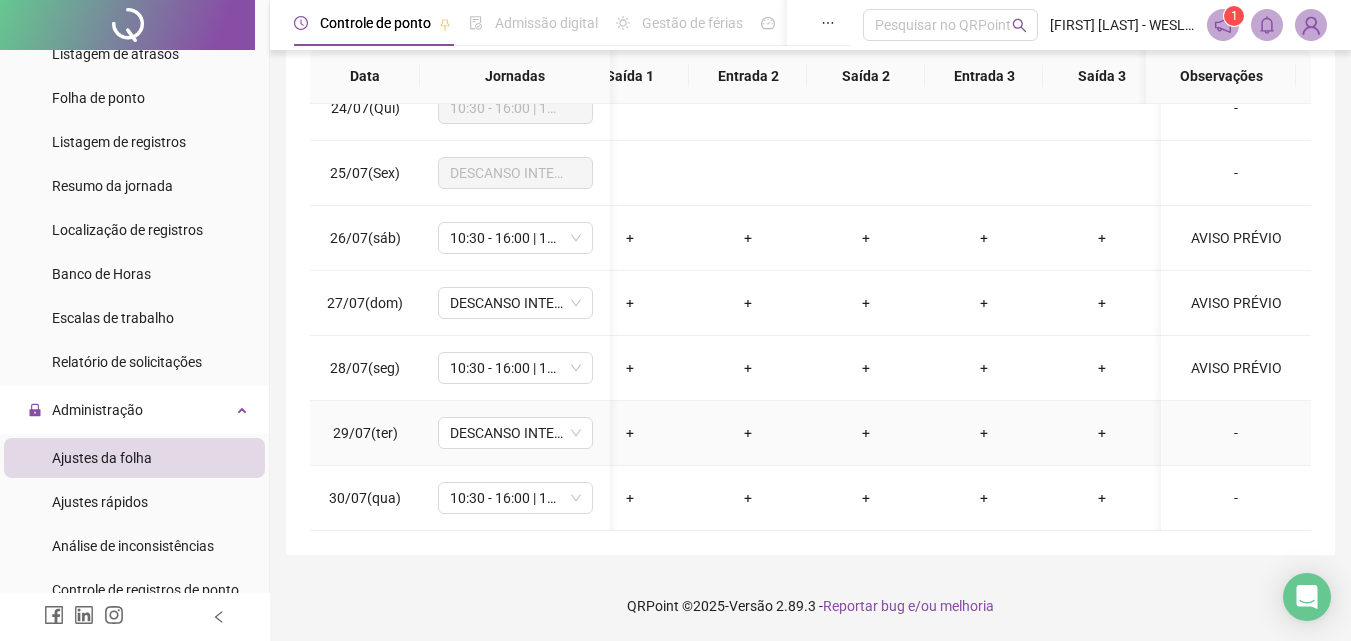 click on "-" at bounding box center [1236, 433] 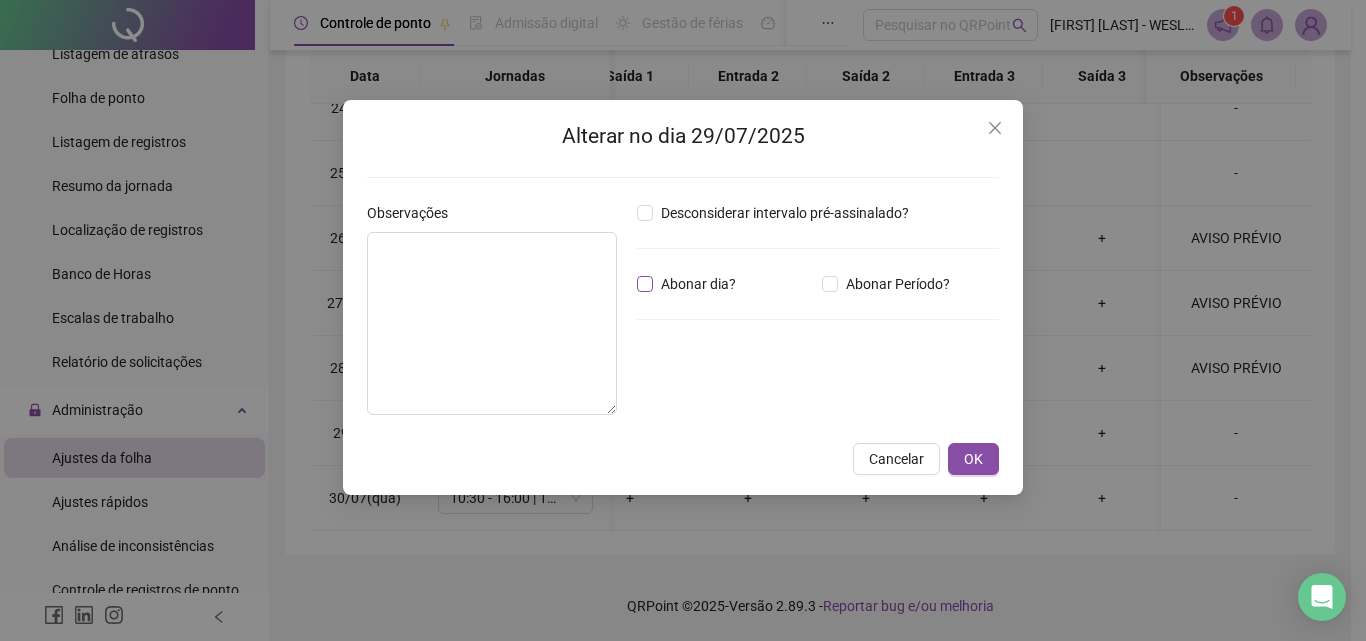 click on "Abonar dia?" at bounding box center (690, 284) 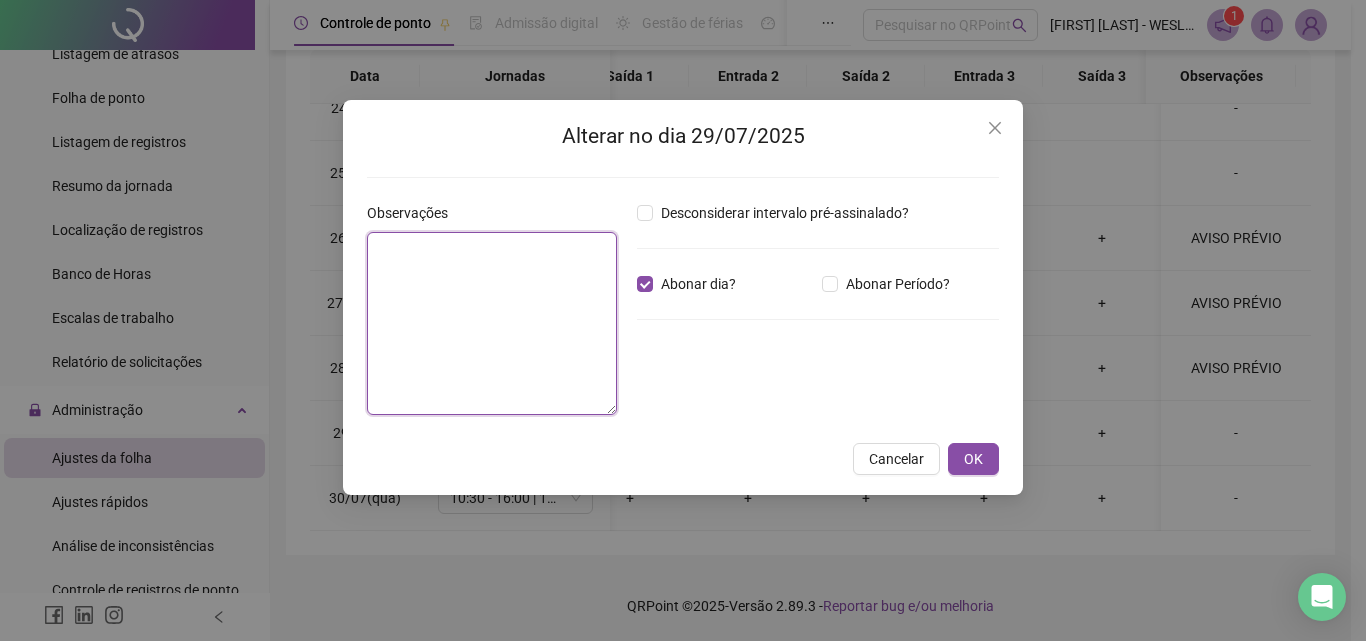 click at bounding box center [492, 323] 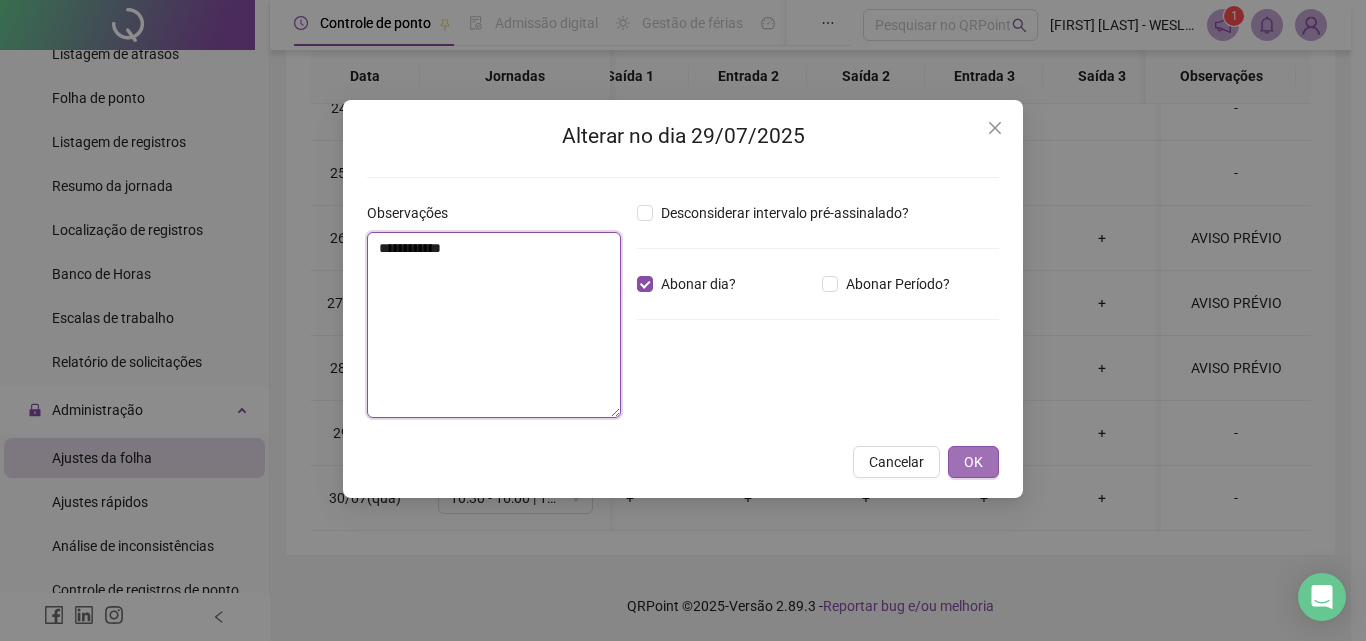 type on "**********" 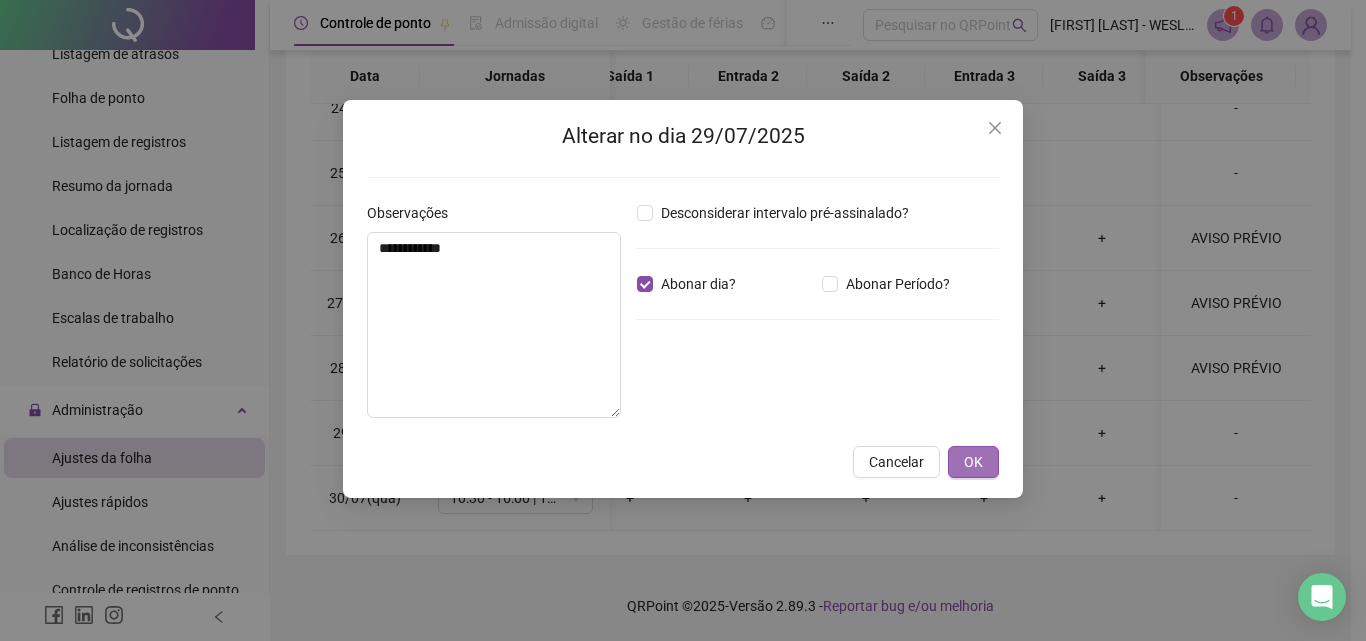click on "OK" at bounding box center (973, 462) 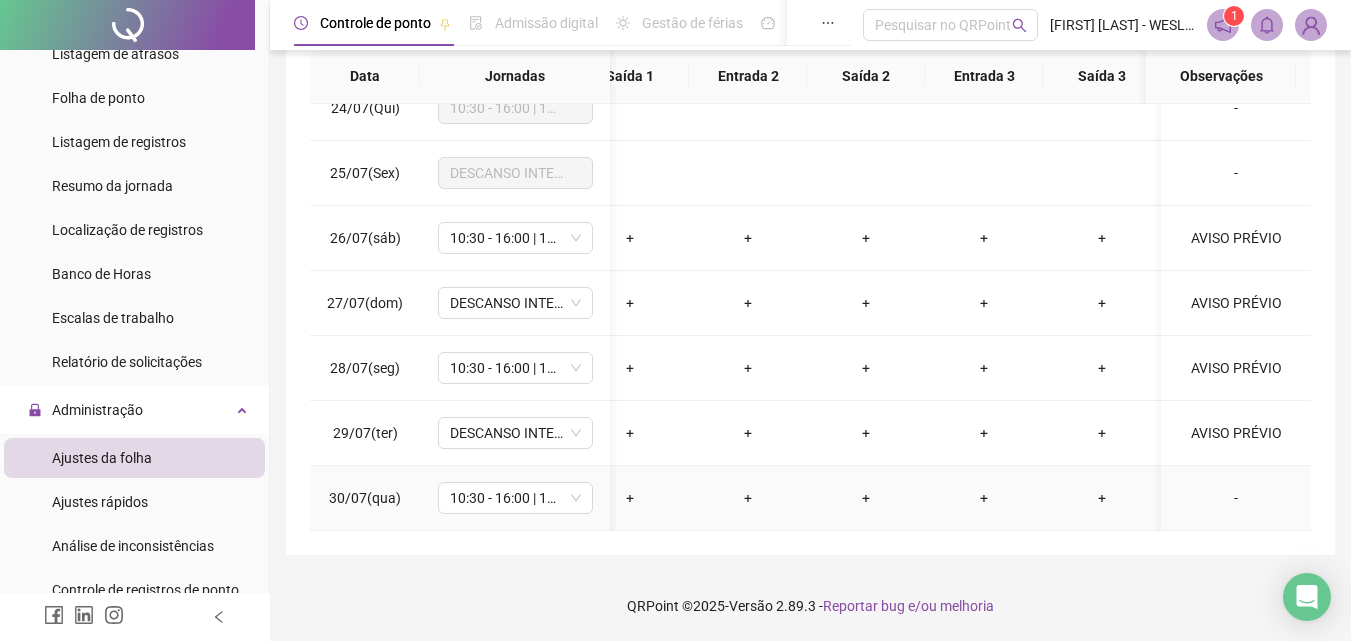 click on "-" at bounding box center [1236, 498] 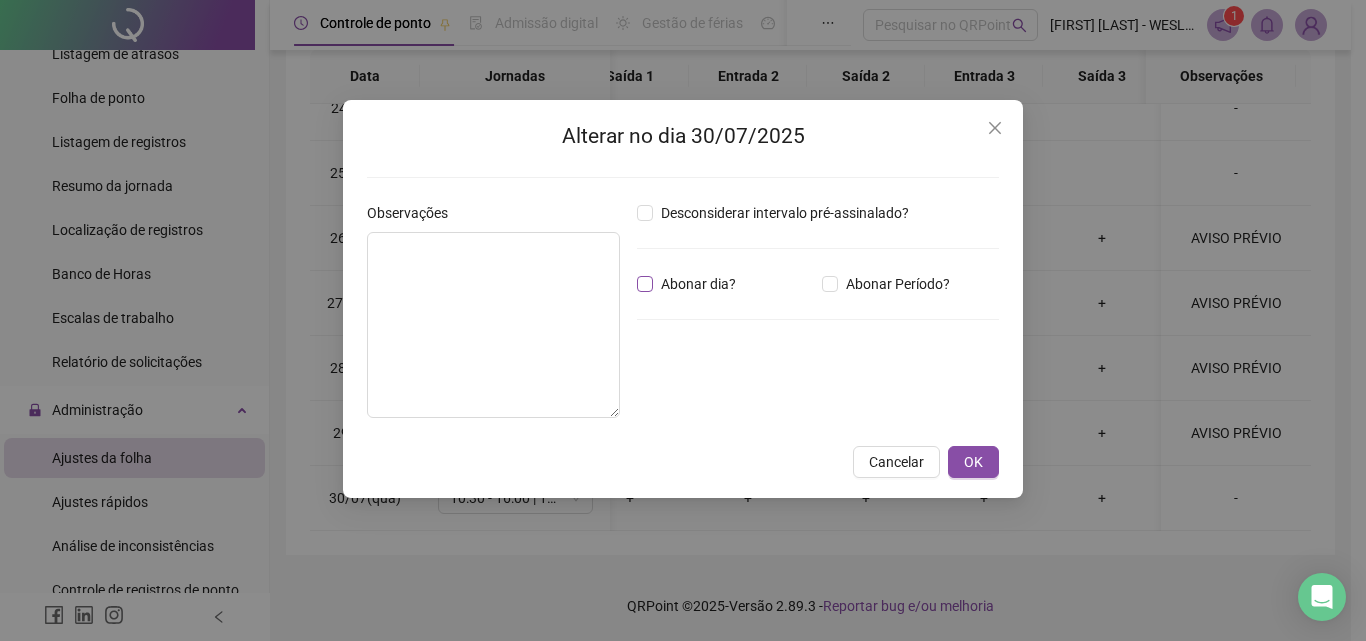 click on "Abonar dia?" at bounding box center (698, 284) 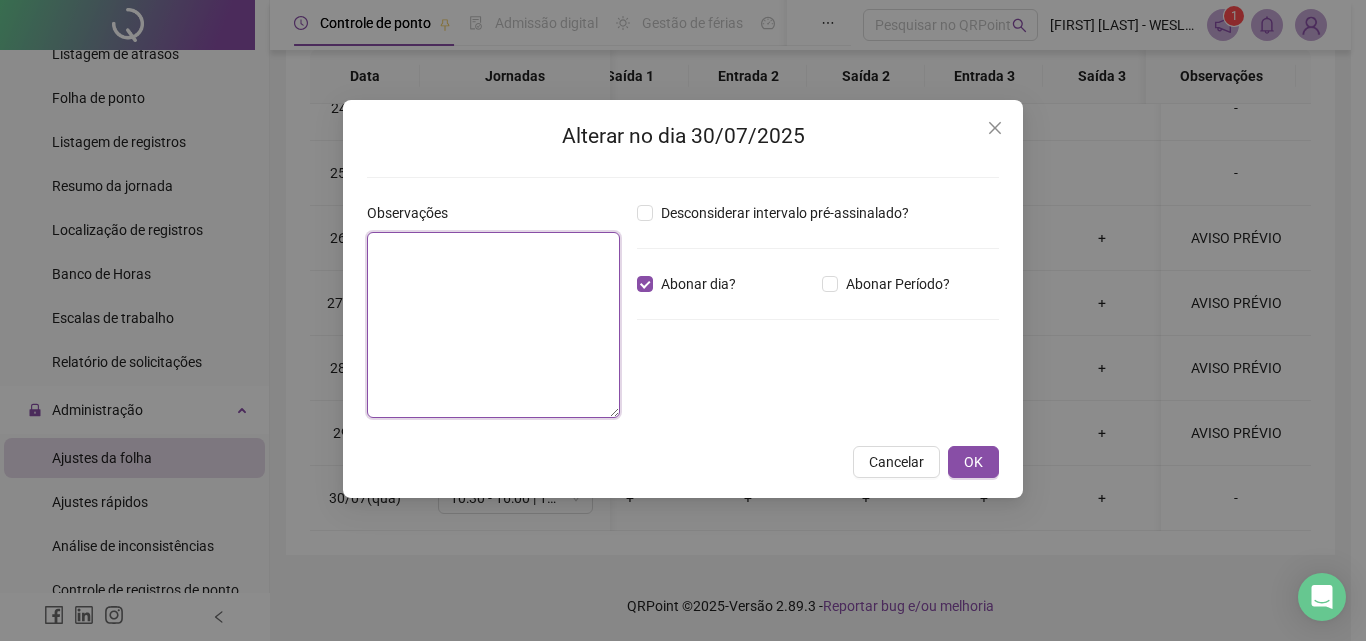 click at bounding box center [493, 325] 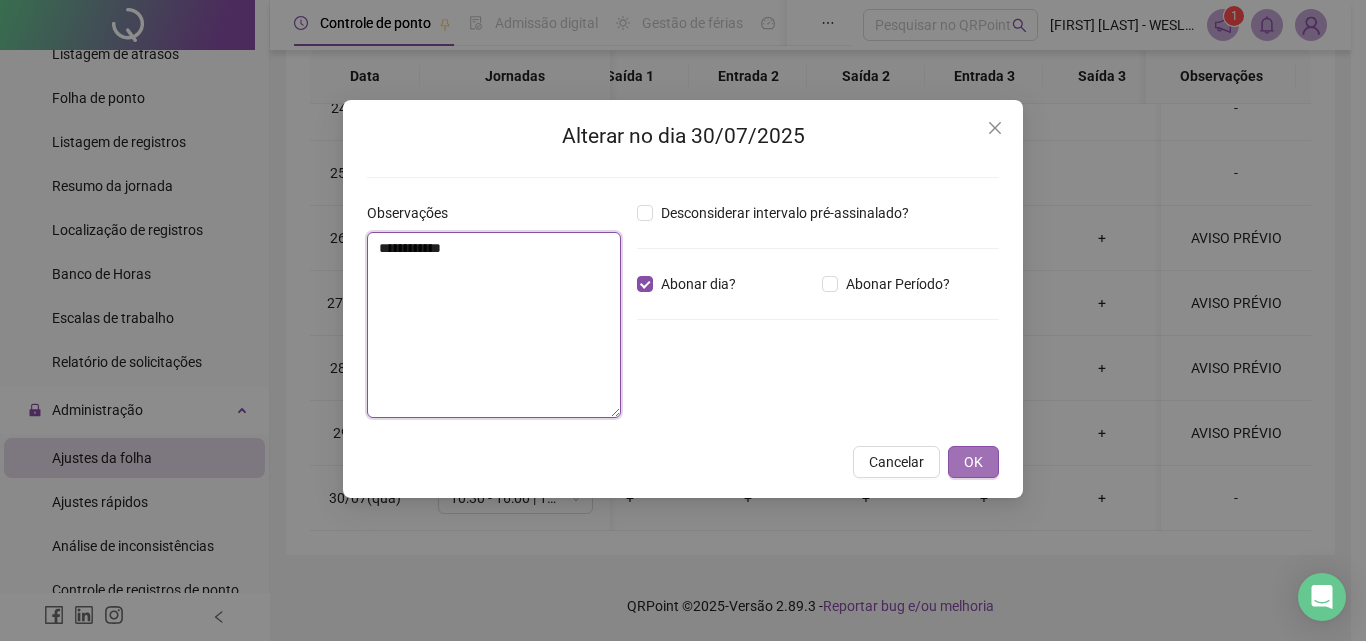type on "**********" 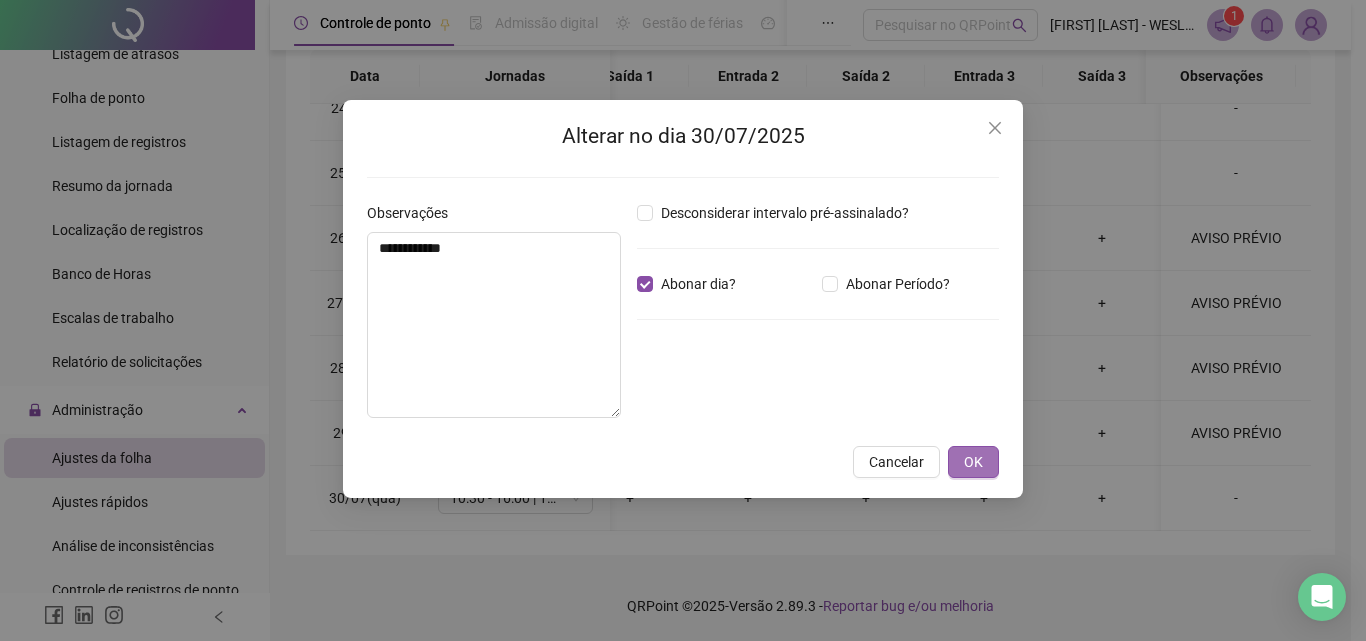 click on "OK" at bounding box center (973, 462) 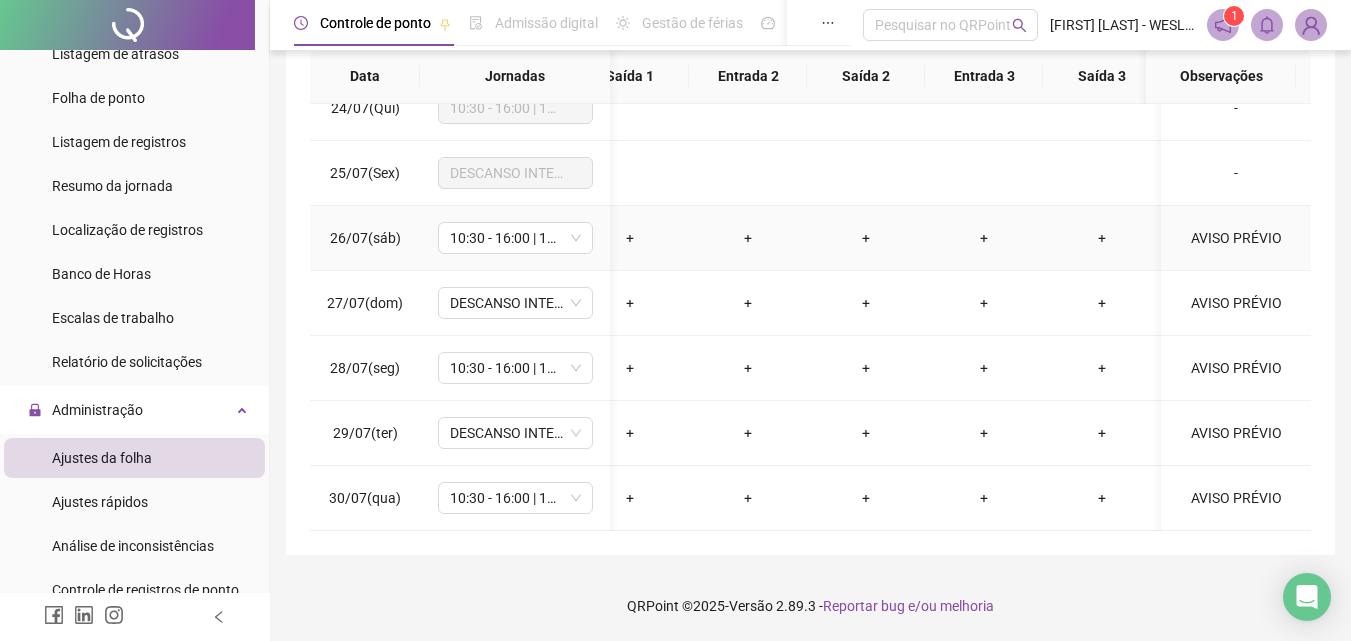 scroll, scrollTop: 1763, scrollLeft: 157, axis: both 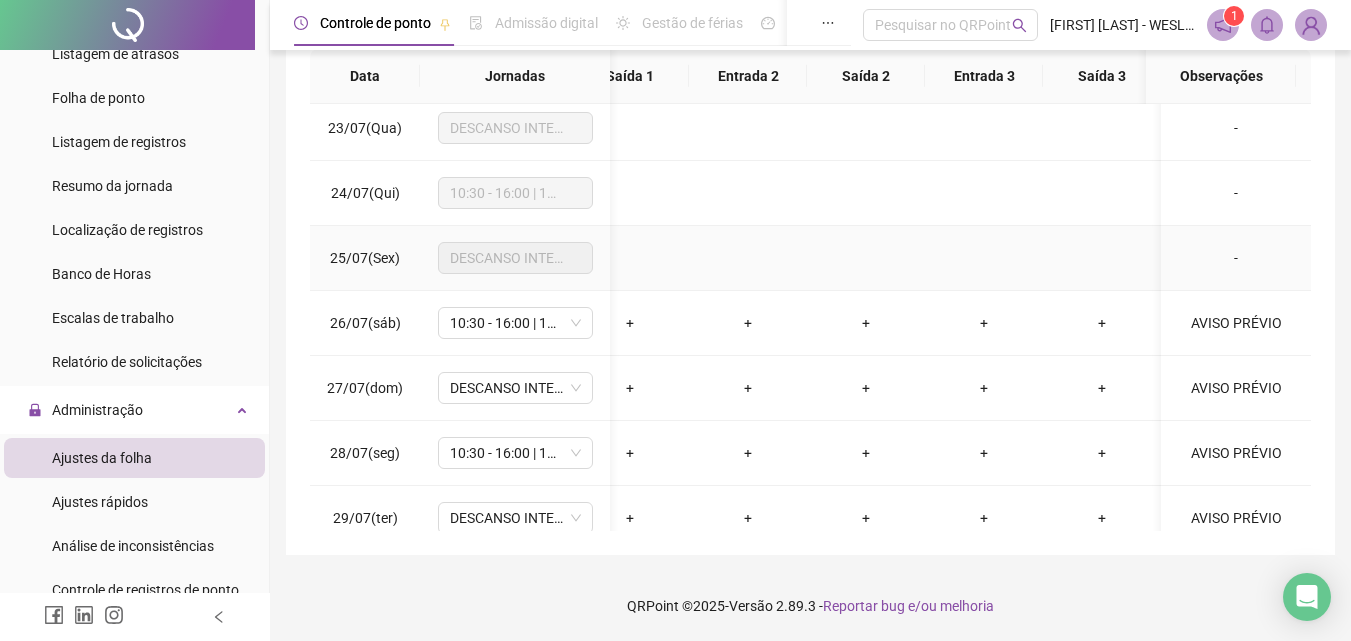 click on "-" at bounding box center [1236, 258] 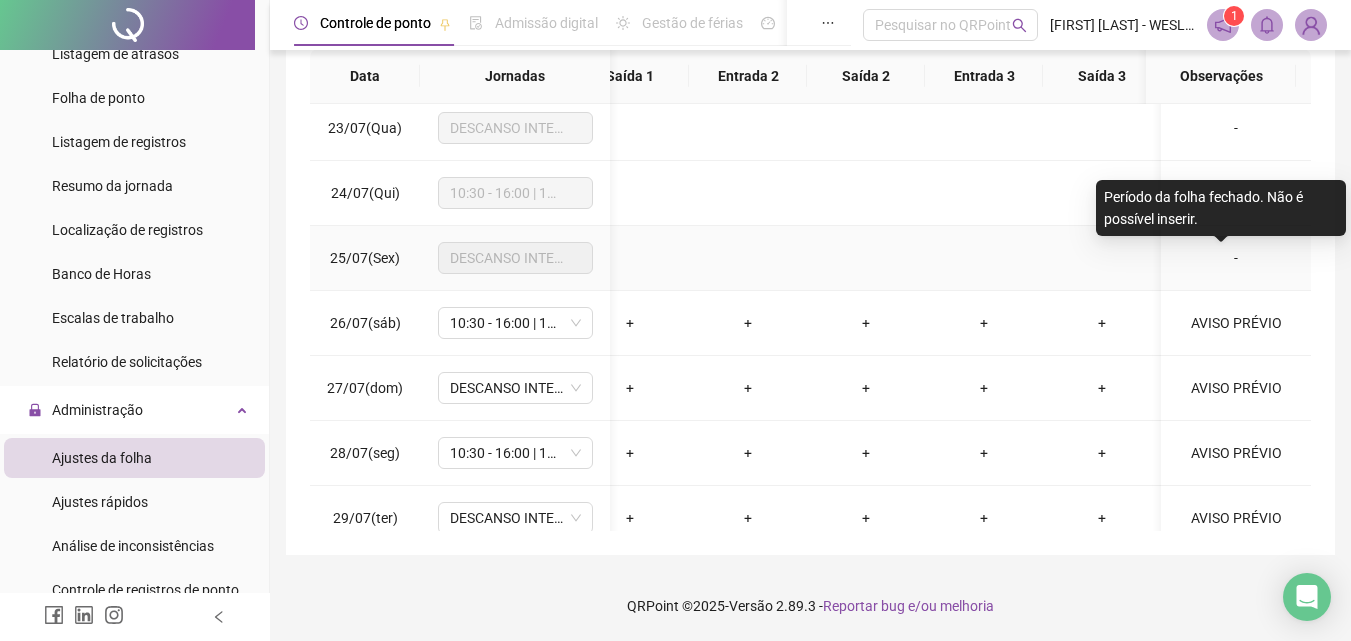 click on "-" at bounding box center [1236, 258] 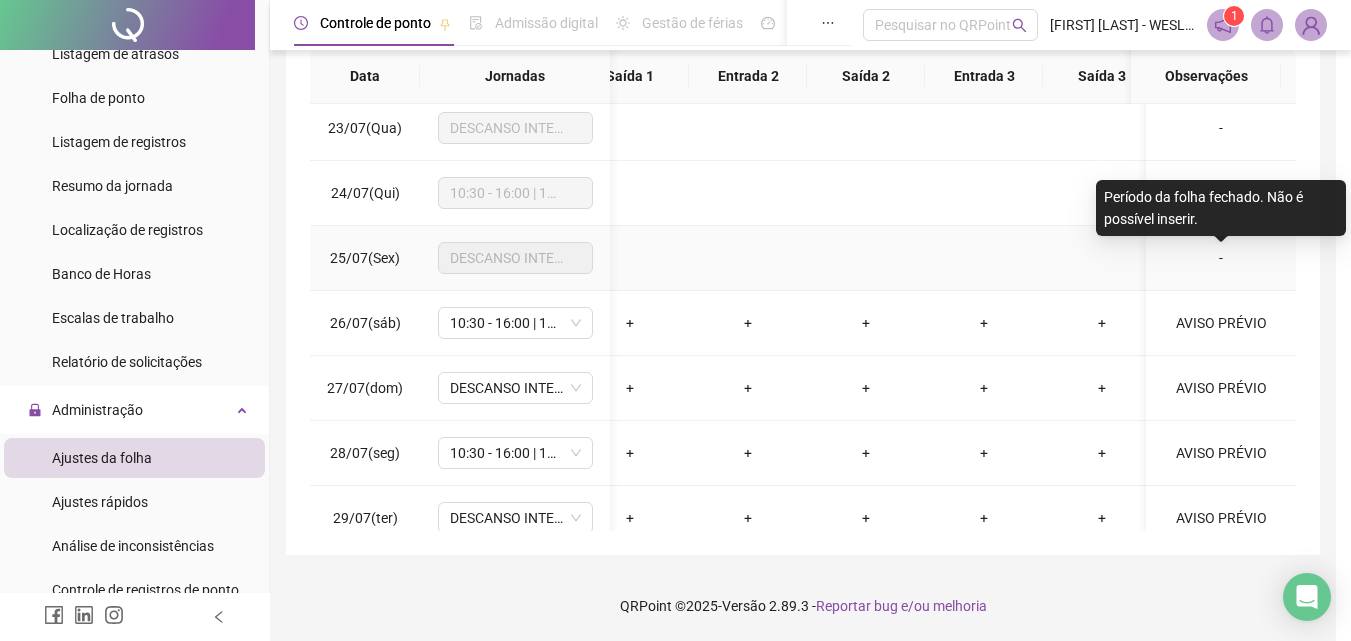 click on "Alterar no dia   25/07/2025 Observações Desconsiderar intervalo pré-assinalado? Abonar dia? Abonar Período? Horas a abonar ***** Aplicar regime de compensação Cancelar OK" at bounding box center (675, 320) 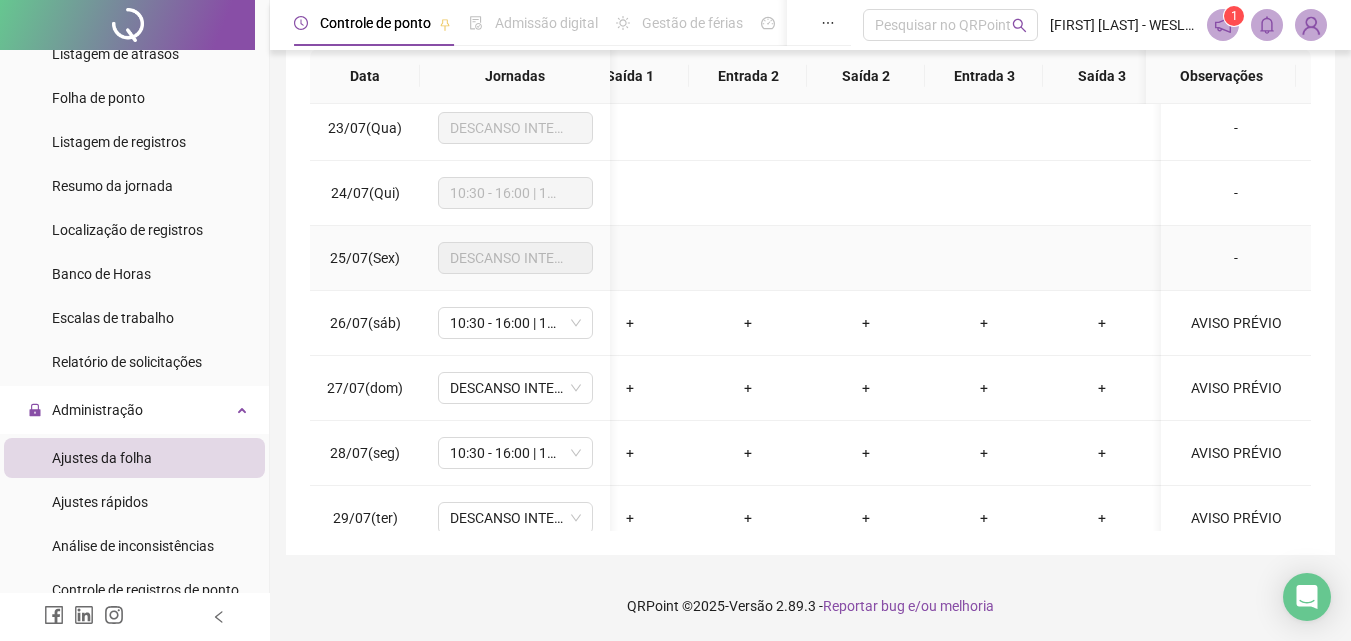 click on "-" at bounding box center [1236, 258] 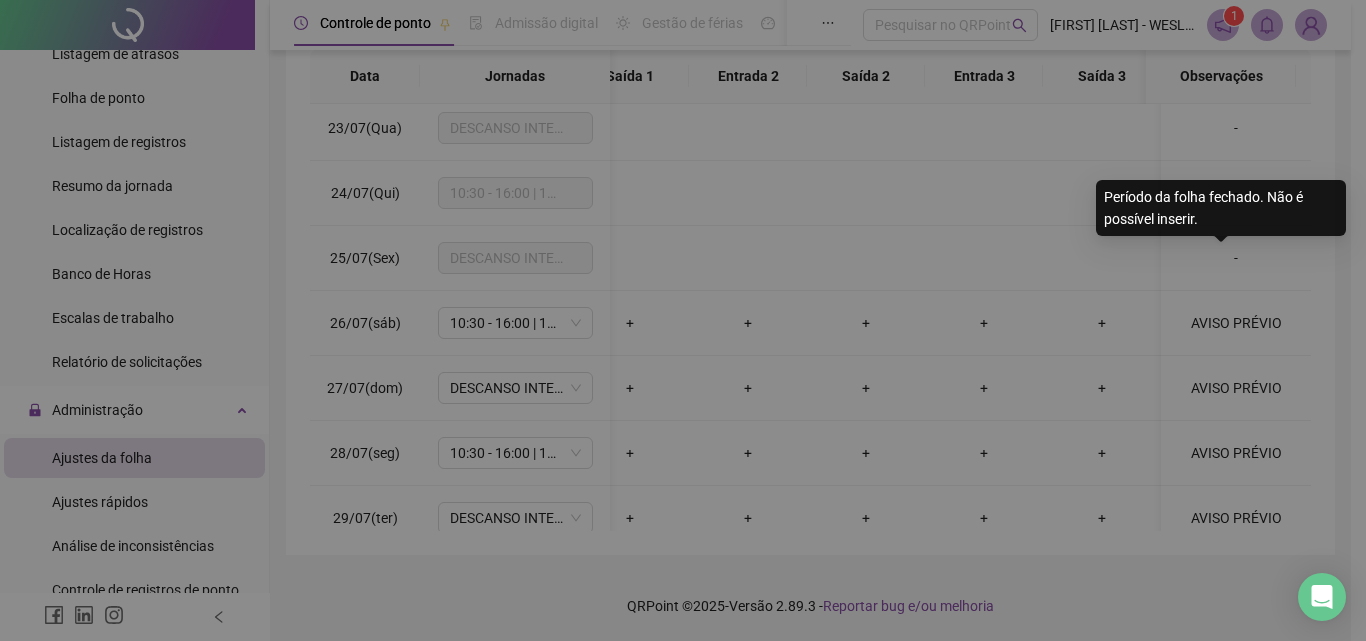 click on "Alterar no dia   25/07/2025 Observações Desconsiderar intervalo pré-assinalado? Abonar dia? Abonar Período? Horas a abonar ***** Aplicar regime de compensação Cancelar OK" at bounding box center (683, 320) 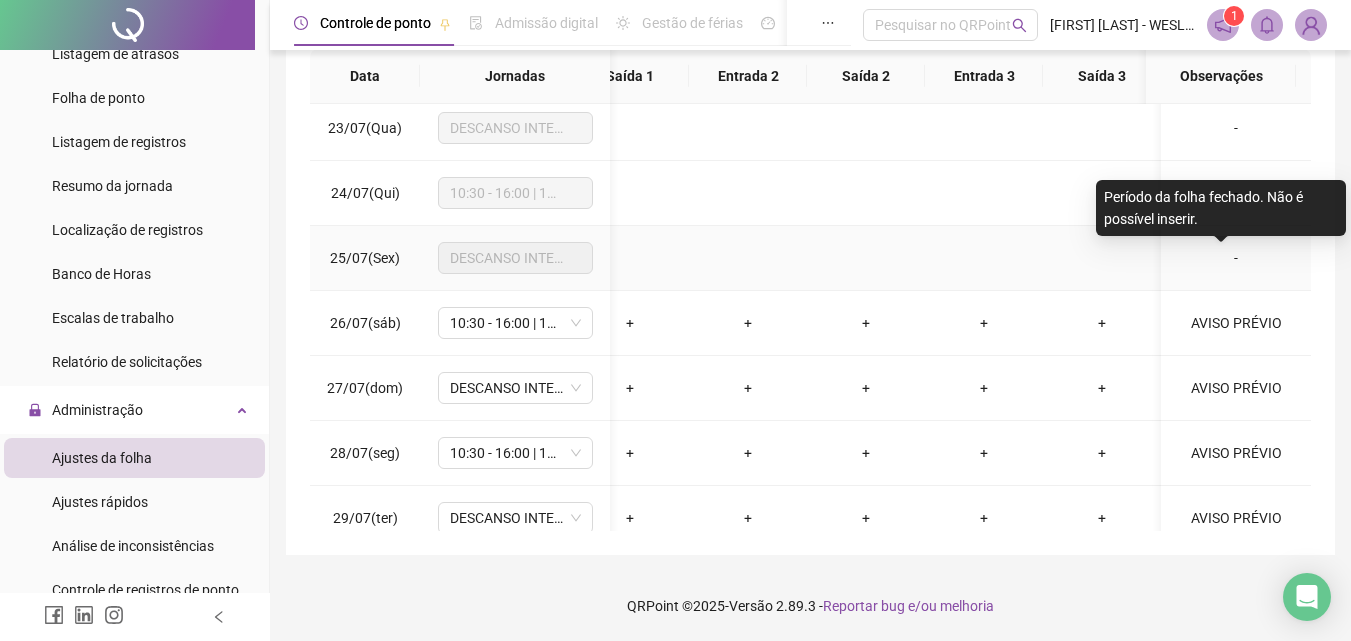 click on "-" at bounding box center [1236, 258] 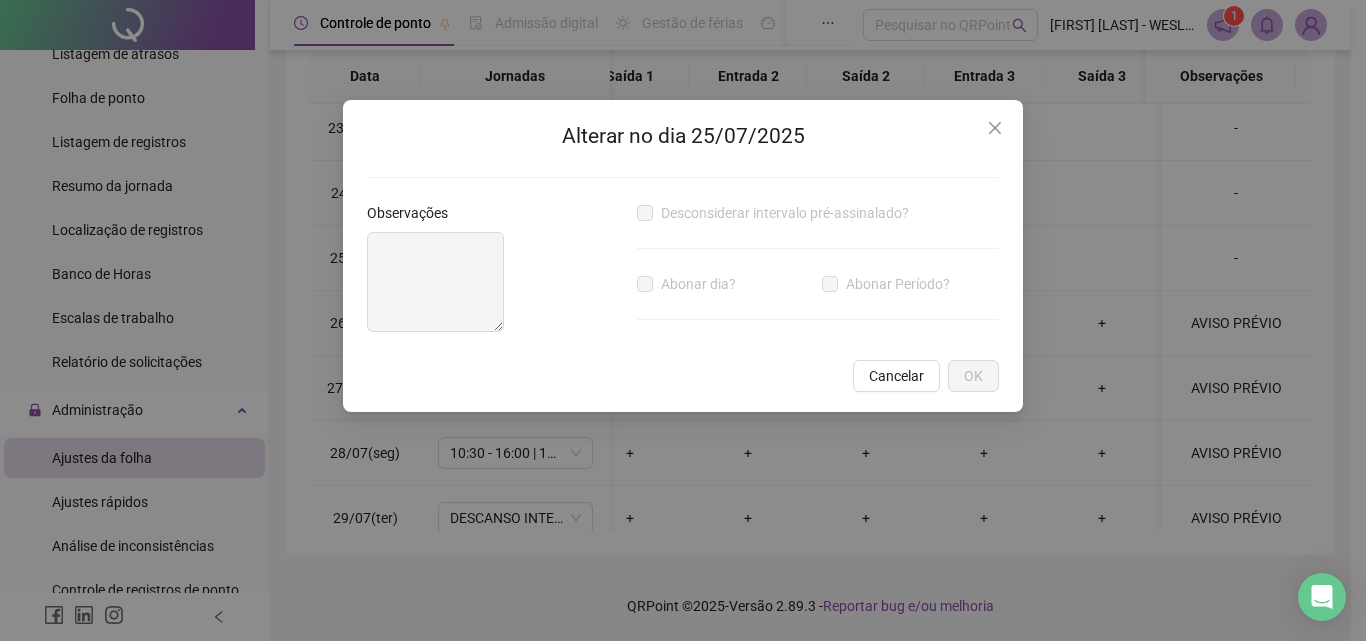 click on "Alterar no dia   25/07/2025 Observações Desconsiderar intervalo pré-assinalado? Abonar dia? Abonar Período? Horas a abonar ***** Aplicar regime de compensação Cancelar OK" at bounding box center (683, 256) 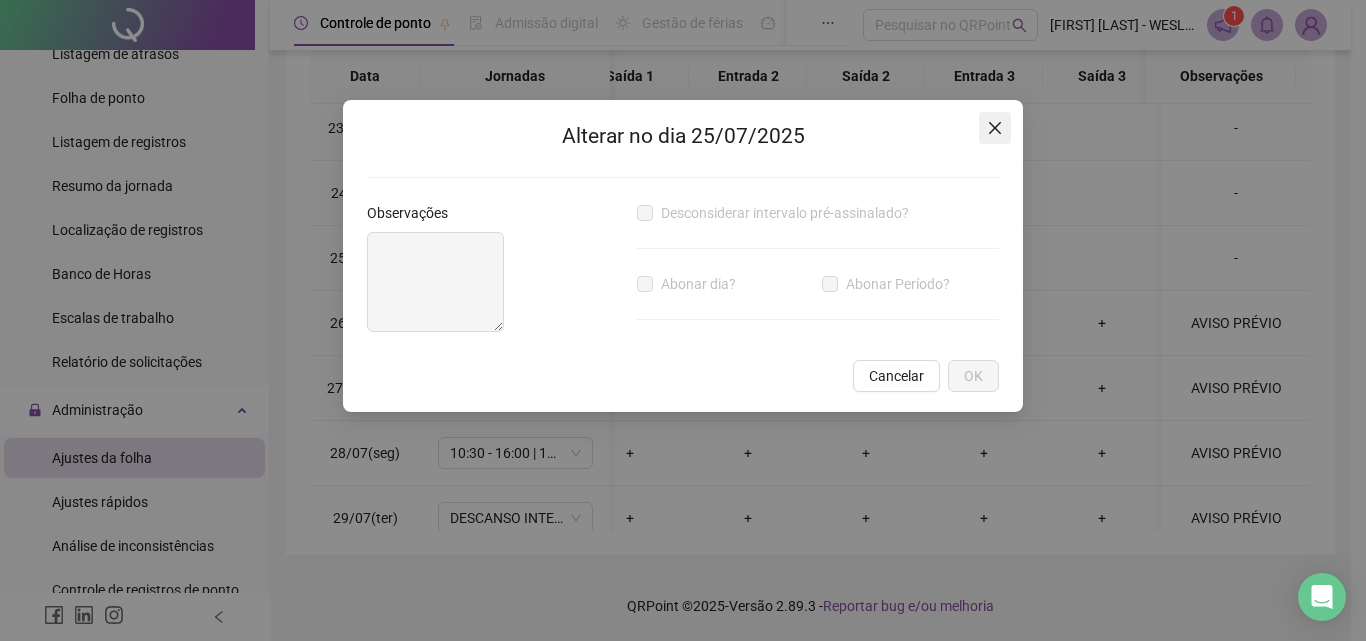 click at bounding box center [995, 128] 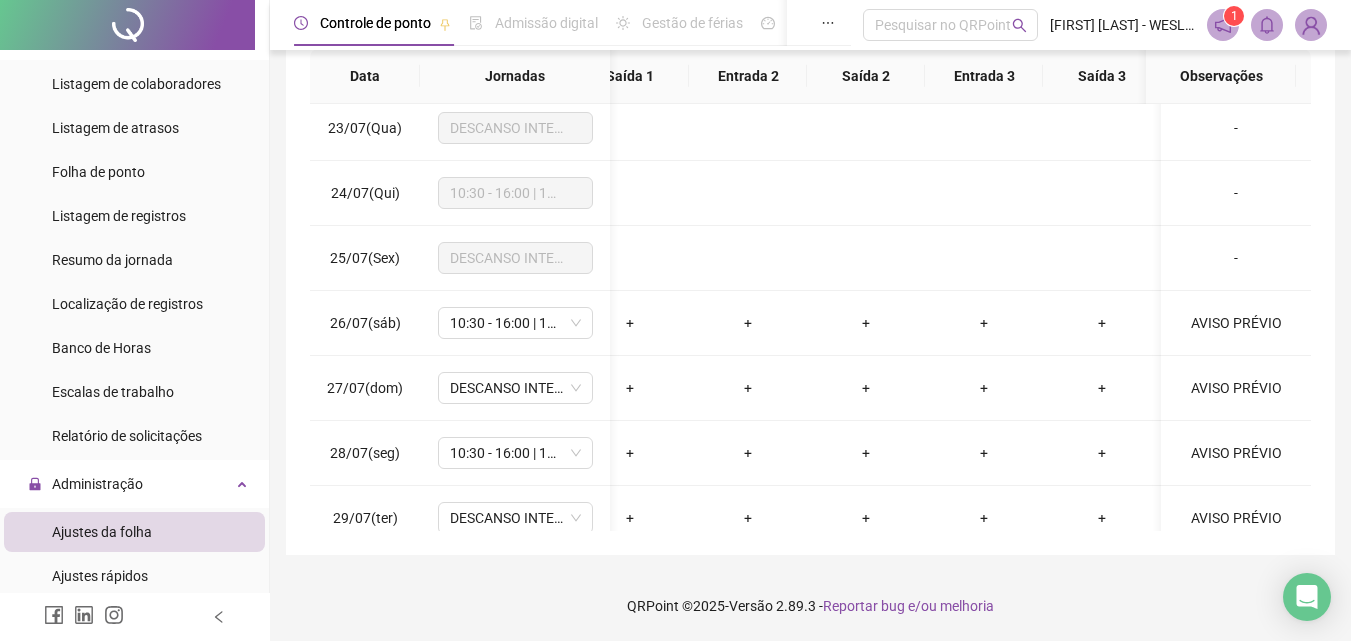 scroll, scrollTop: 0, scrollLeft: 0, axis: both 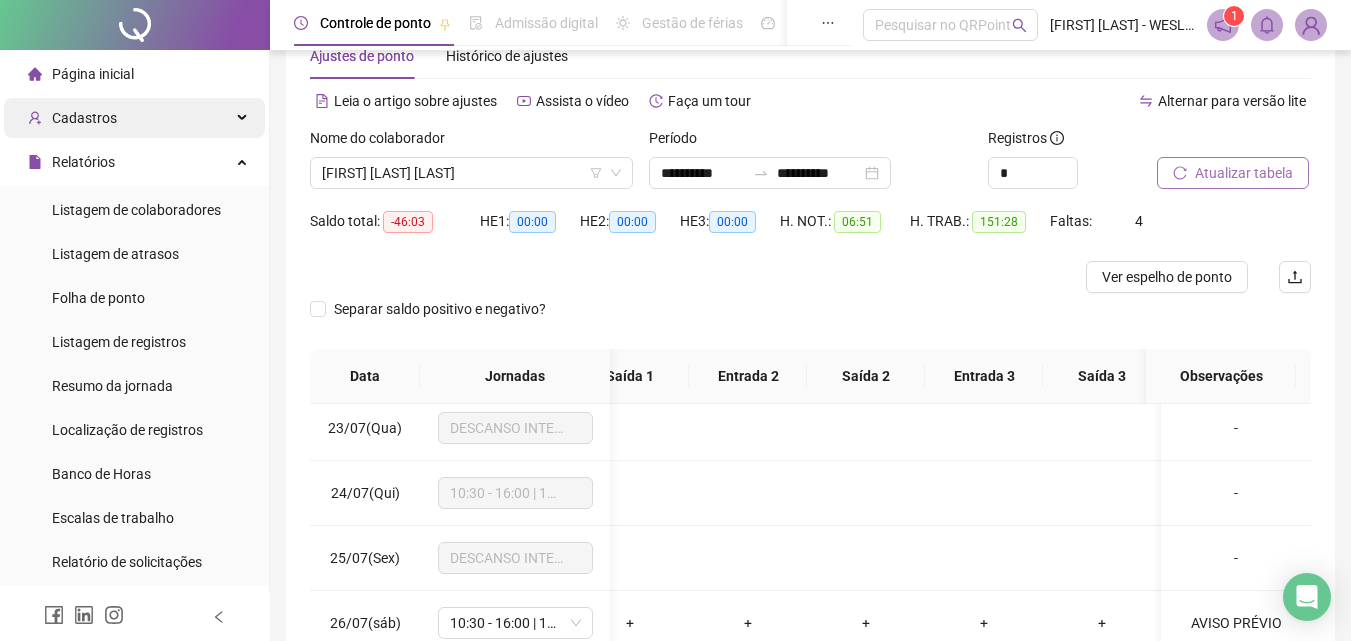 click on "Cadastros" at bounding box center [134, 118] 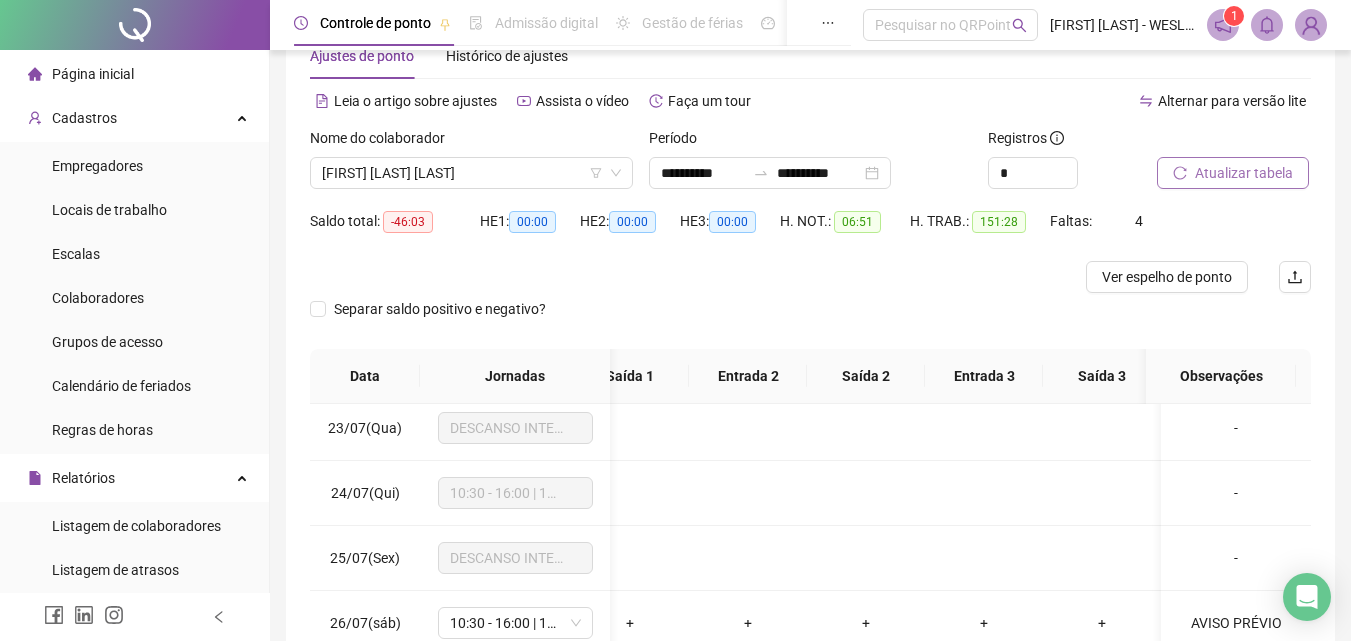 click on "Página inicial" at bounding box center (134, 74) 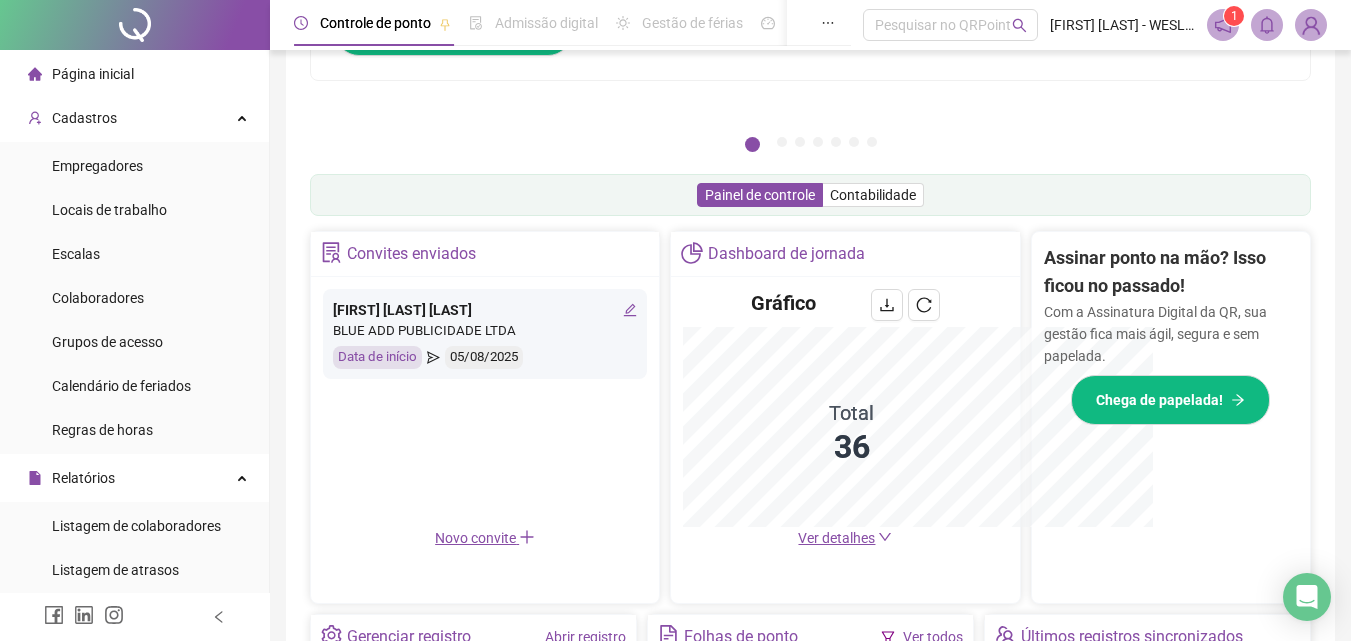 scroll, scrollTop: 639, scrollLeft: 0, axis: vertical 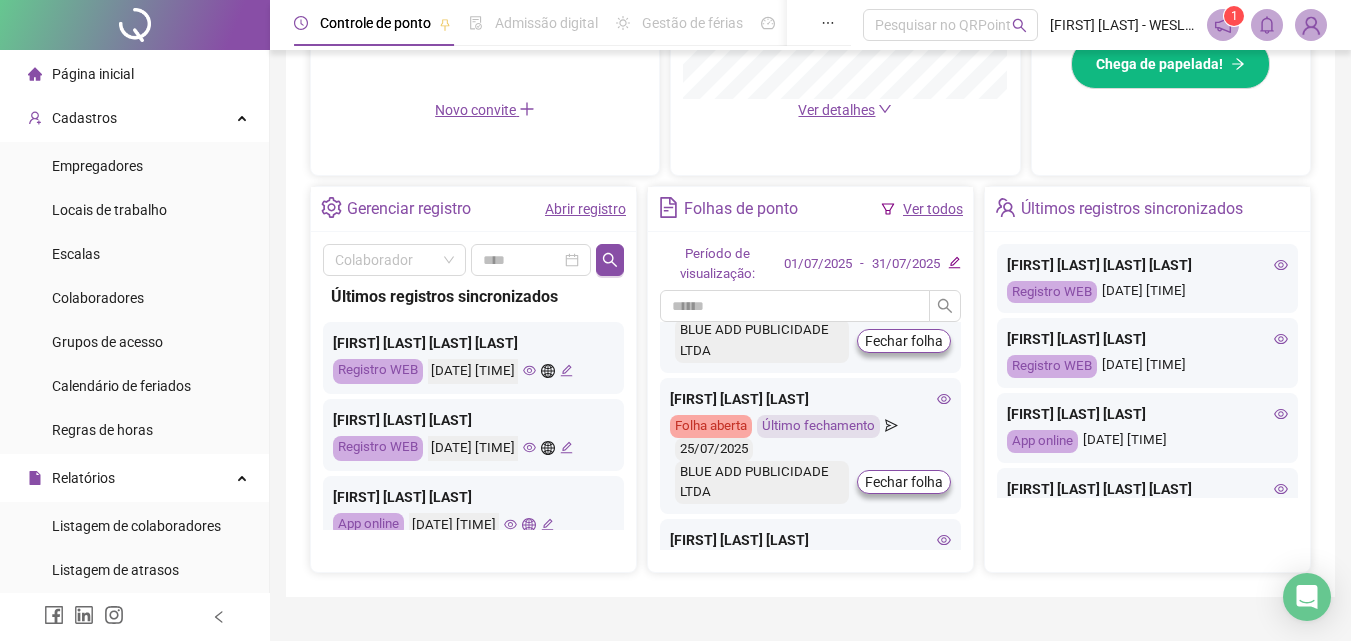 click on "[FIRST] [LAST]" at bounding box center [810, 399] 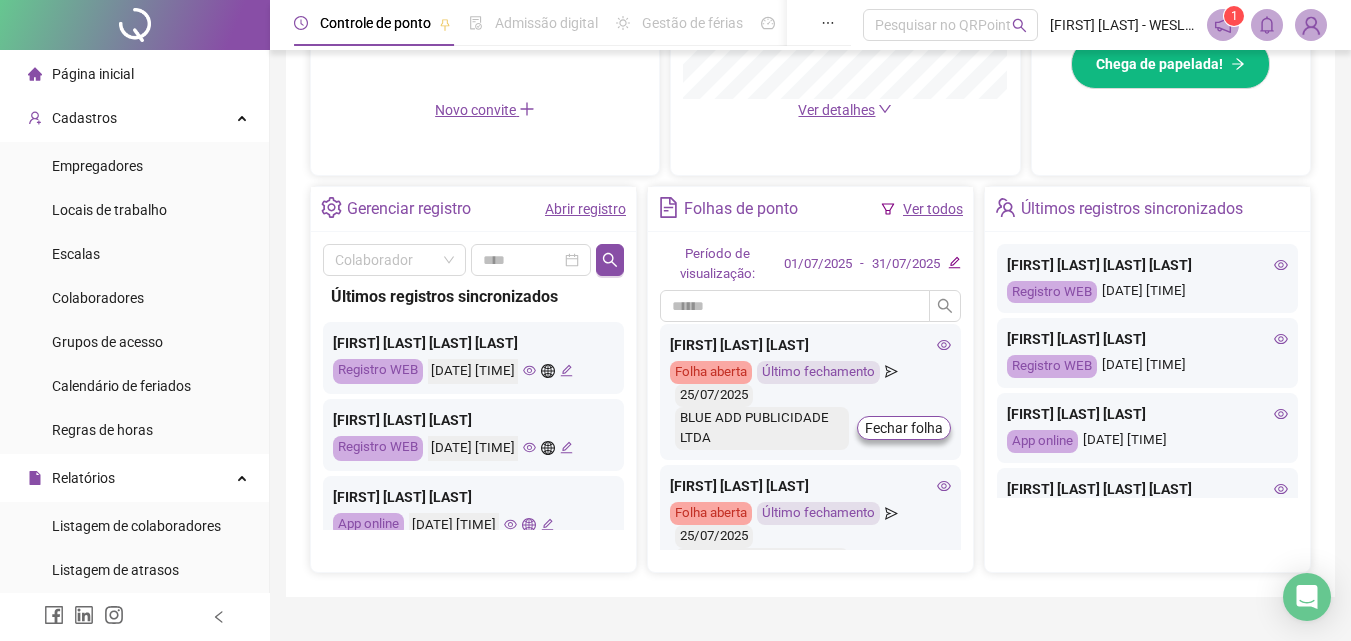 scroll, scrollTop: 3922, scrollLeft: 0, axis: vertical 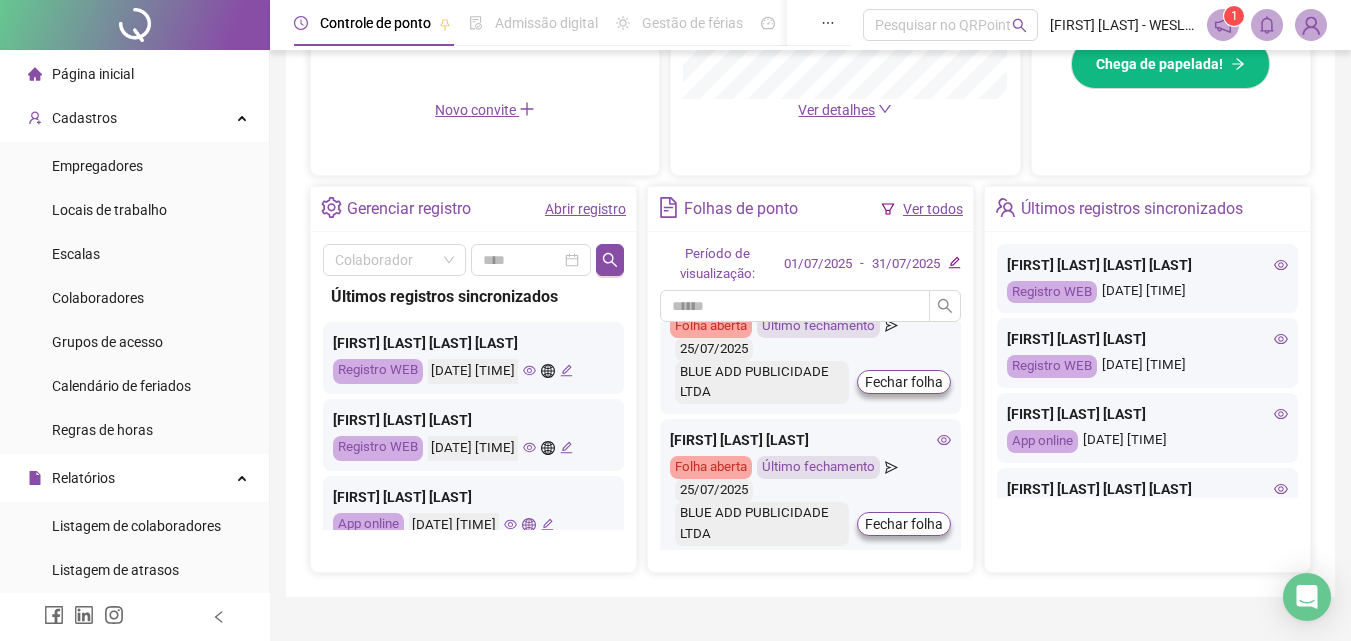 click 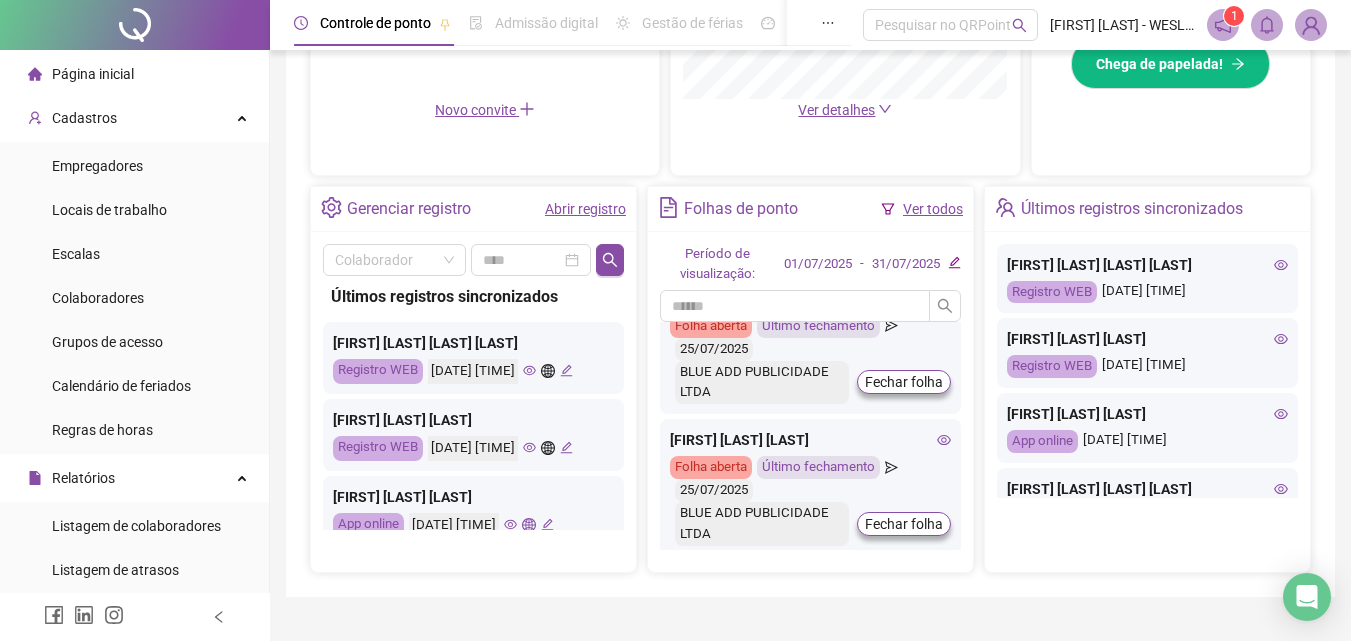 click 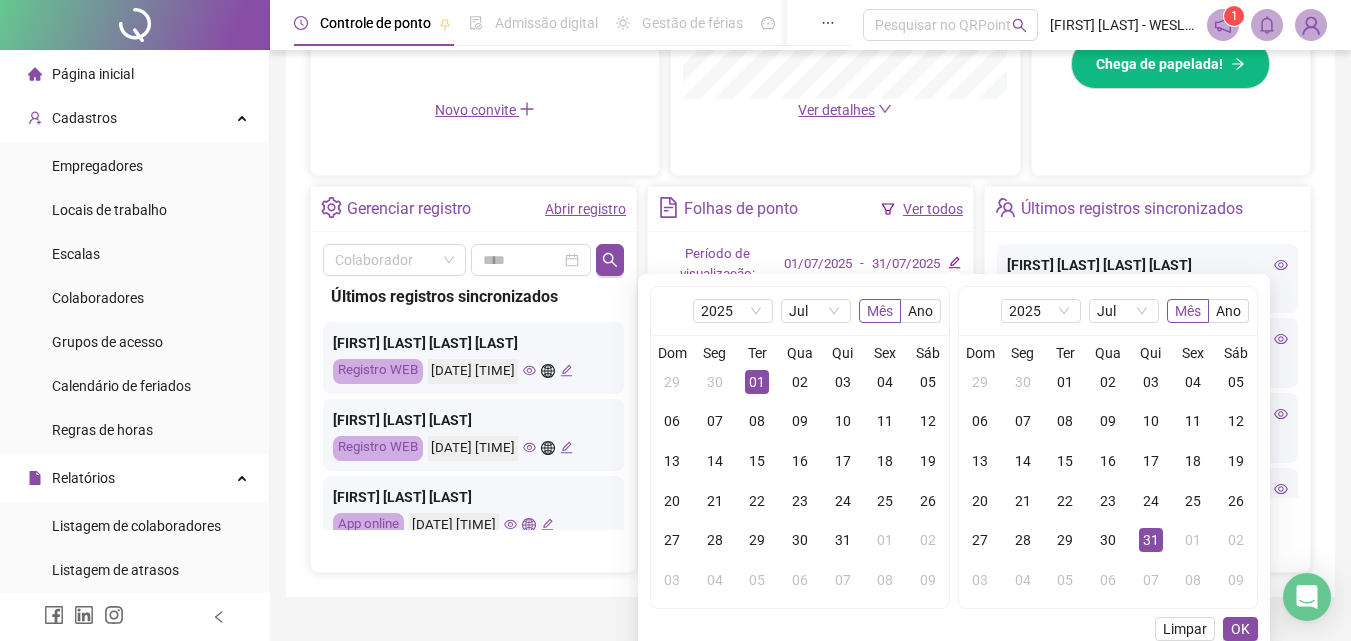 click 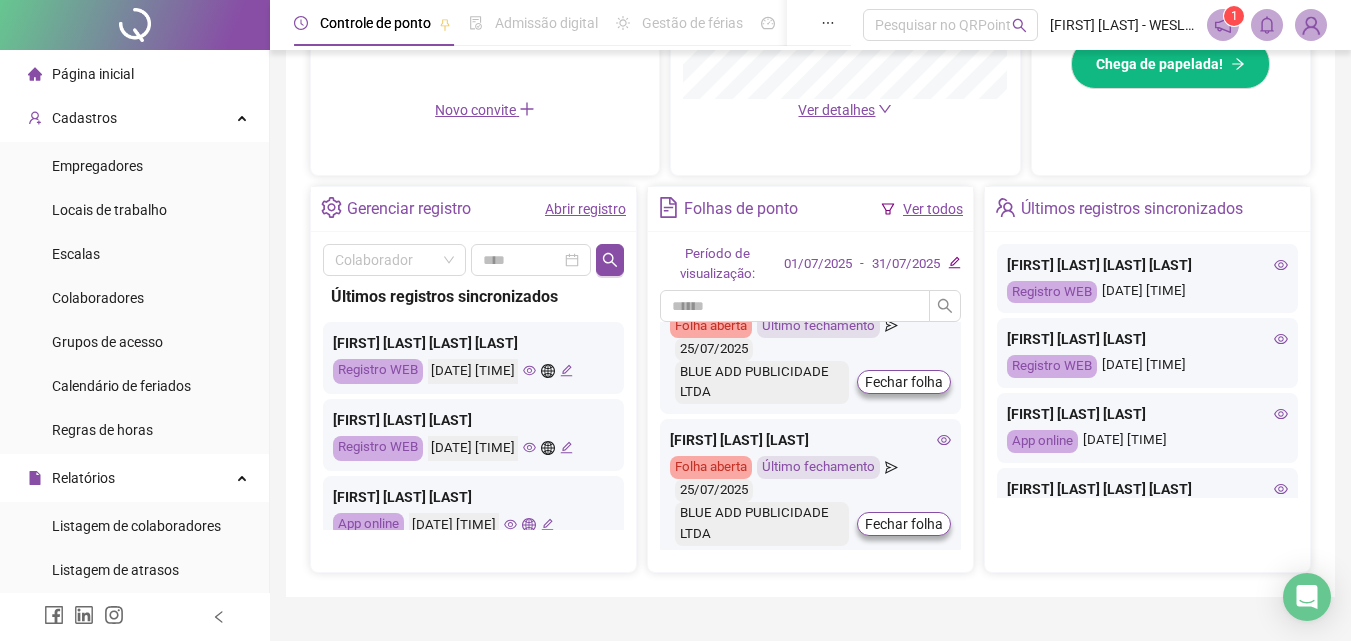 click on "BLUE ADD PUBLICIDADE LTDA" at bounding box center [762, 383] 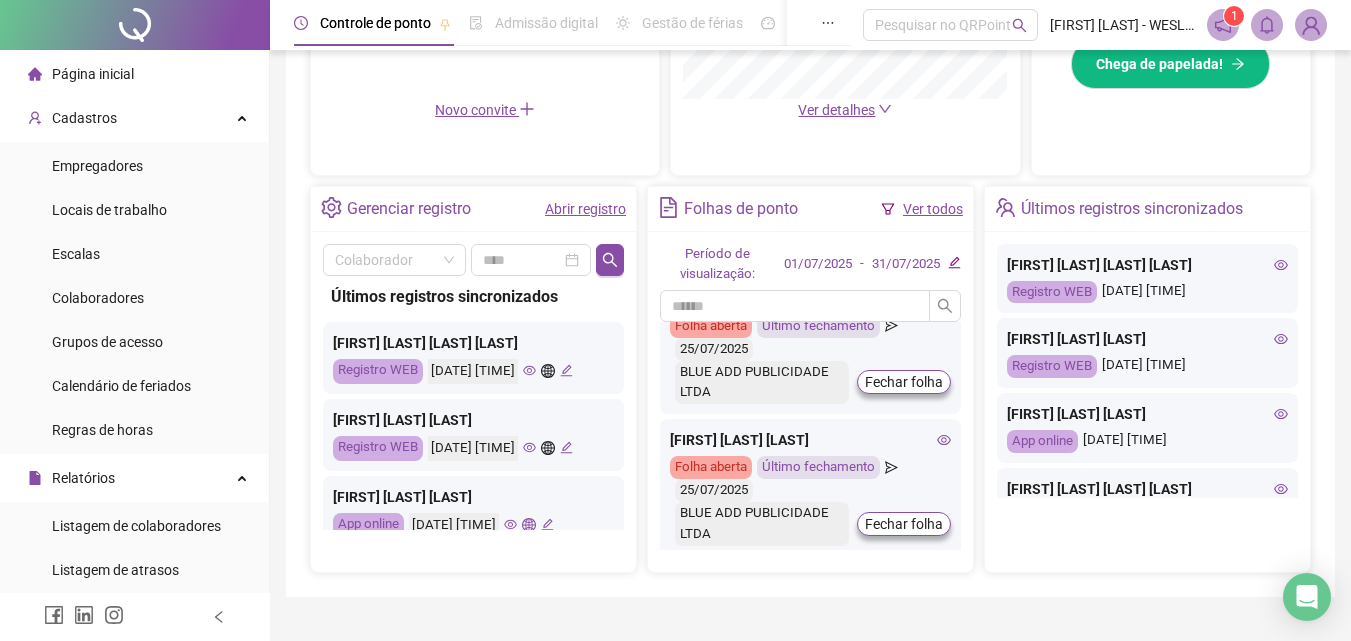 drag, startPoint x: 931, startPoint y: 523, endPoint x: 879, endPoint y: 501, distance: 56.462376 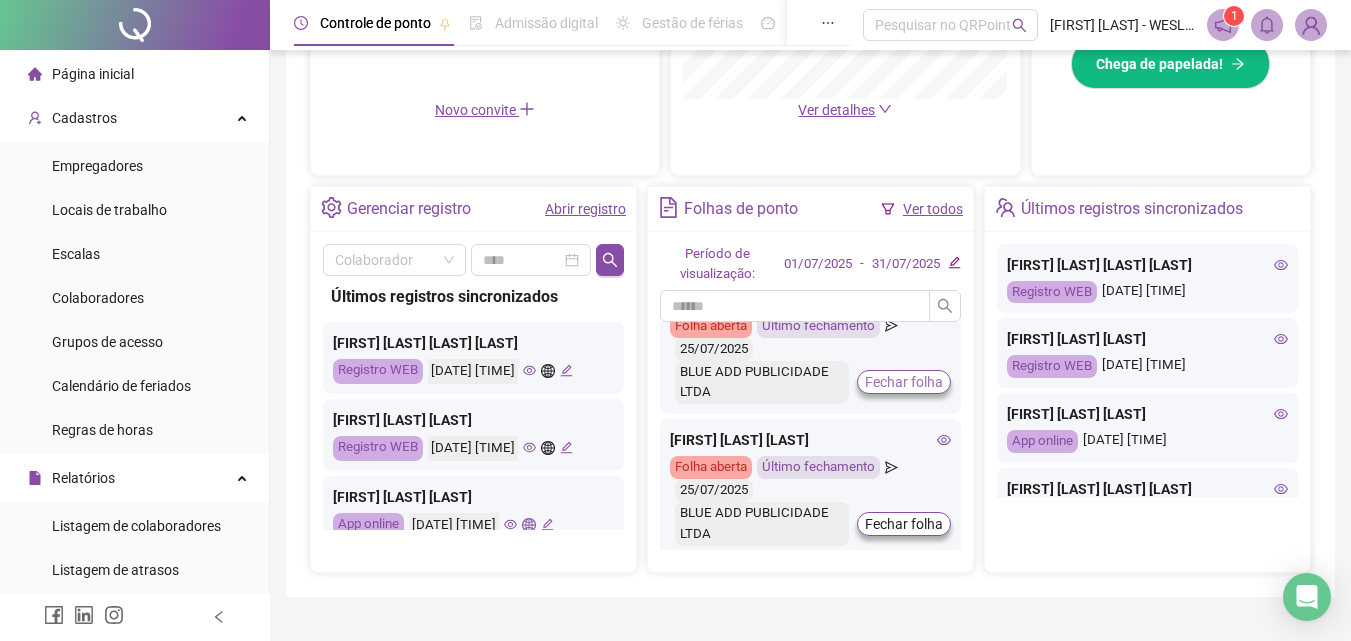 click on "Fechar folha" at bounding box center (904, 382) 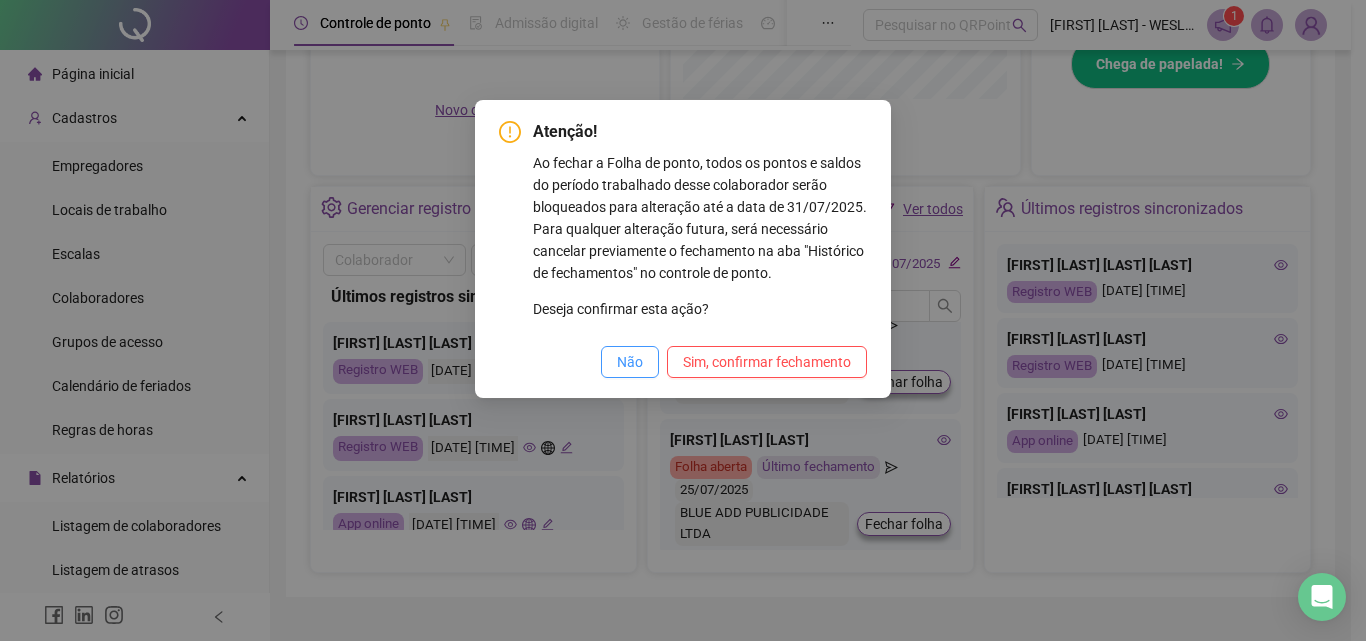 click on "Não" at bounding box center (630, 362) 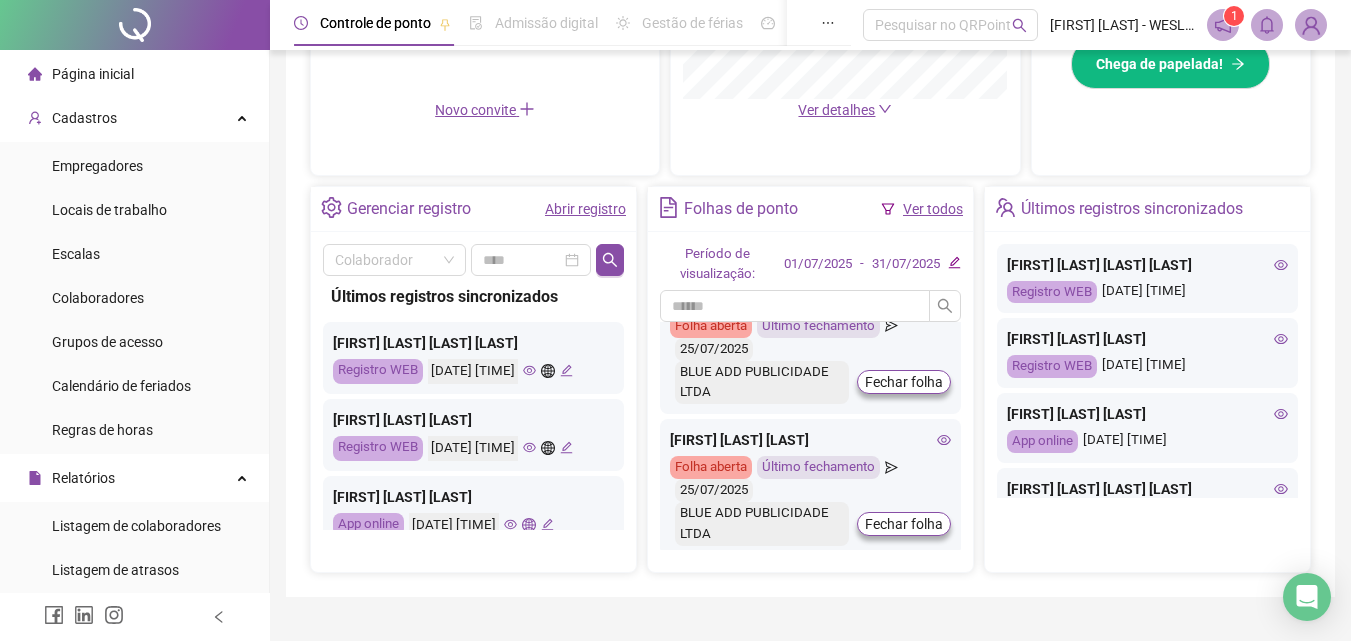click 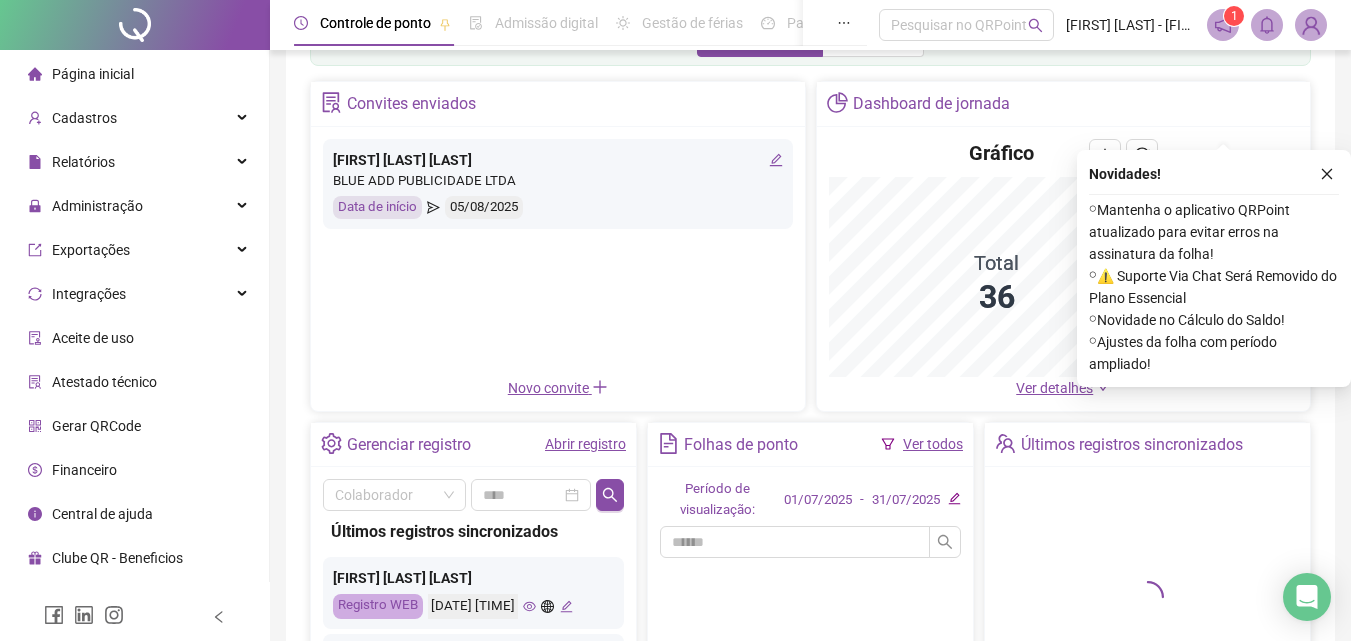 scroll, scrollTop: 200, scrollLeft: 0, axis: vertical 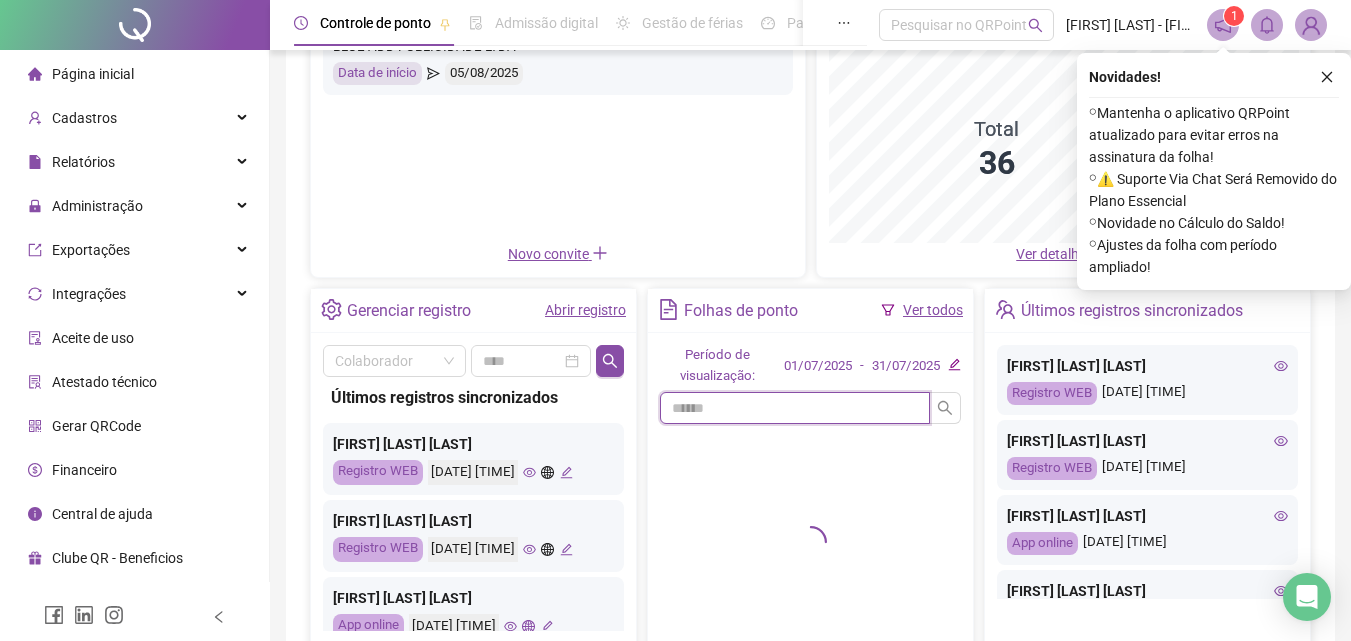 click at bounding box center (795, 408) 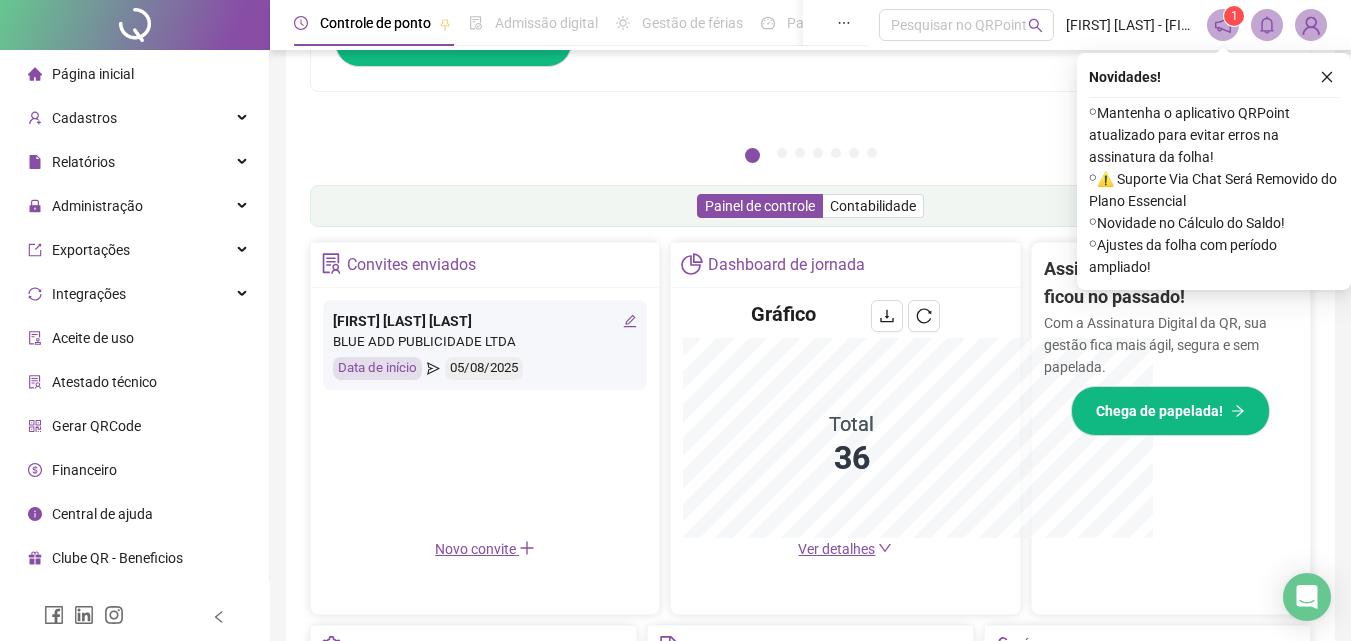 scroll, scrollTop: 495, scrollLeft: 0, axis: vertical 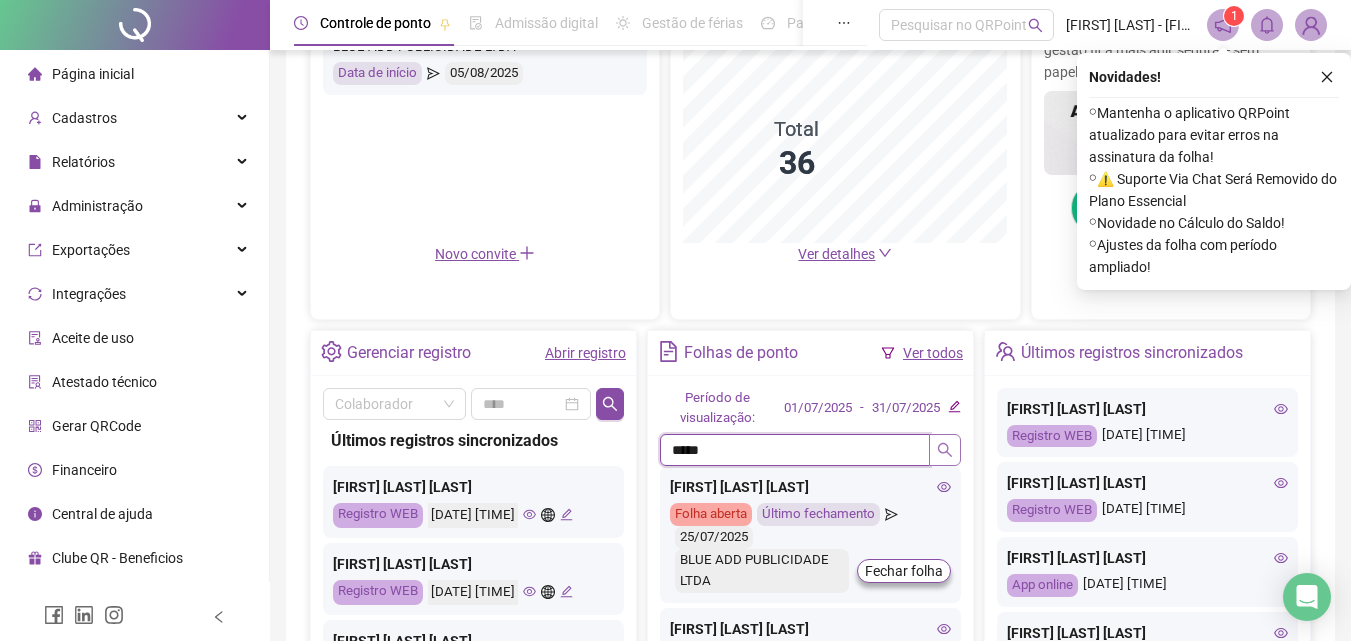 click 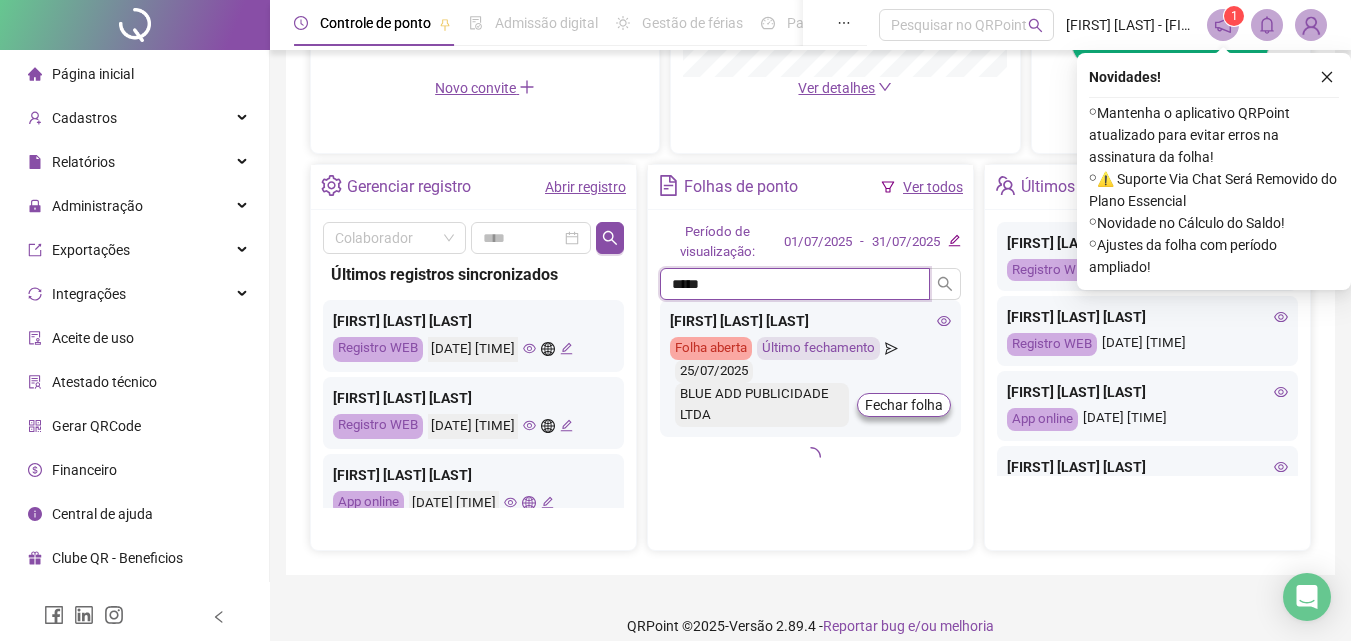 scroll, scrollTop: 681, scrollLeft: 0, axis: vertical 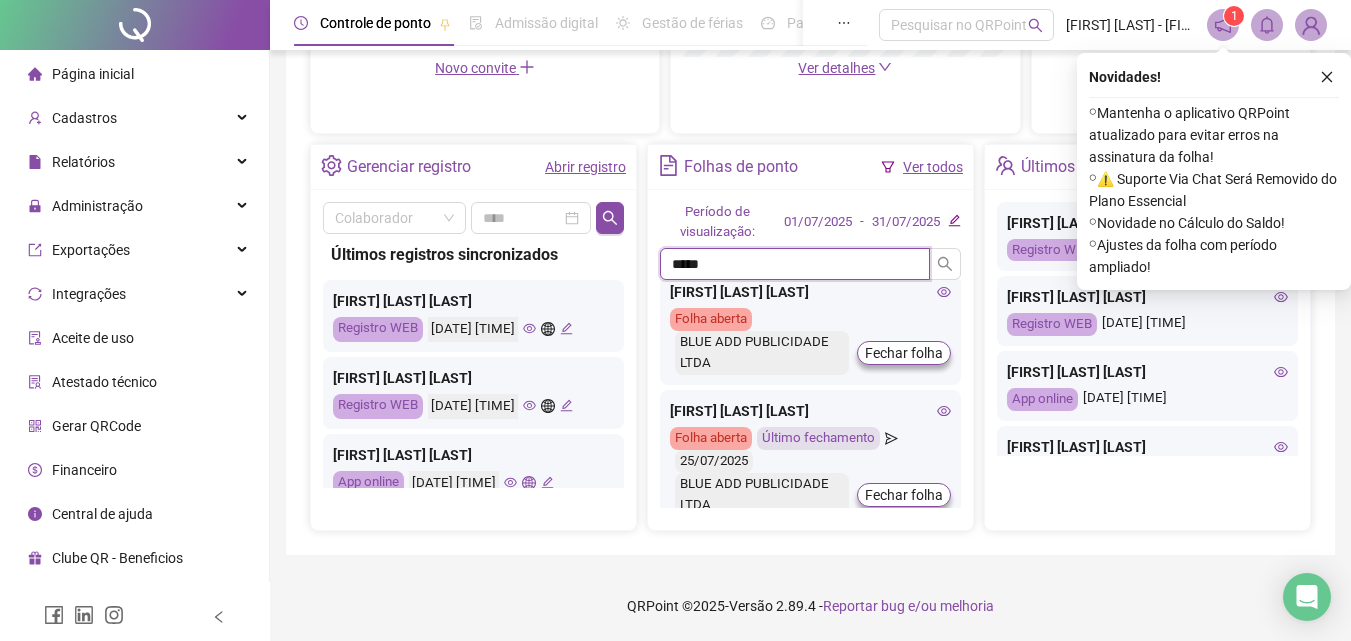type on "*****" 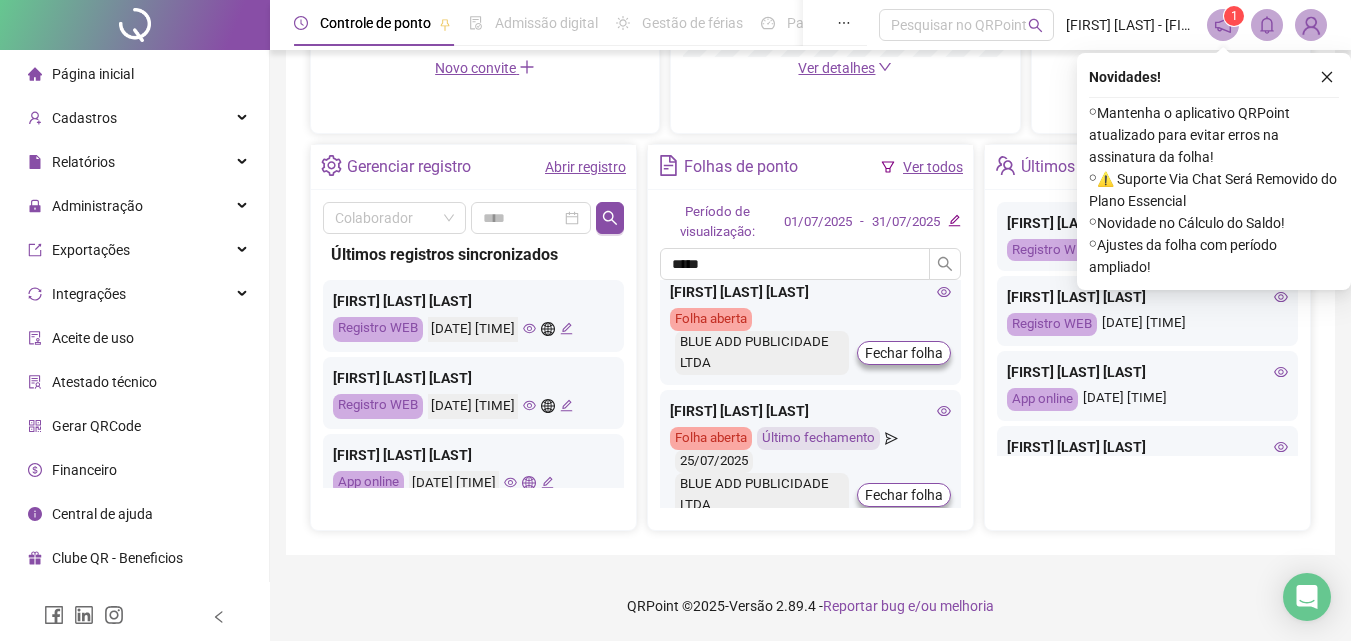 click 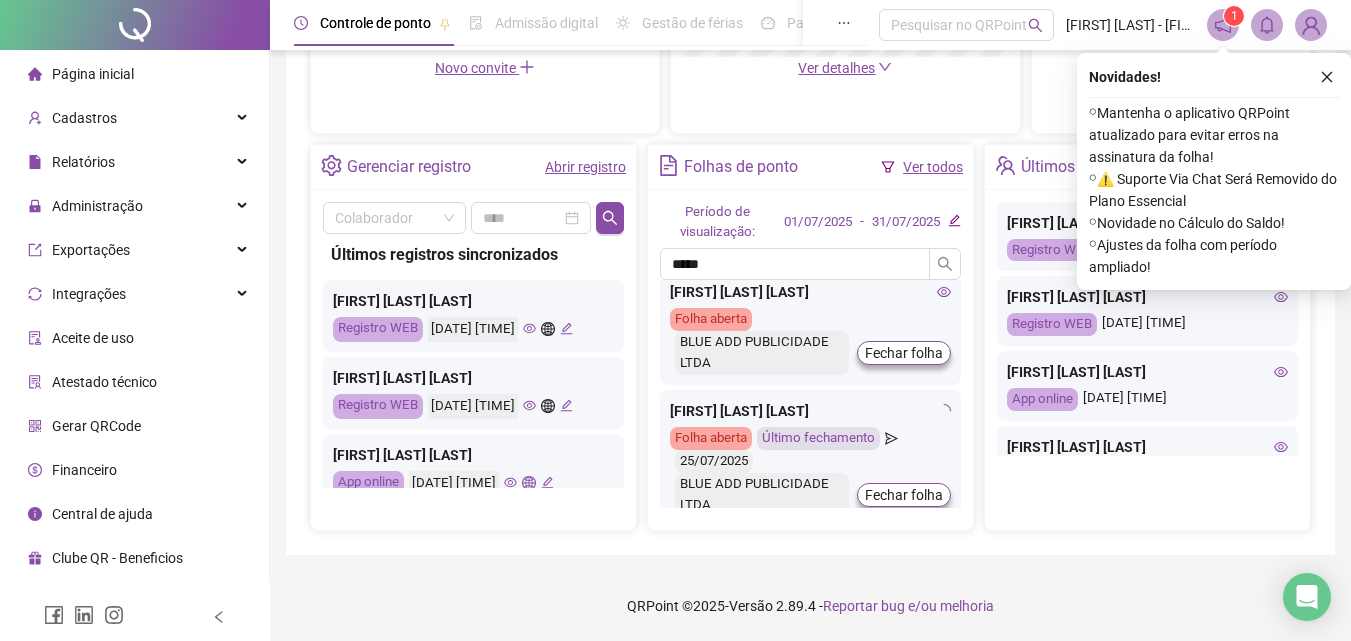 click on "1" at bounding box center (1234, 16) 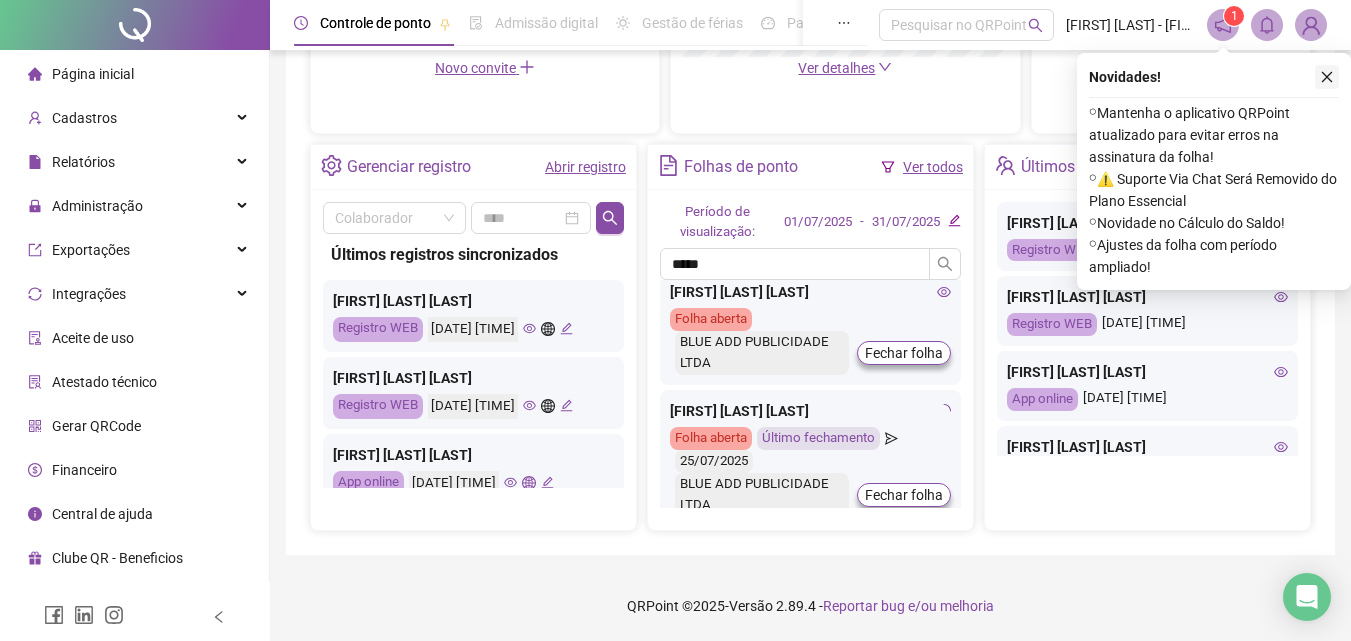 click 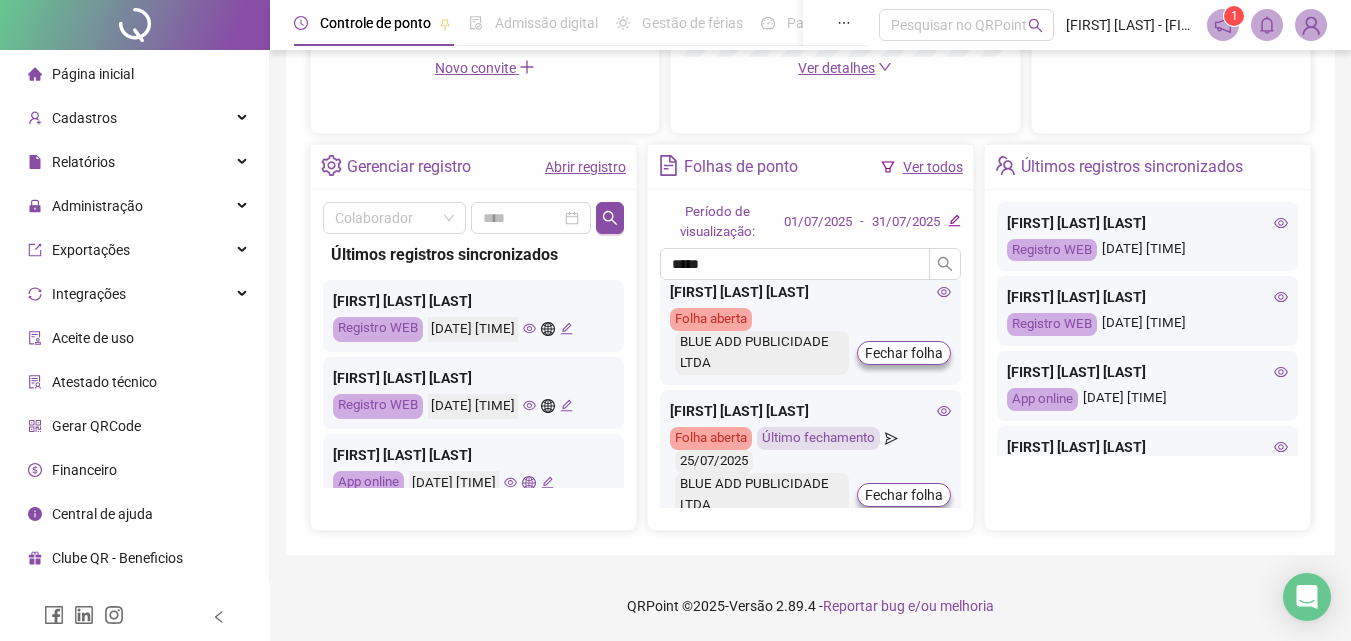 click on "Página inicial Cadastros Relatórios Administração Exportações Integrações Aceite de uso Atestado técnico Gerar QRCode Financeiro Central de ajuda Clube QR - Beneficios" at bounding box center [135, 316] 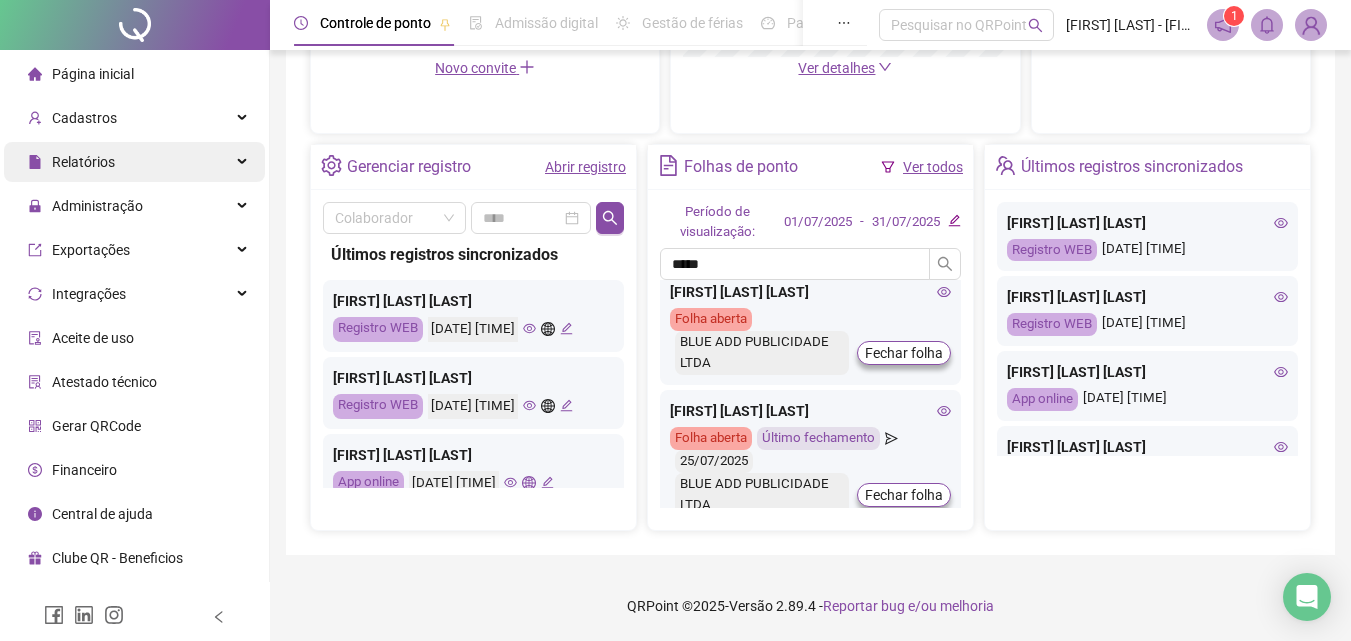 click on "Relatórios" at bounding box center (134, 162) 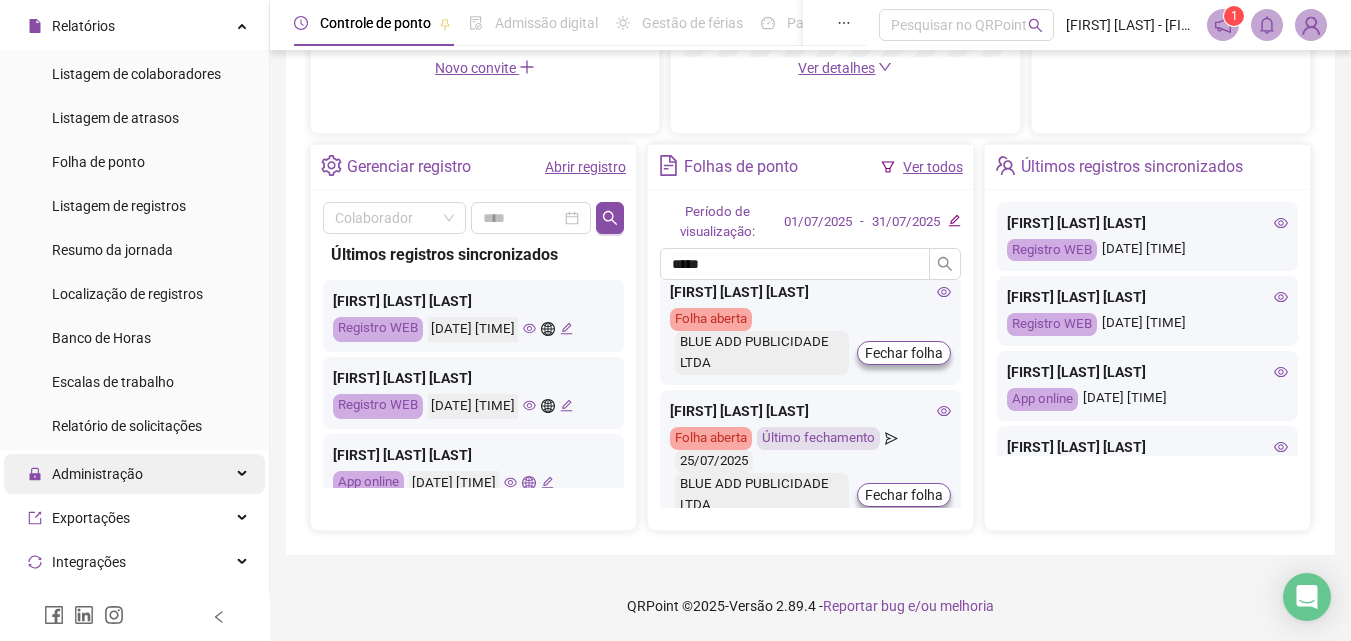scroll, scrollTop: 200, scrollLeft: 0, axis: vertical 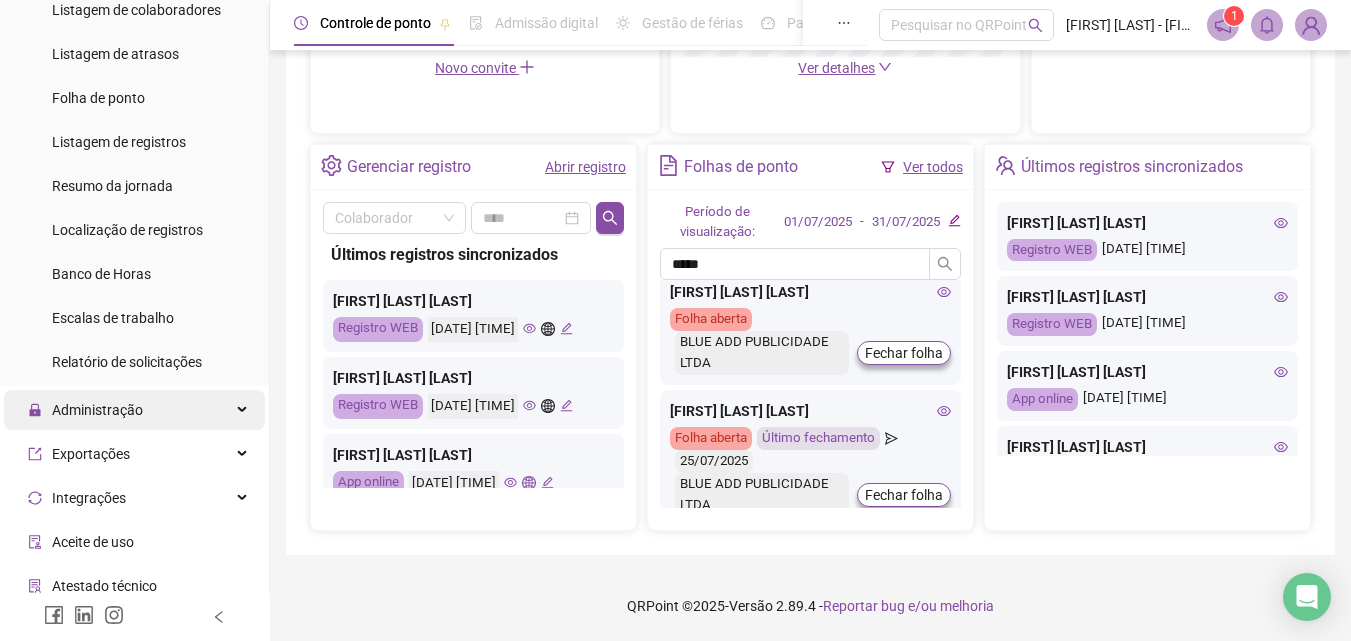 click on "Administração" at bounding box center (134, 410) 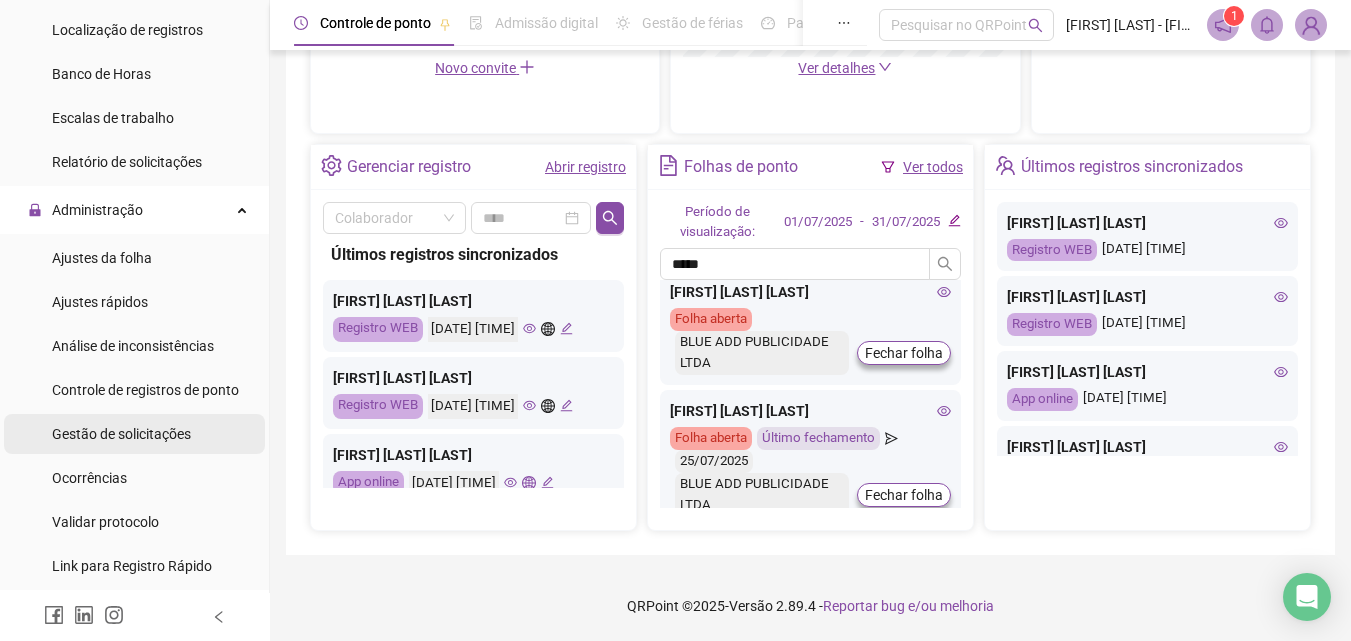 scroll, scrollTop: 500, scrollLeft: 0, axis: vertical 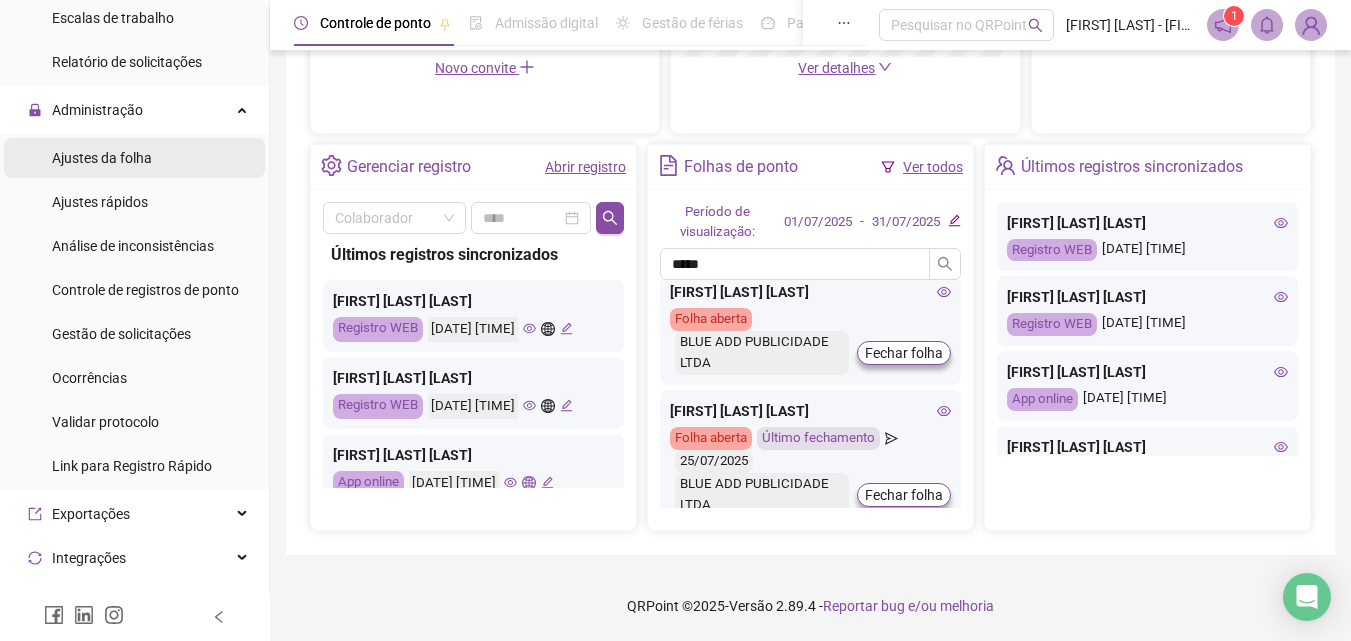 click on "Ajustes da folha" at bounding box center [134, 158] 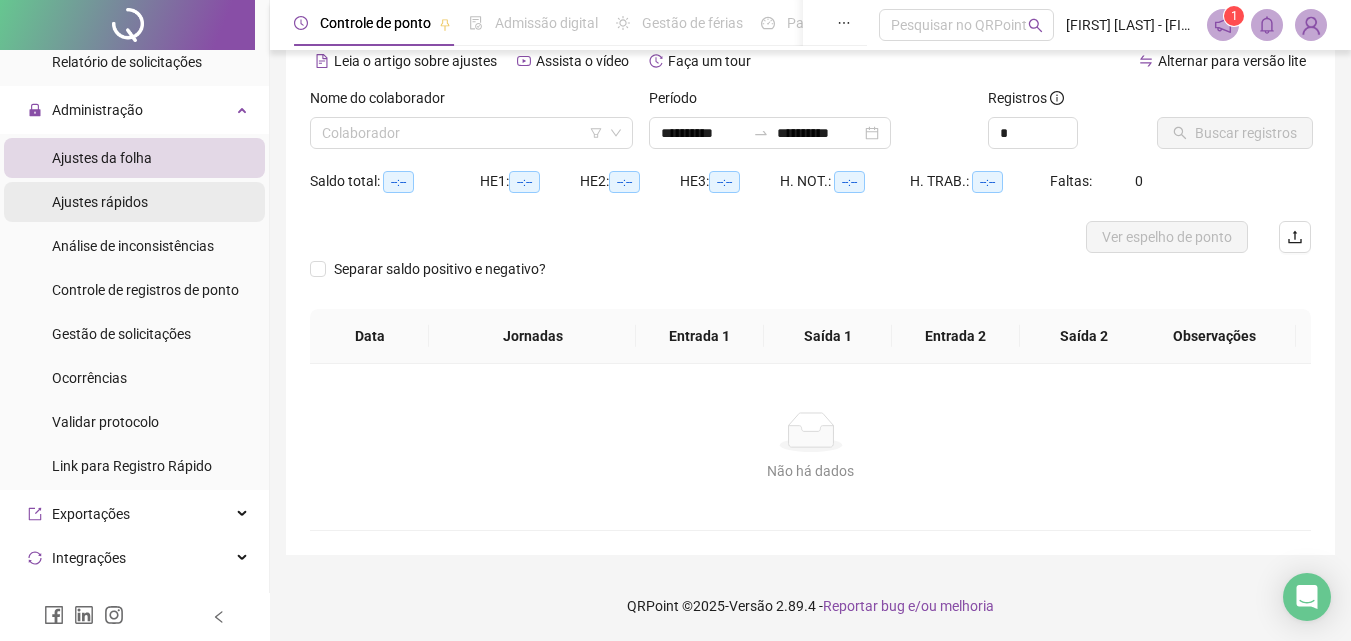 click on "Ajustes rápidos" at bounding box center (134, 202) 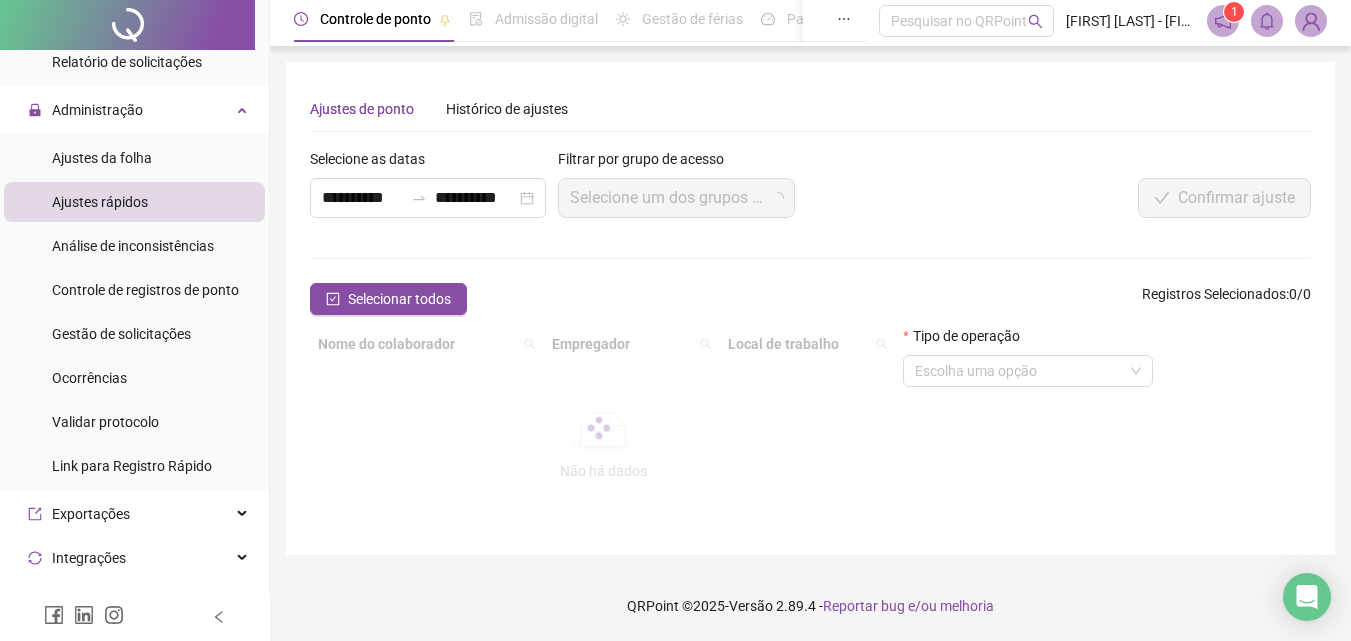 scroll, scrollTop: 0, scrollLeft: 0, axis: both 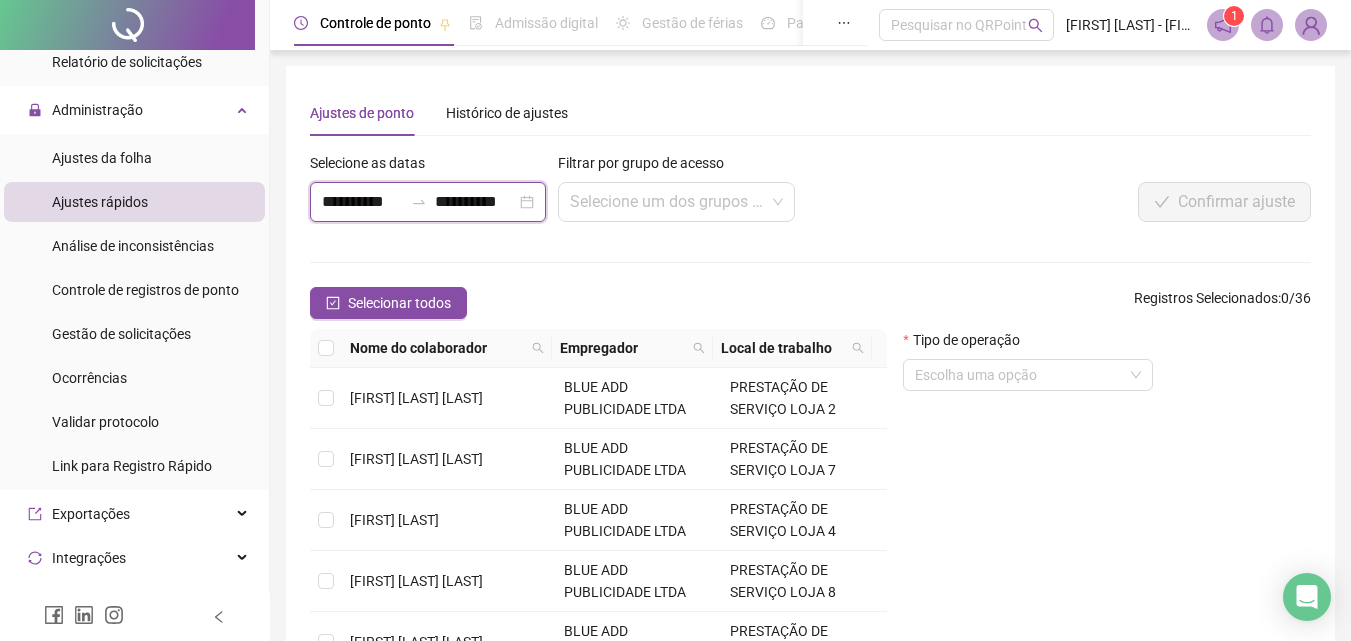 click on "**********" at bounding box center (362, 202) 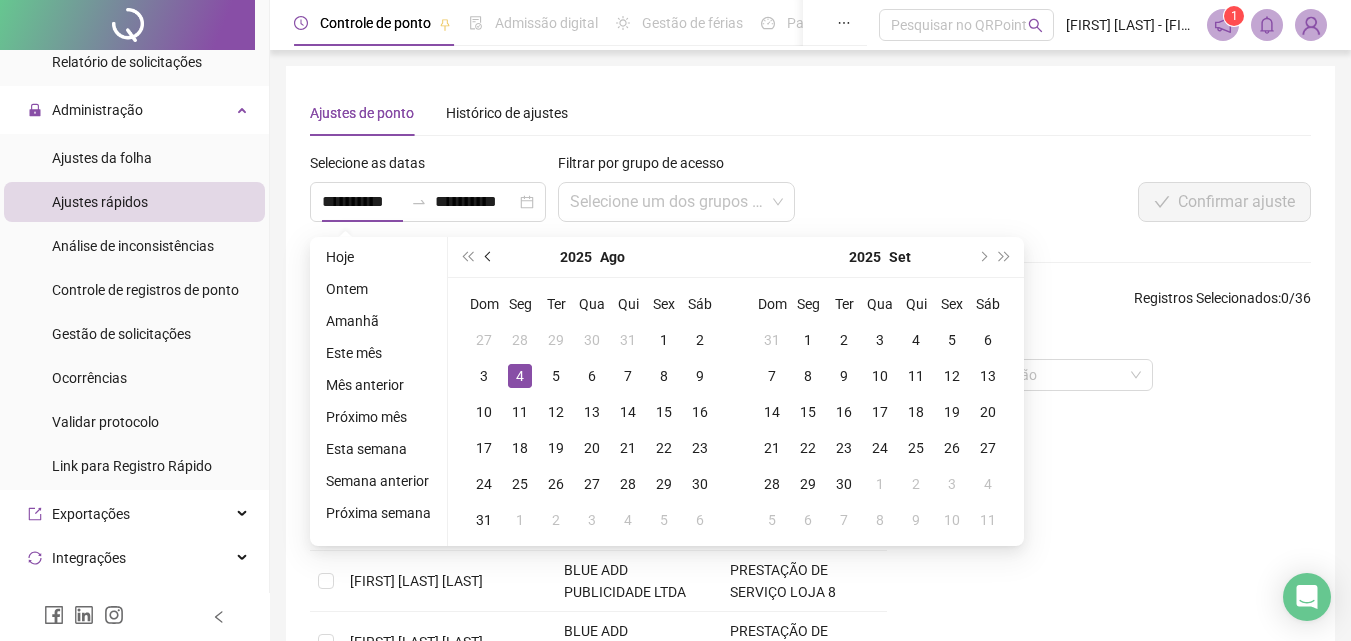 click at bounding box center [489, 257] 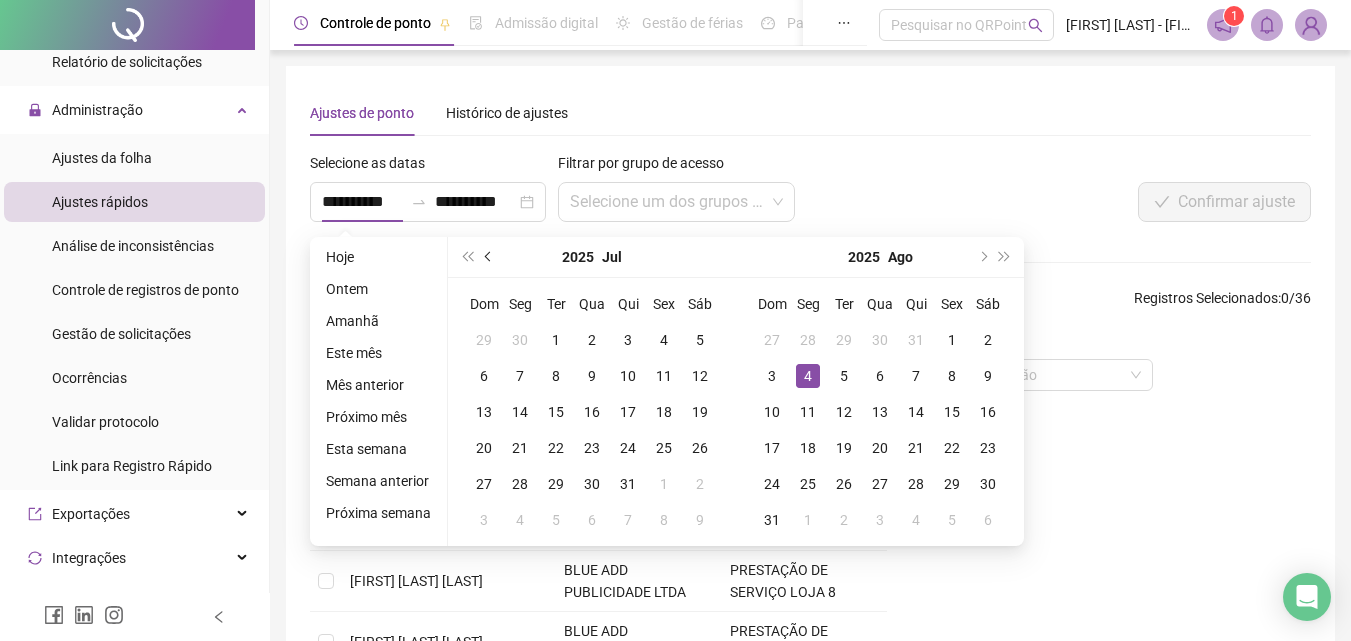 click at bounding box center [490, 257] 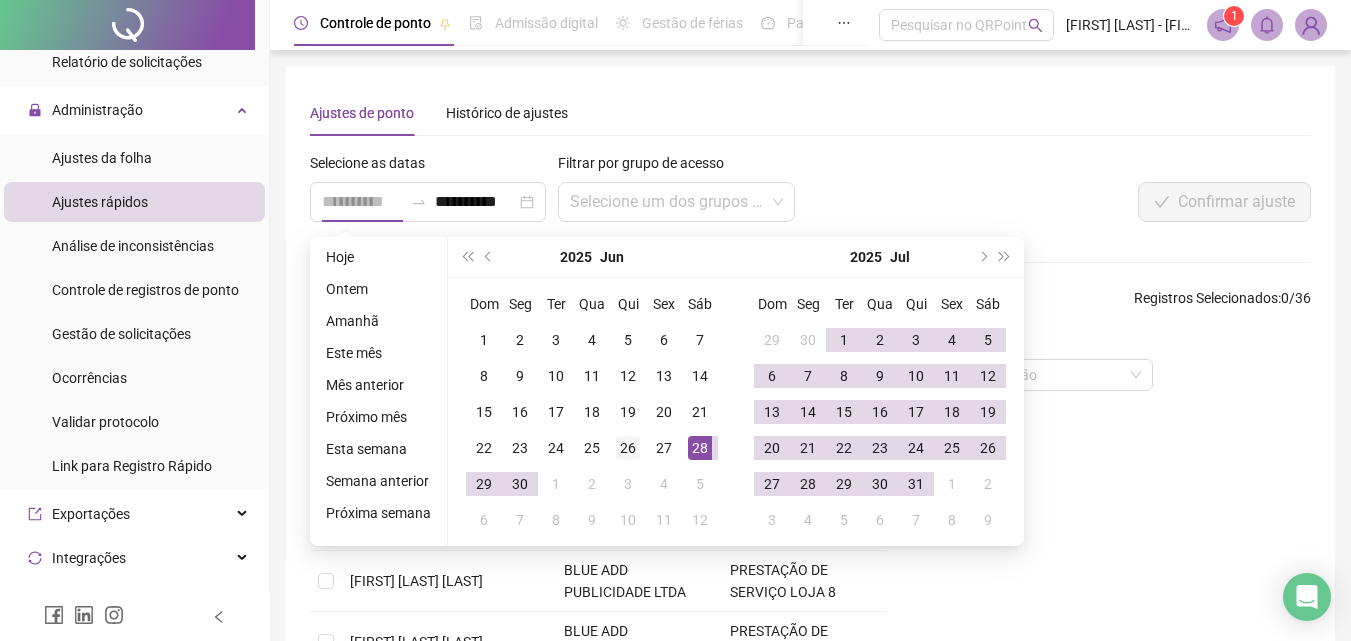 type on "**********" 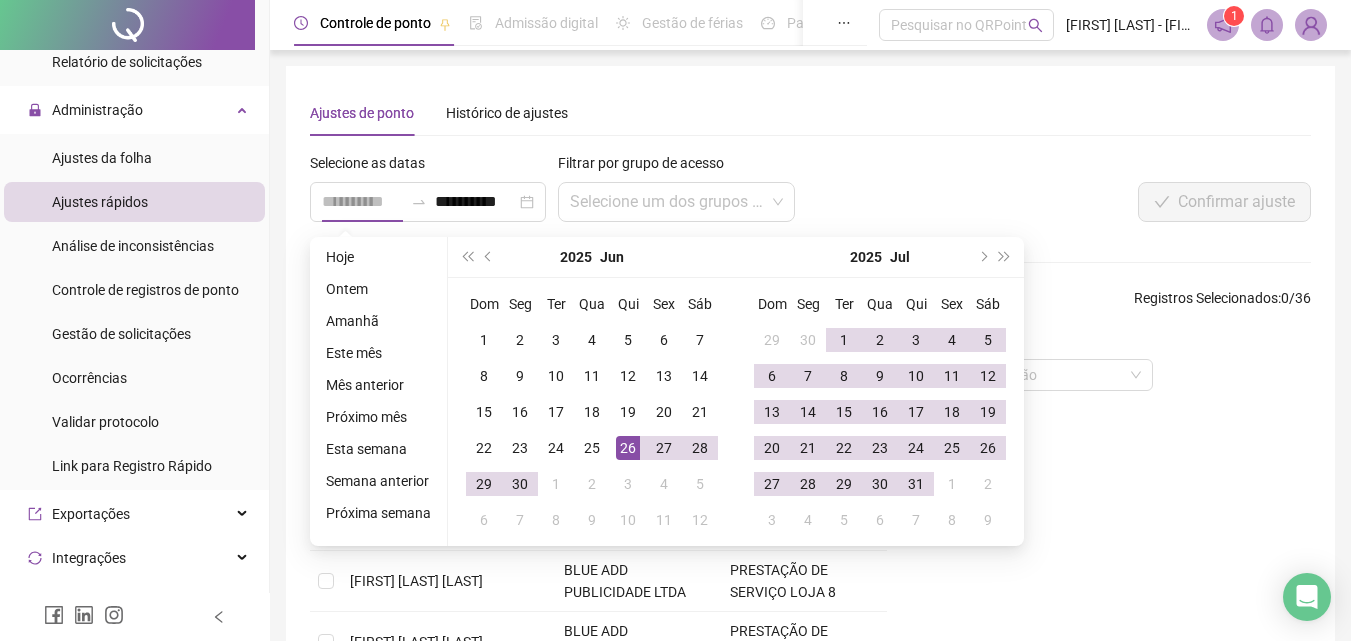 click on "26" at bounding box center (628, 448) 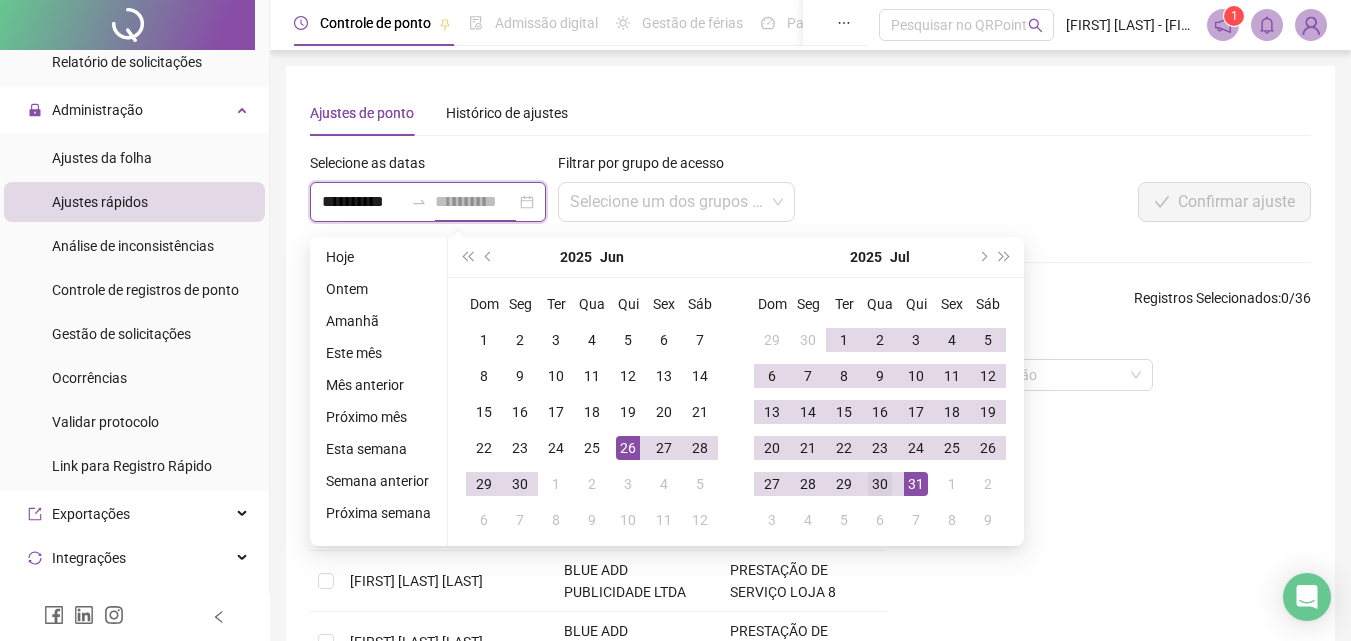 type on "**********" 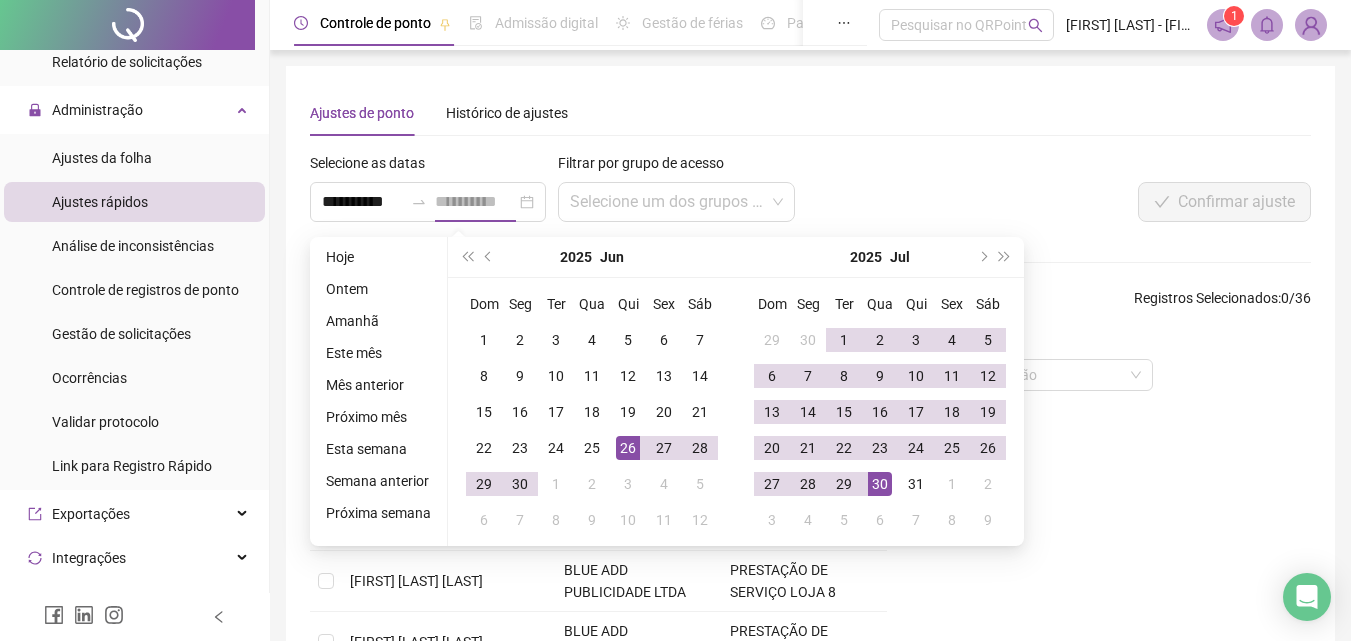 click on "30" at bounding box center [880, 484] 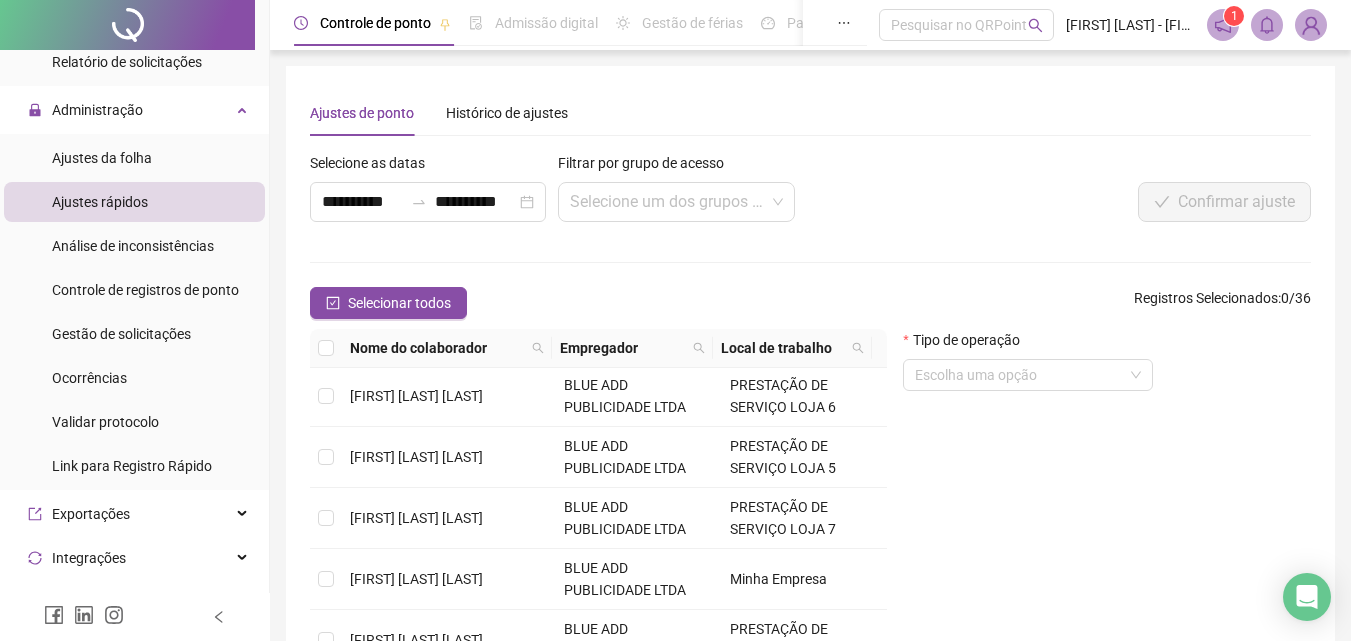 scroll, scrollTop: 615, scrollLeft: 0, axis: vertical 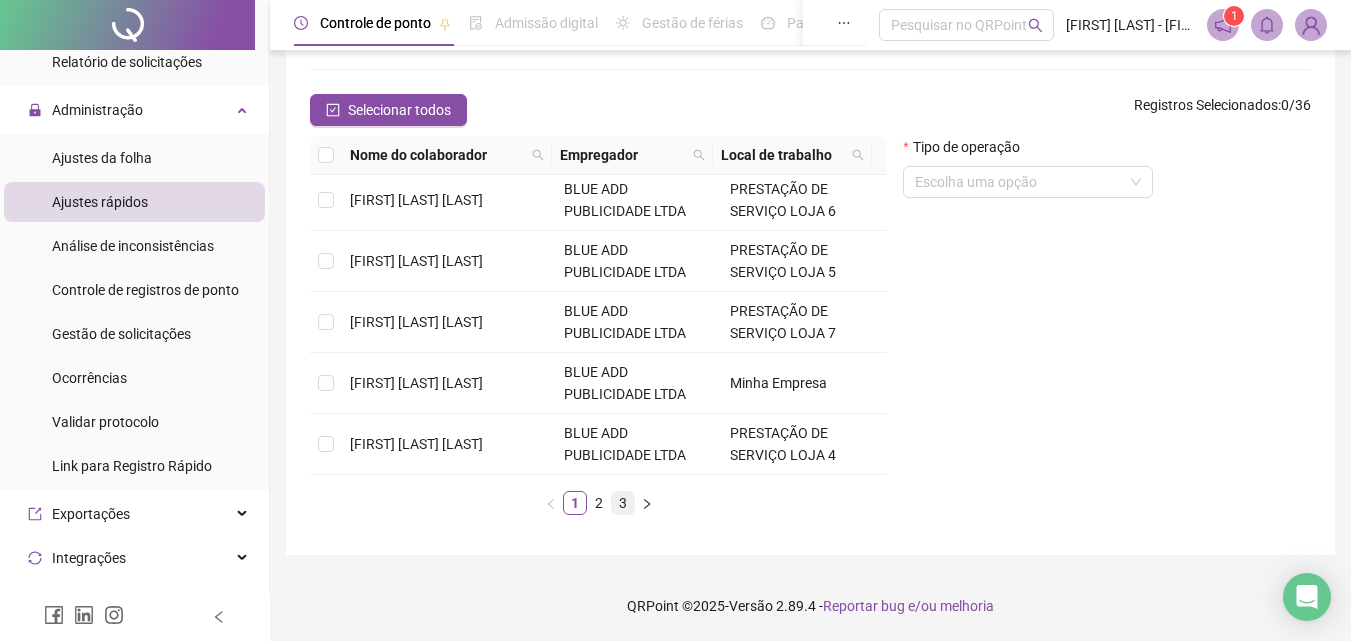 click on "3" at bounding box center (623, 503) 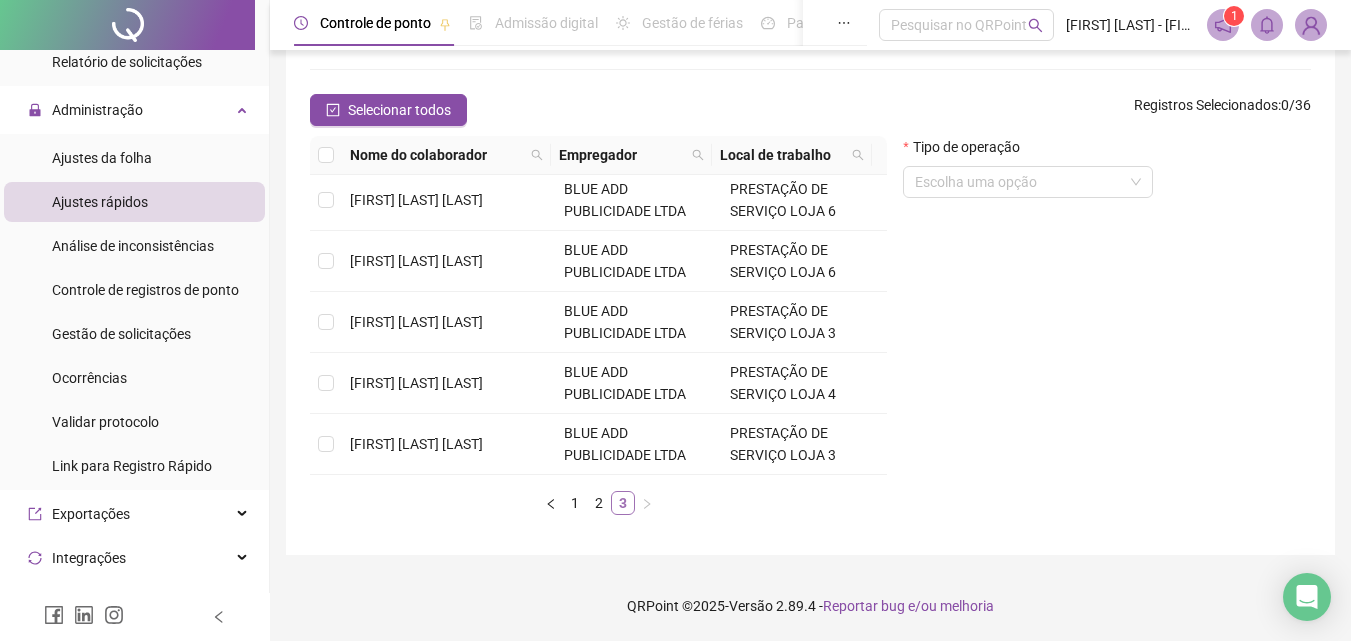 scroll, scrollTop: 0, scrollLeft: 0, axis: both 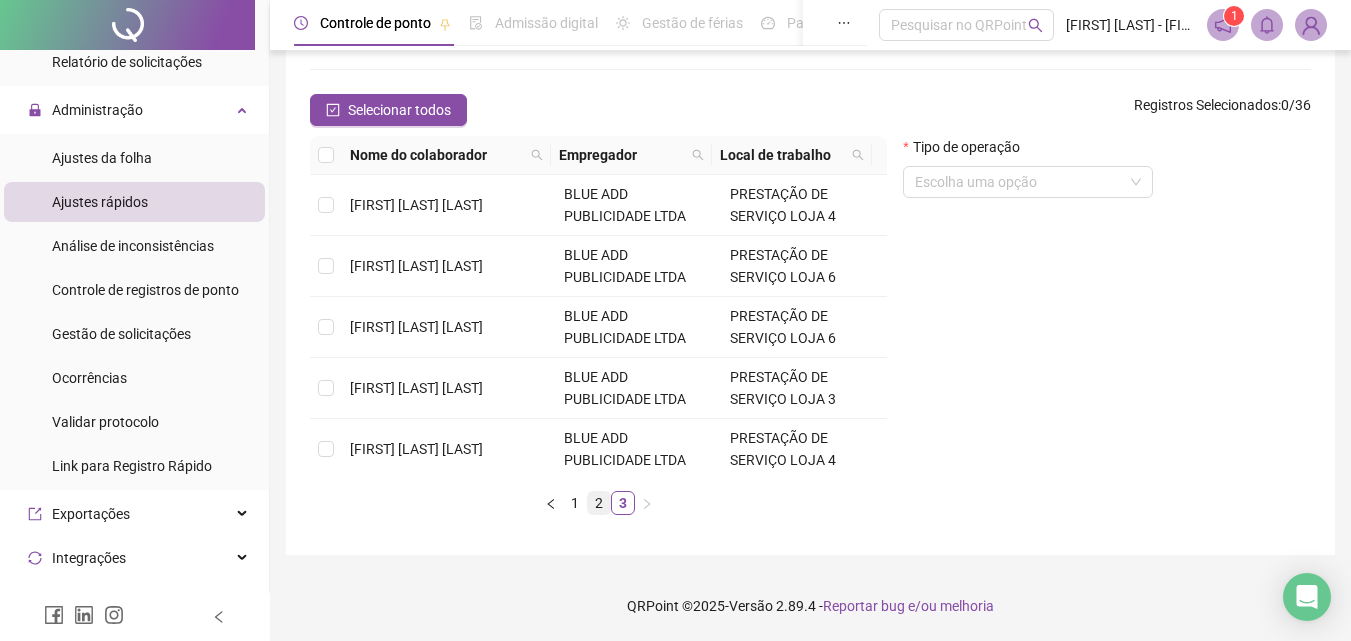 click on "2" at bounding box center [599, 503] 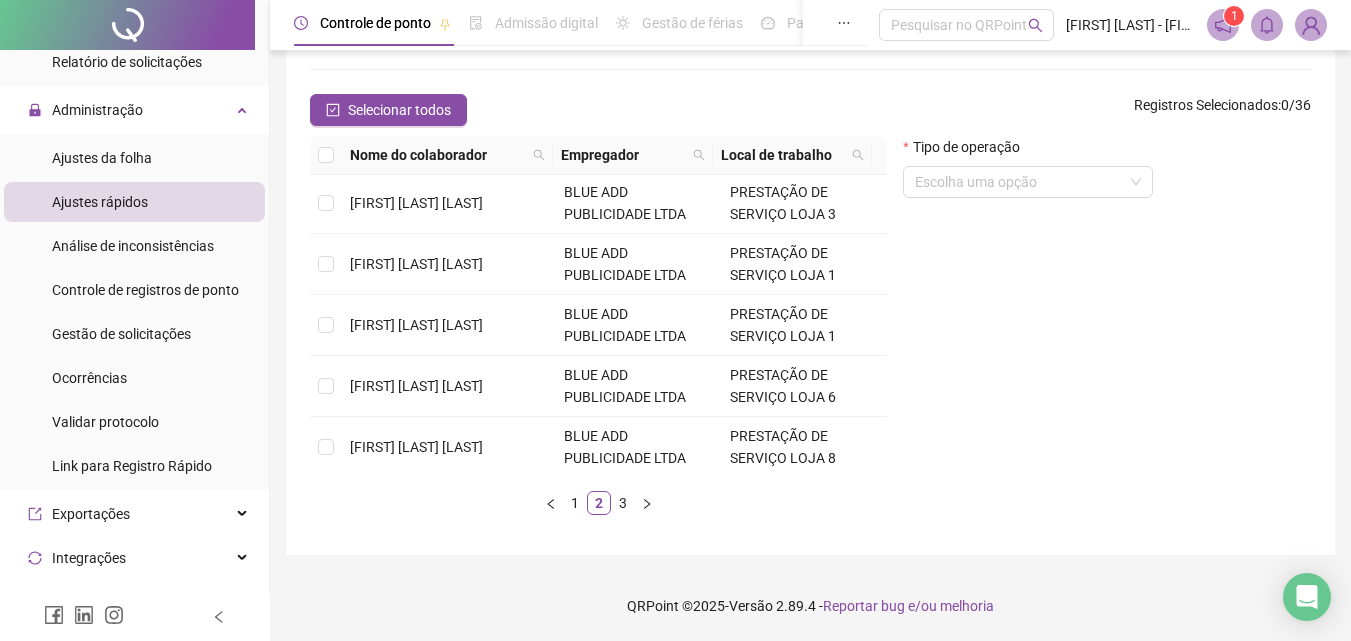 scroll, scrollTop: 615, scrollLeft: 0, axis: vertical 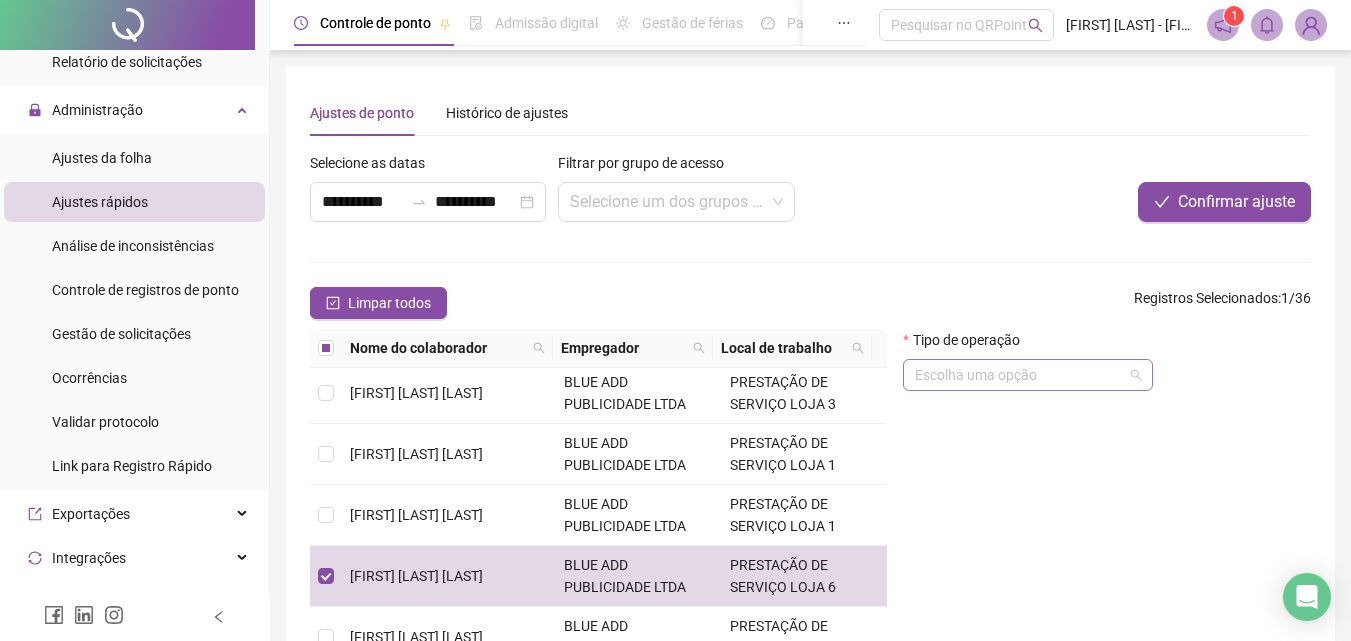 click at bounding box center (1019, 375) 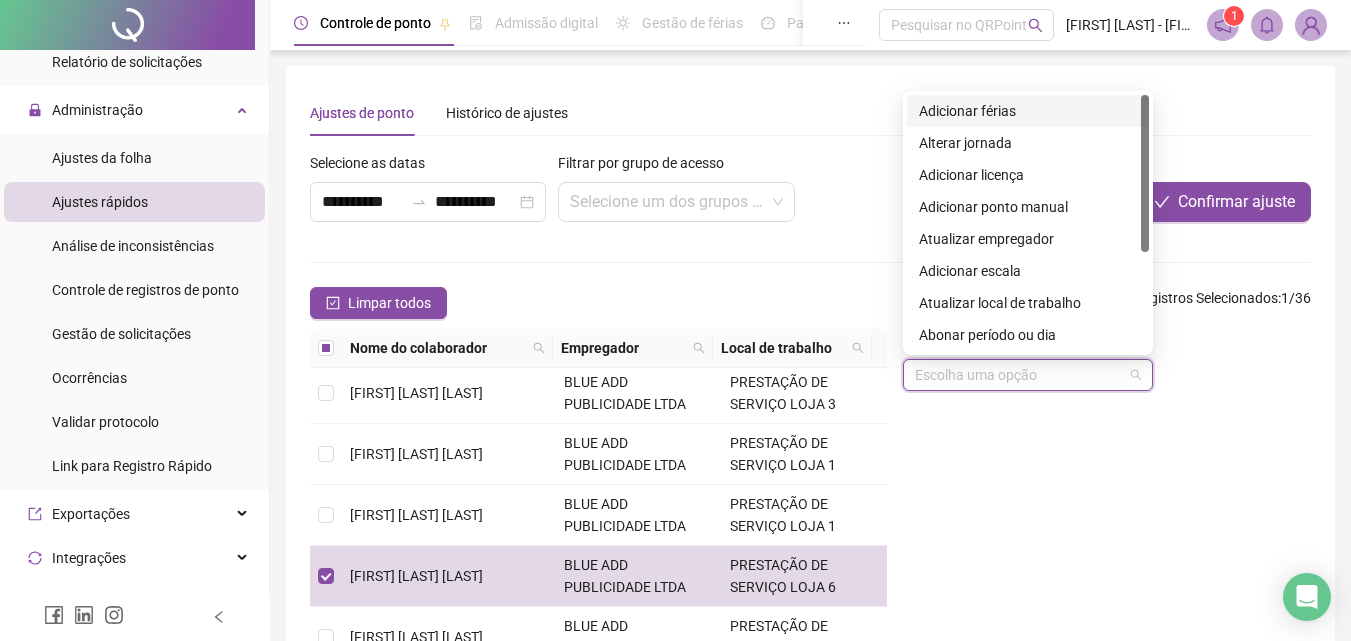 click at bounding box center (1019, 375) 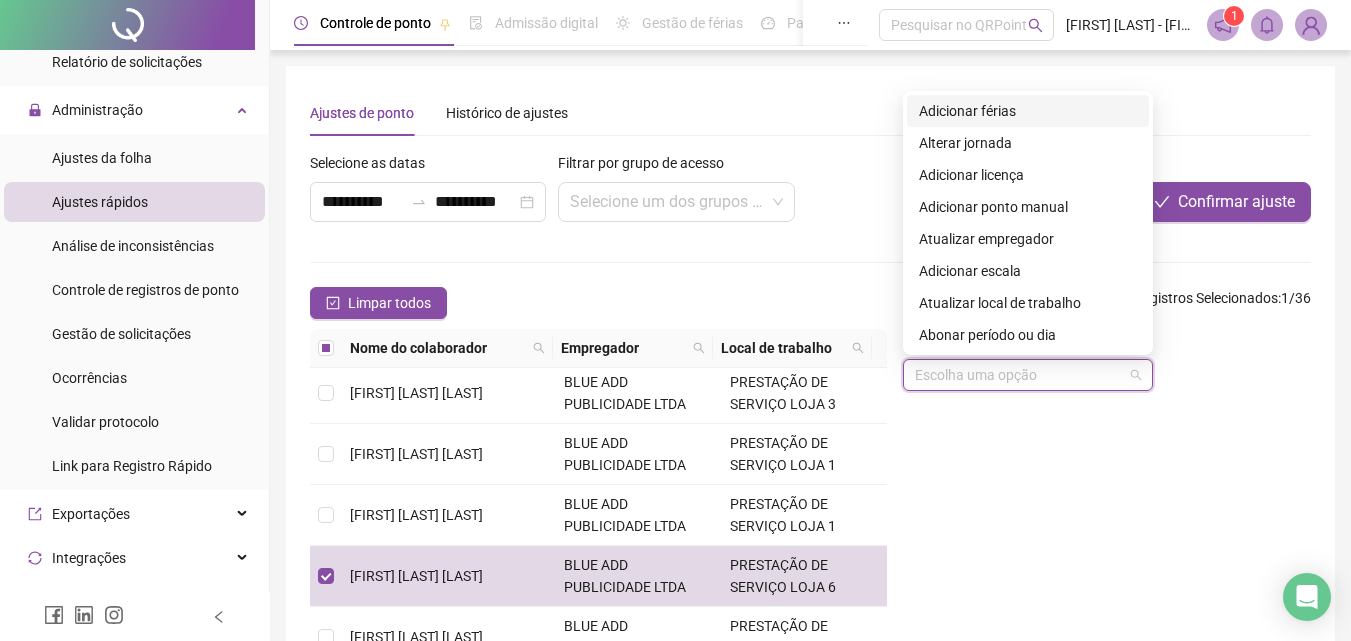 click at bounding box center (1019, 375) 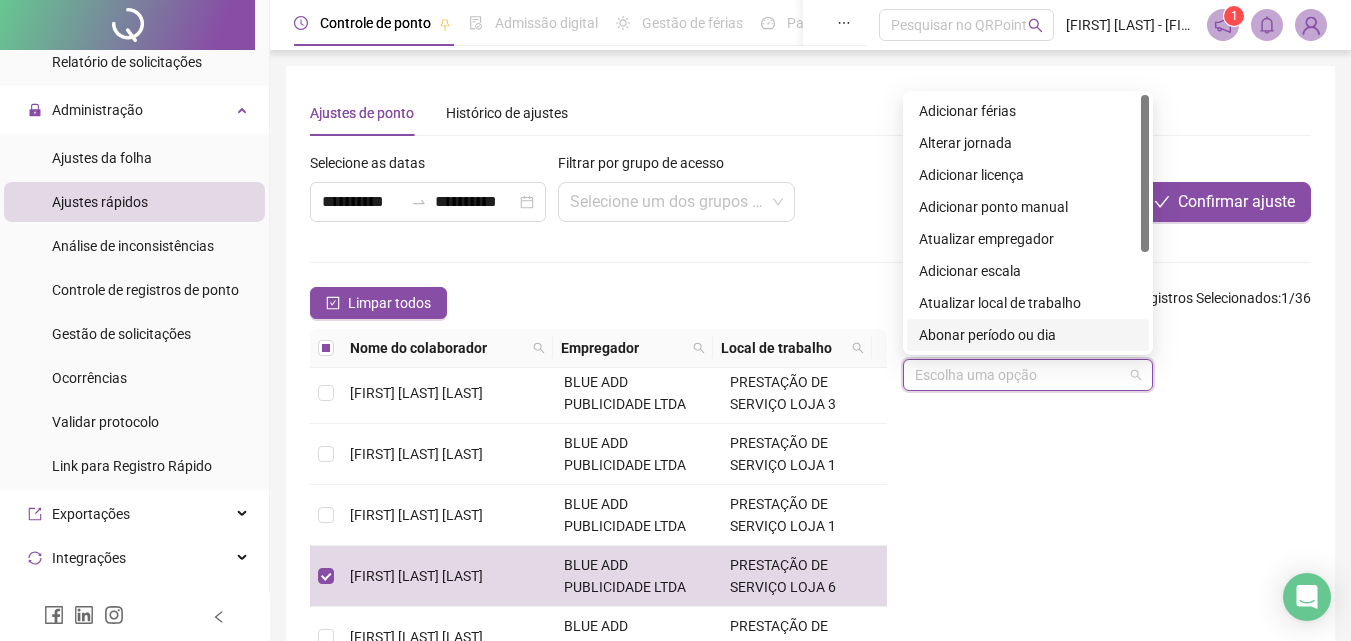click on "Abonar período ou dia" at bounding box center (1028, 335) 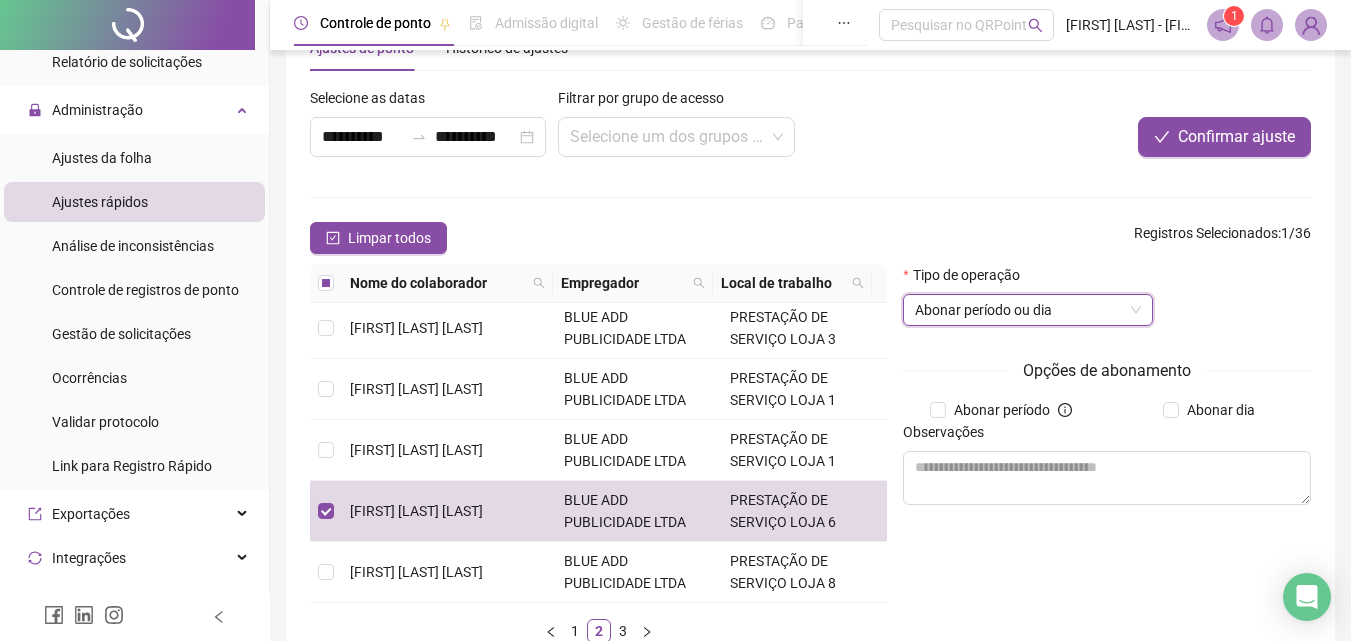 scroll, scrollTop: 100, scrollLeft: 0, axis: vertical 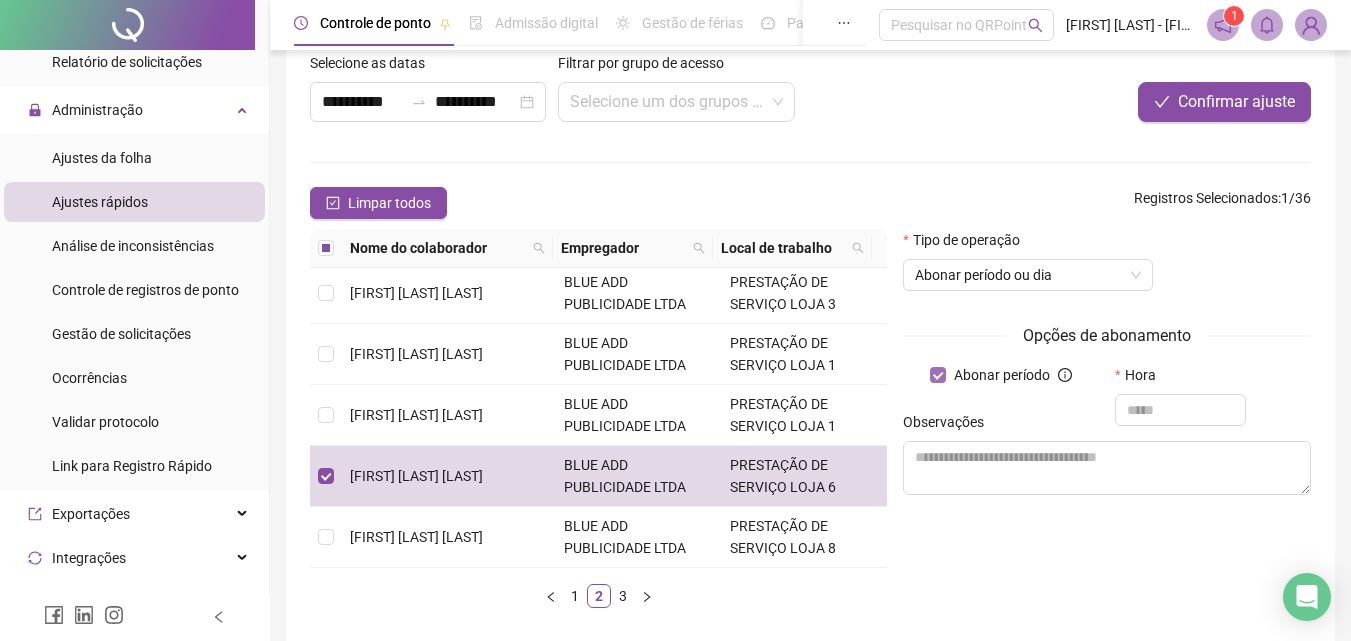 click on "Abonar período" at bounding box center (1002, 375) 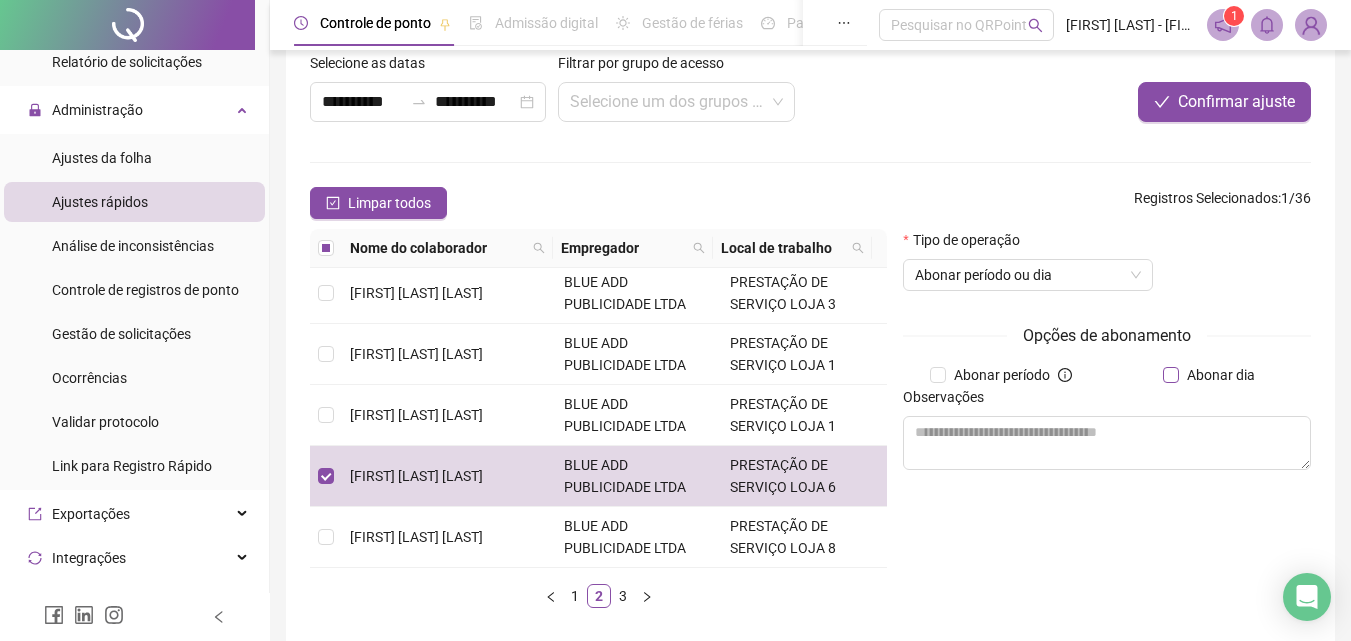 click on "Abonar dia" at bounding box center (1213, 375) 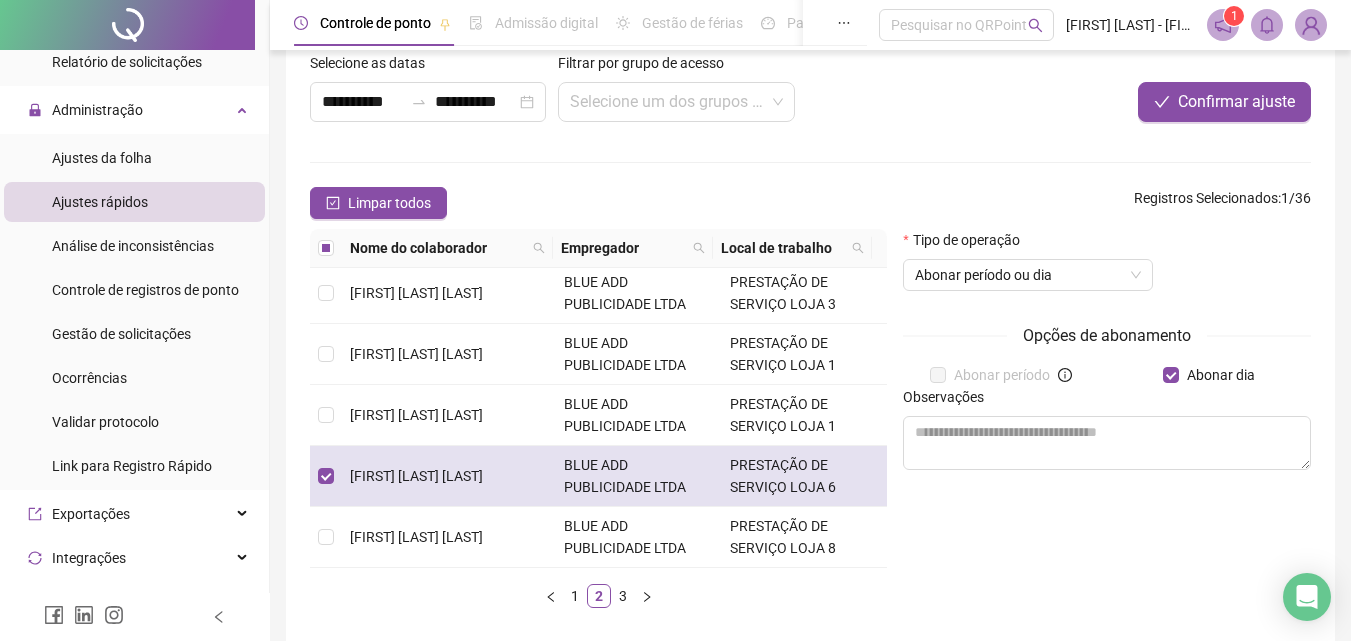 click on "PRESTAÇÃO DE SERVIÇO LOJA 6" at bounding box center [783, 476] 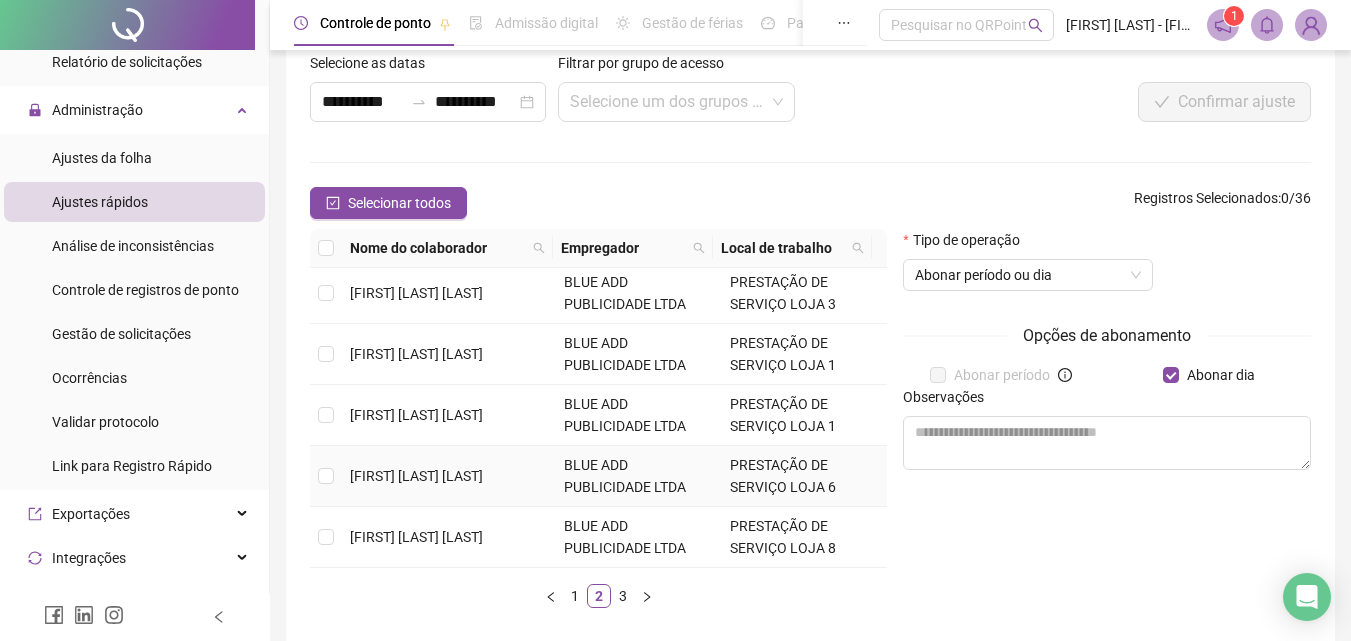 click on "PRESTAÇÃO DE SERVIÇO LOJA 6" at bounding box center [783, 476] 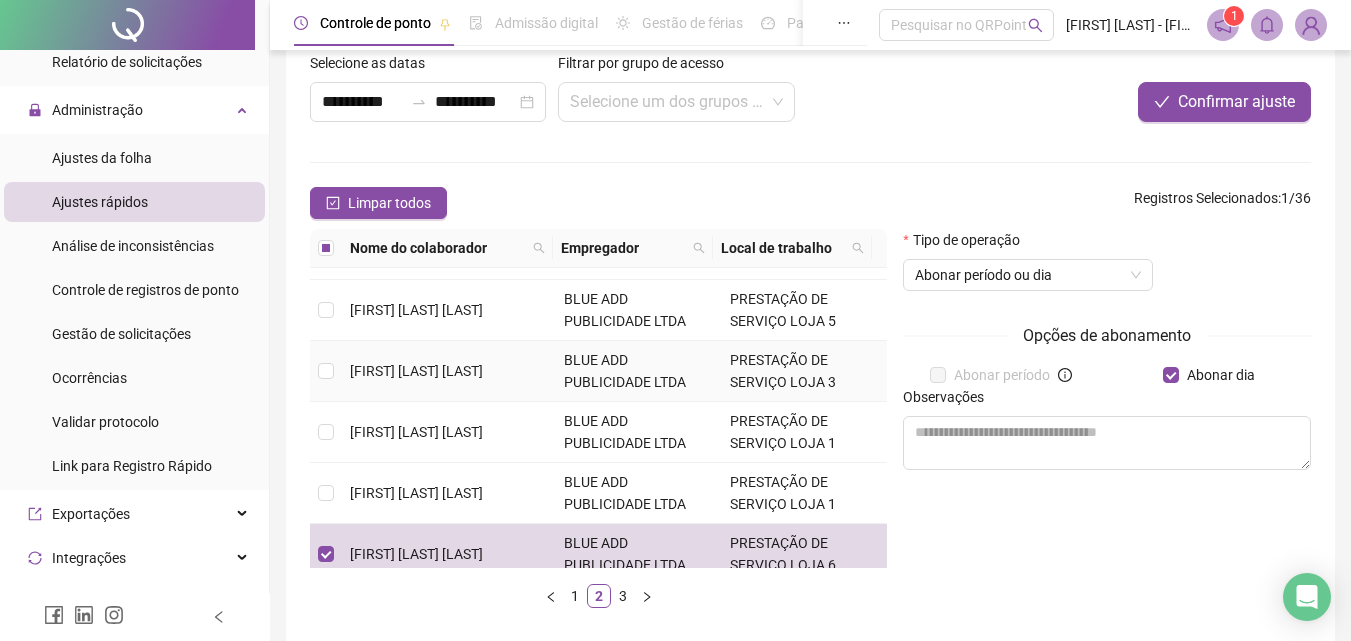 scroll, scrollTop: 515, scrollLeft: 0, axis: vertical 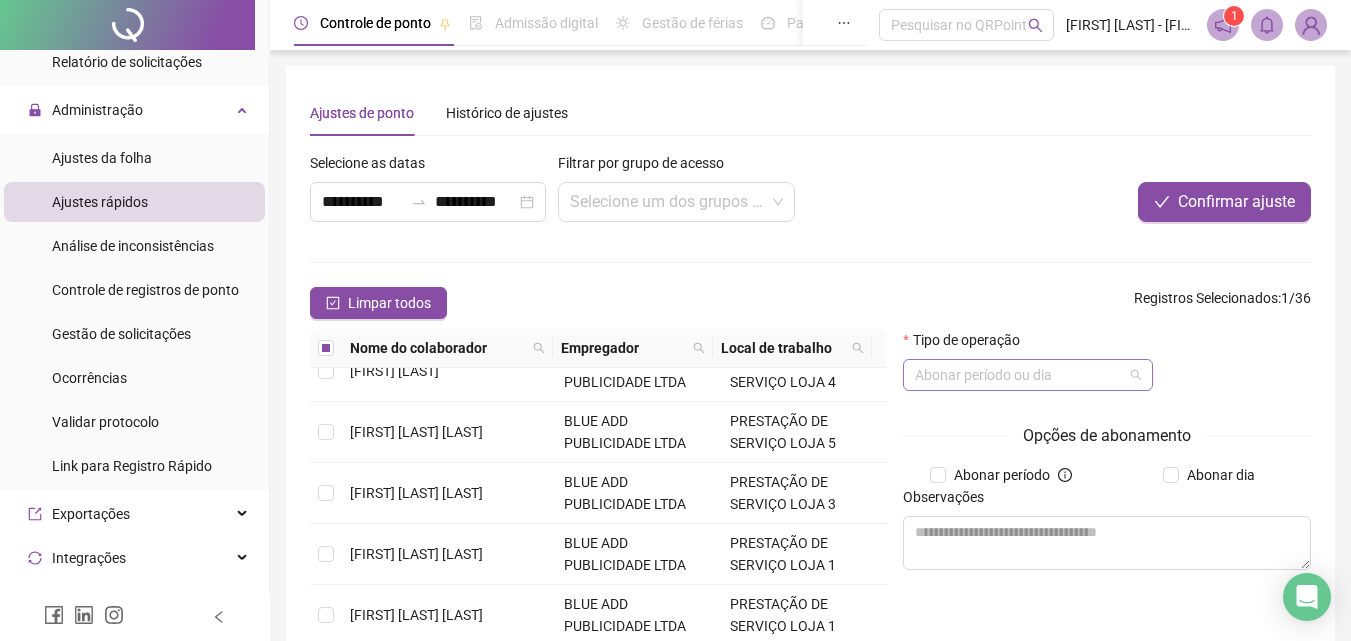 click on "Abonar período ou dia" at bounding box center [1028, 375] 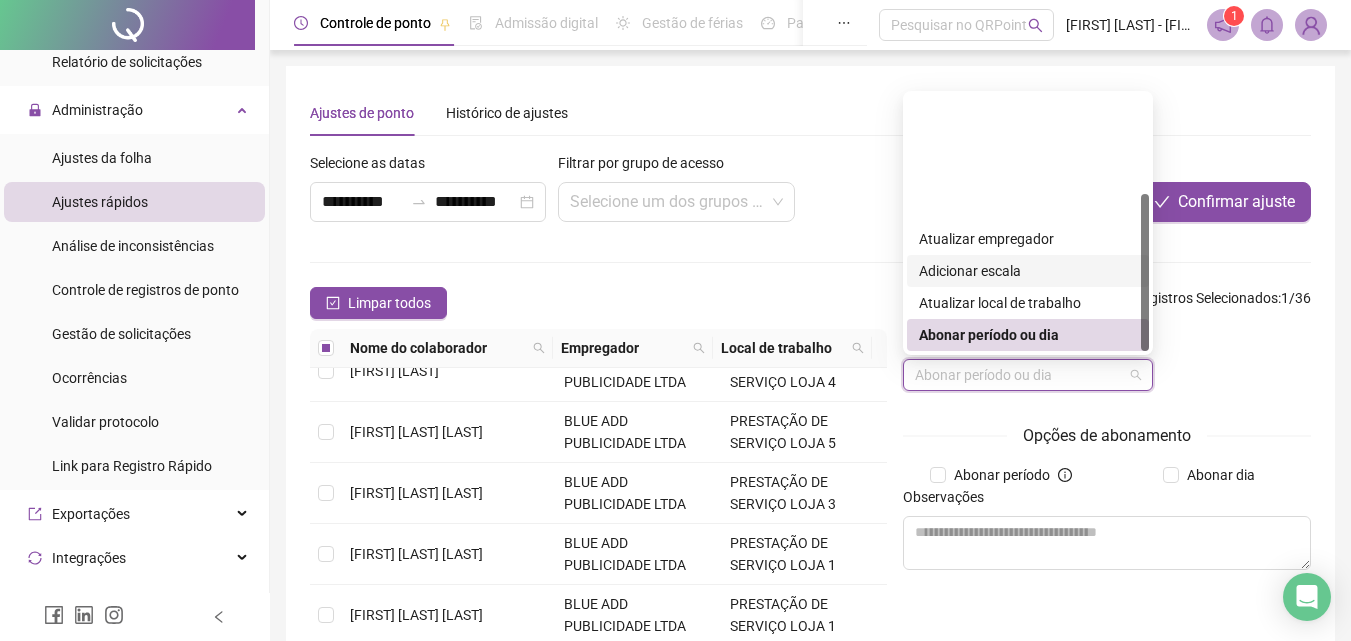scroll, scrollTop: 160, scrollLeft: 0, axis: vertical 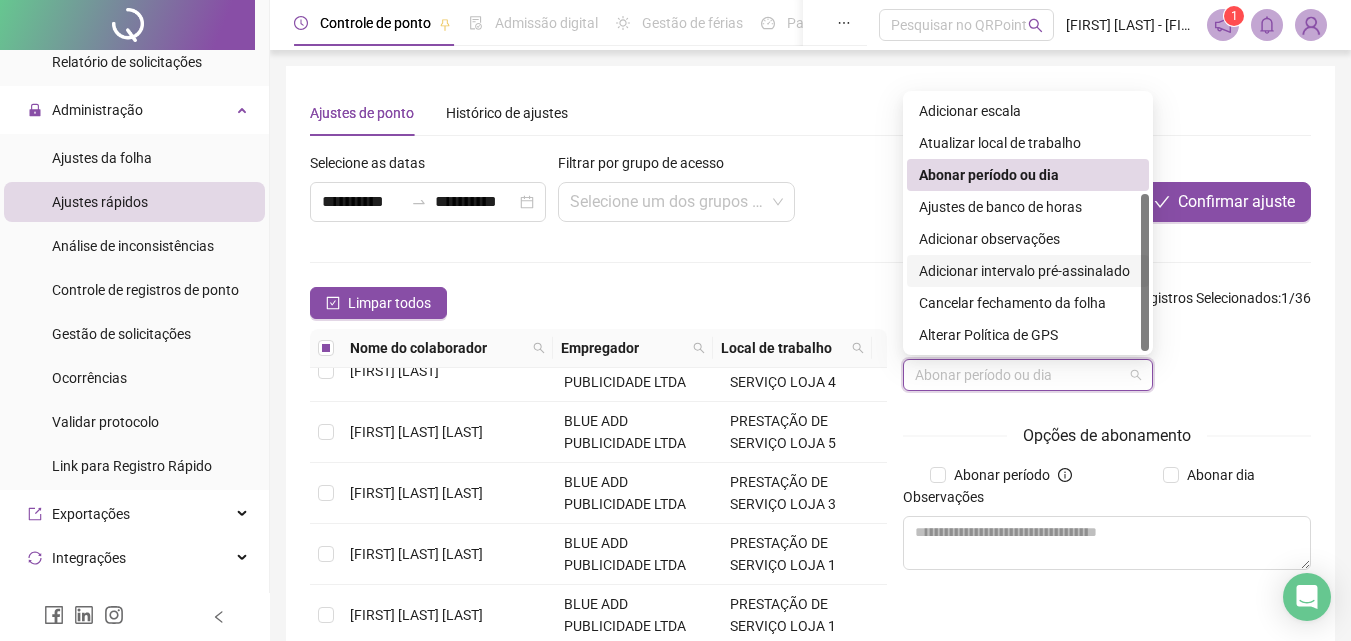 click on "Registros Selecionados" at bounding box center [1206, 298] 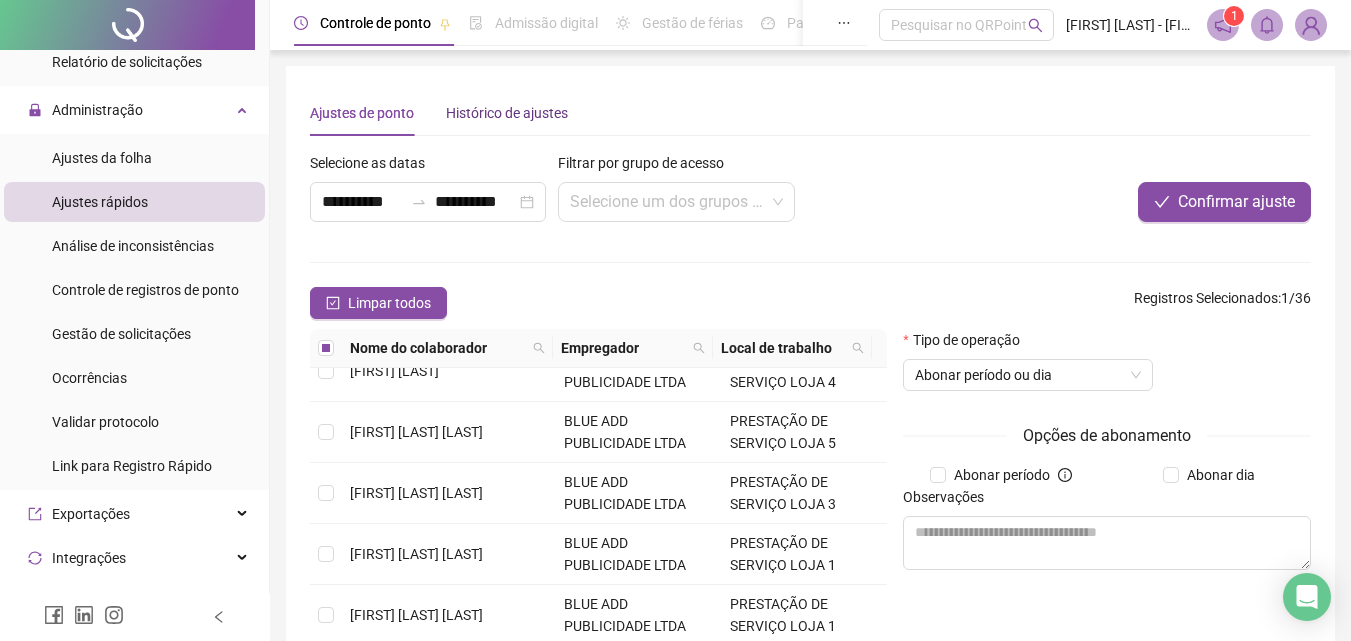 click on "Histórico de ajustes" at bounding box center (507, 113) 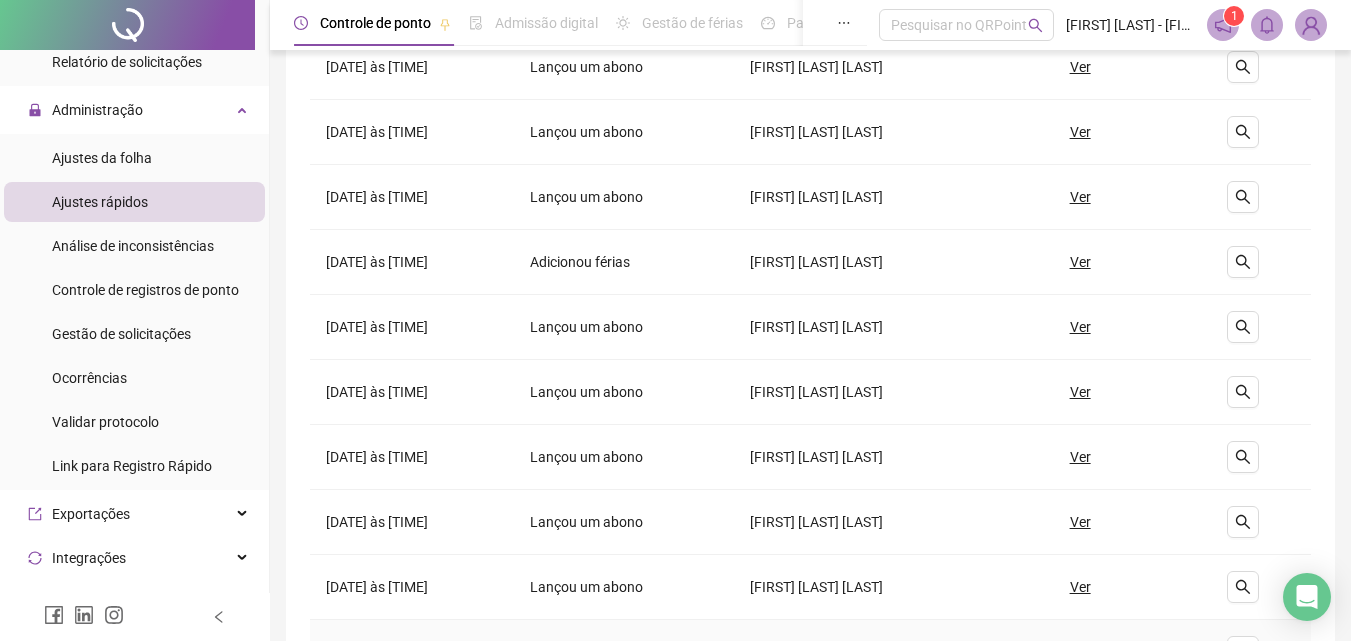 scroll, scrollTop: 0, scrollLeft: 0, axis: both 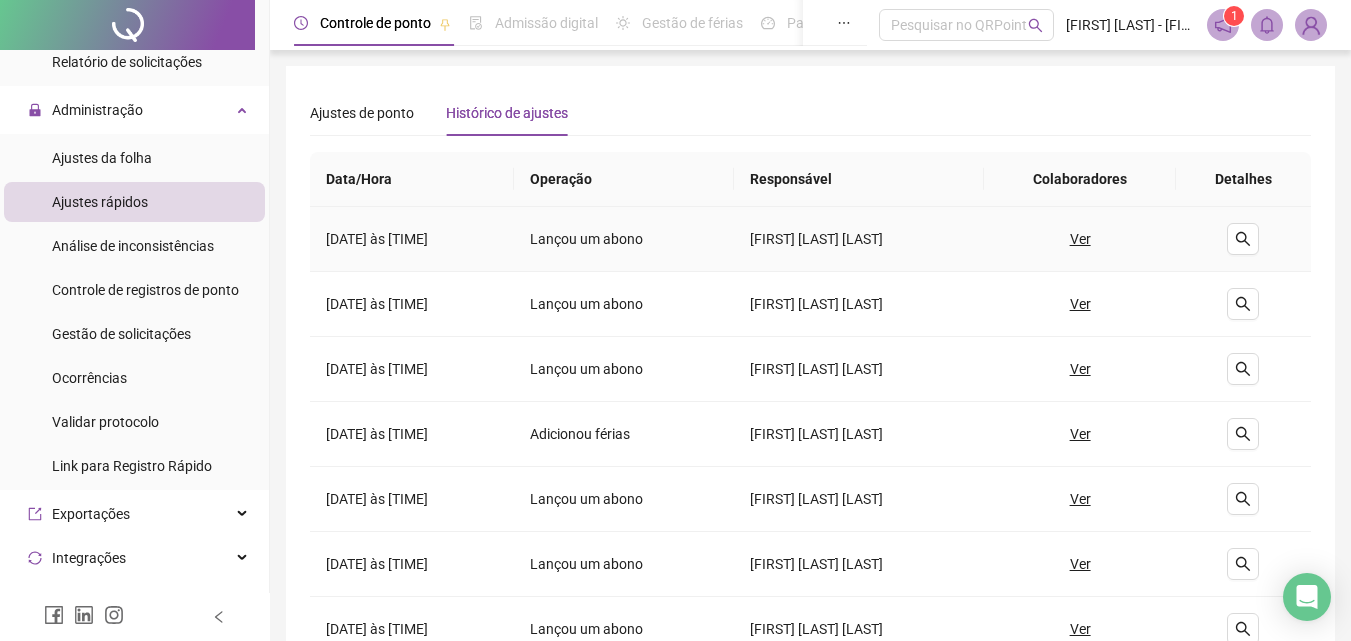 click on "Ver" at bounding box center (1080, 239) 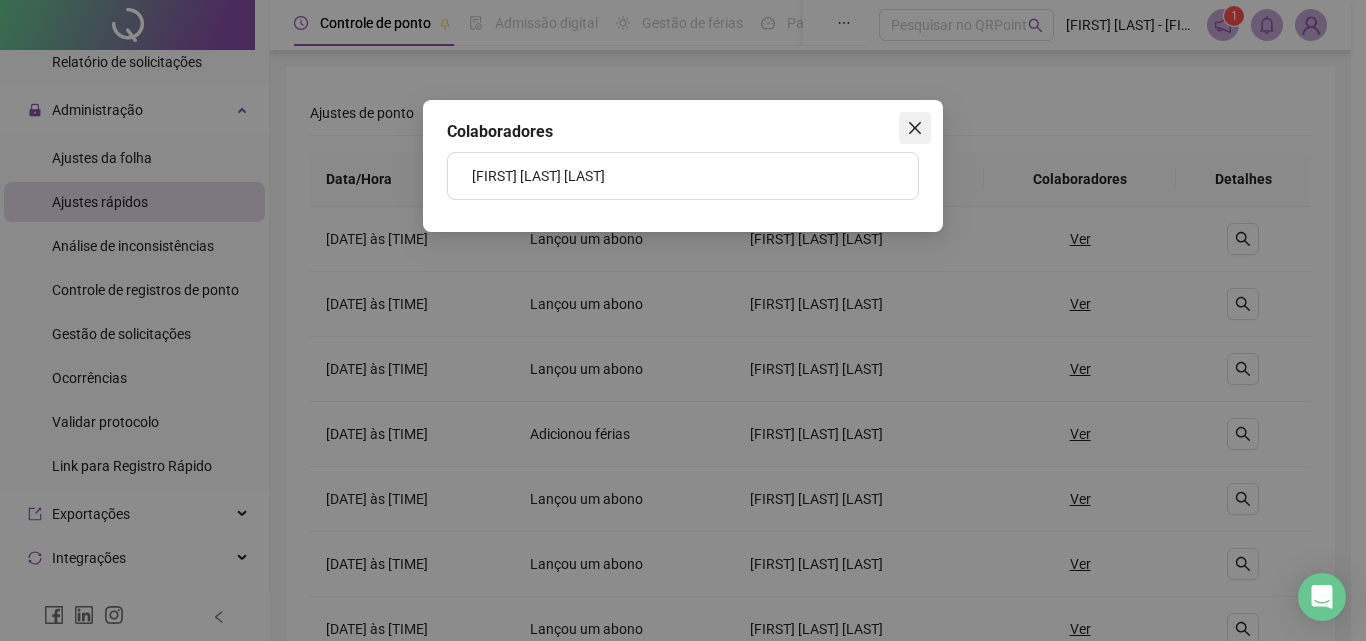 click at bounding box center (915, 128) 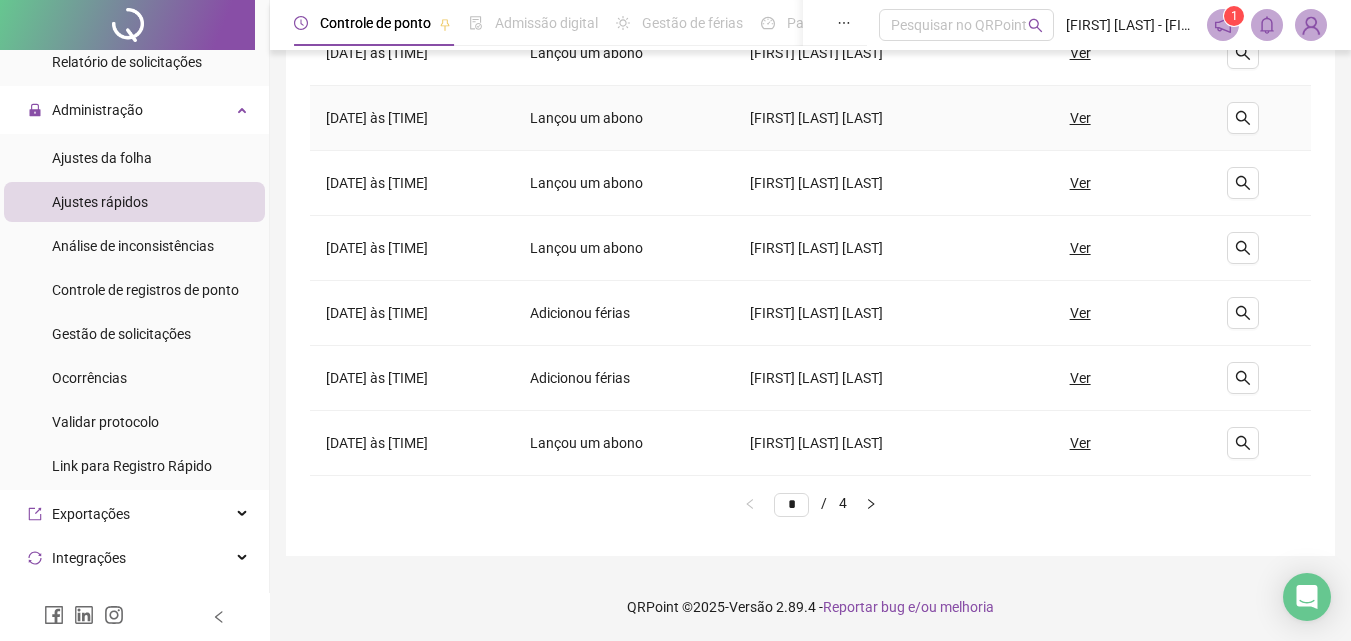 scroll, scrollTop: 512, scrollLeft: 0, axis: vertical 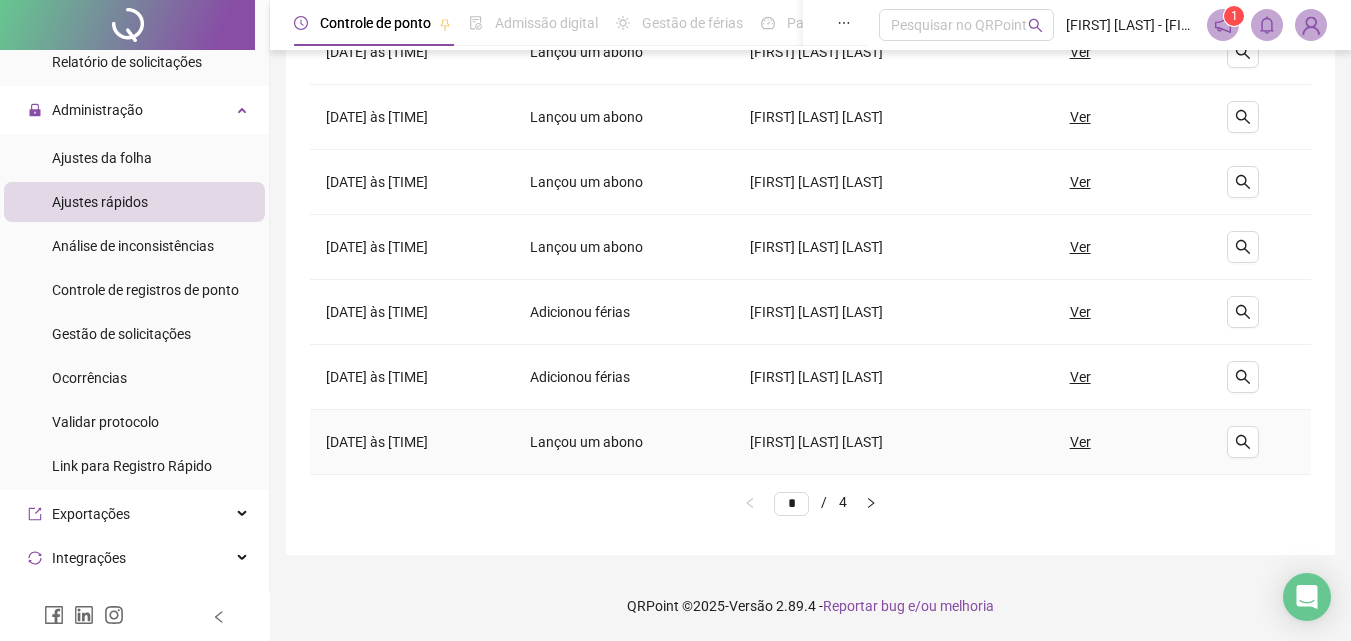 click on "Ver" at bounding box center [1080, 442] 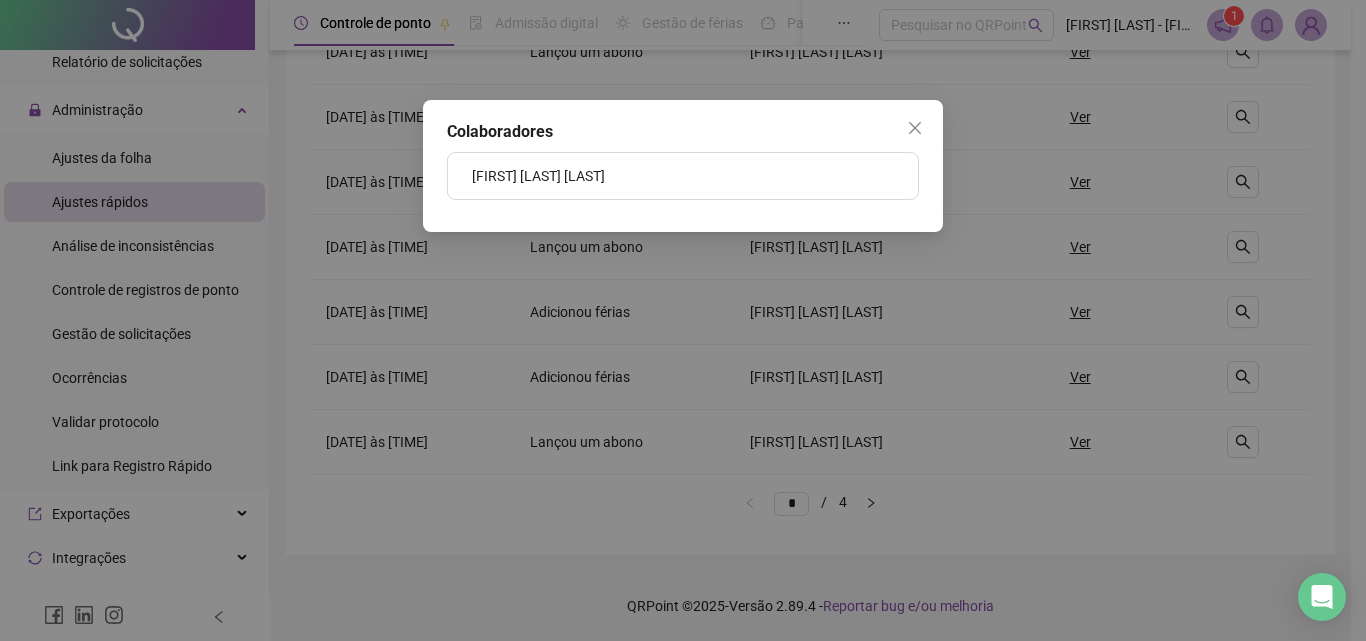 click on "Colaboradores FRANCISCO CARLOS GARCIA" at bounding box center [683, 166] 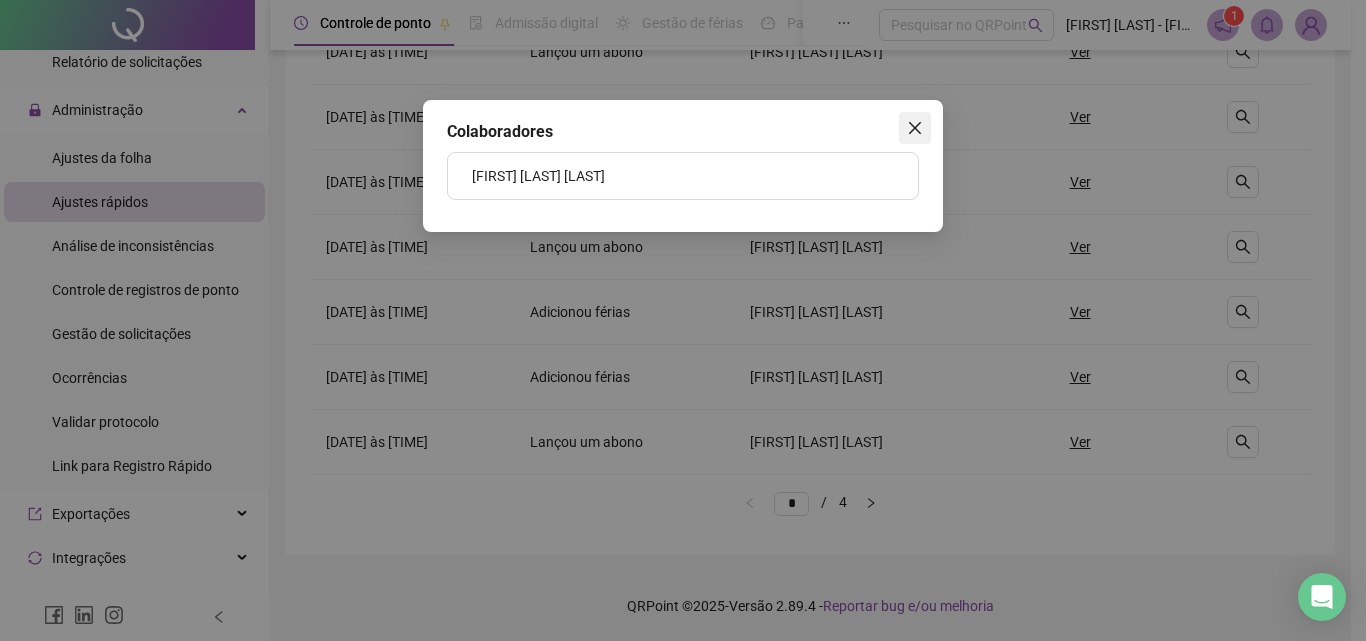 click 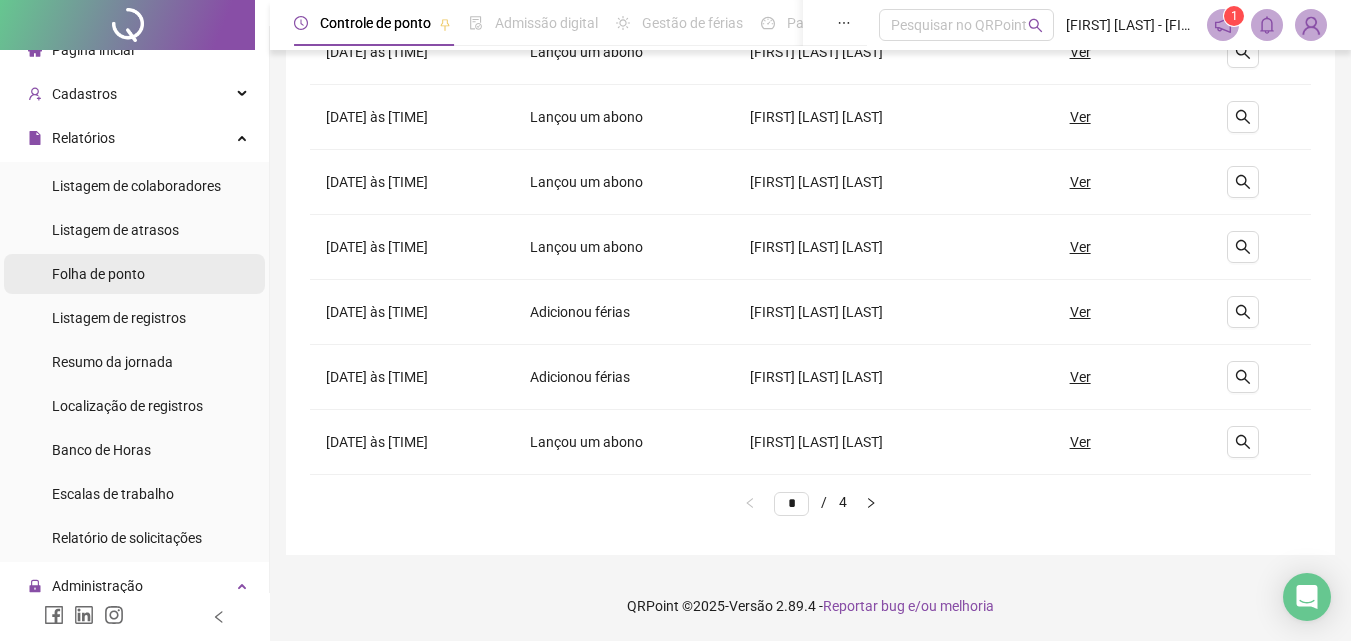 scroll, scrollTop: 0, scrollLeft: 0, axis: both 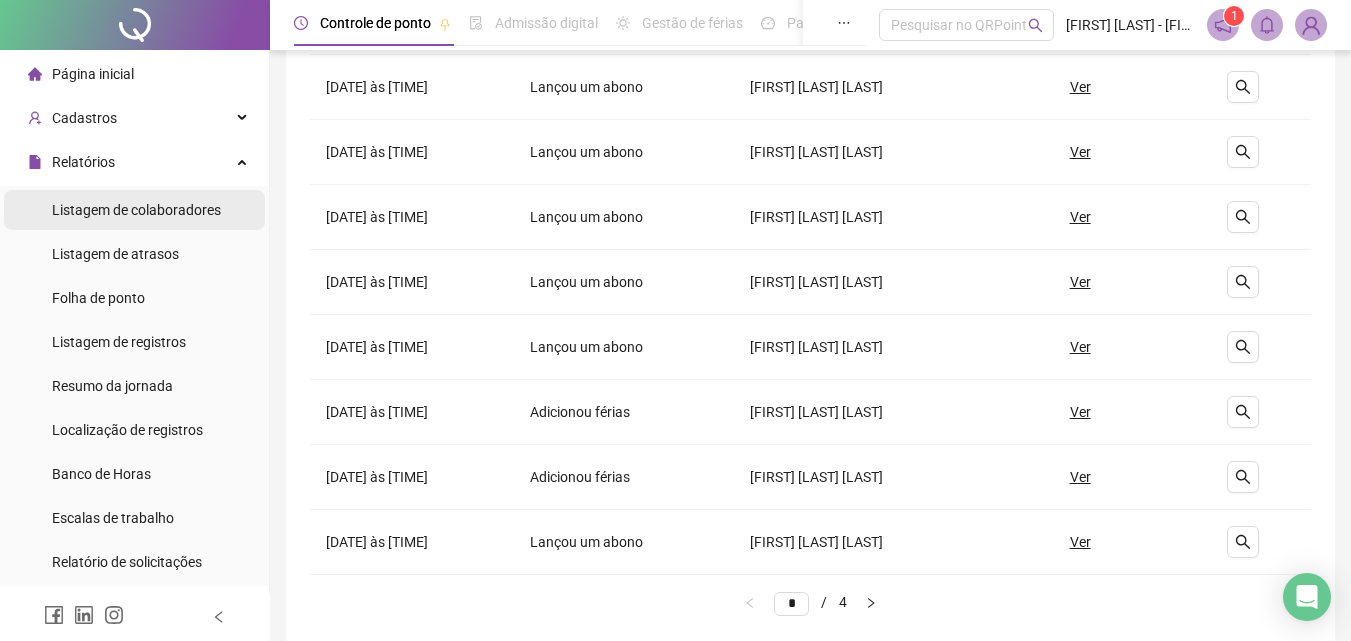 click on "Listagem de colaboradores" at bounding box center [134, 210] 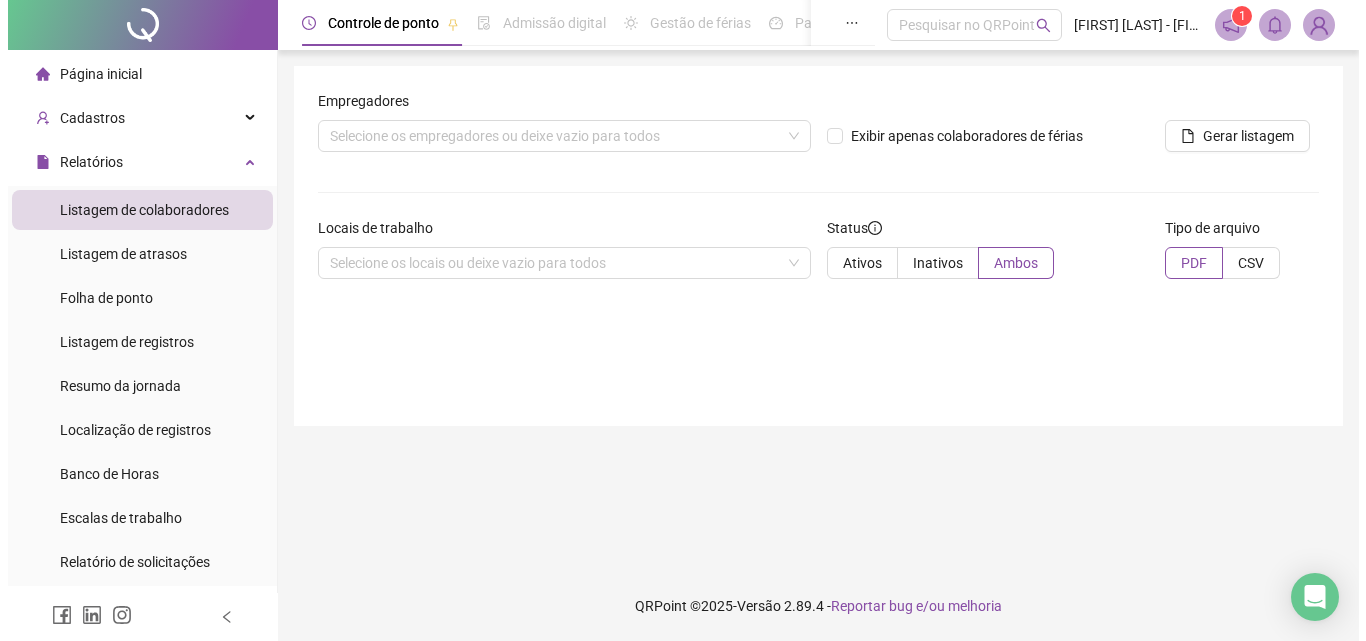 scroll, scrollTop: 0, scrollLeft: 0, axis: both 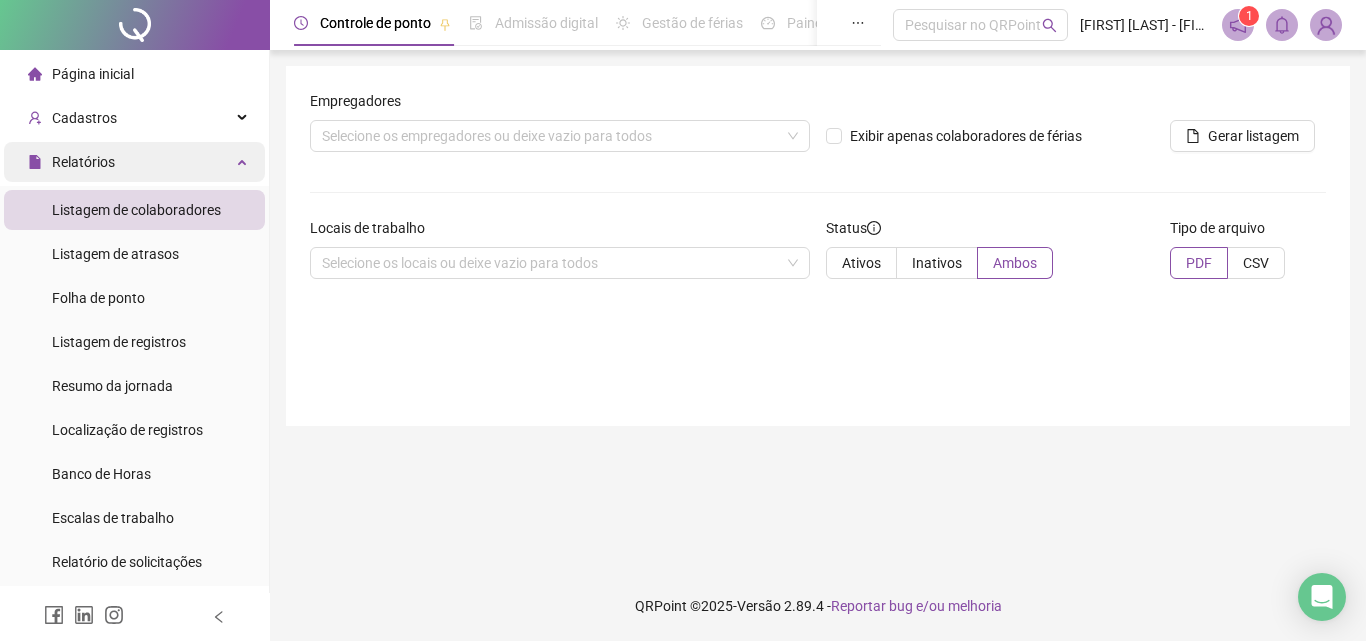 click on "Relatórios" at bounding box center (134, 162) 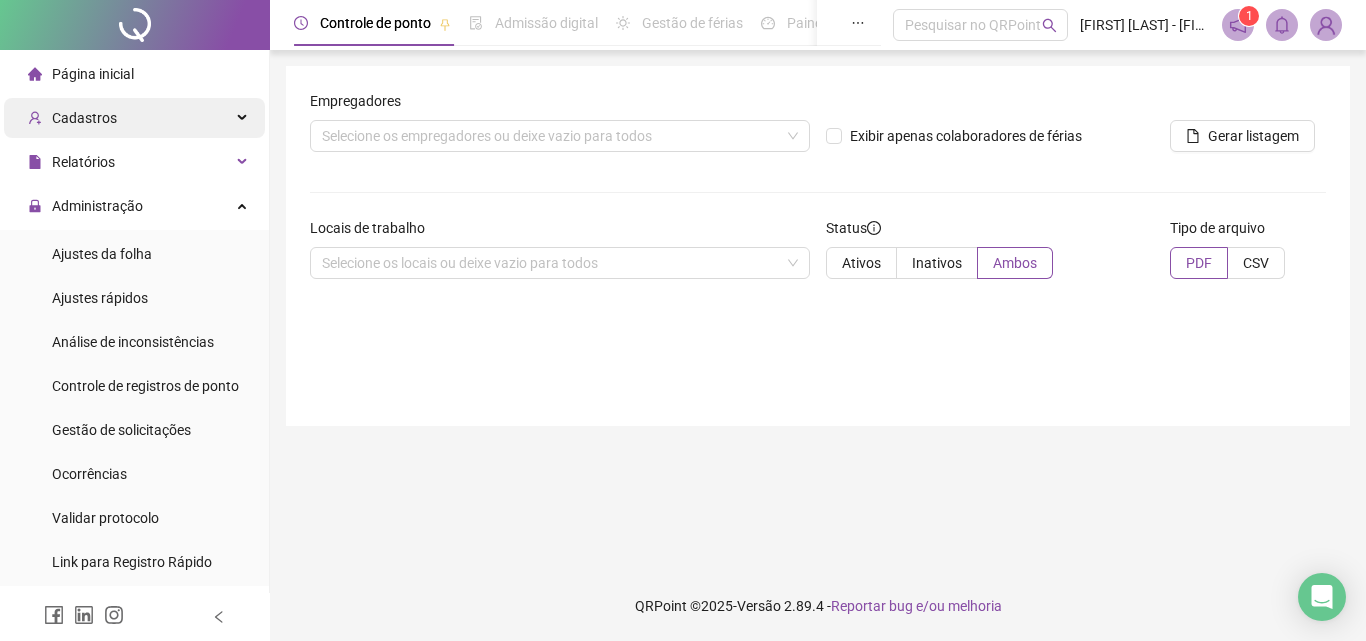 click on "Cadastros" at bounding box center [134, 118] 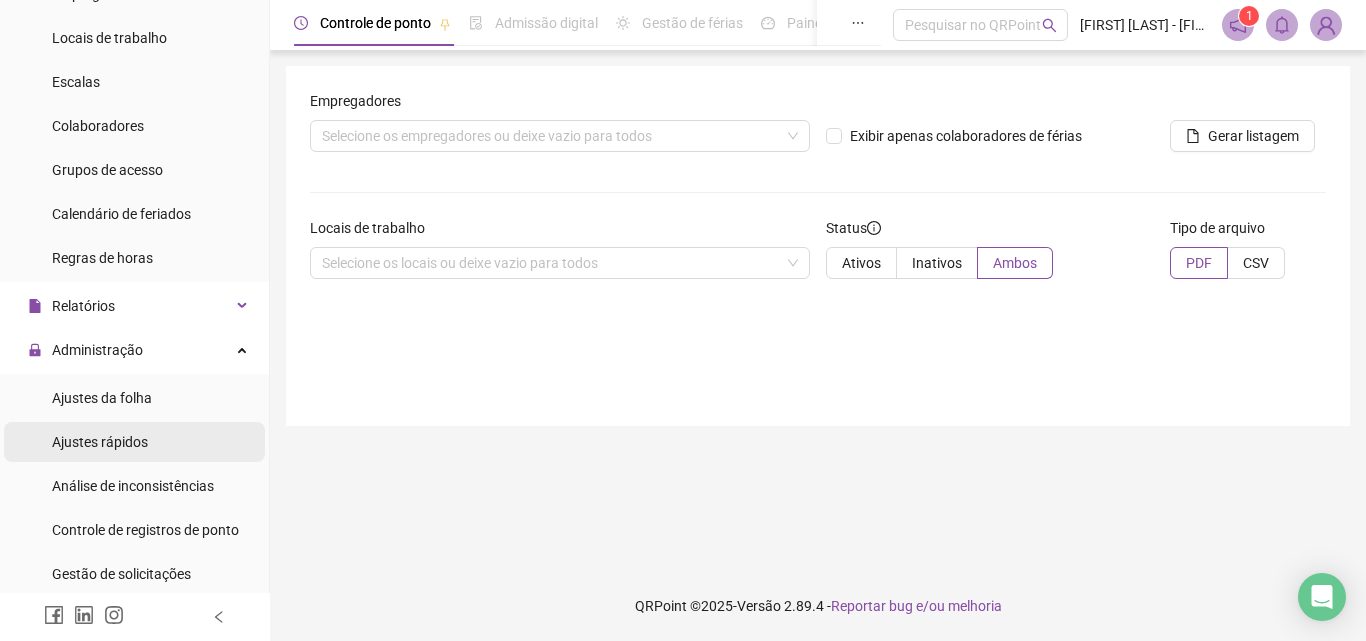 scroll, scrollTop: 200, scrollLeft: 0, axis: vertical 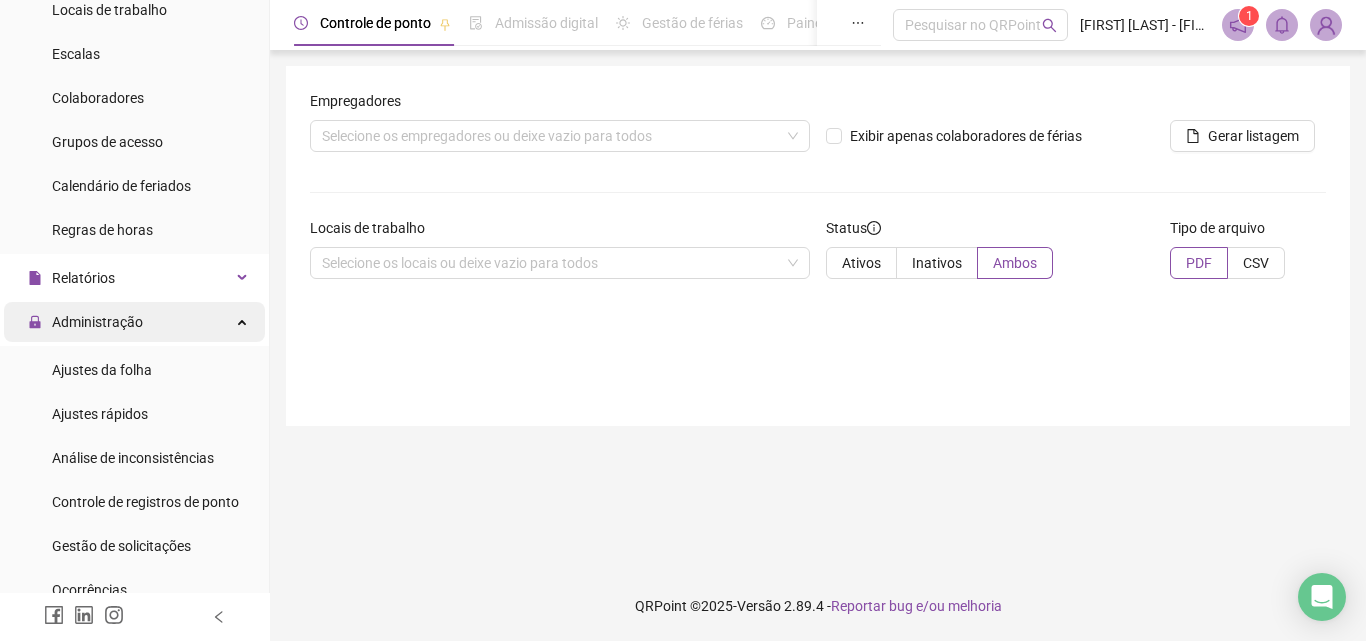 click on "Administração" at bounding box center [134, 322] 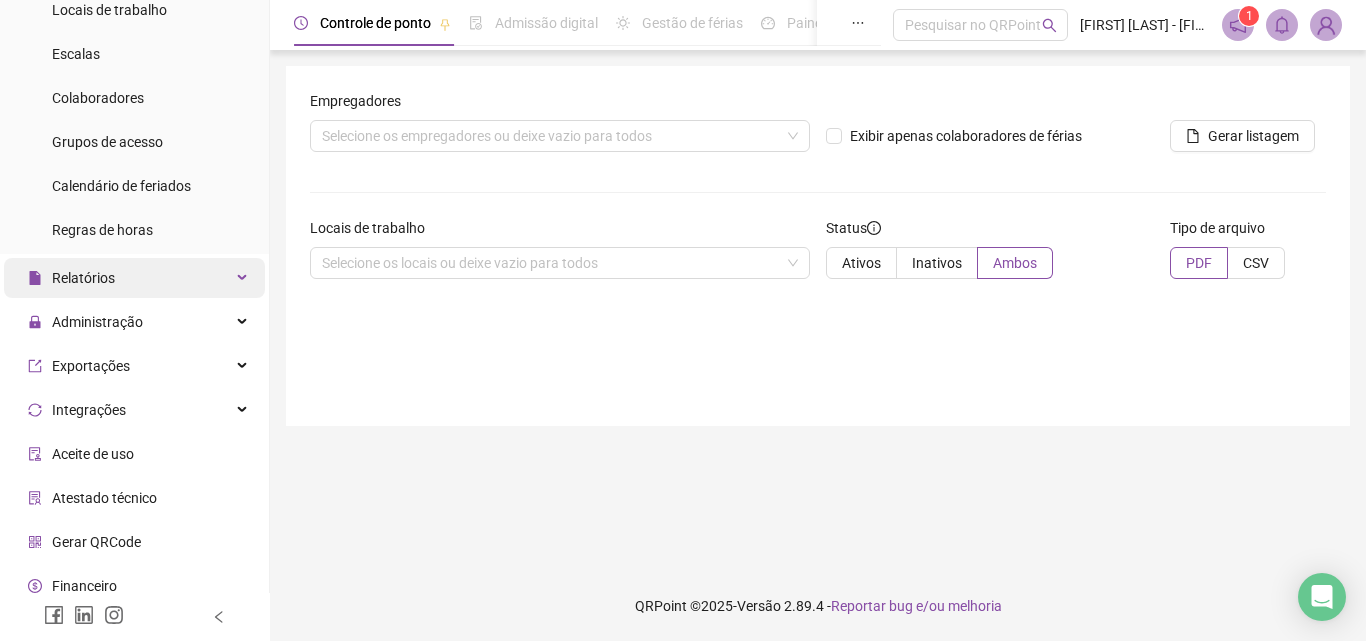 click on "Relatórios" at bounding box center [134, 278] 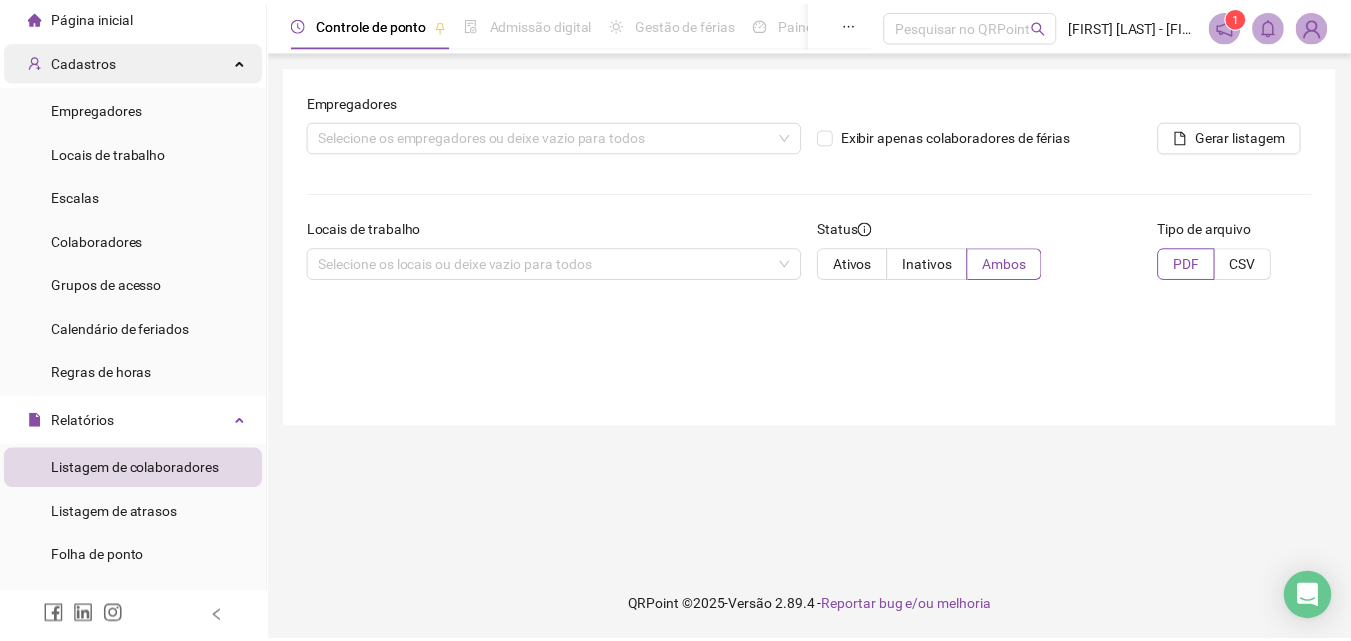 scroll, scrollTop: 0, scrollLeft: 0, axis: both 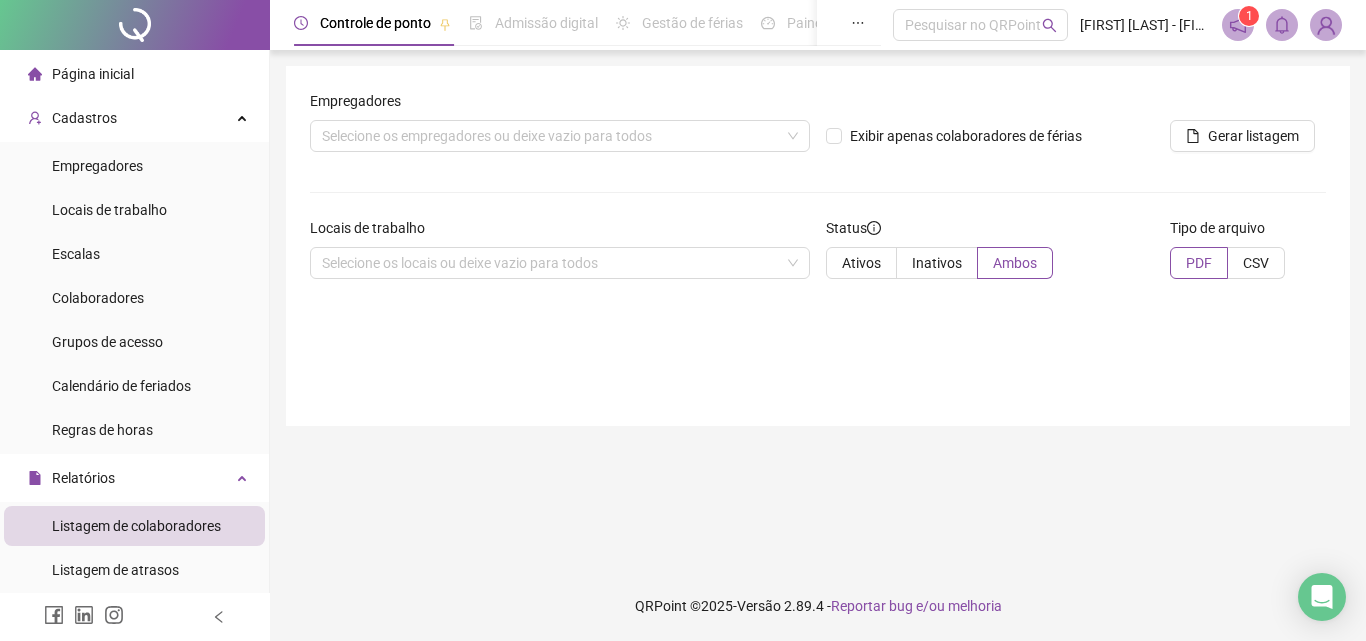 click on "Página inicial" at bounding box center (134, 74) 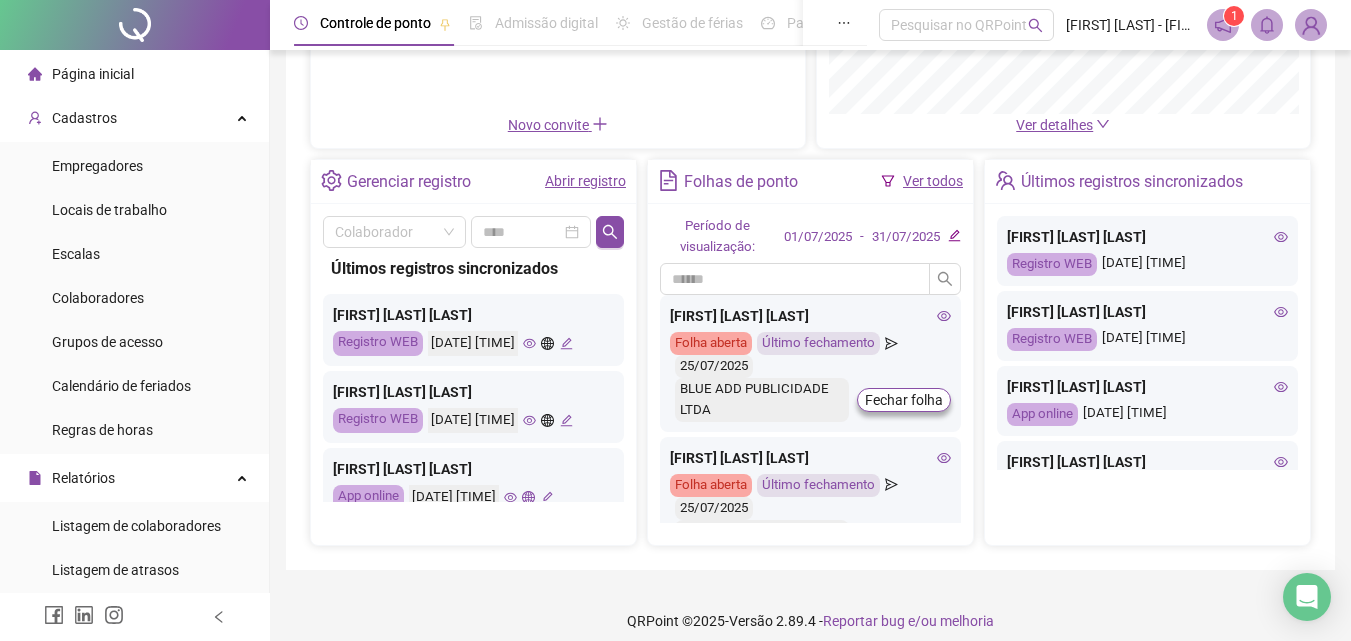 scroll, scrollTop: 344, scrollLeft: 0, axis: vertical 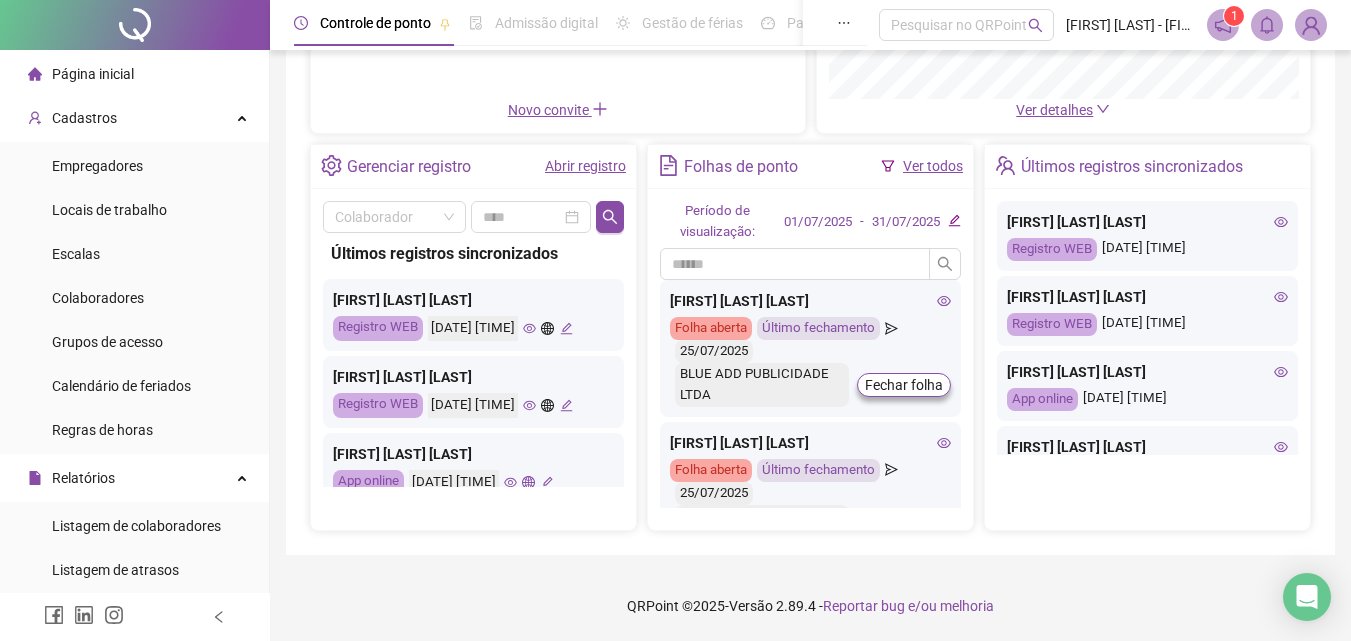 click on "Dashboard de jornada Gráfico Total 36 Ver detalhes" at bounding box center [1064, -32] 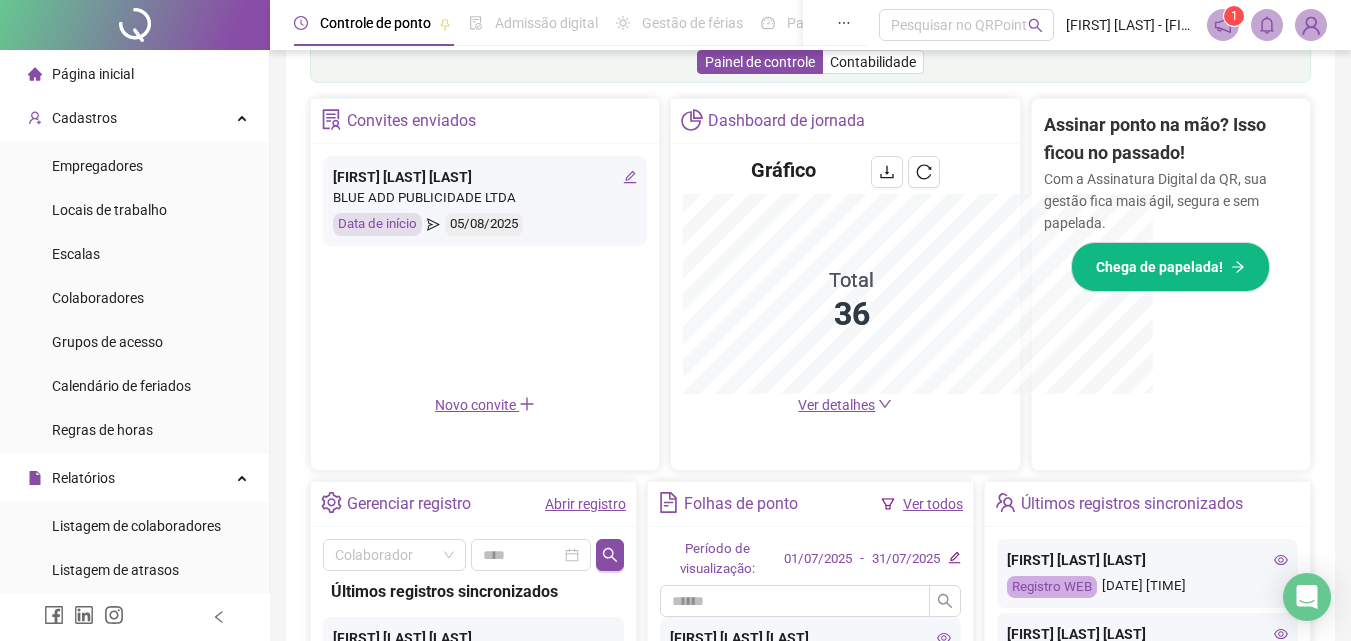 scroll, scrollTop: 639, scrollLeft: 0, axis: vertical 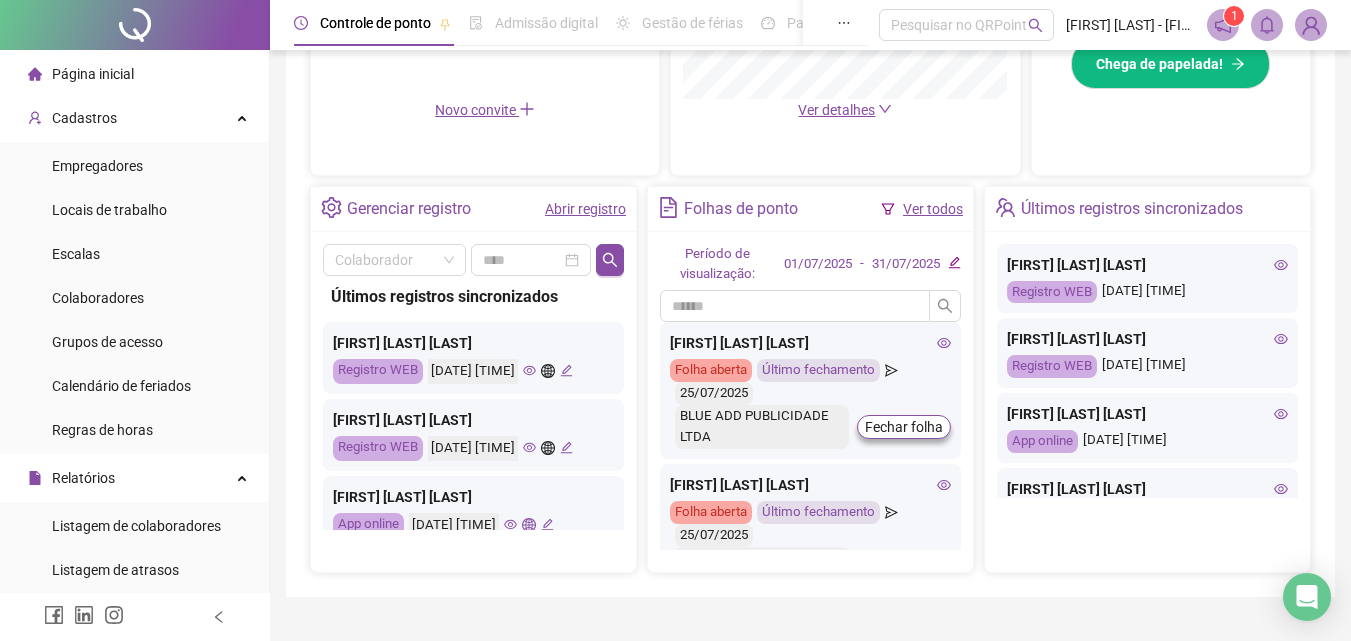 click on "Ver todos" at bounding box center (933, 209) 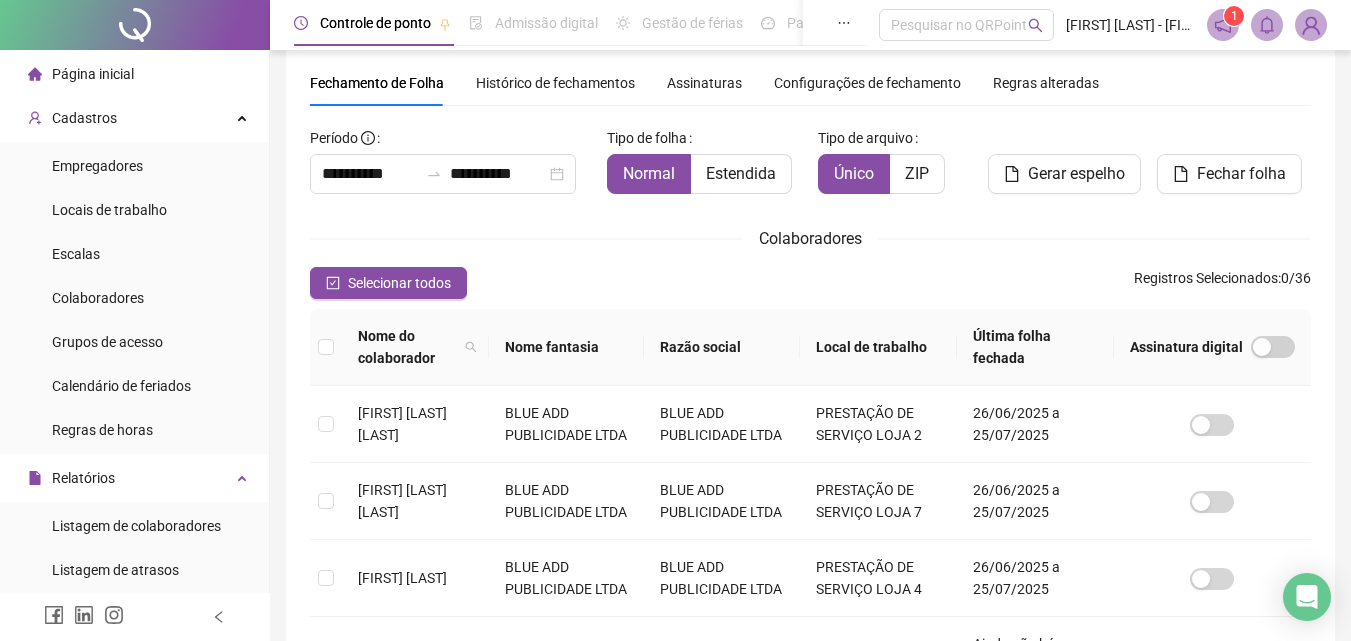 scroll, scrollTop: 89, scrollLeft: 0, axis: vertical 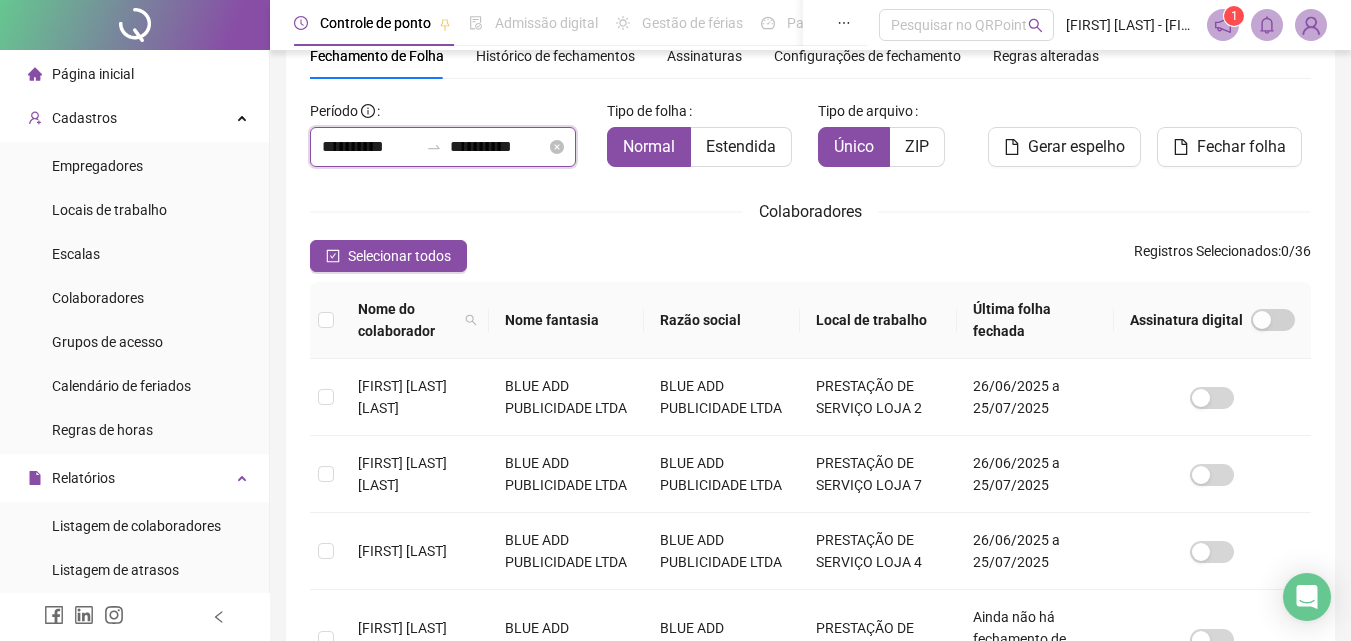 click on "**********" at bounding box center (370, 147) 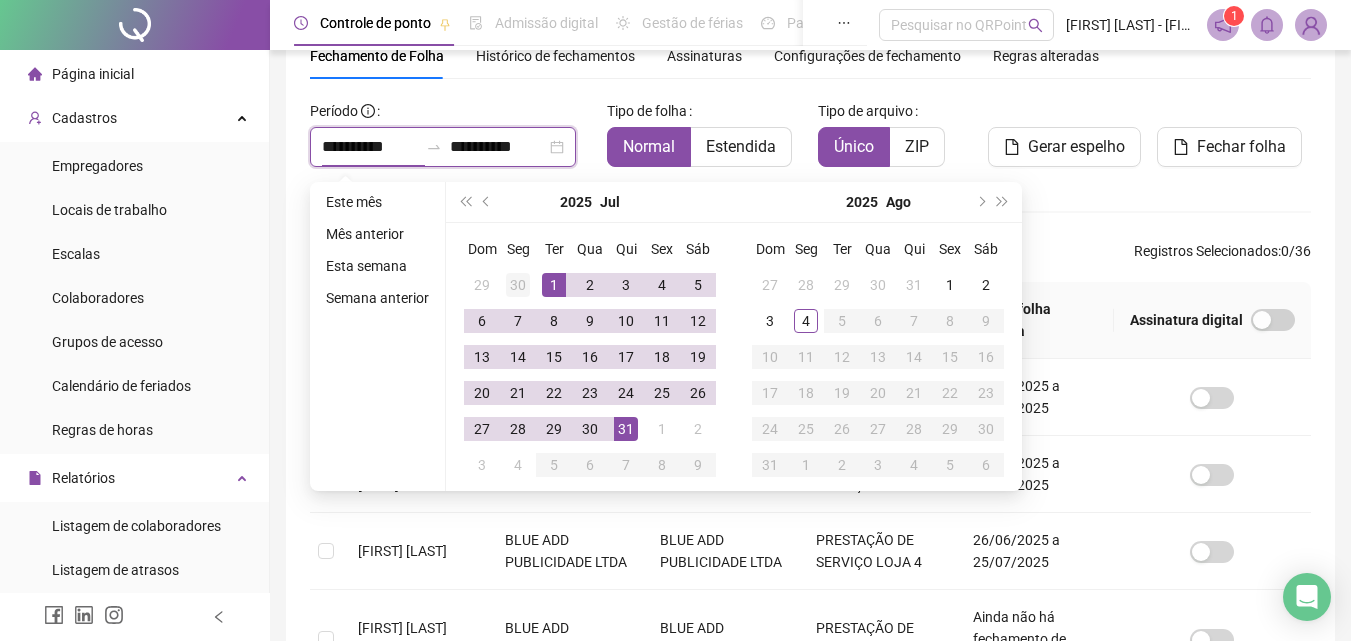 type on "**********" 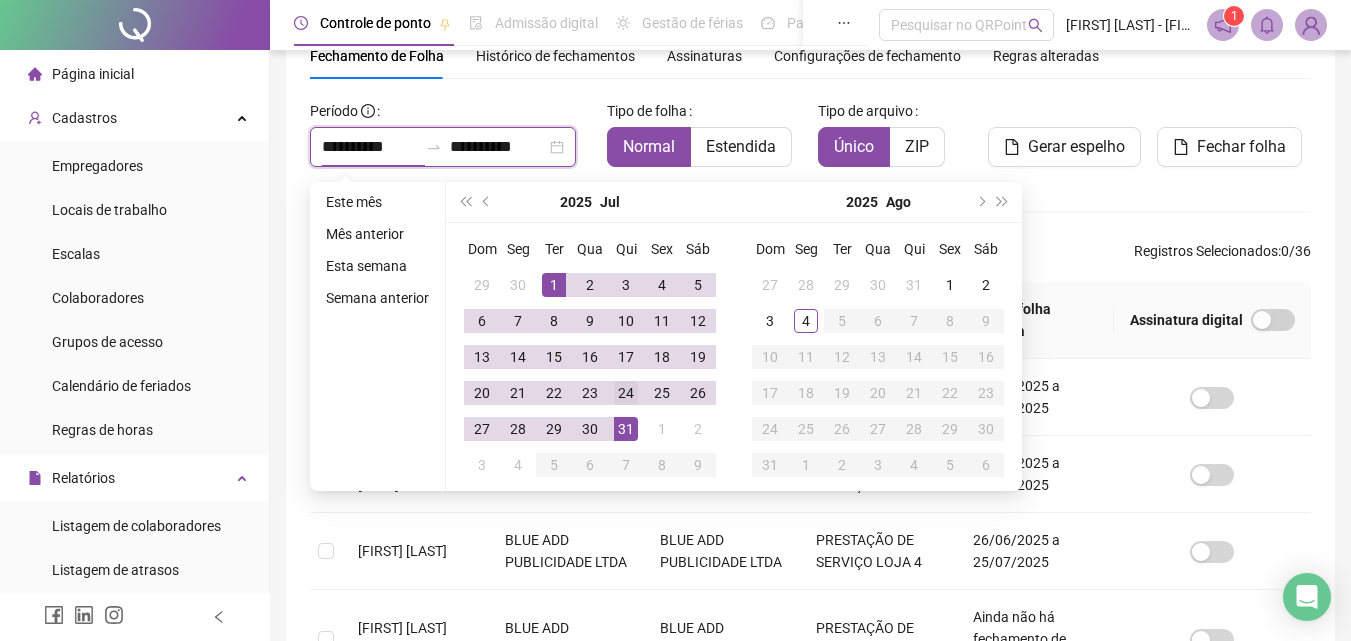 type on "**********" 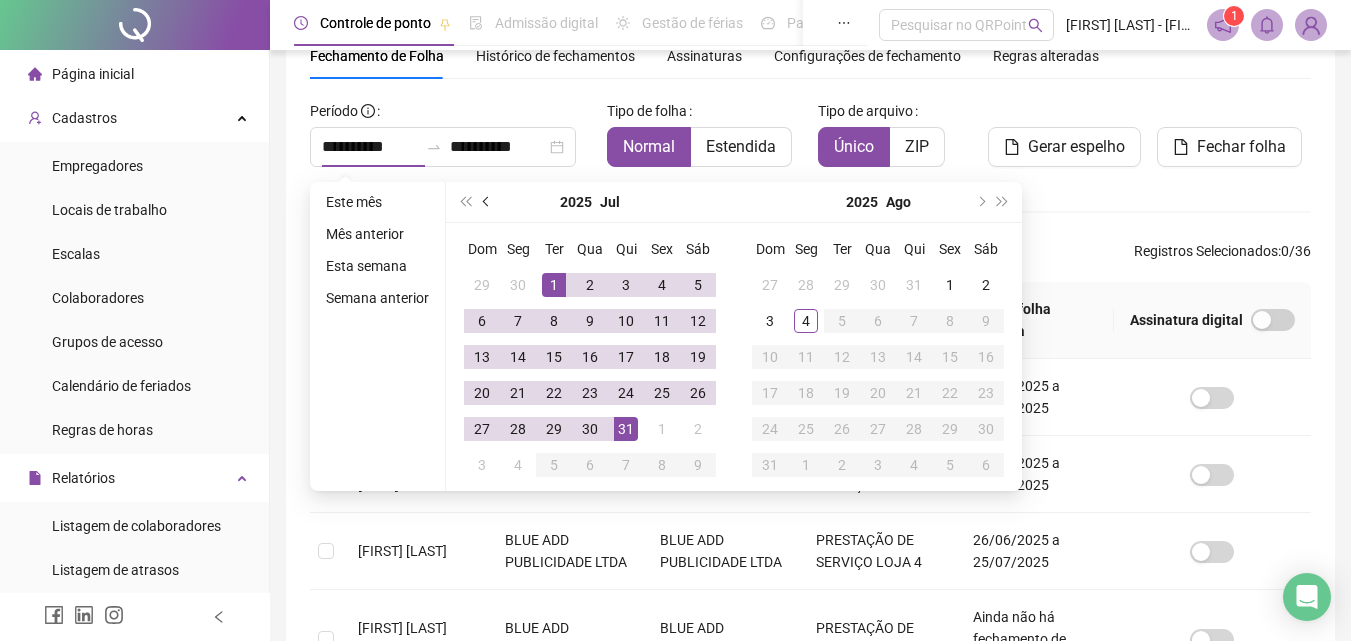click on "2025 Jul" at bounding box center [590, 202] 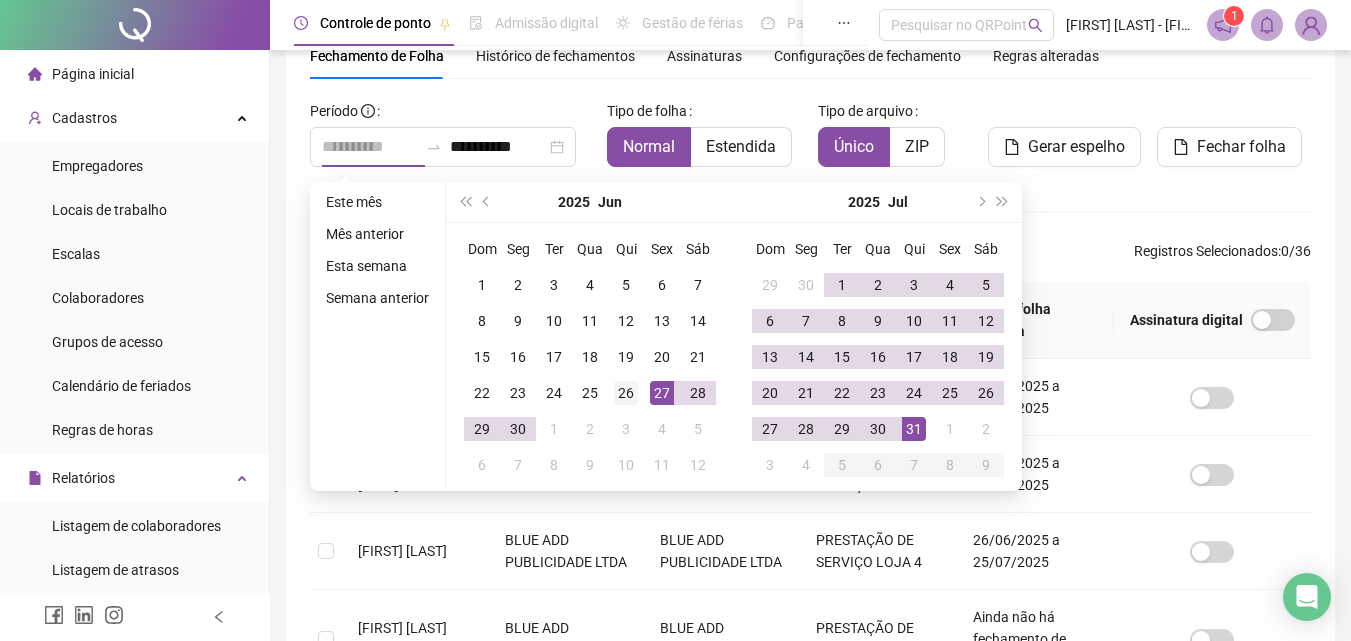 type on "**********" 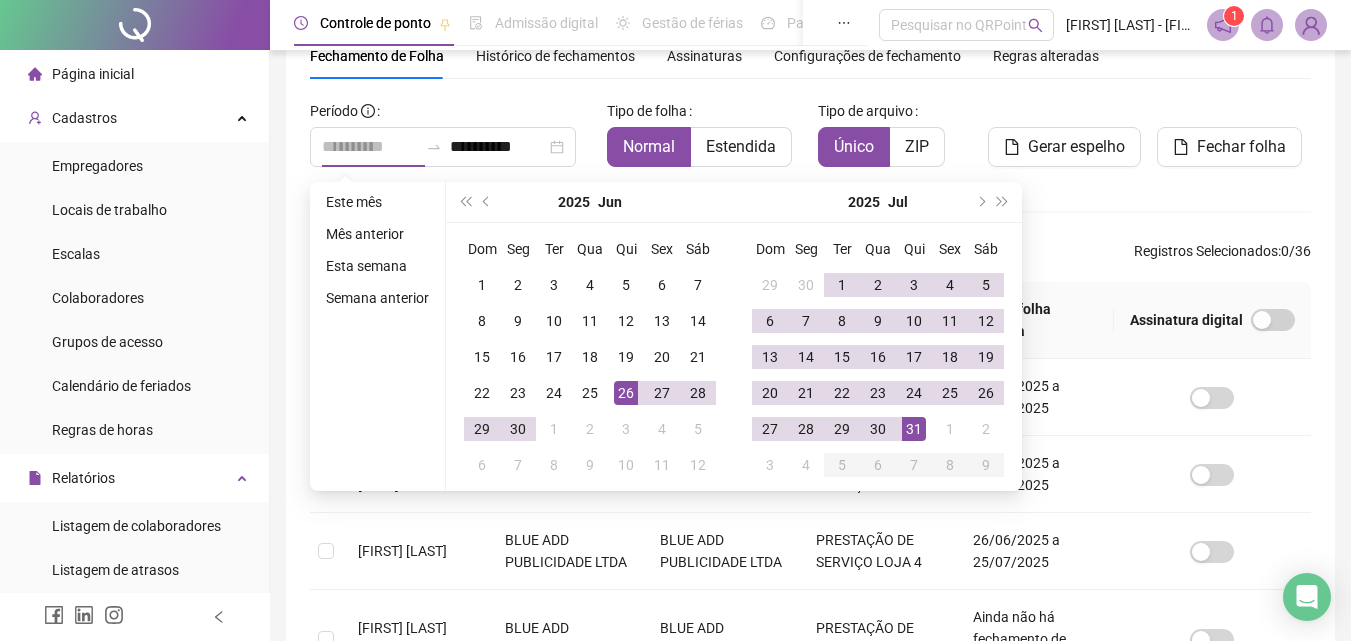 click on "26" at bounding box center [626, 393] 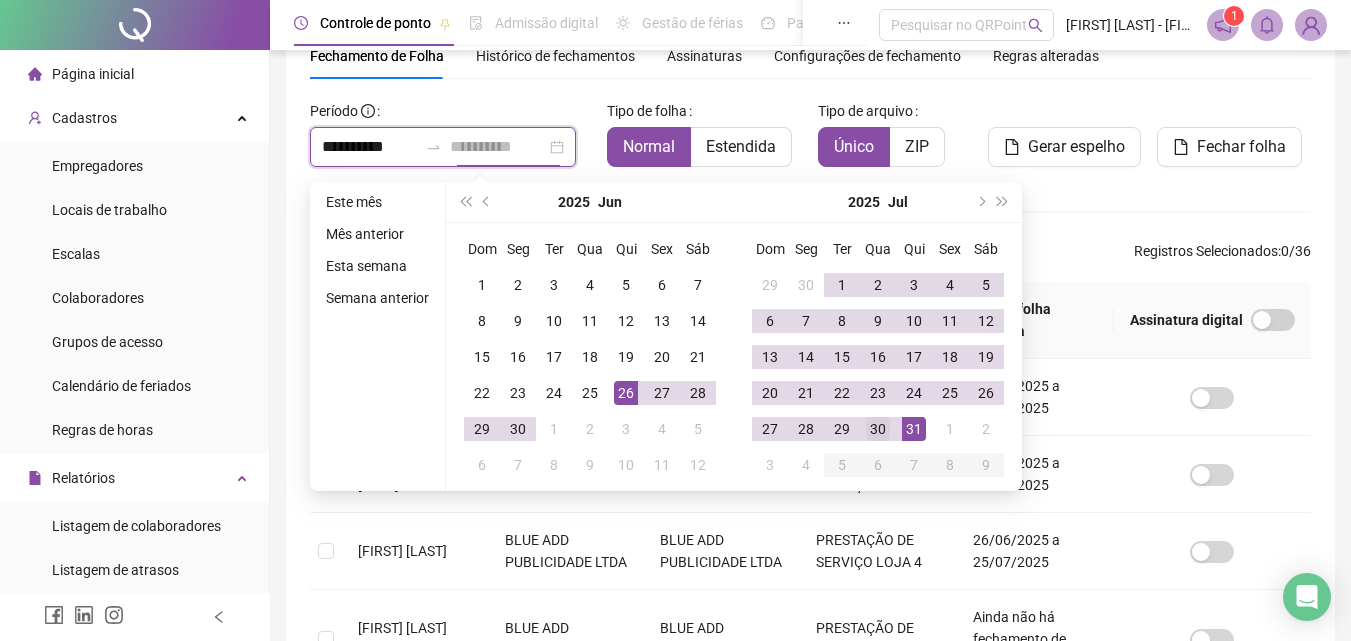 type on "**********" 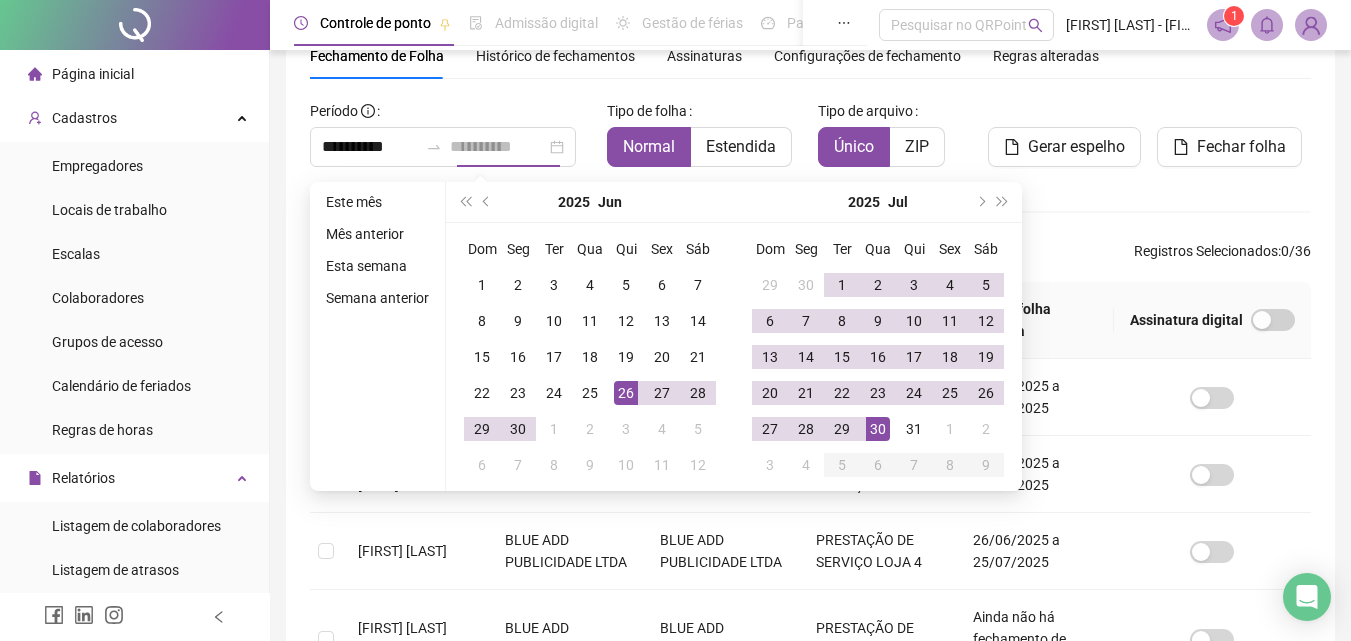 click on "30" at bounding box center [878, 429] 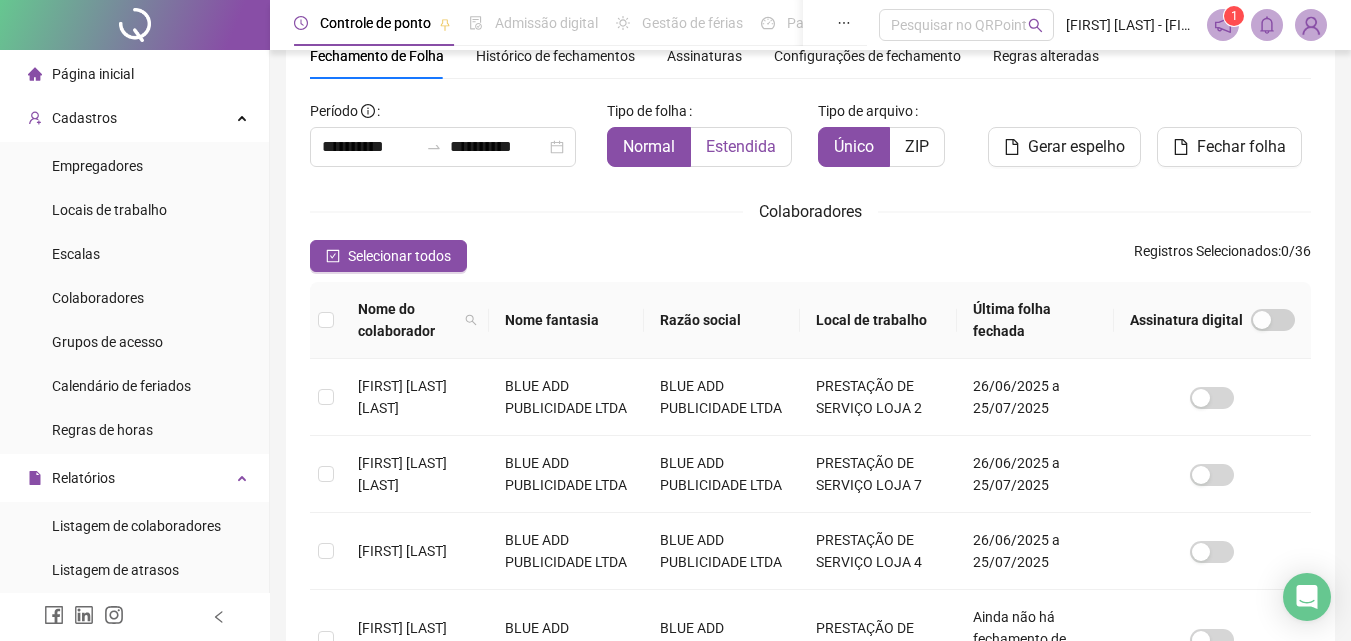 click on "Estendida" at bounding box center (741, 146) 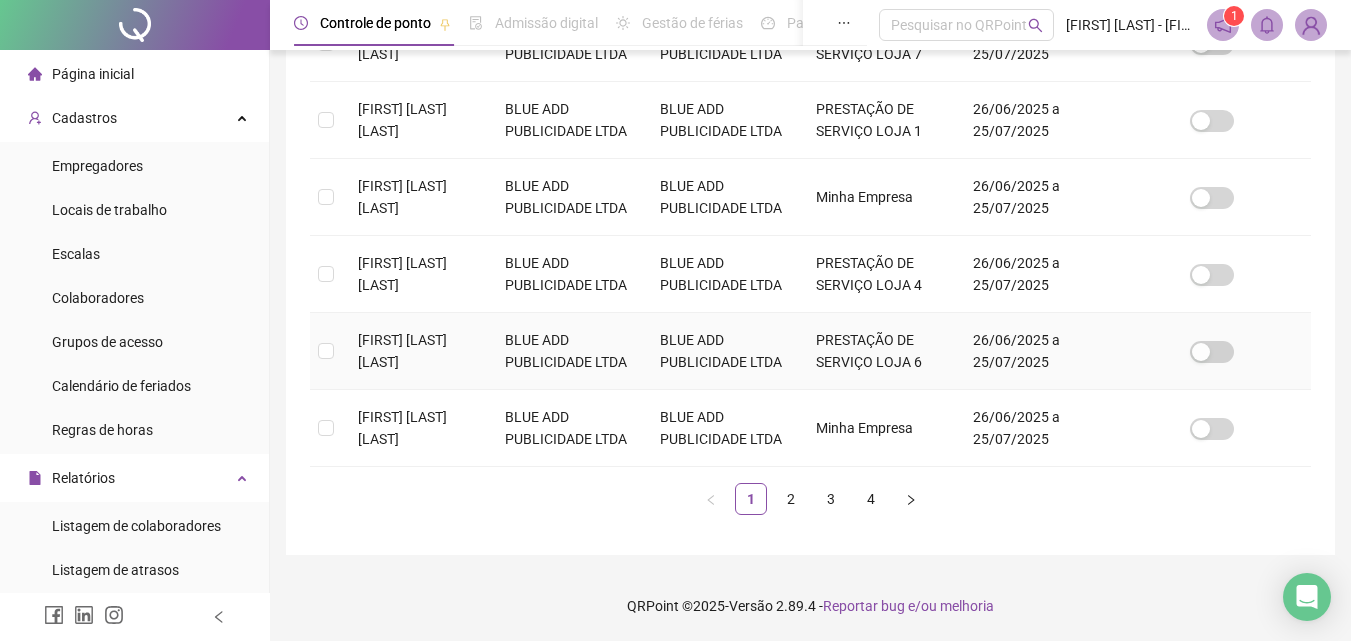 scroll, scrollTop: 971, scrollLeft: 0, axis: vertical 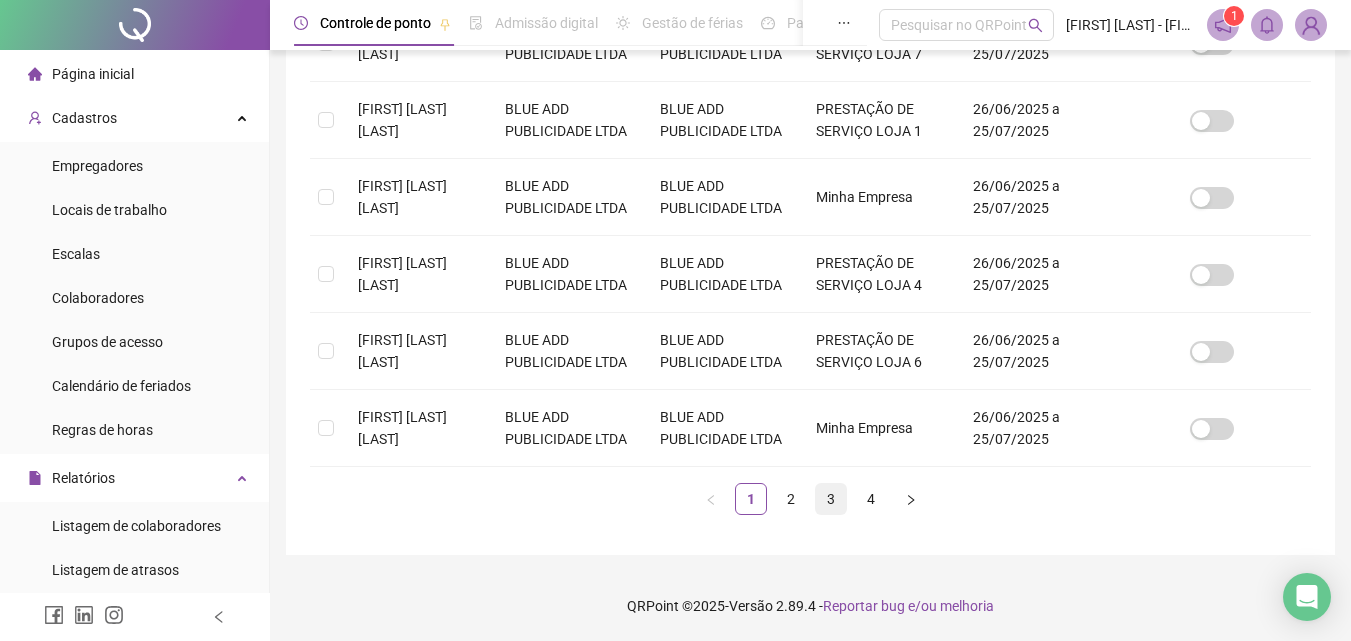 click on "3" at bounding box center [831, 499] 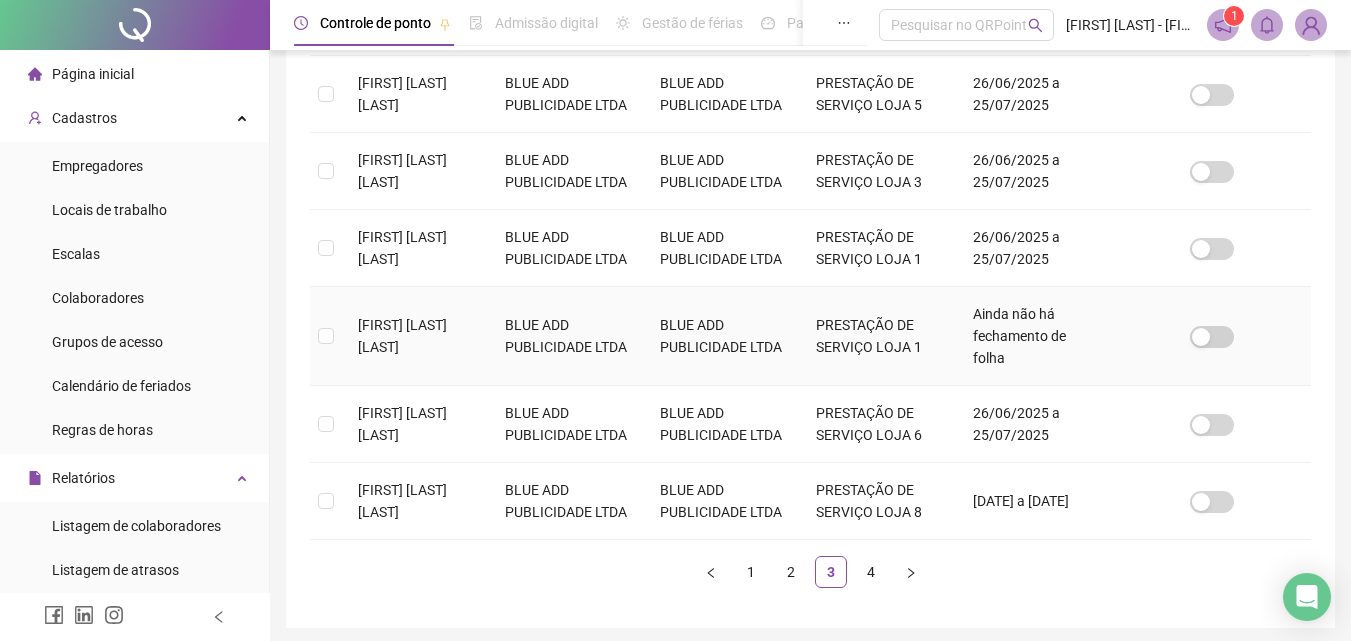 scroll, scrollTop: 789, scrollLeft: 0, axis: vertical 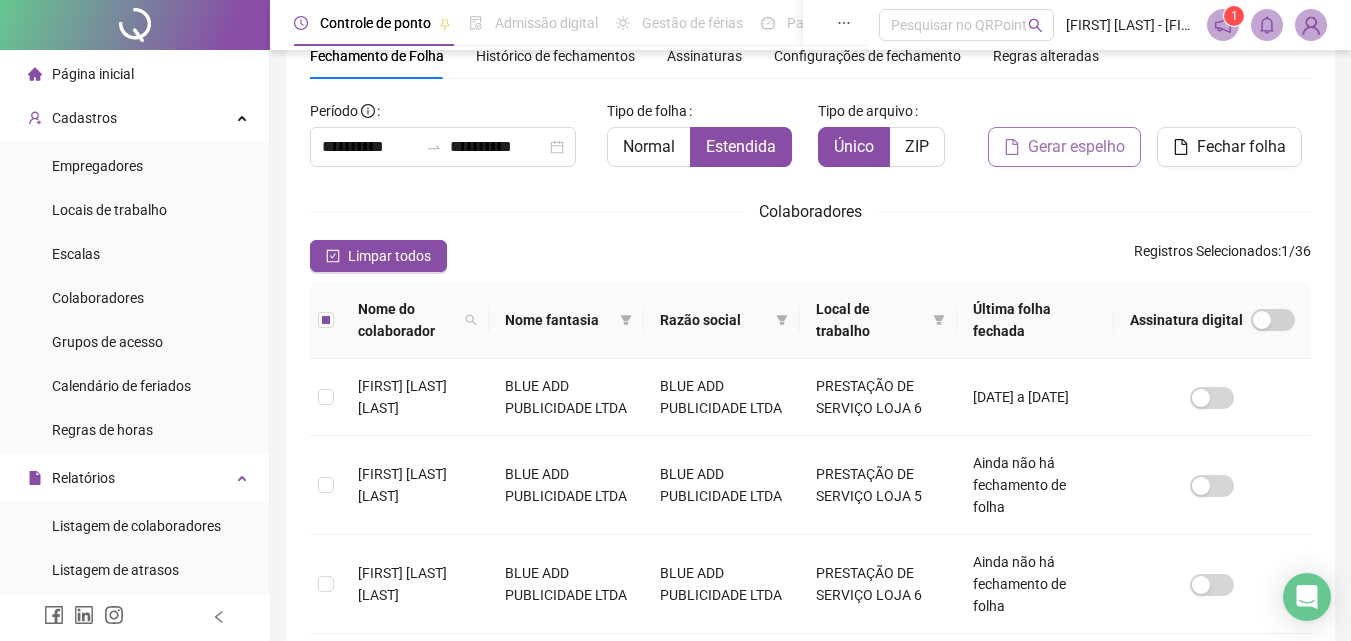 click on "Gerar espelho" at bounding box center (1076, 147) 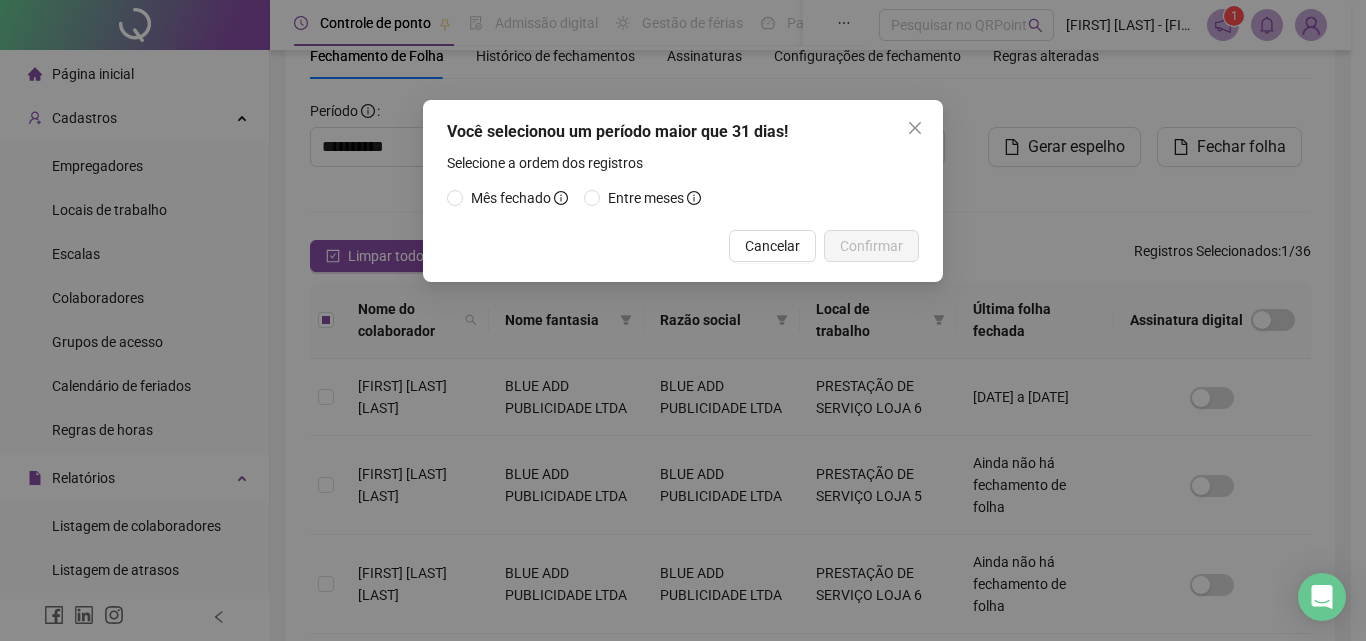 click on "Você selecionou um período maior que 31 dias! Selecione a ordem dos registros Mês fechado   Entre meses   Cancelar Confirmar" at bounding box center (683, 191) 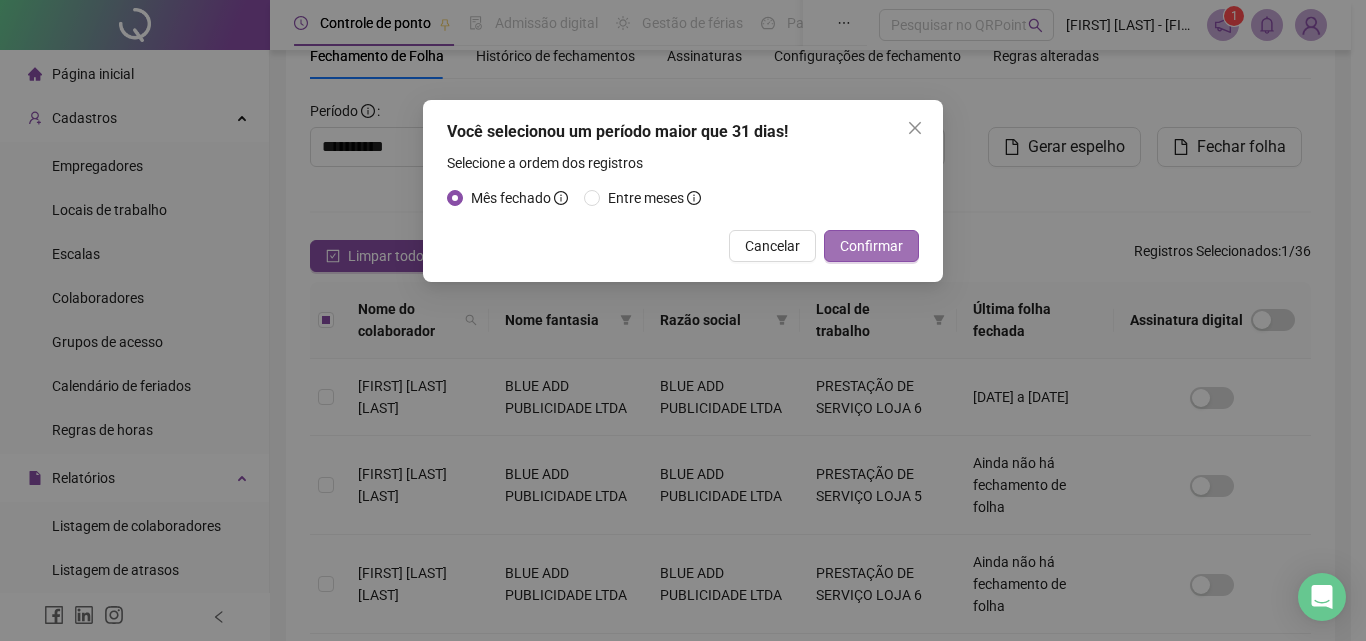 click on "Confirmar" at bounding box center (871, 246) 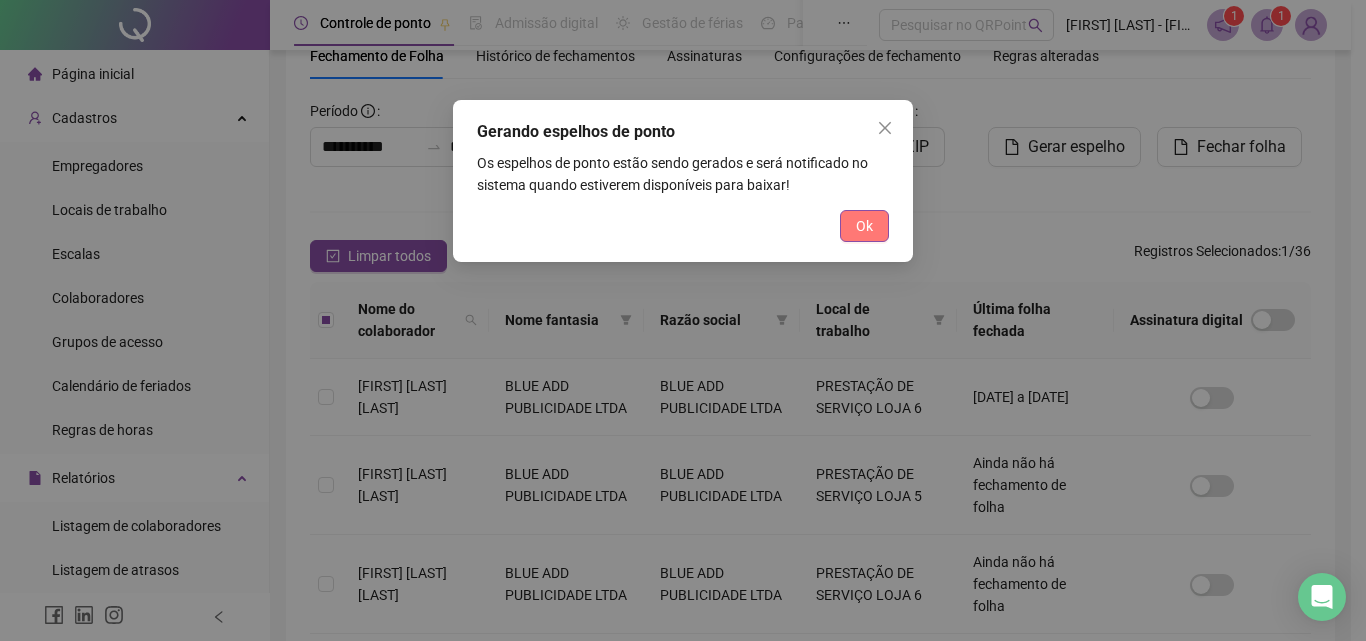 click on "Ok" at bounding box center (864, 226) 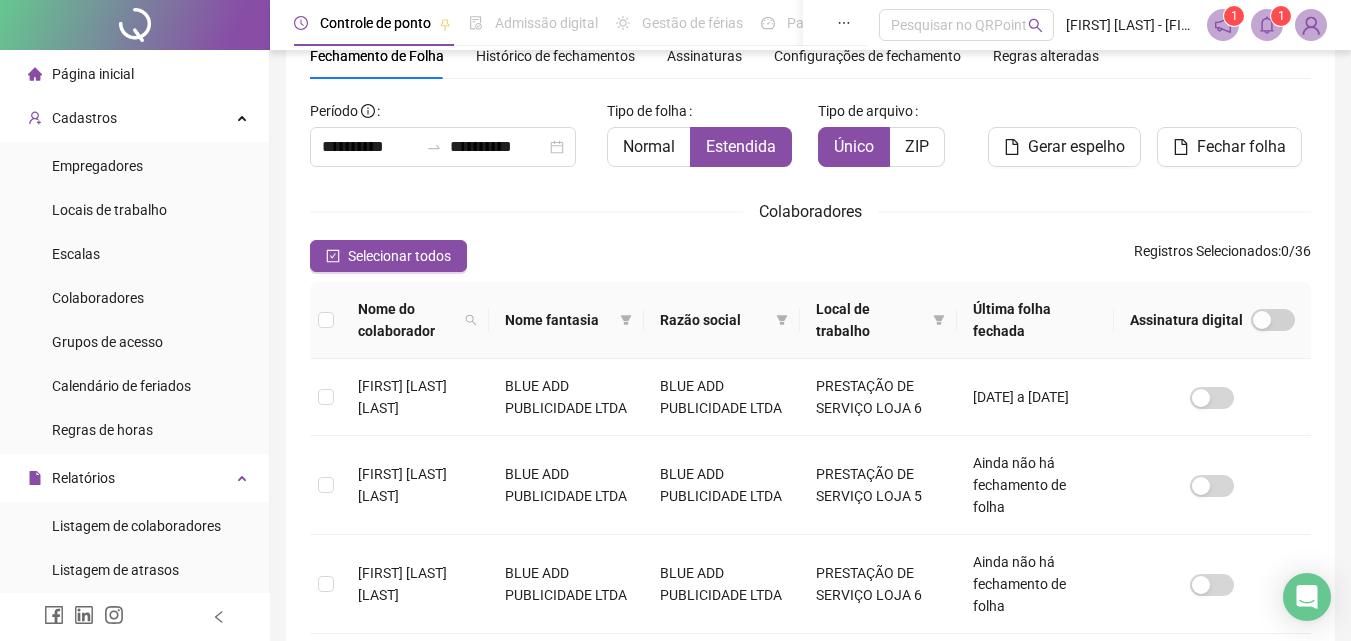 scroll, scrollTop: 0, scrollLeft: 0, axis: both 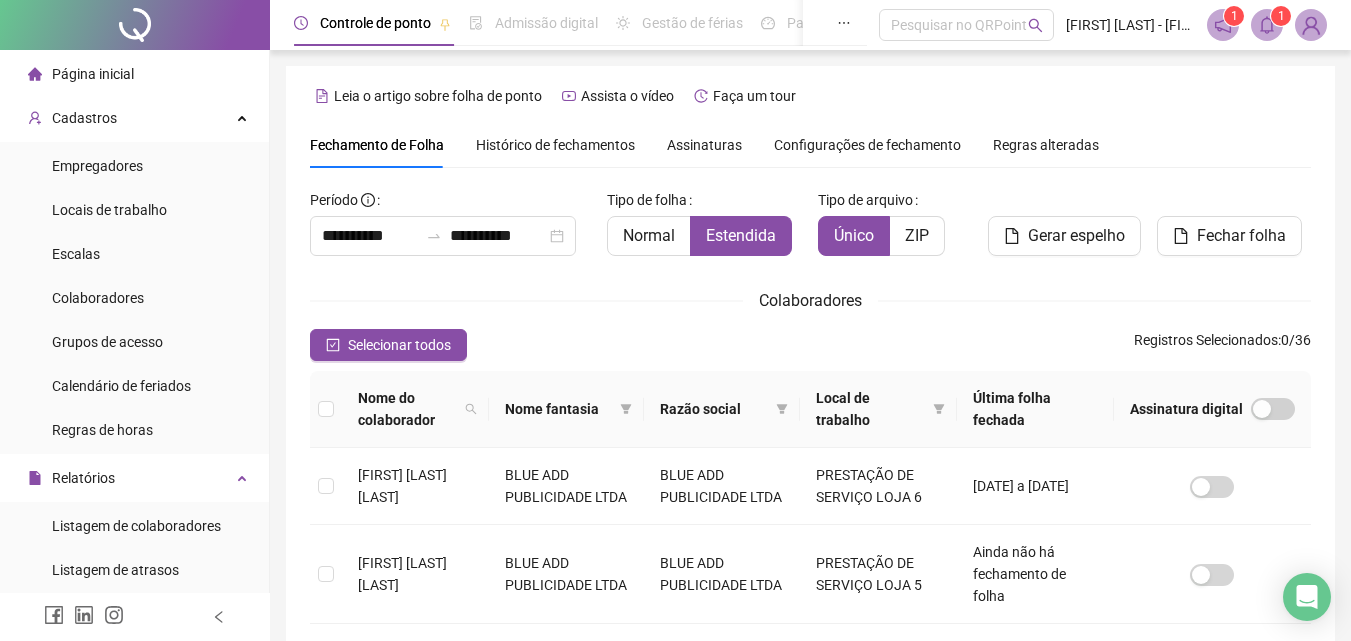 click on "Configurações de fechamento" at bounding box center (867, 145) 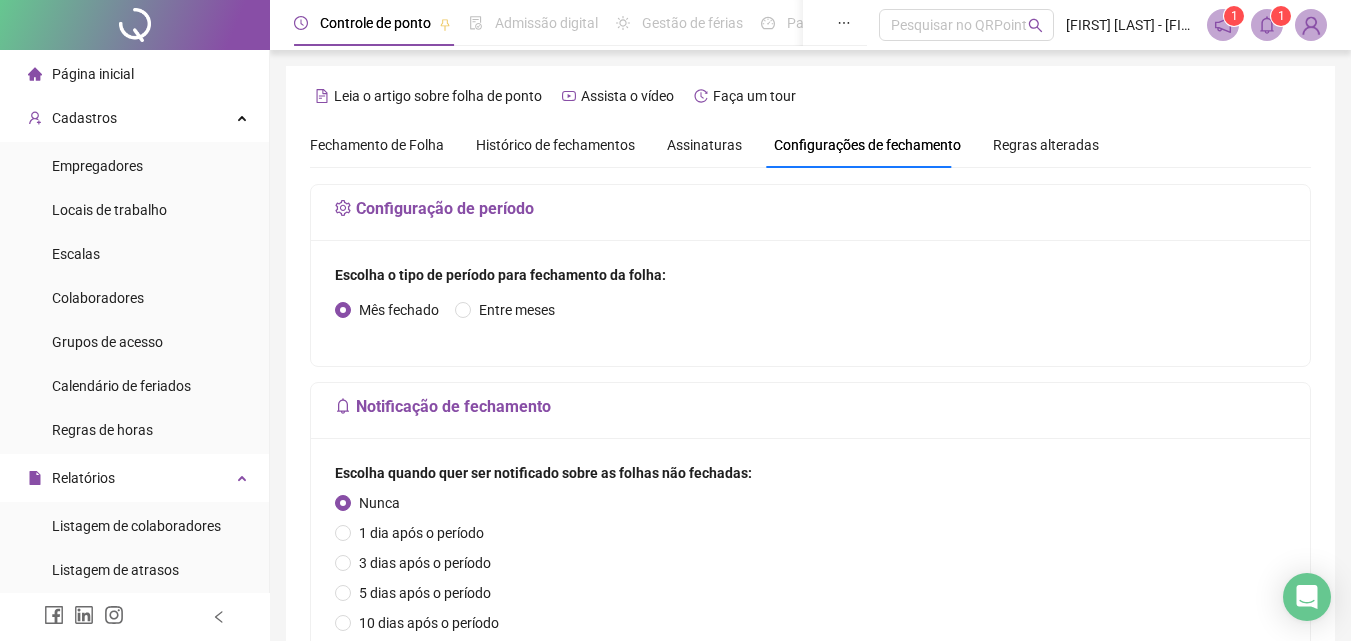 click on "Assinaturas" at bounding box center (704, 145) 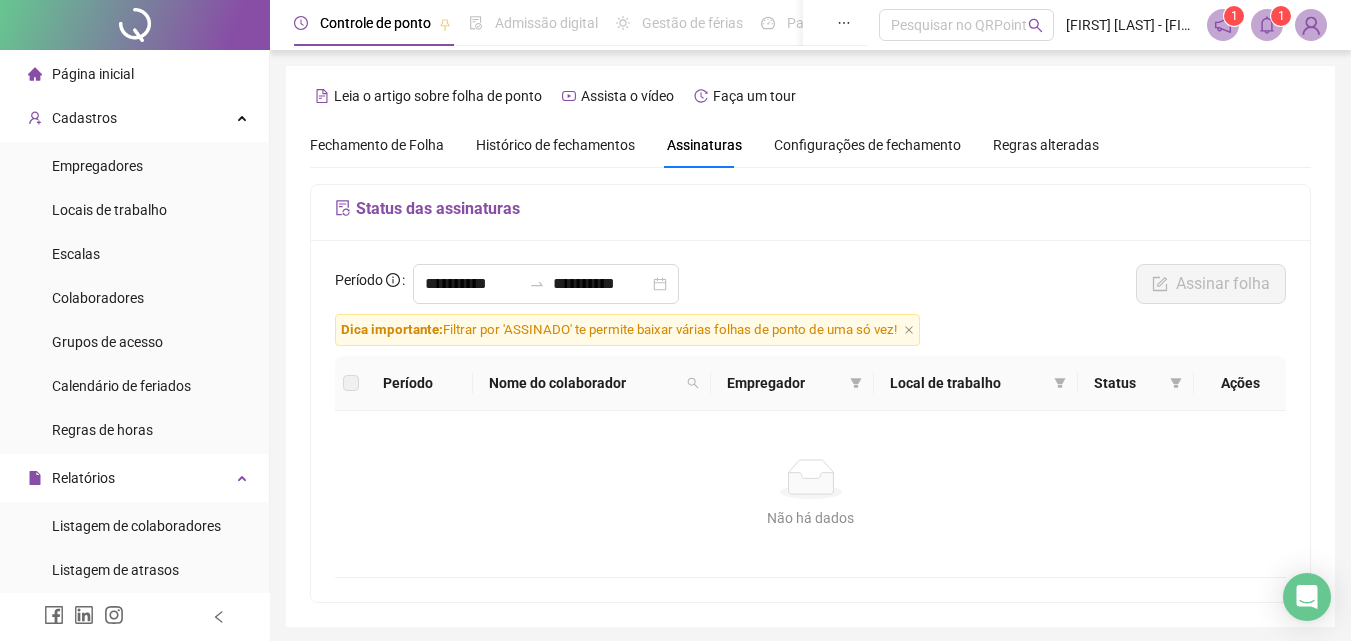 click on "Histórico de fechamentos" at bounding box center (555, 145) 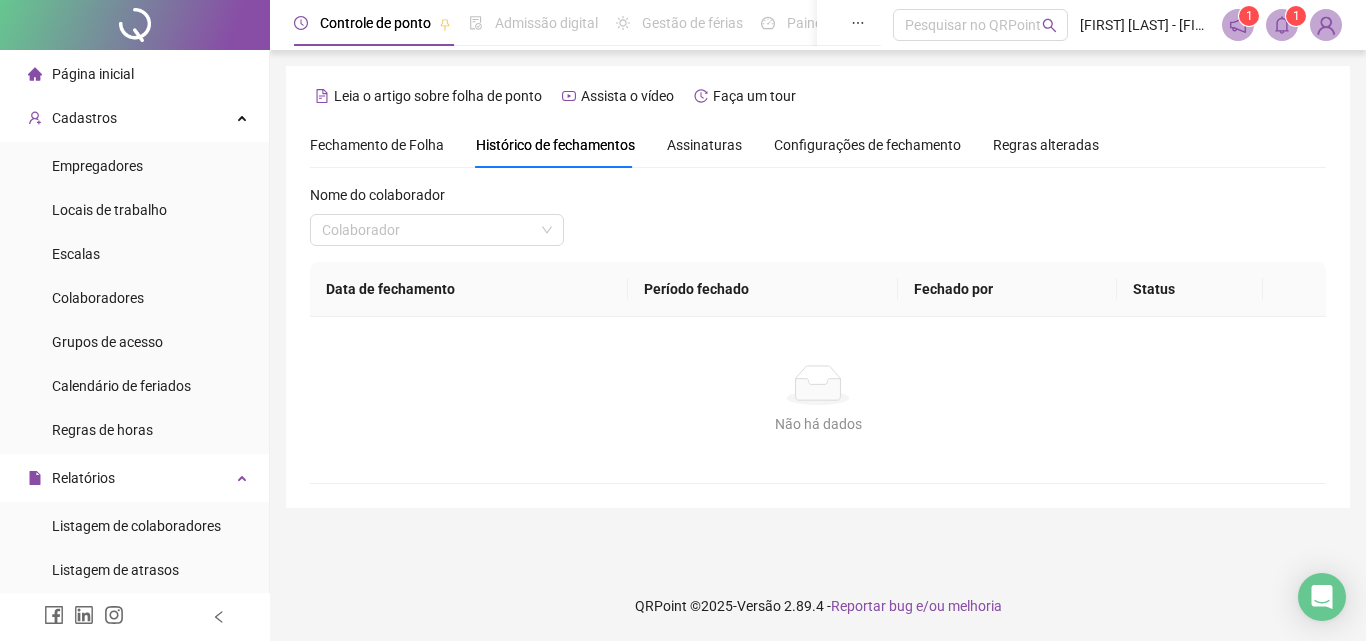 click on "Fechamento de Folha" at bounding box center [377, 145] 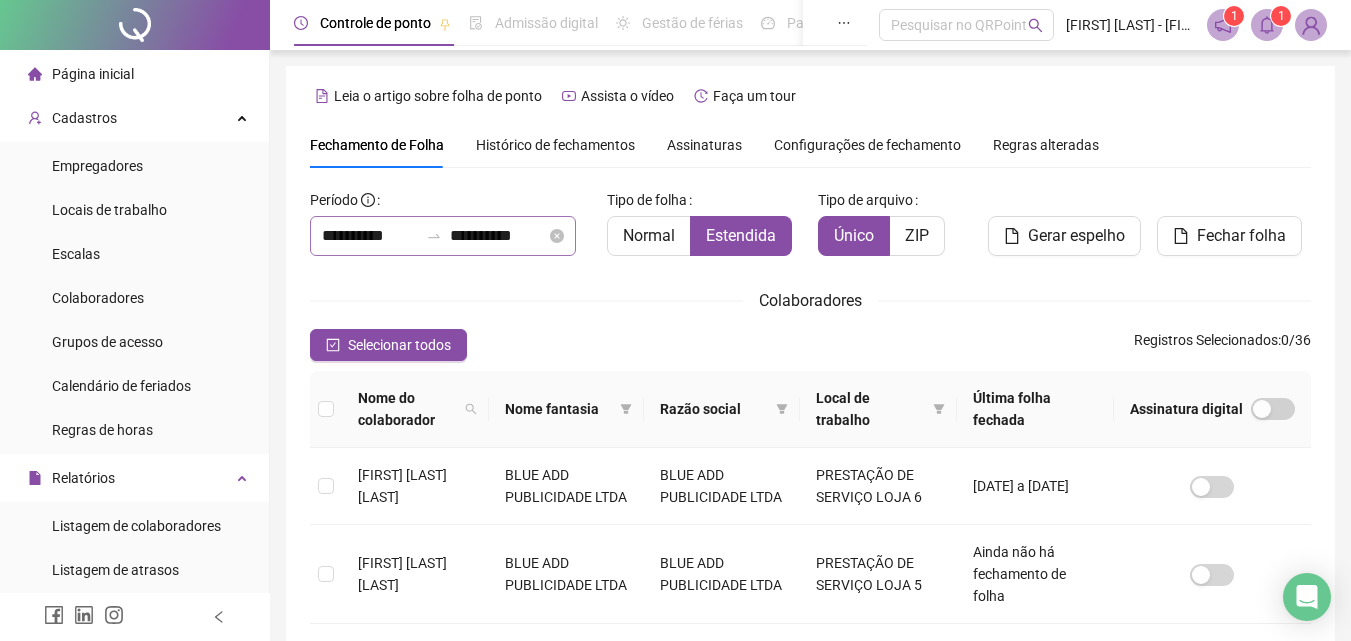 scroll, scrollTop: 89, scrollLeft: 0, axis: vertical 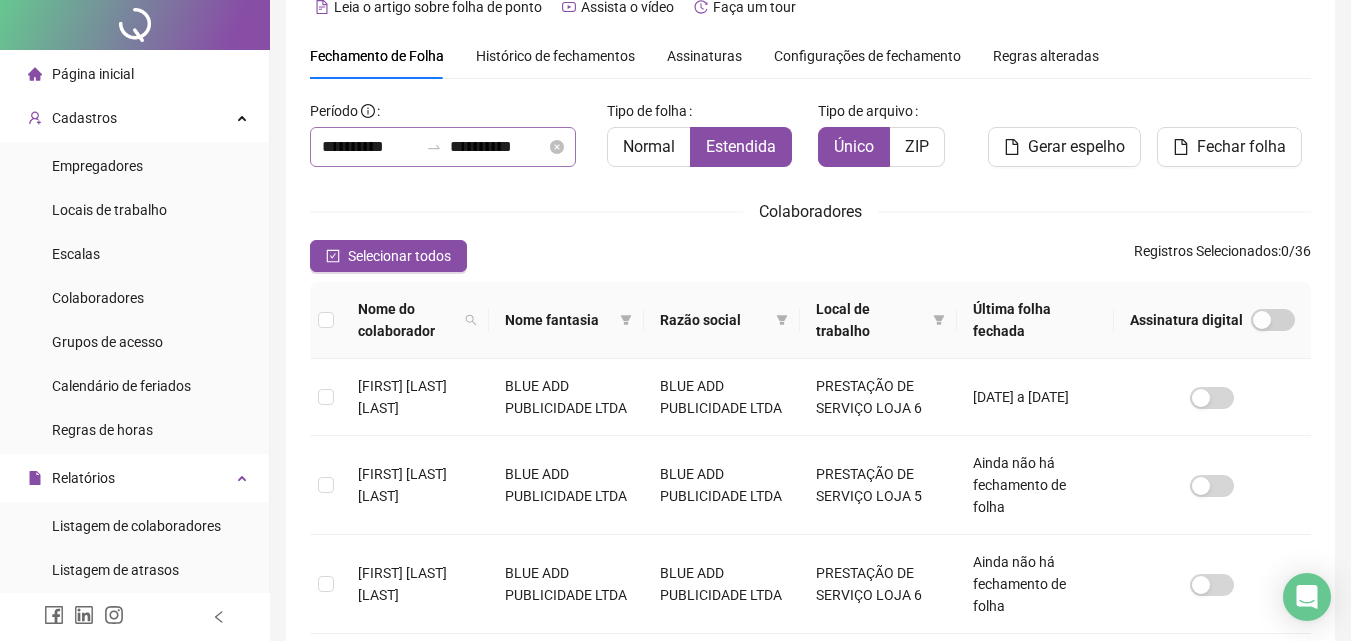 type on "**********" 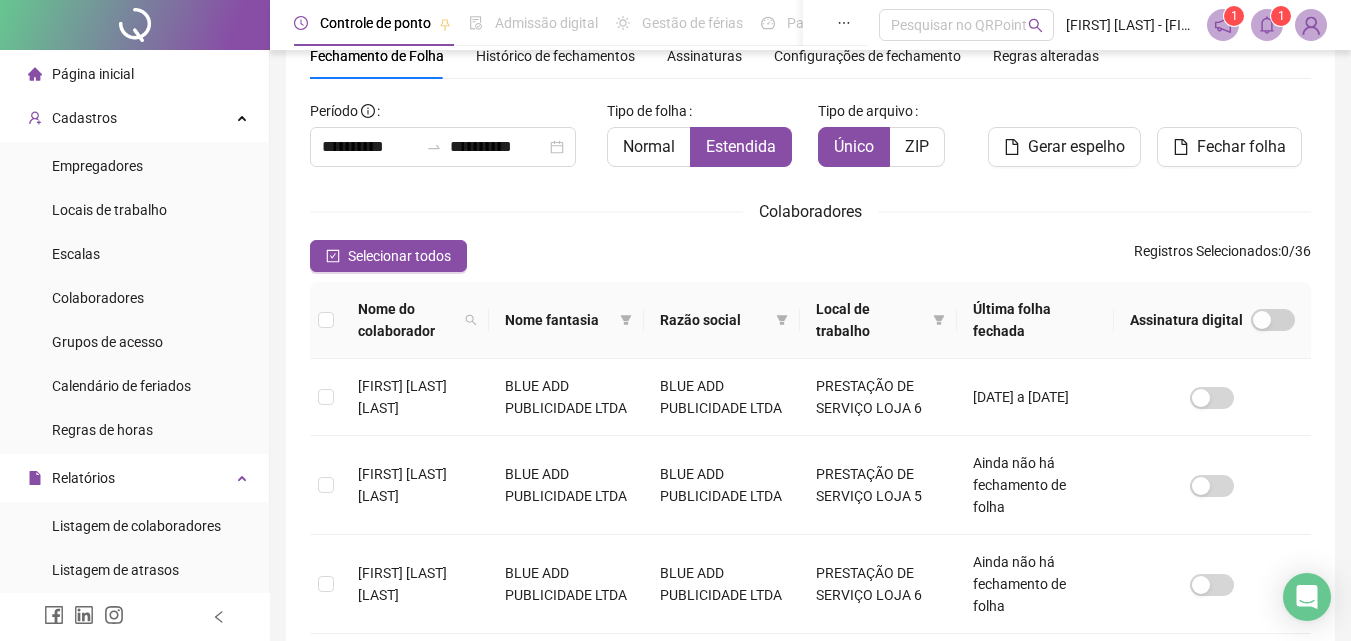 click on "Histórico de fechamentos" at bounding box center [555, 56] 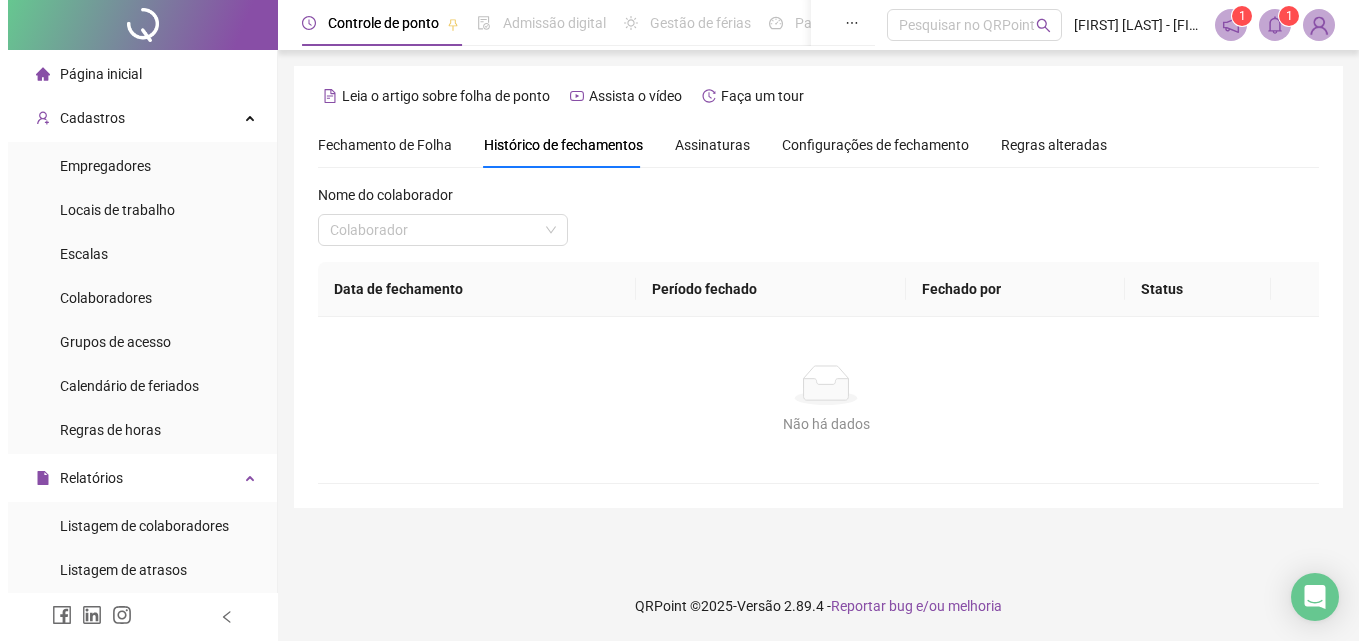 scroll, scrollTop: 0, scrollLeft: 0, axis: both 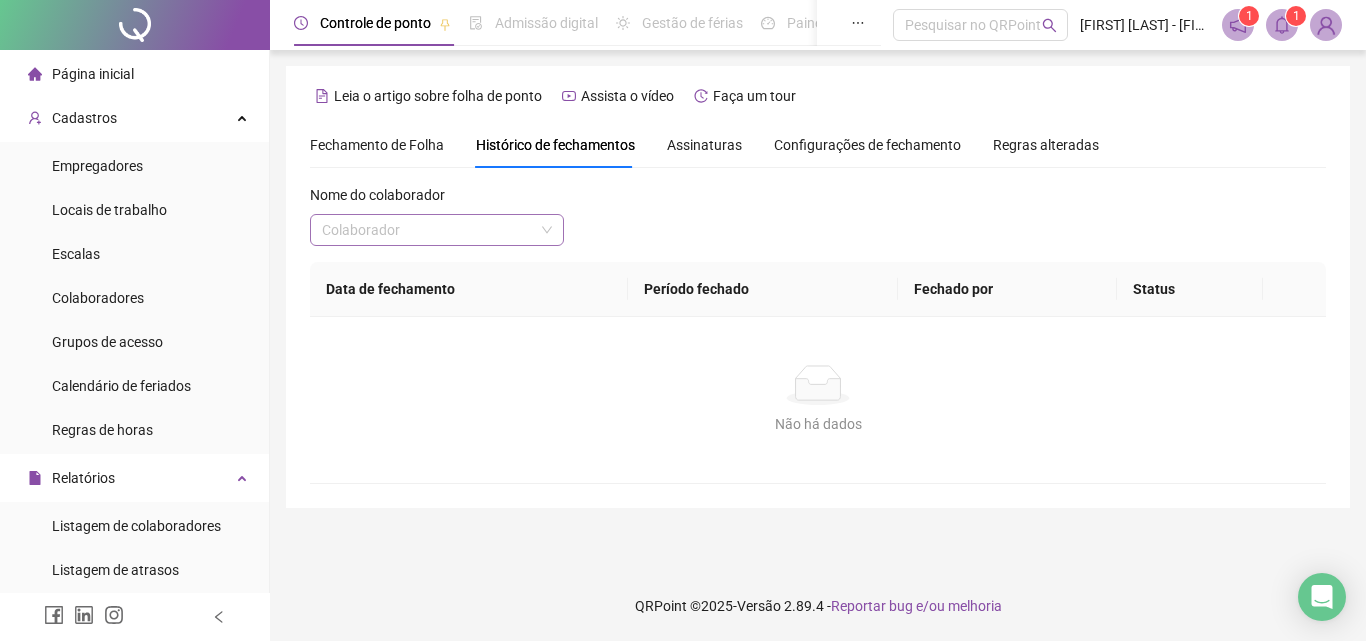 click at bounding box center [437, 230] 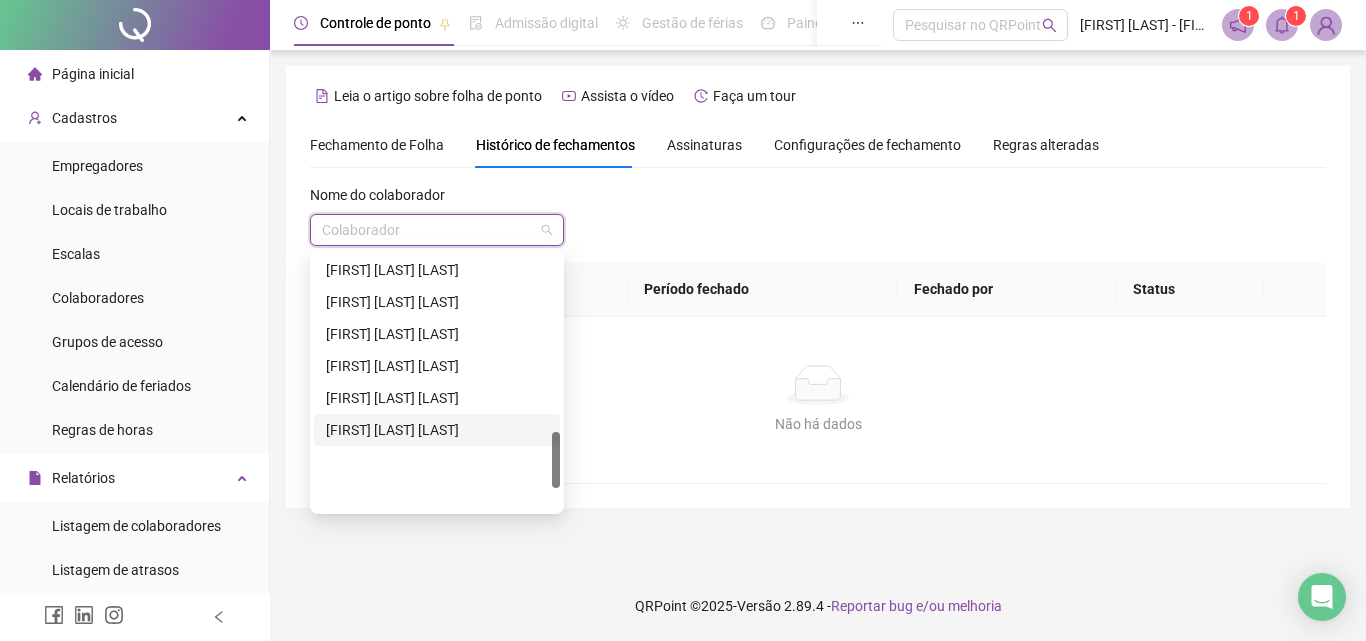 scroll, scrollTop: 796, scrollLeft: 0, axis: vertical 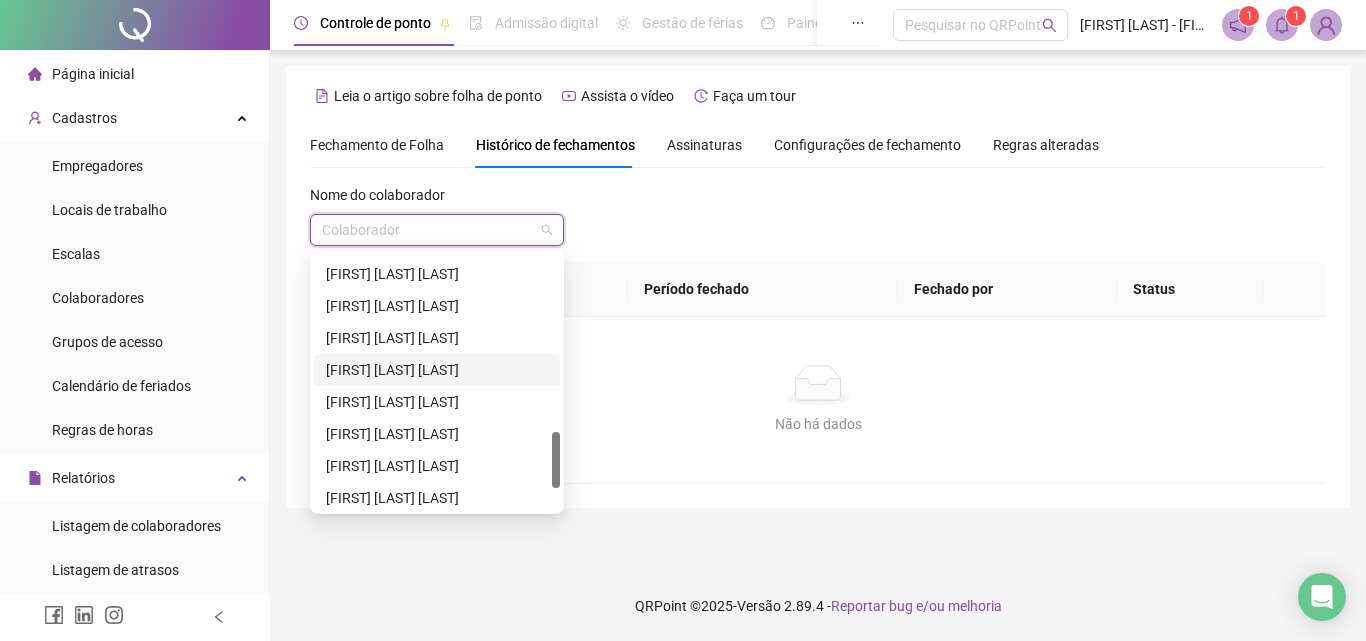 click on "[FIRST] [LAST]" at bounding box center (437, 370) 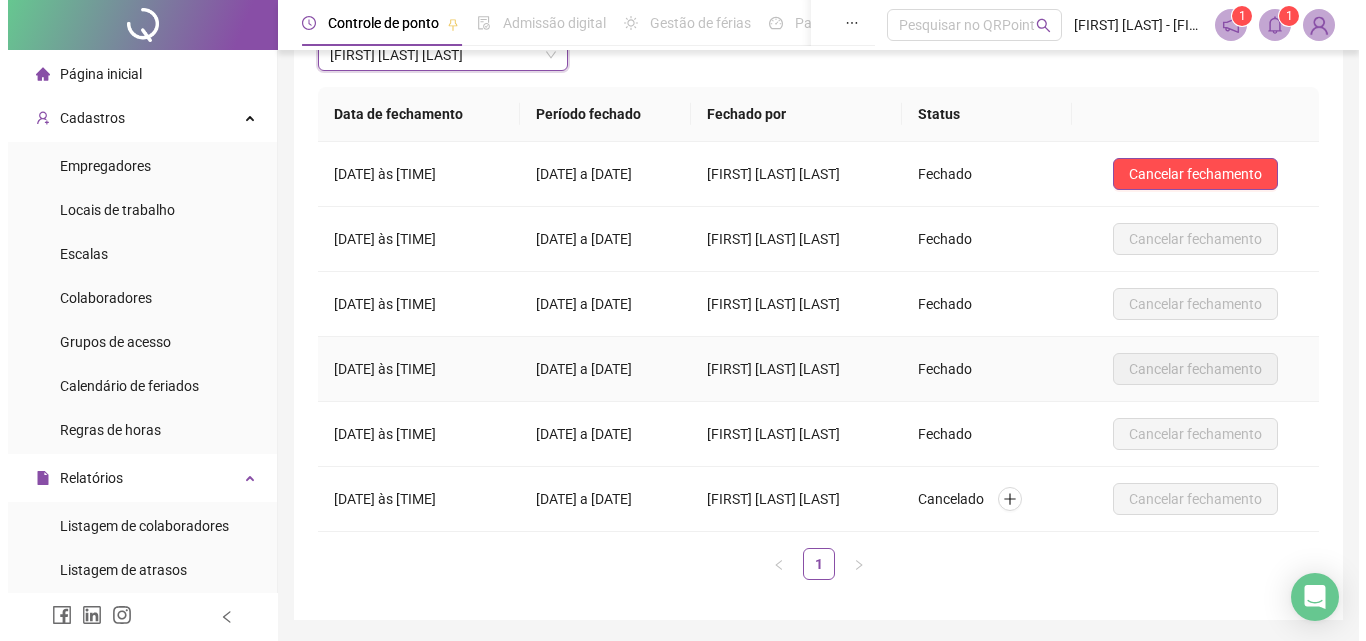 scroll, scrollTop: 140, scrollLeft: 0, axis: vertical 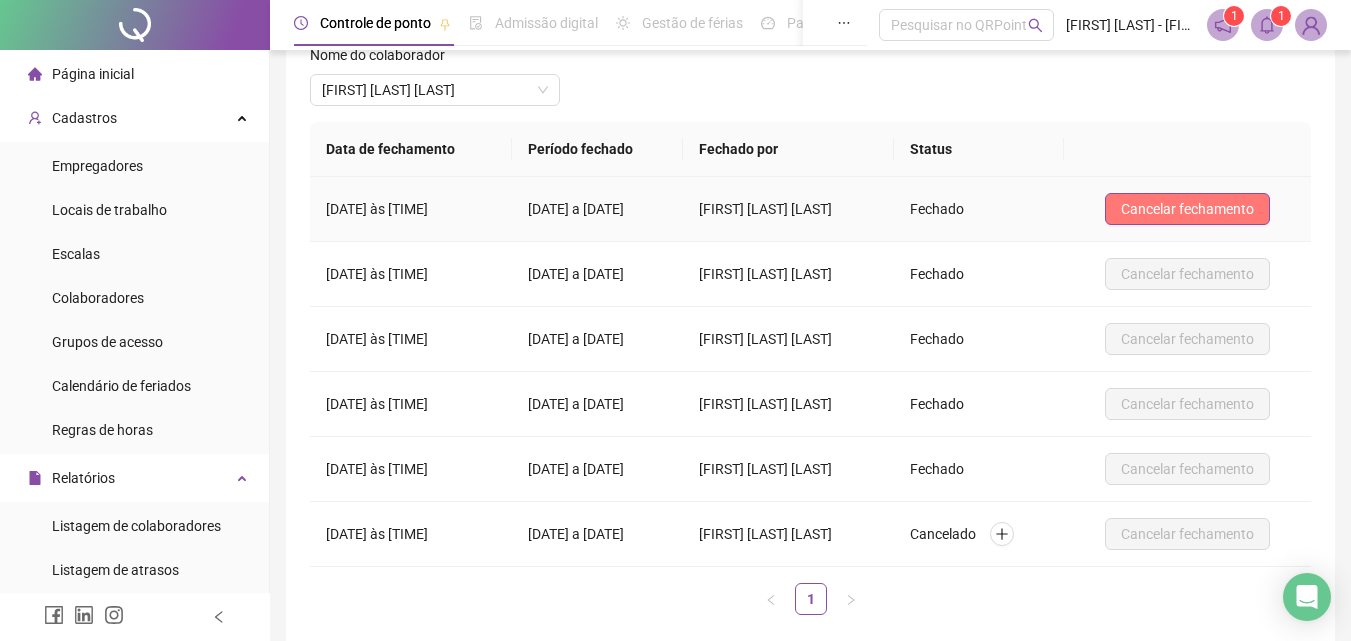 click on "Cancelar fechamento" at bounding box center (1187, 209) 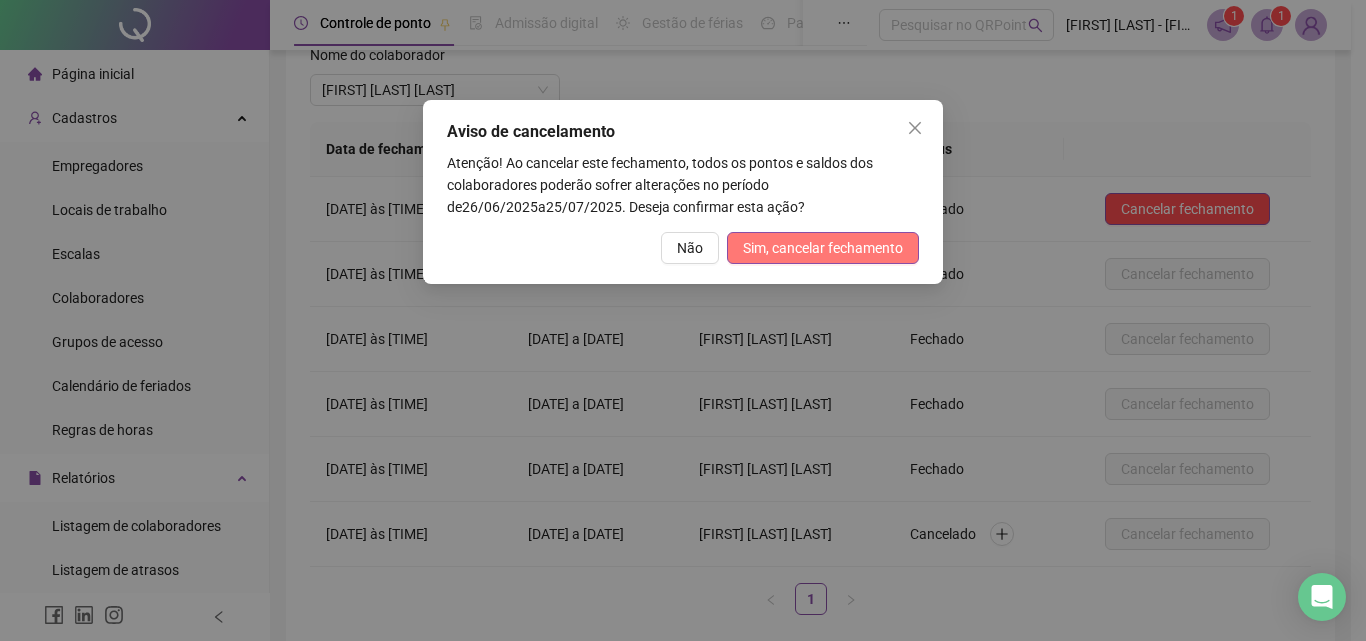 click on "Sim, cancelar fechamento" at bounding box center (823, 248) 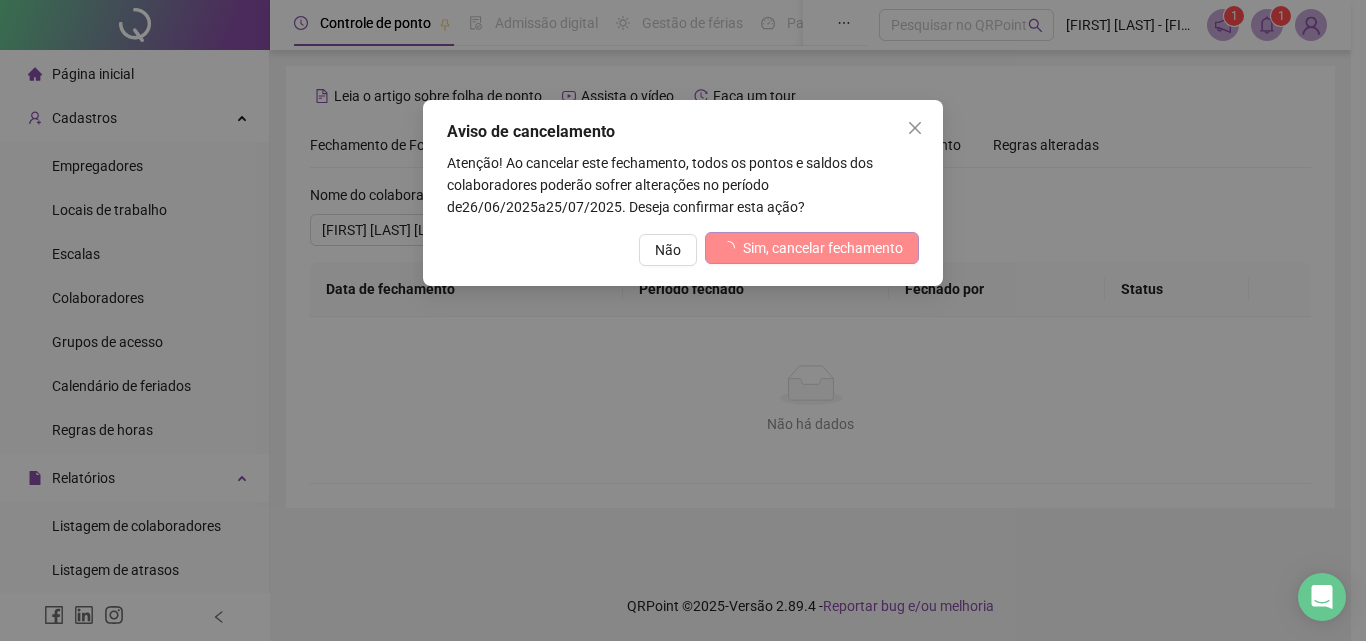 scroll, scrollTop: 0, scrollLeft: 0, axis: both 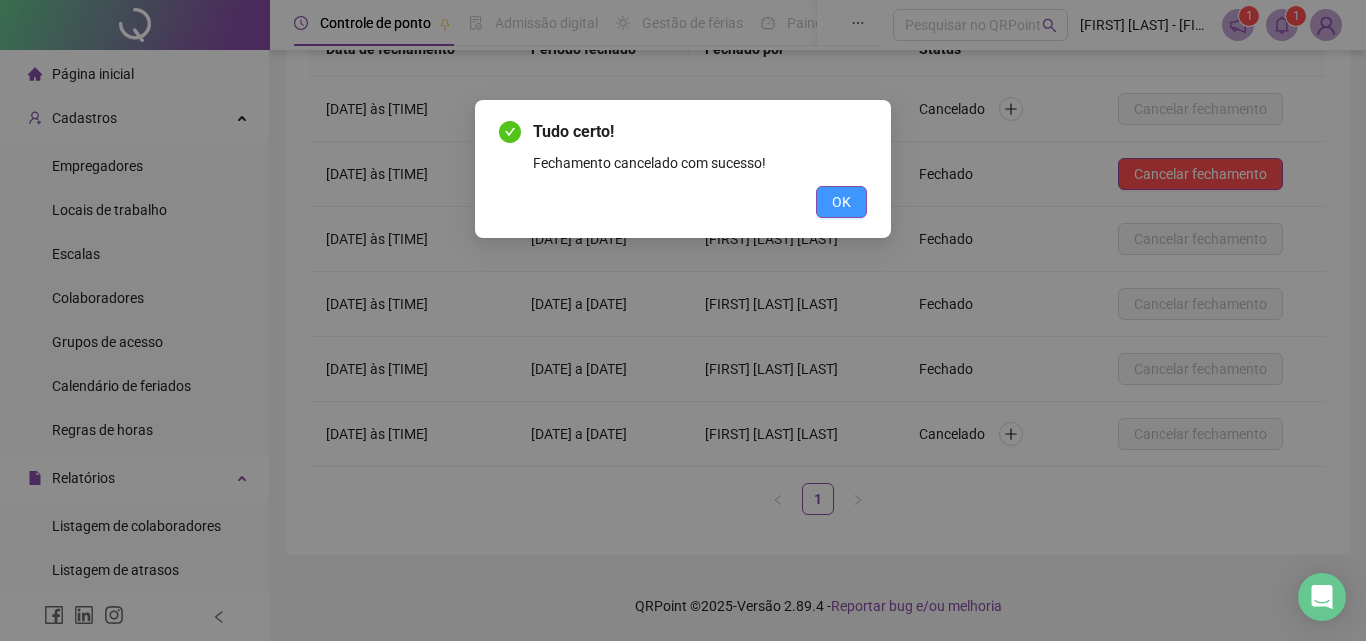 click on "OK" at bounding box center [841, 202] 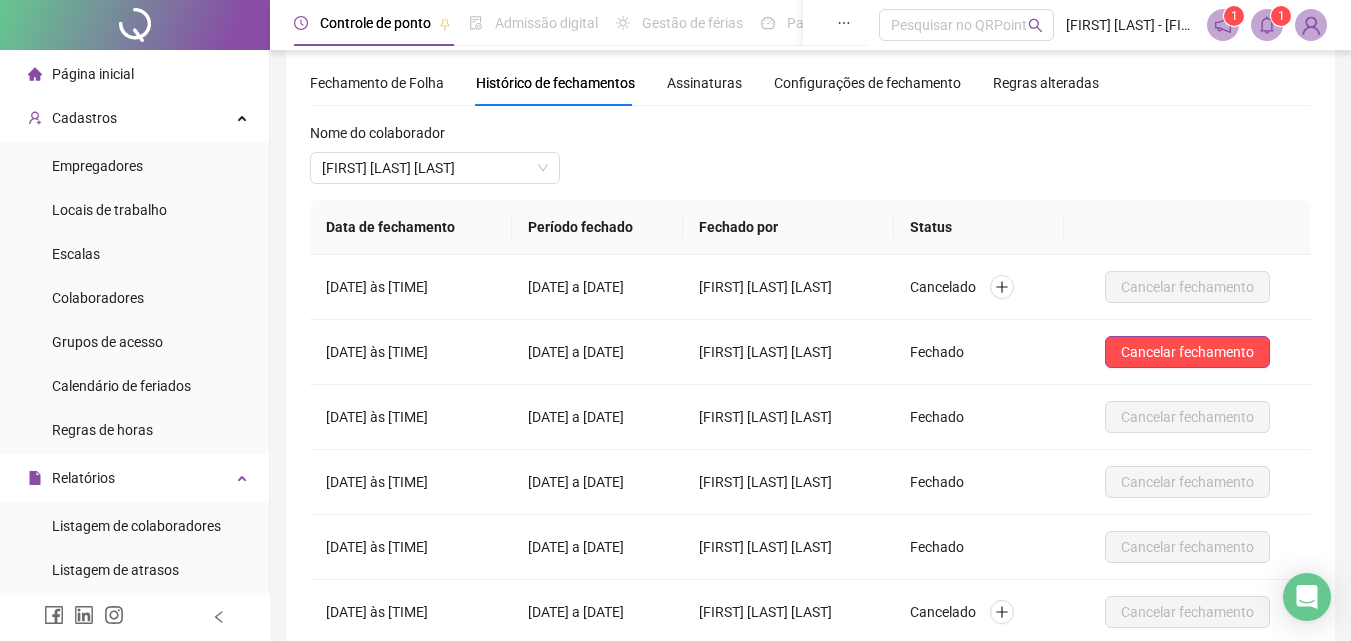 scroll, scrollTop: 40, scrollLeft: 0, axis: vertical 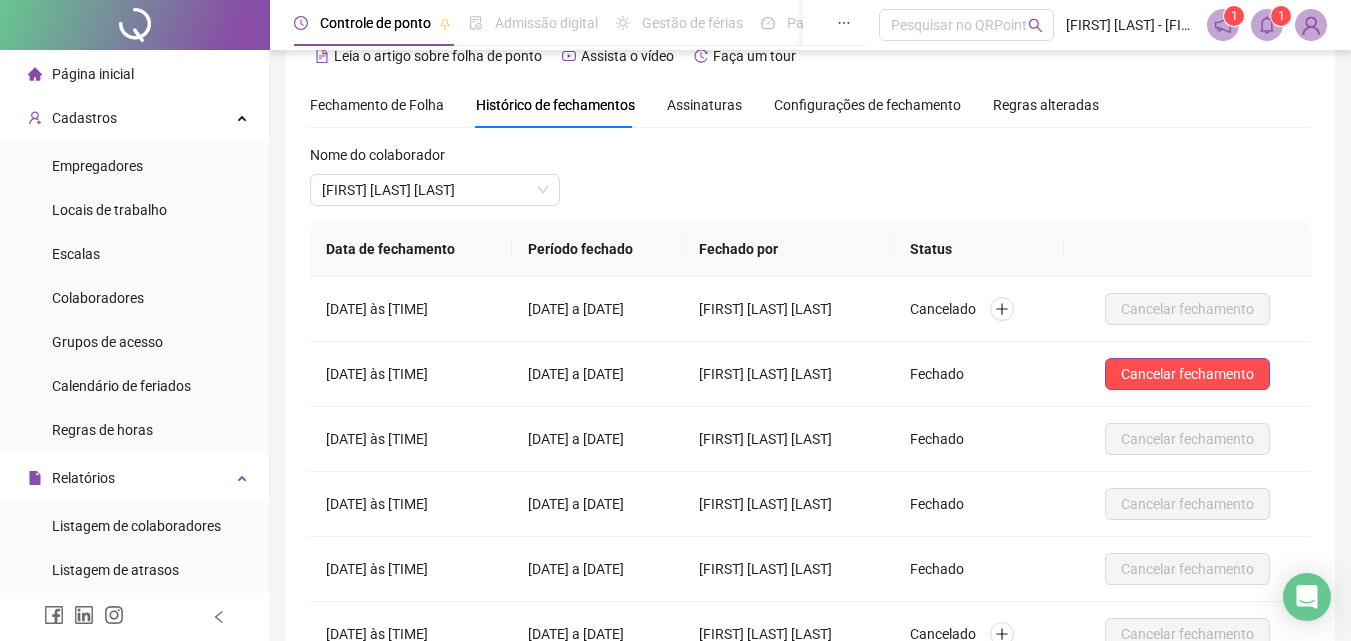 click on "1" at bounding box center [1234, 16] 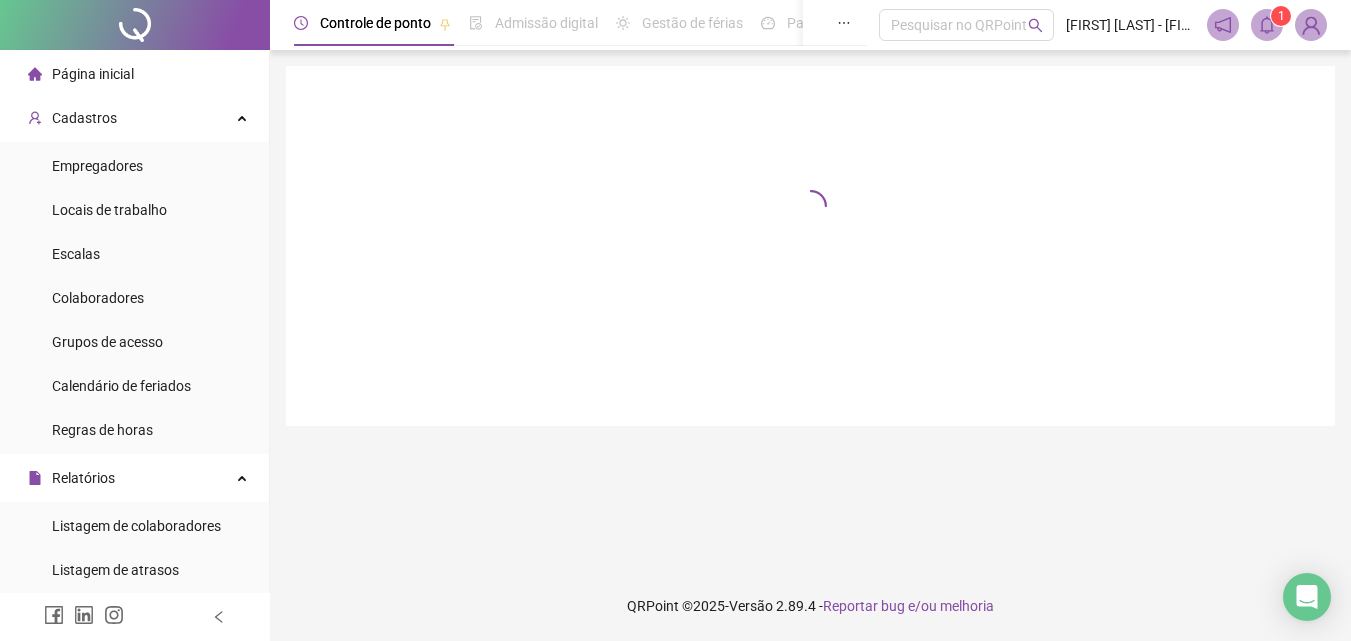 scroll, scrollTop: 0, scrollLeft: 0, axis: both 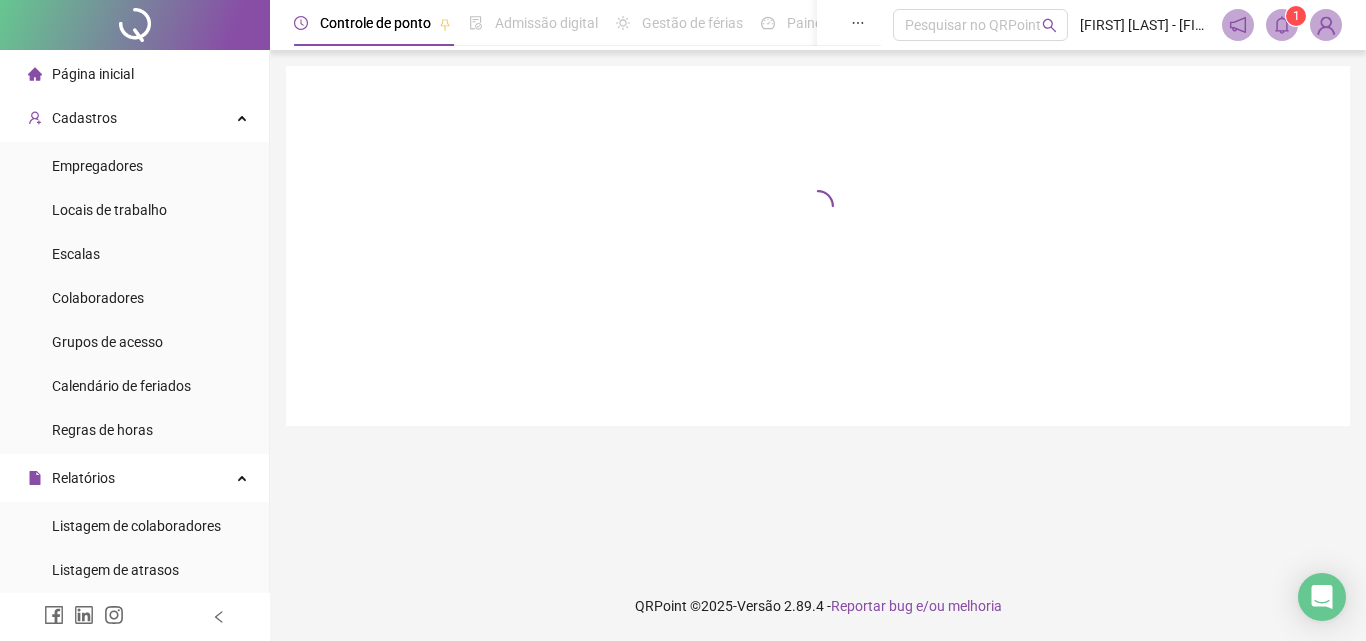 click on "1 1" at bounding box center (1282, 25) 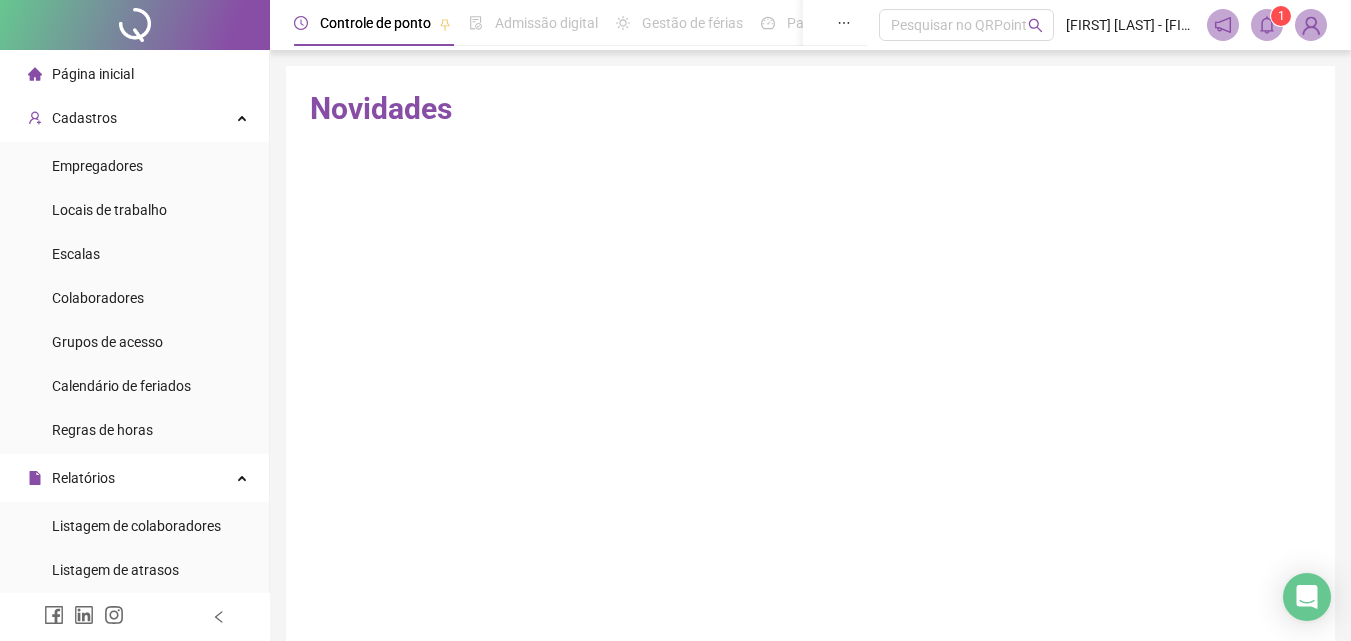 click on "1" at bounding box center [1281, 16] 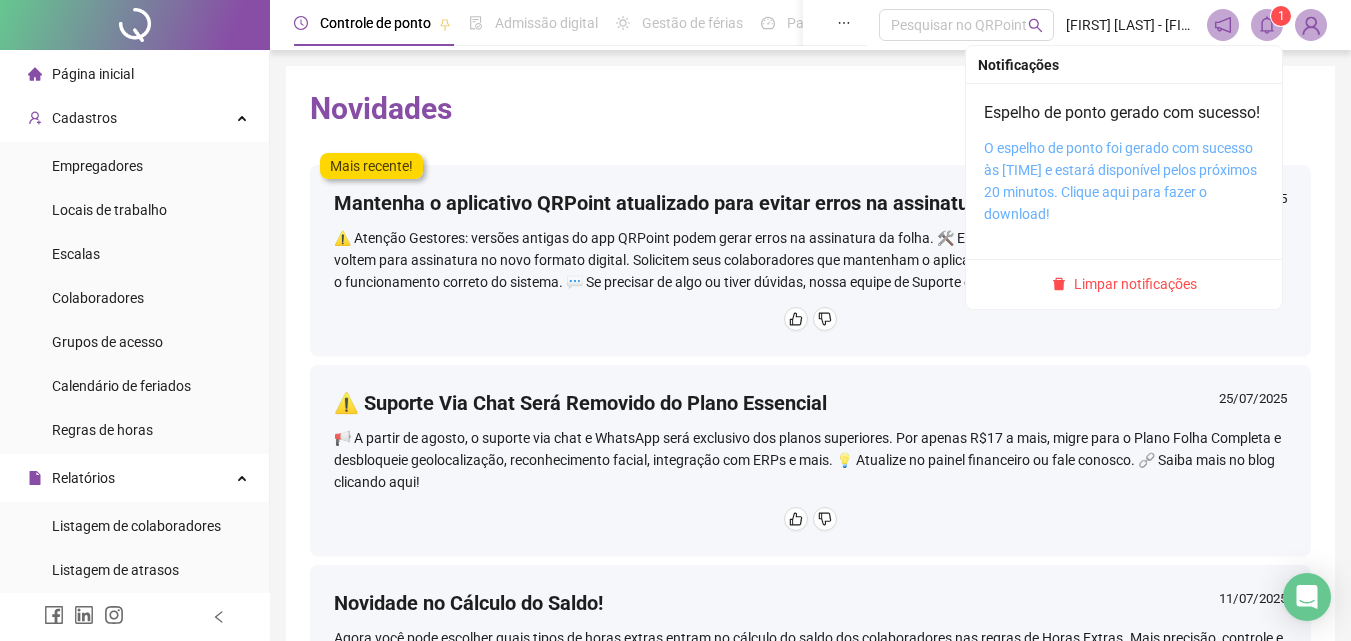 click on "O espelho de ponto foi gerado com sucesso às [TIME] e estará disponível pelos próximos 20 minutos.
Clique aqui para fazer o download!" at bounding box center (1120, 181) 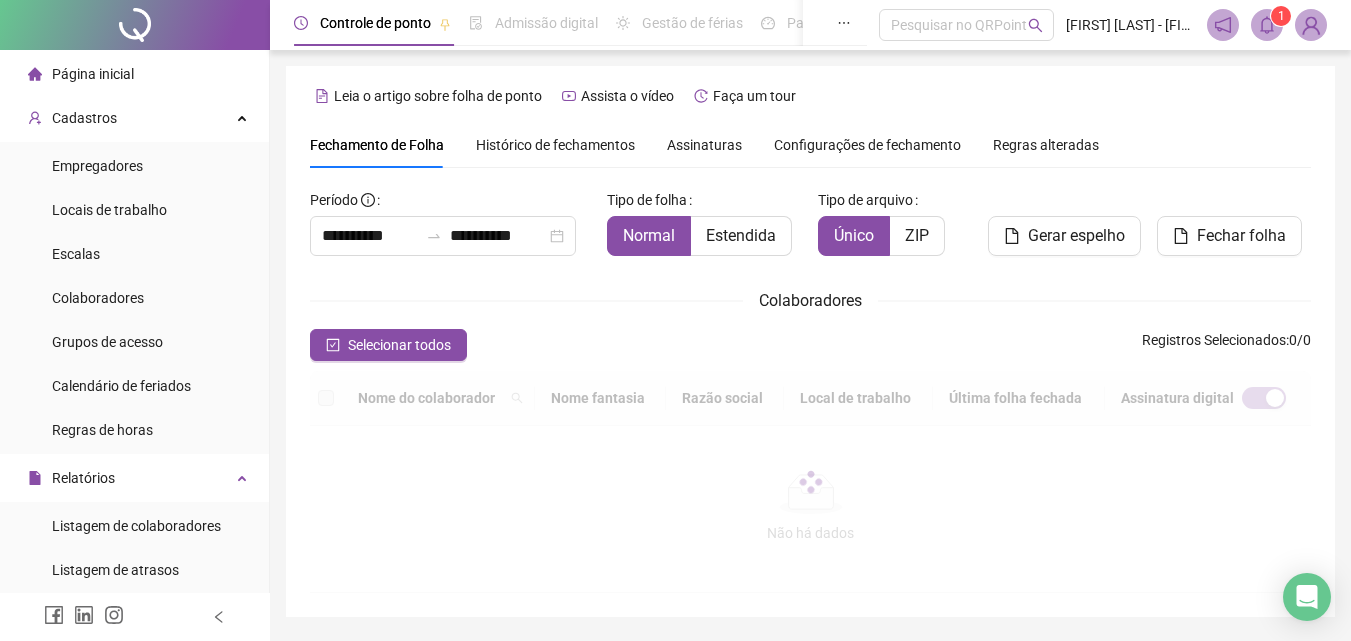 scroll, scrollTop: 89, scrollLeft: 0, axis: vertical 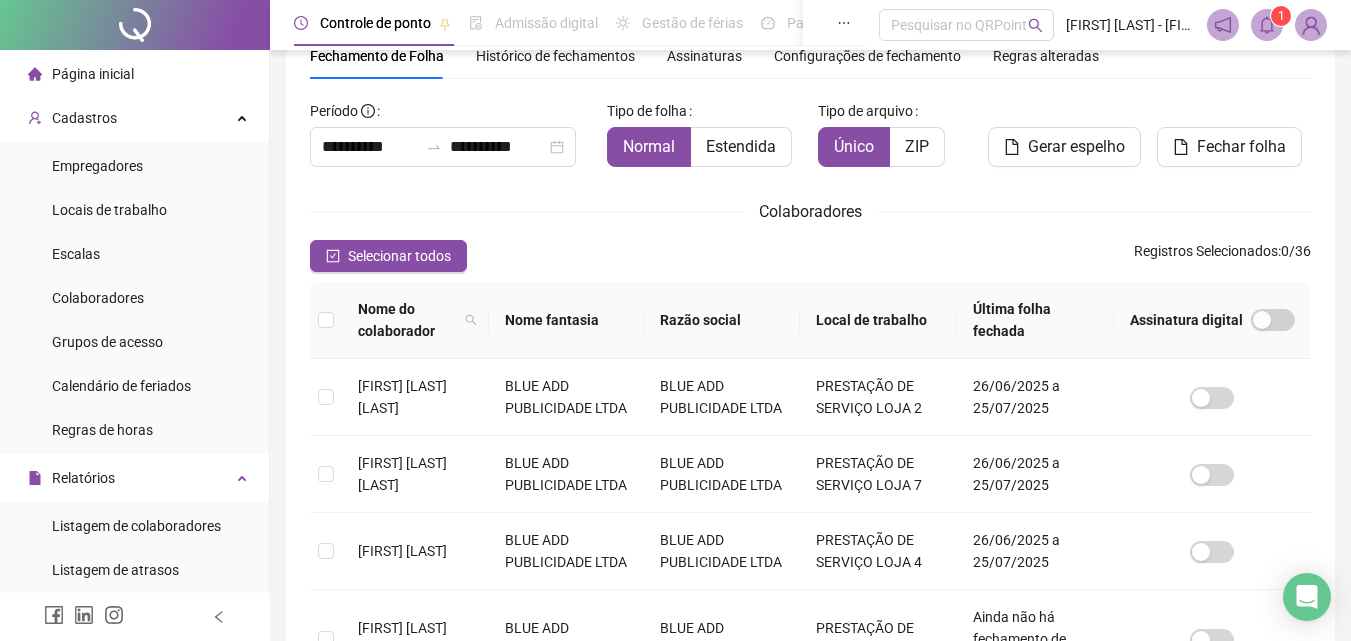 click on "Histórico de fechamentos" at bounding box center (555, 56) 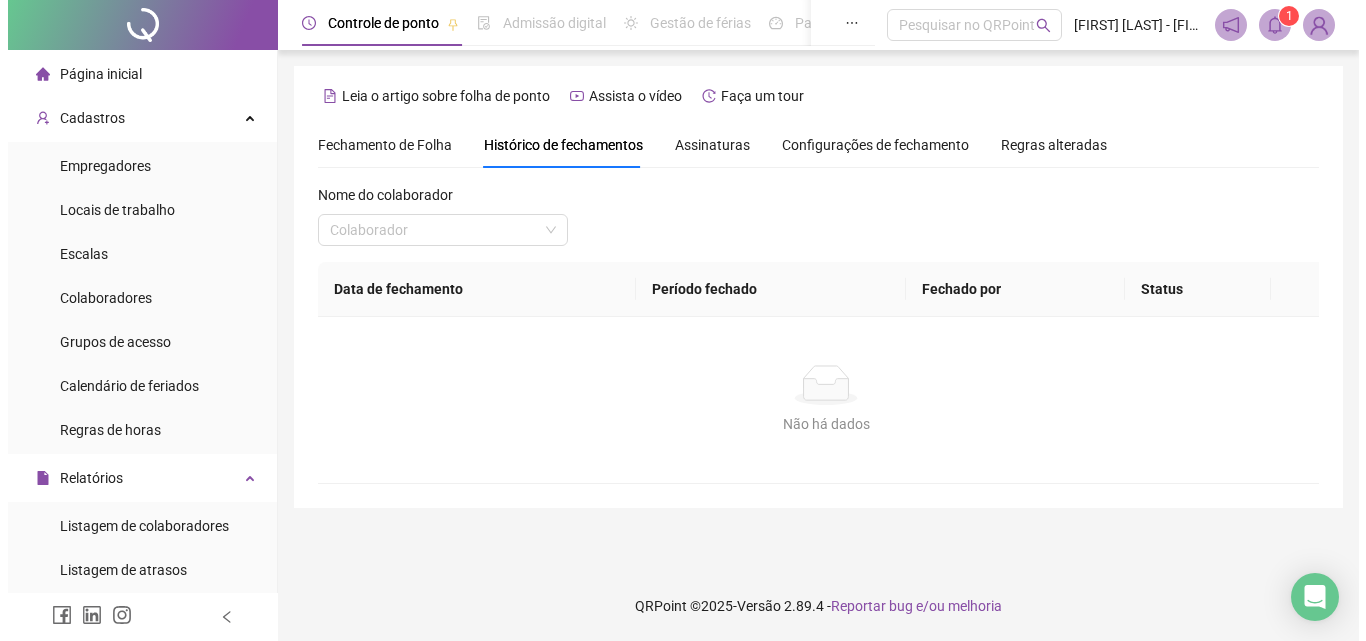 scroll, scrollTop: 0, scrollLeft: 0, axis: both 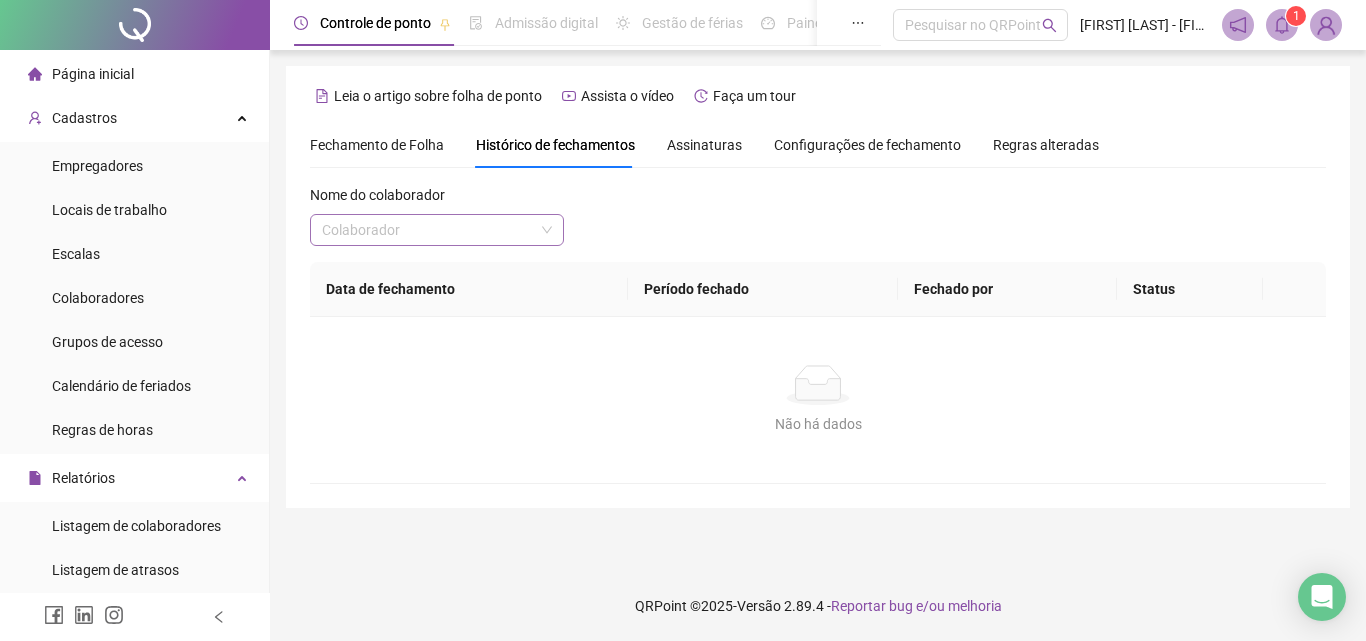 click at bounding box center (437, 230) 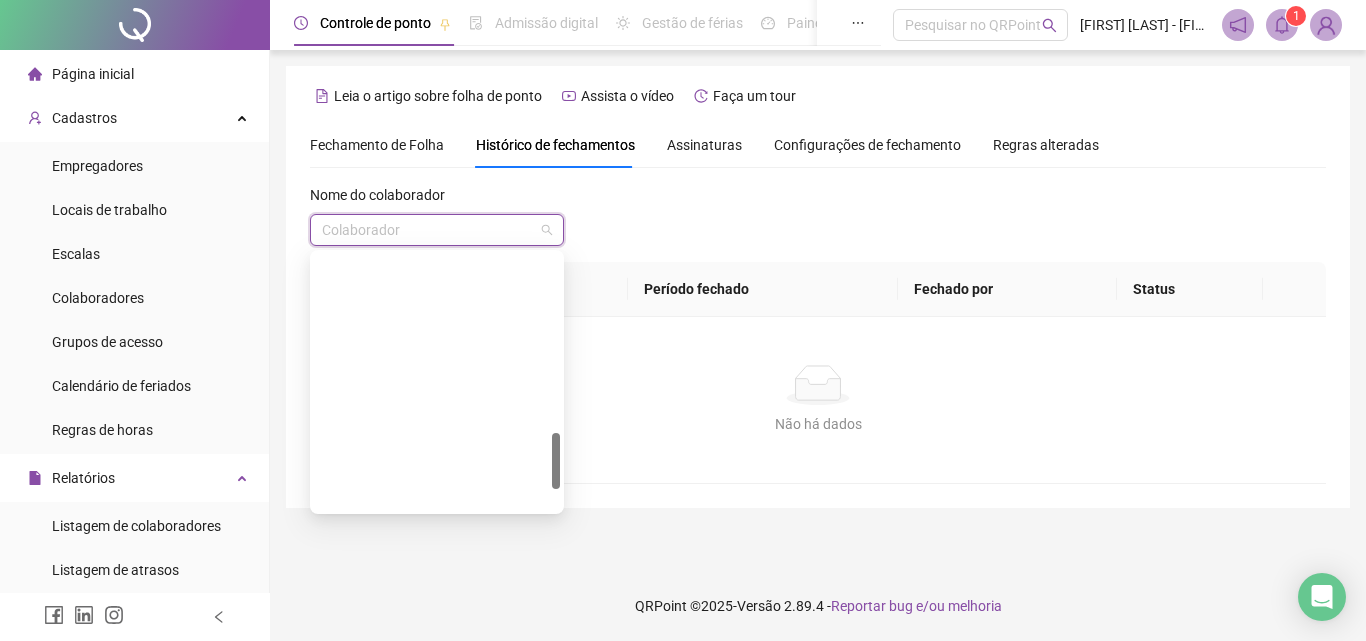 scroll, scrollTop: 896, scrollLeft: 0, axis: vertical 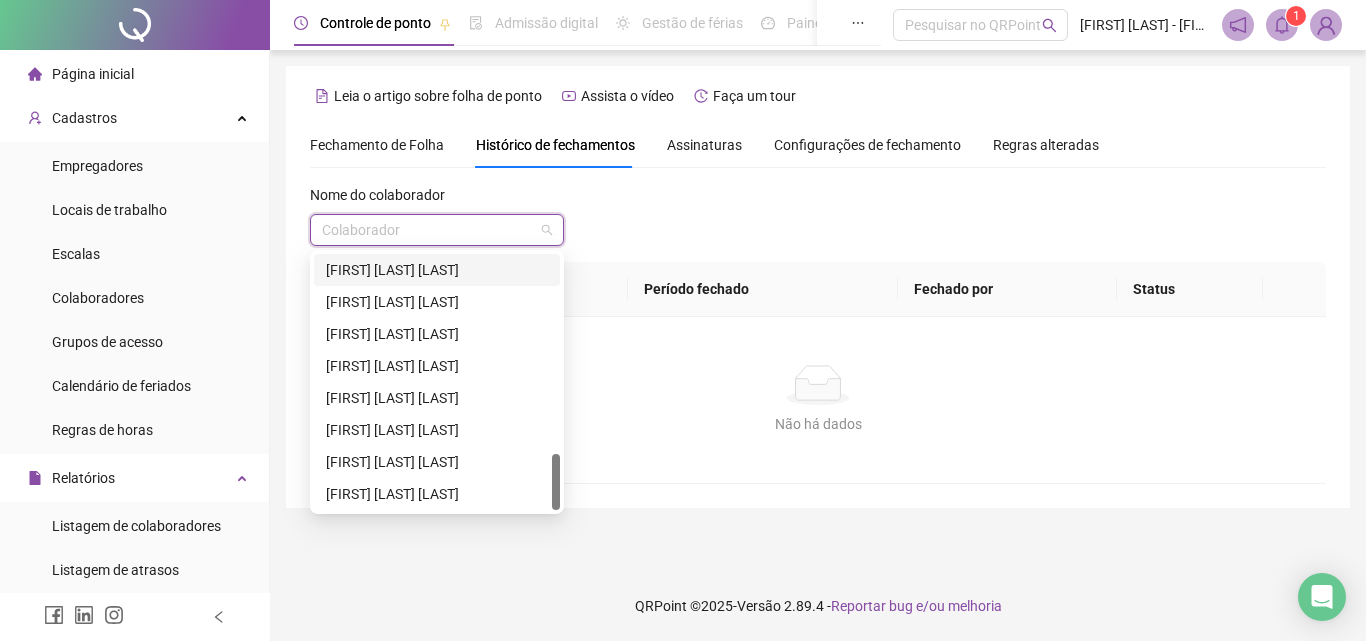 click on "[FIRST] [LAST]" at bounding box center (437, 270) 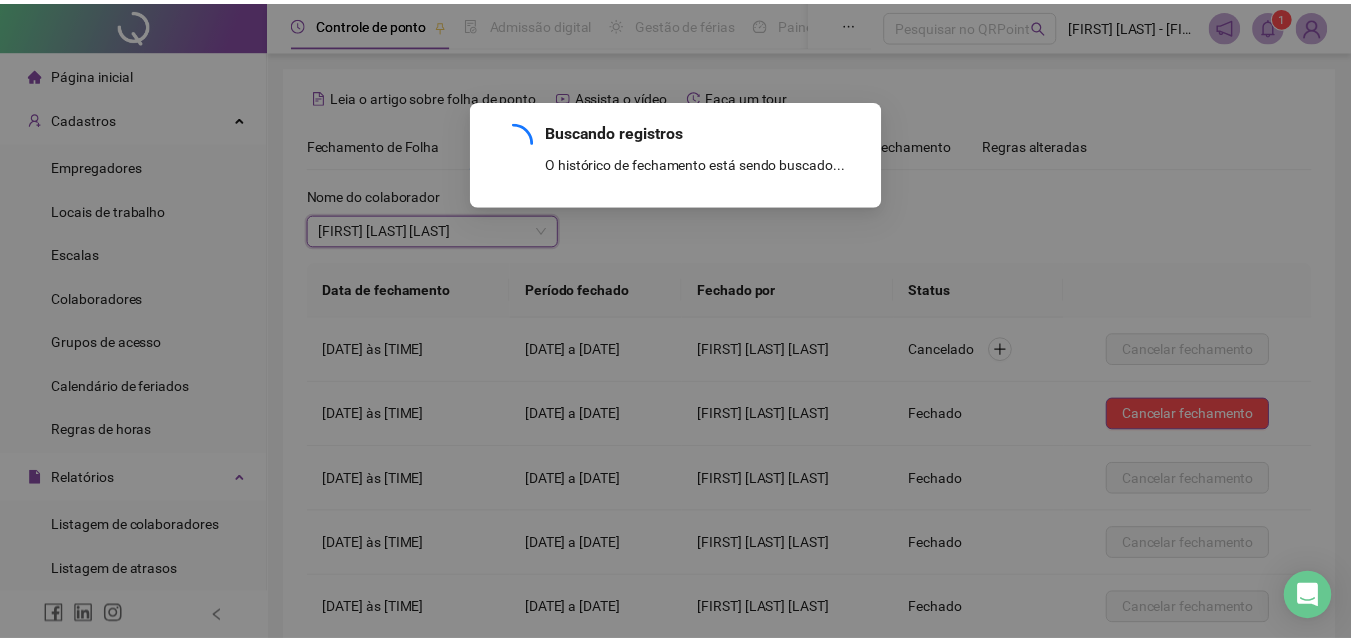 scroll, scrollTop: 240, scrollLeft: 0, axis: vertical 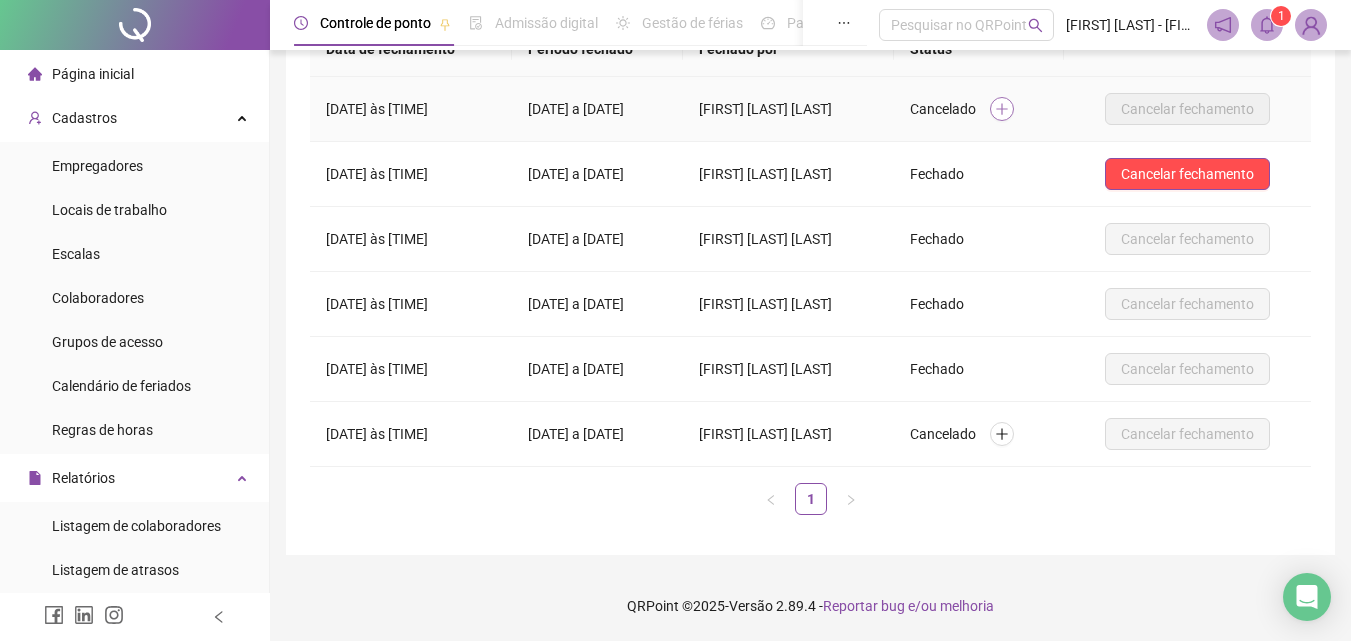 click at bounding box center [1002, 109] 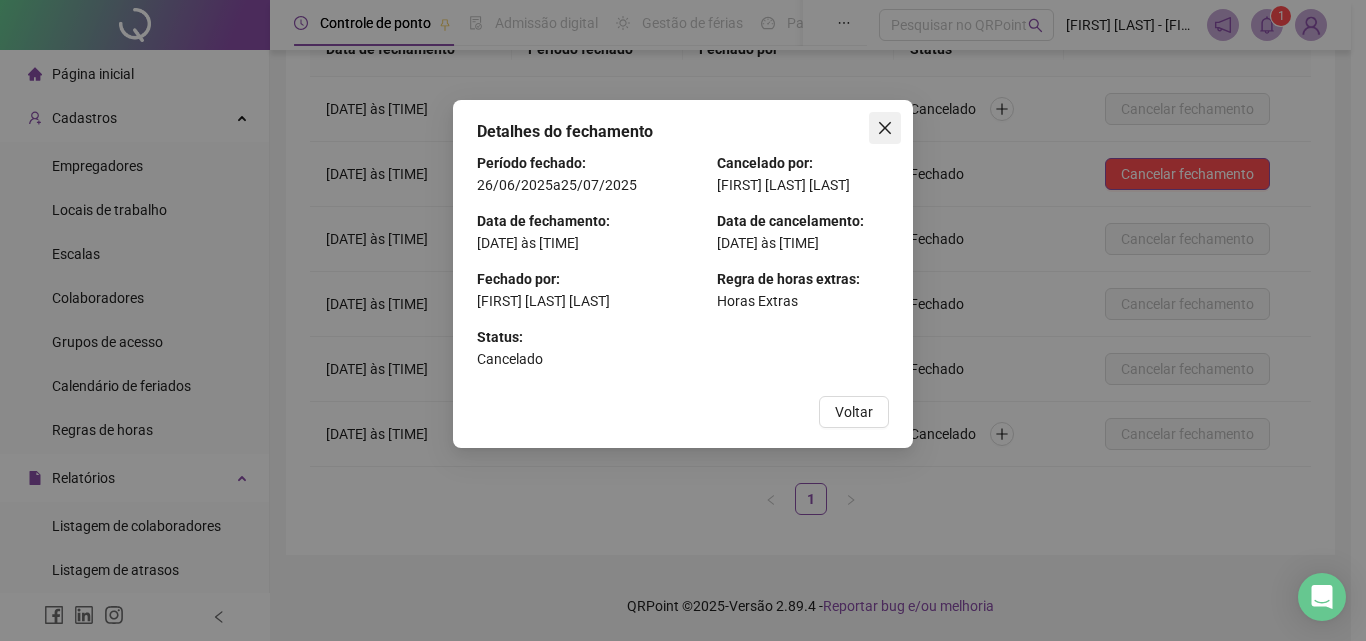 click 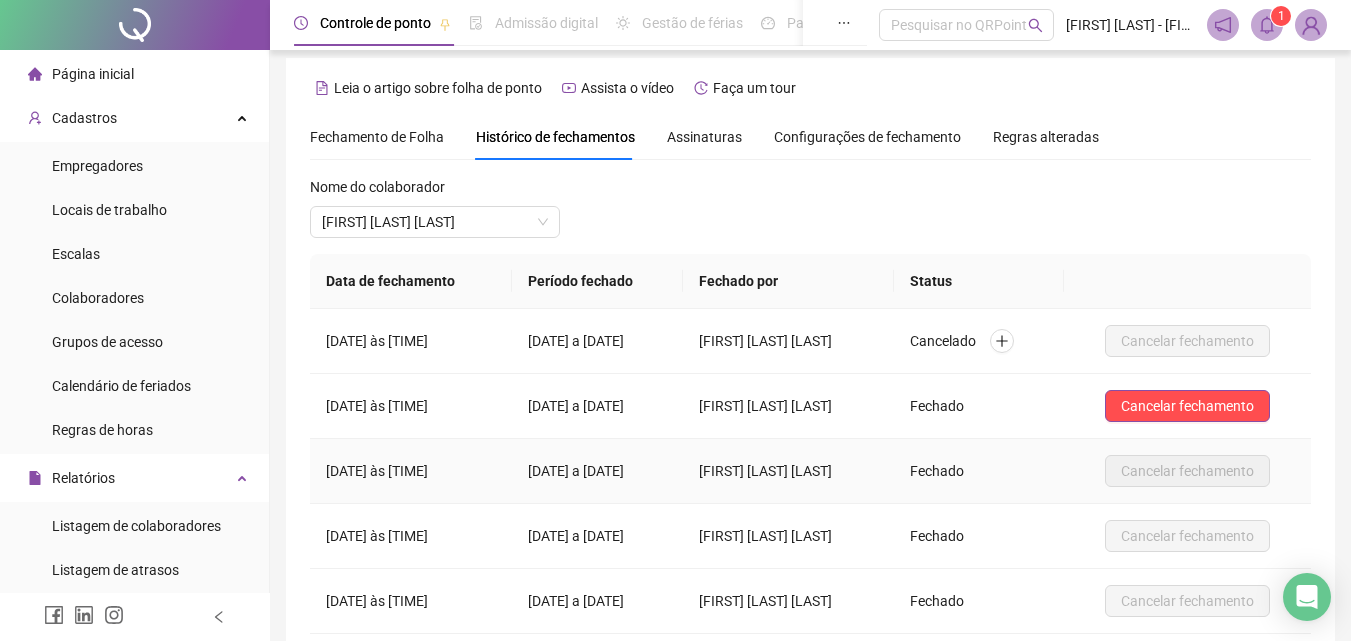 scroll, scrollTop: 0, scrollLeft: 0, axis: both 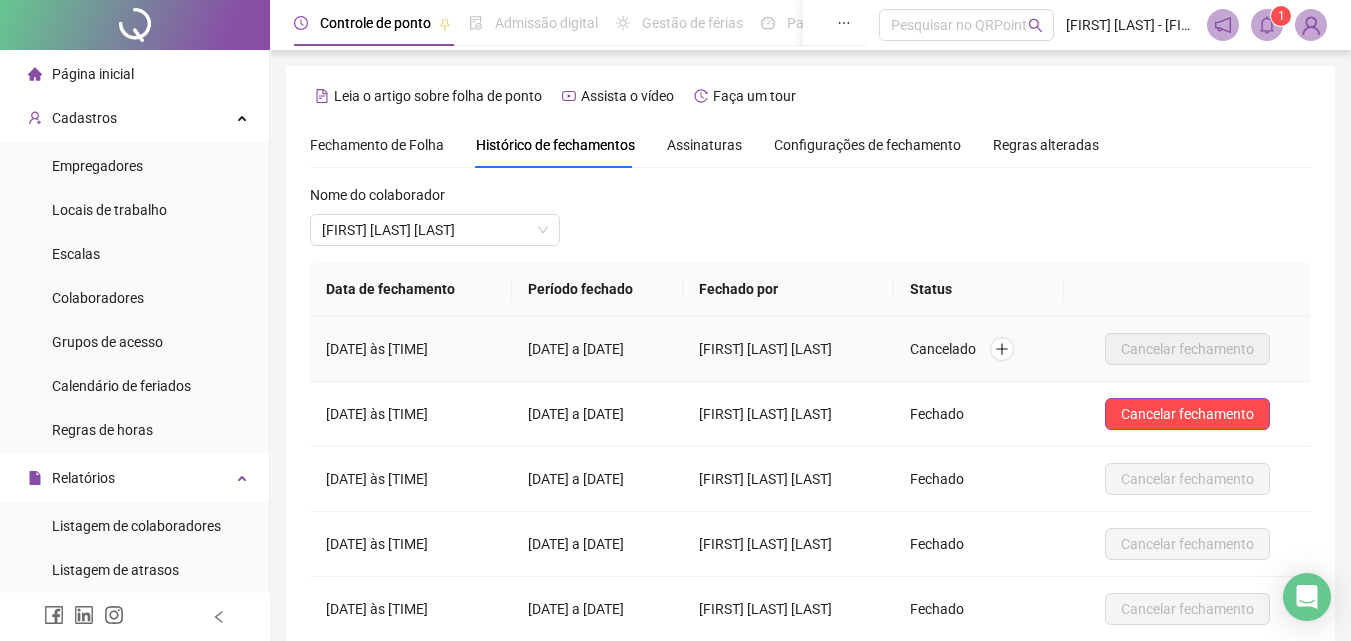 click on "[DATE]
a [DATE]" at bounding box center [598, 349] 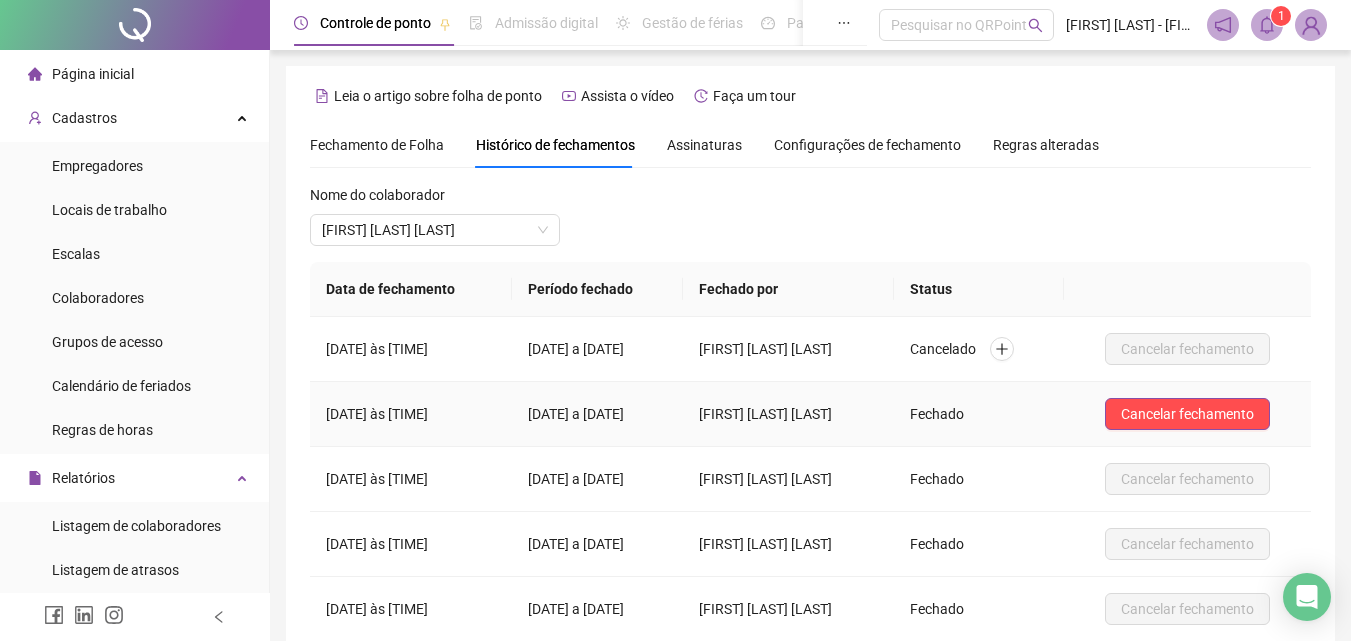 click on "[DATE]
a [DATE]" at bounding box center [598, 414] 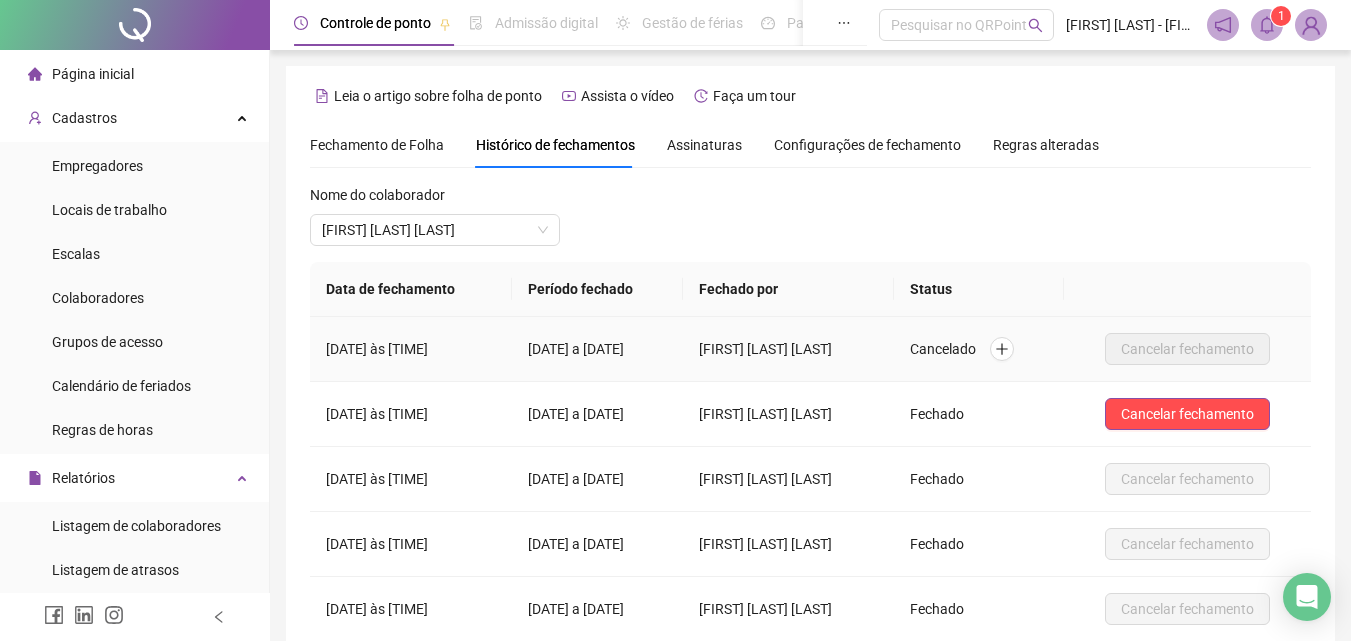click on "[DATE]
a [DATE]" at bounding box center [598, 349] 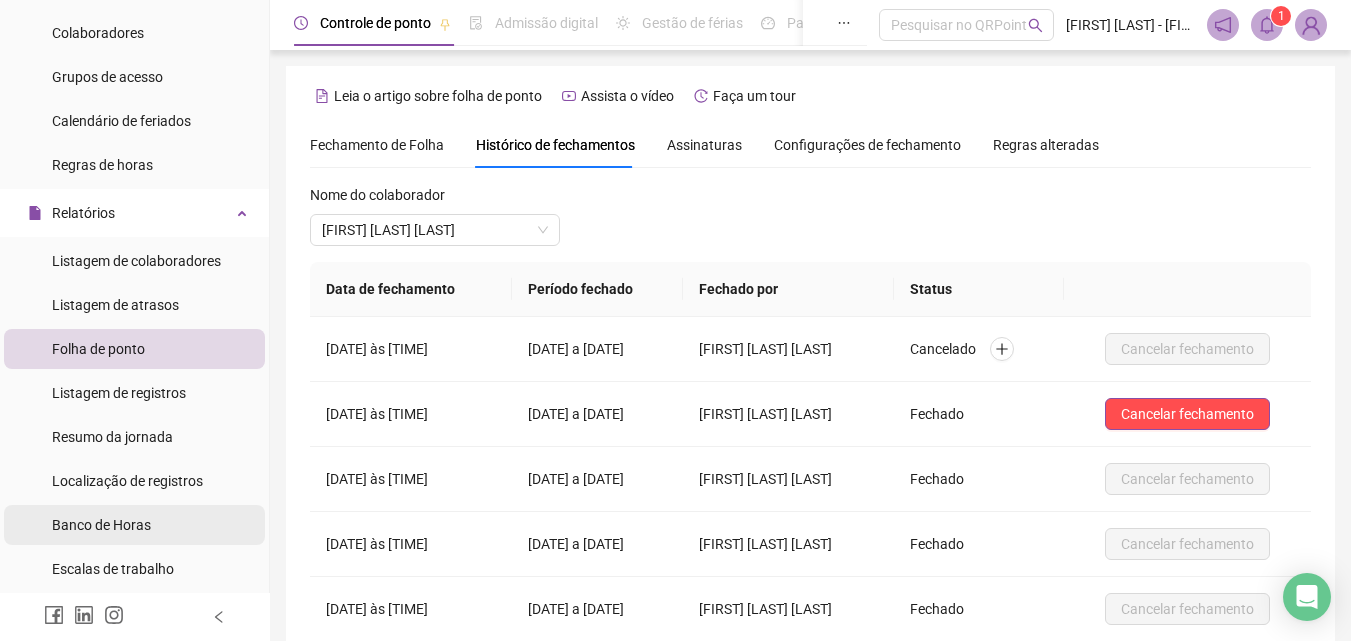 scroll, scrollTop: 300, scrollLeft: 0, axis: vertical 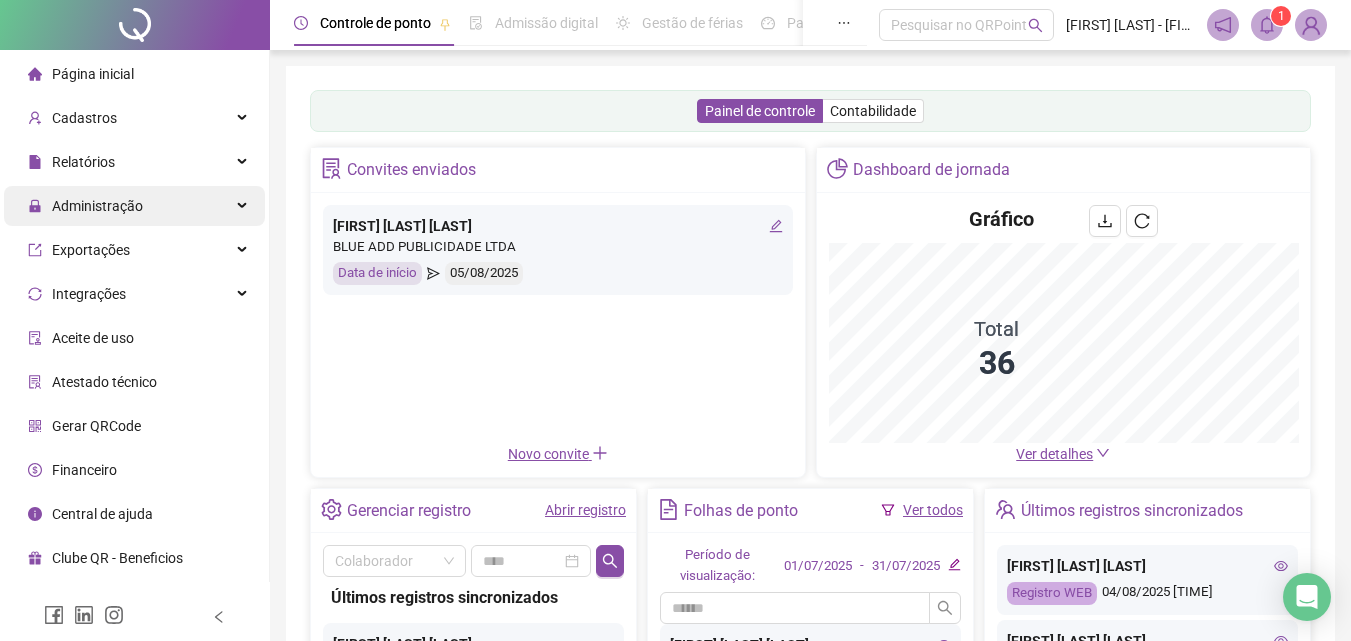 click on "Administração" at bounding box center [134, 206] 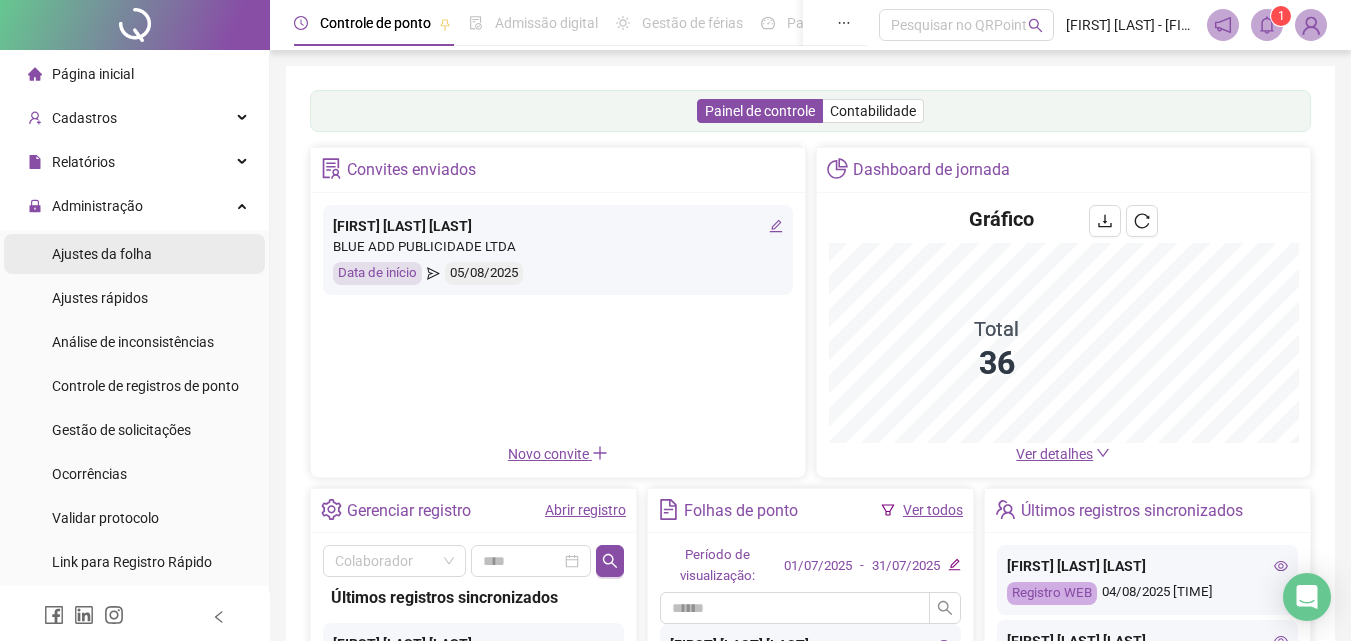 click on "Ajustes da folha" at bounding box center [102, 254] 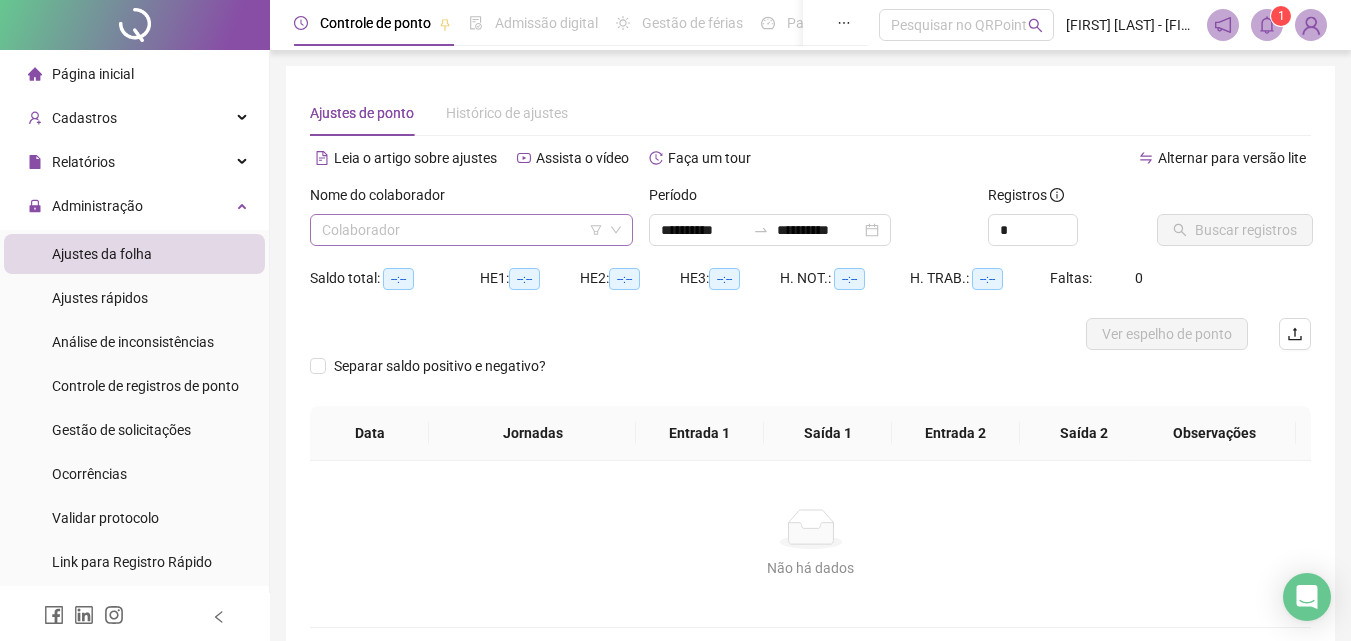 click at bounding box center (471, 230) 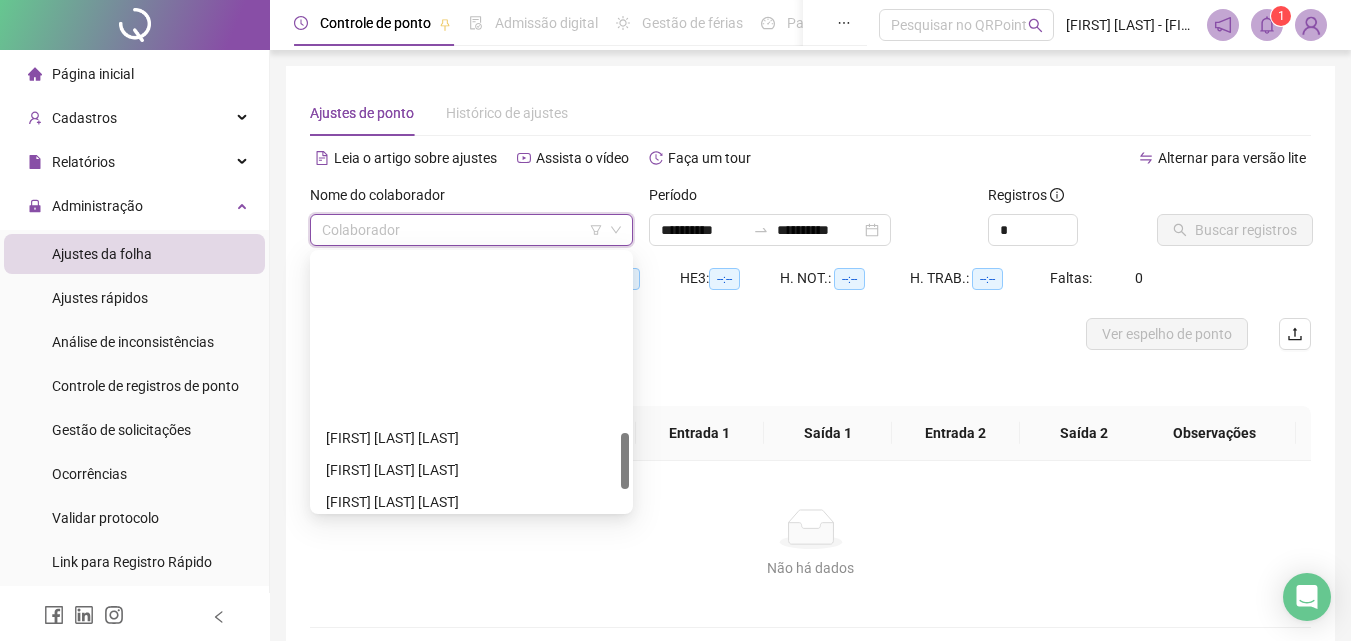 scroll, scrollTop: 800, scrollLeft: 0, axis: vertical 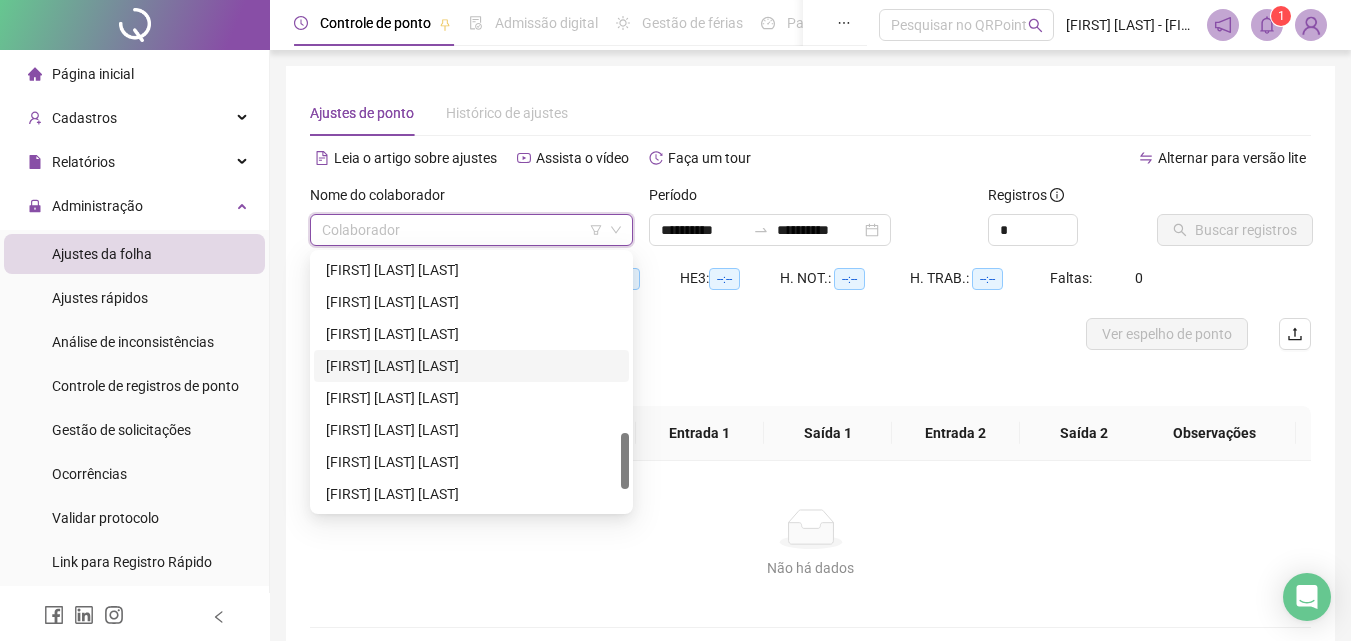 click on "[FIRST] [LAST]" at bounding box center [471, 366] 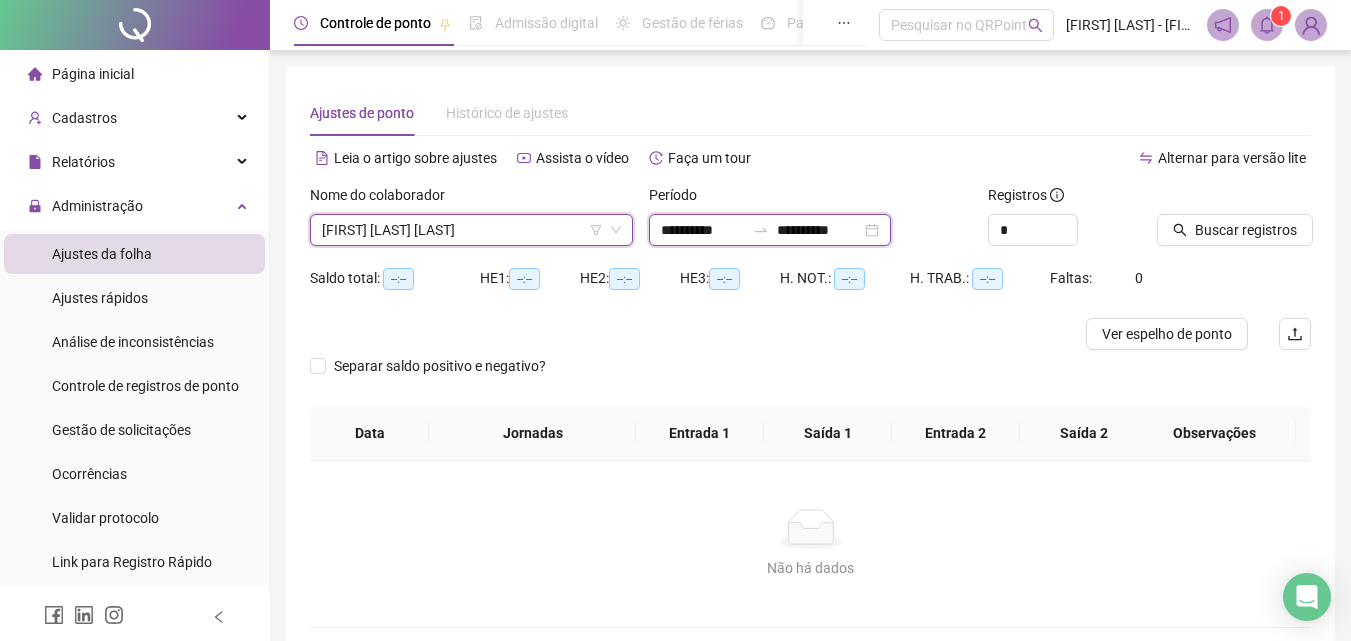 click on "**********" at bounding box center [703, 230] 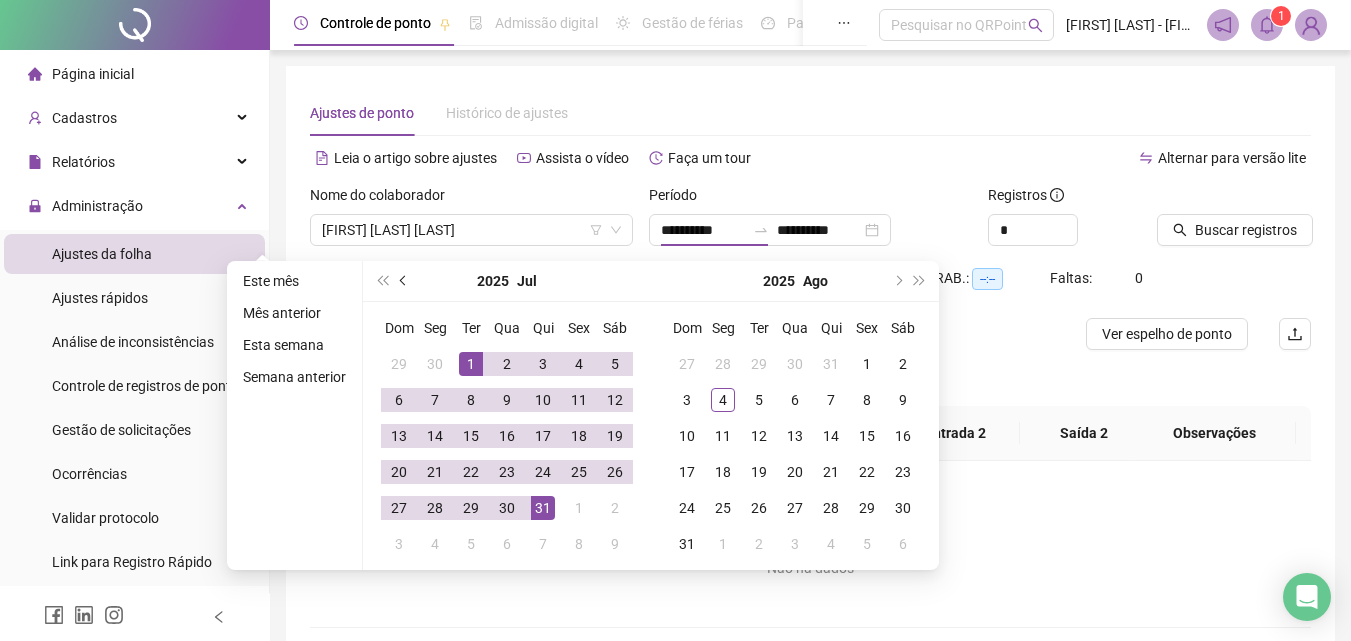 click at bounding box center (405, 281) 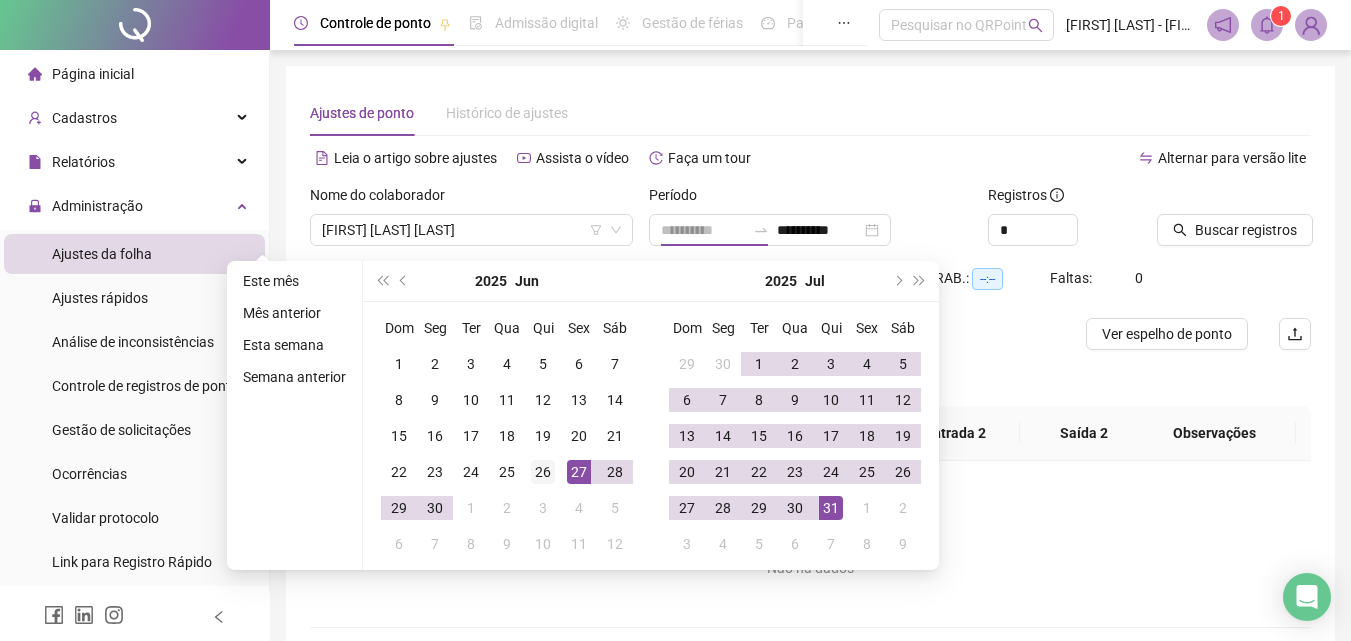 type on "**********" 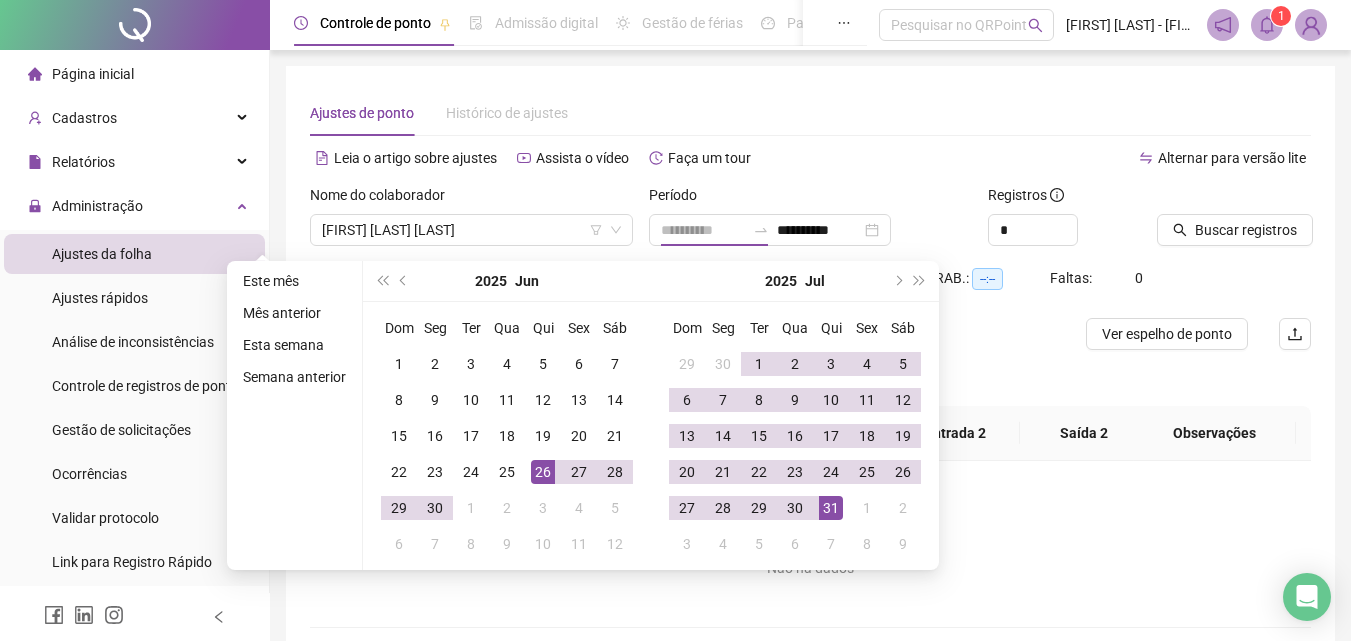 click on "26" at bounding box center (543, 472) 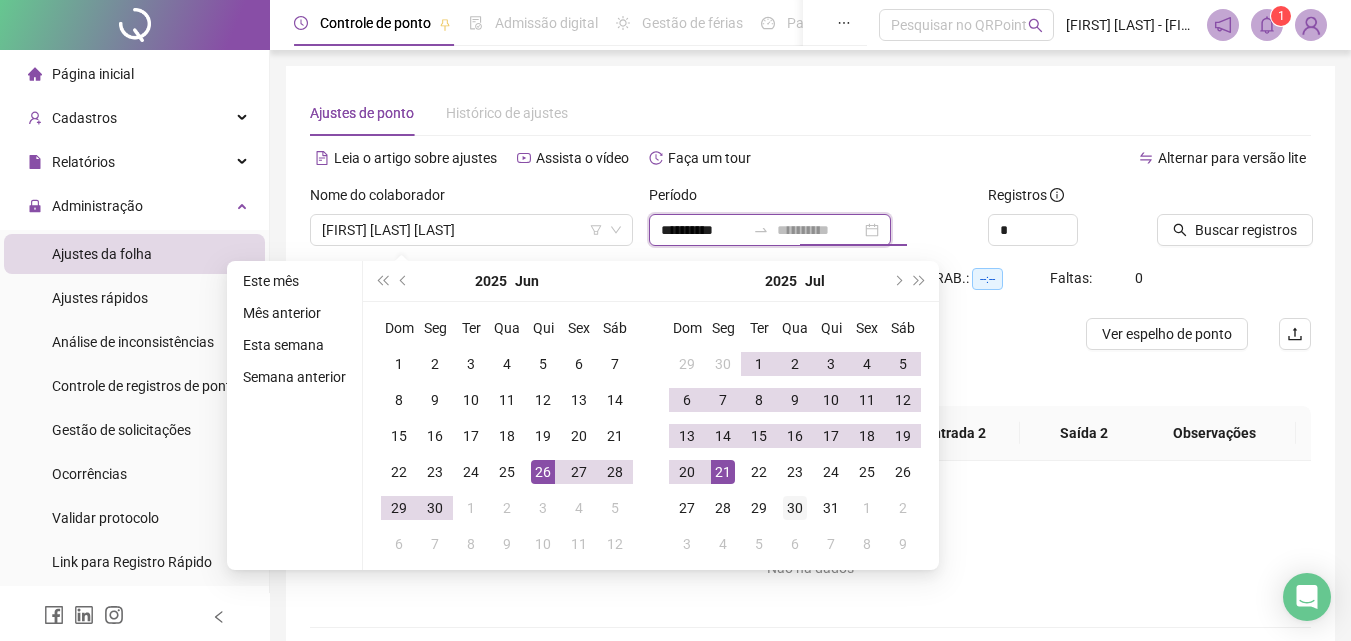 type on "**********" 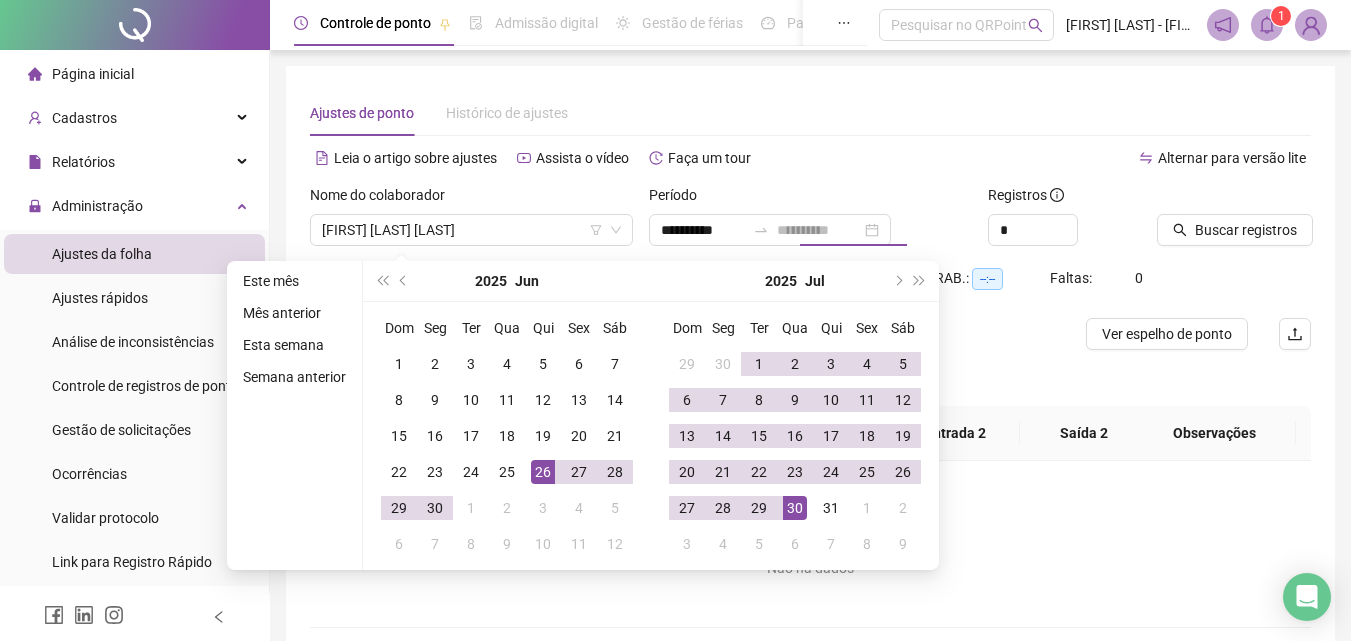 click on "30" at bounding box center [795, 508] 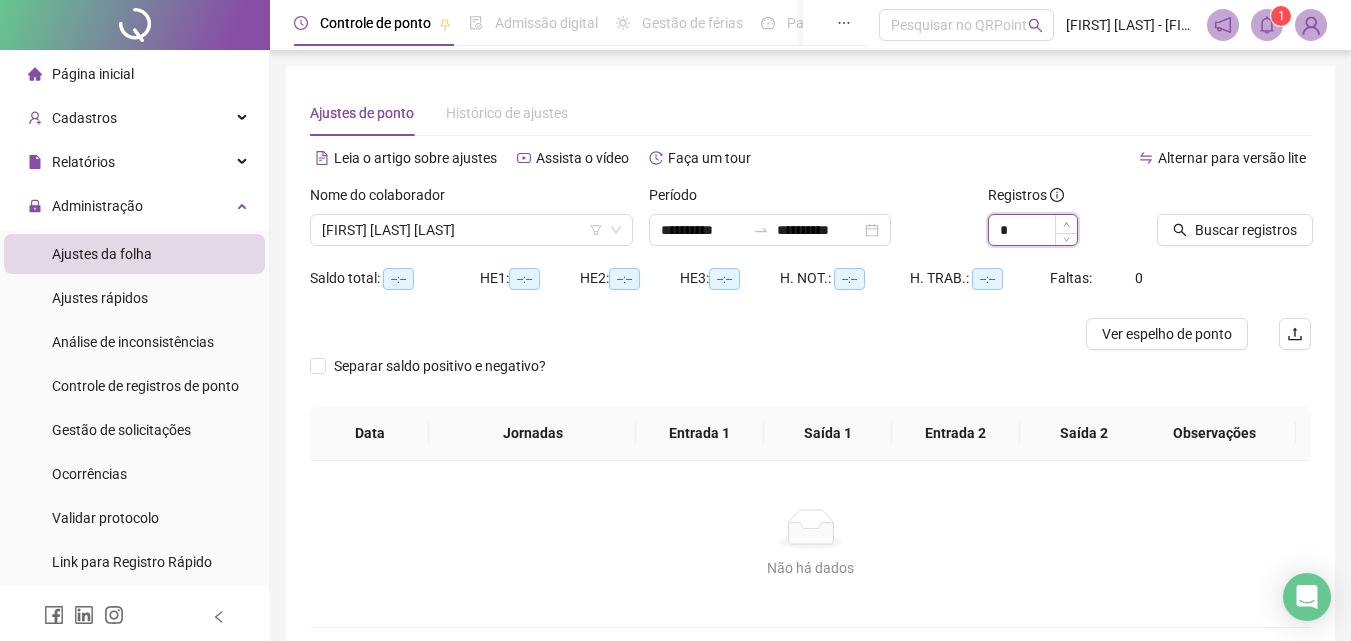 type on "*" 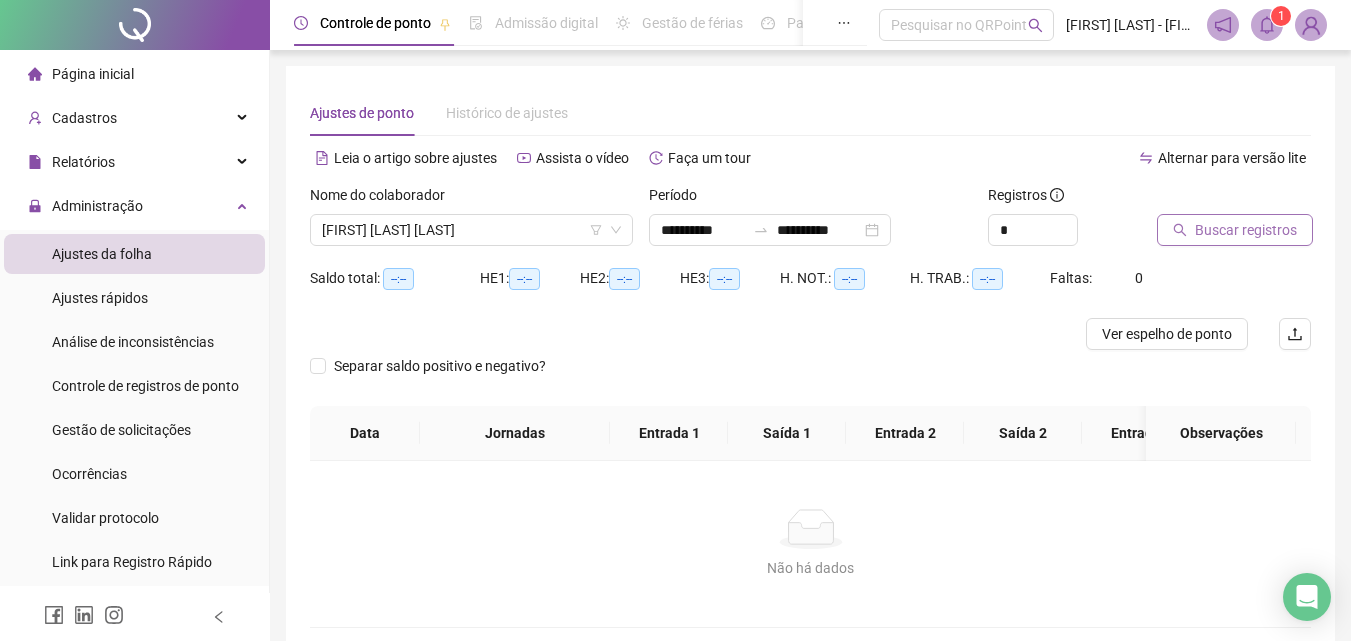 click on "Buscar registros" at bounding box center (1246, 230) 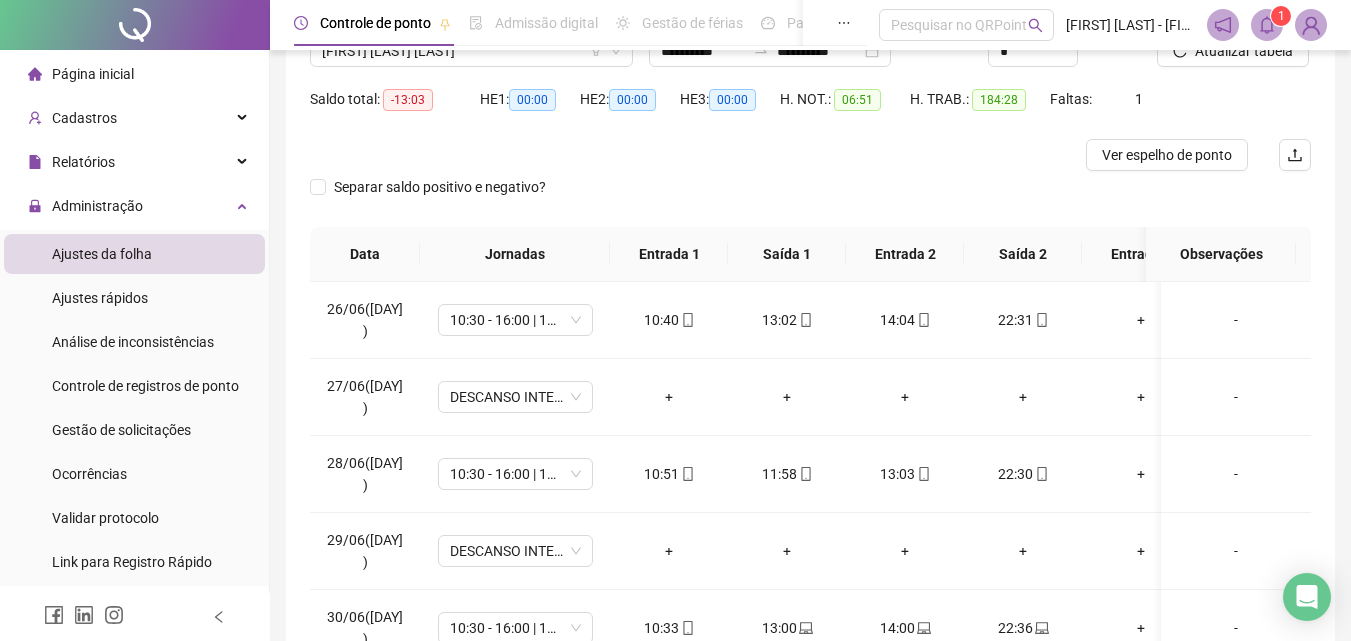 scroll, scrollTop: 357, scrollLeft: 0, axis: vertical 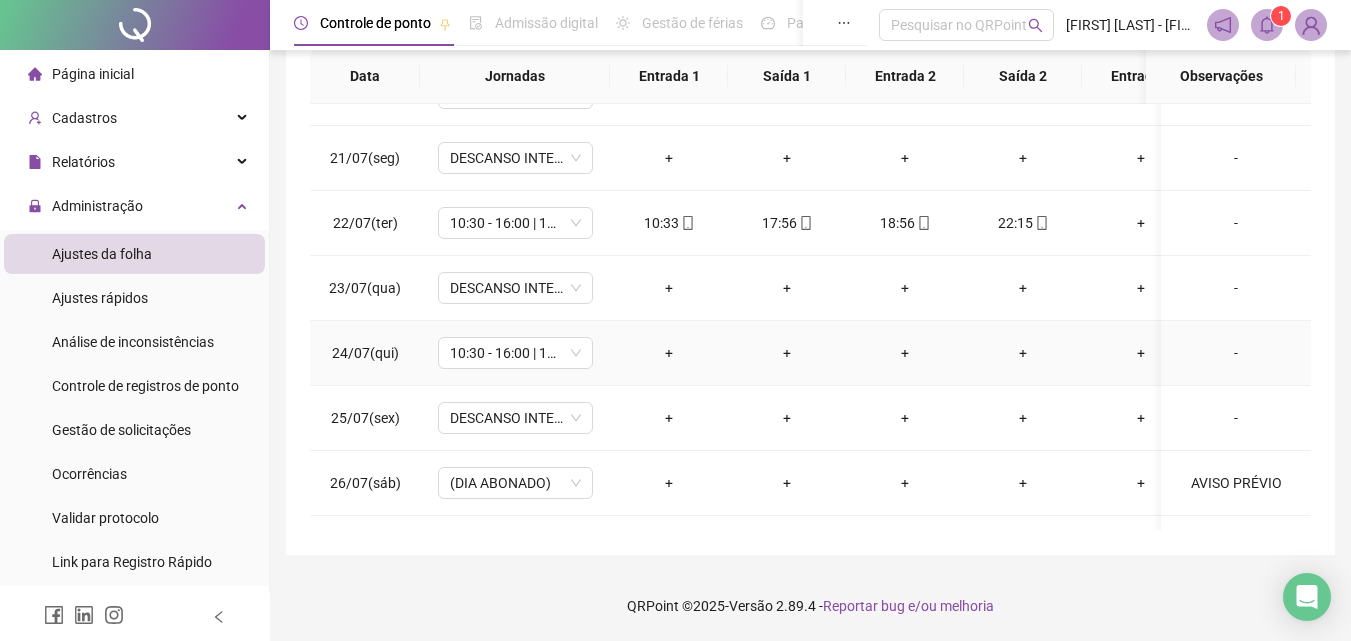 click on "-" at bounding box center (1236, 353) 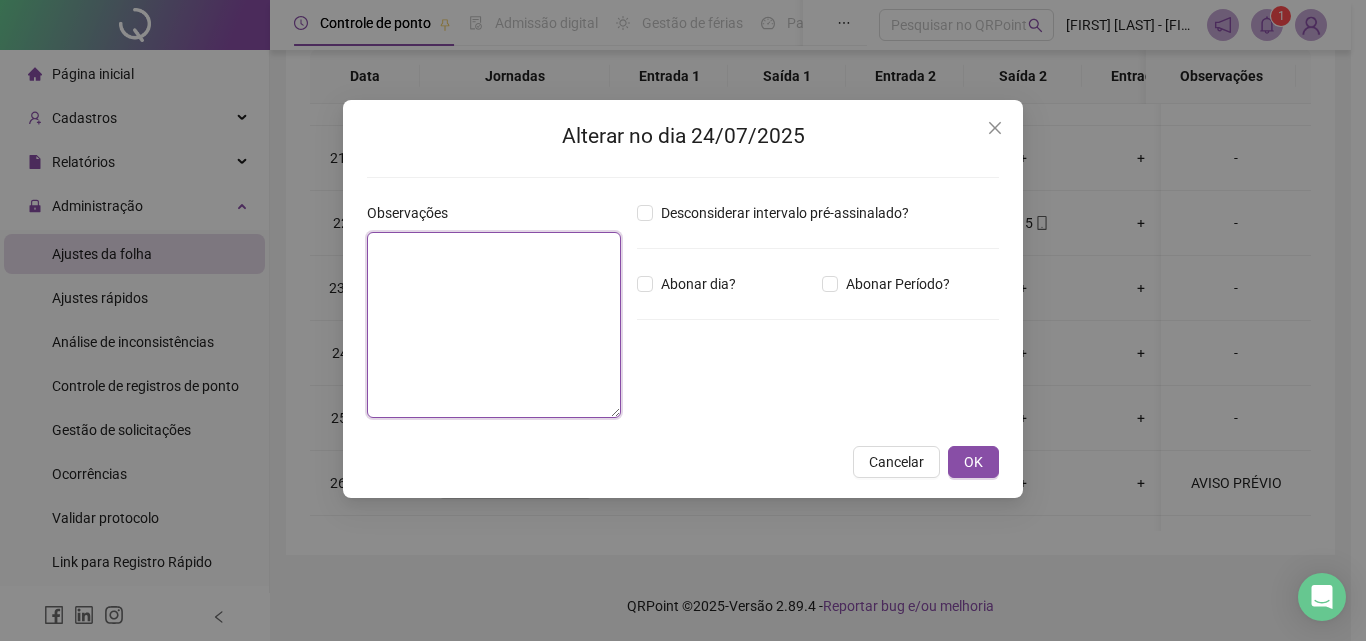 click at bounding box center [494, 325] 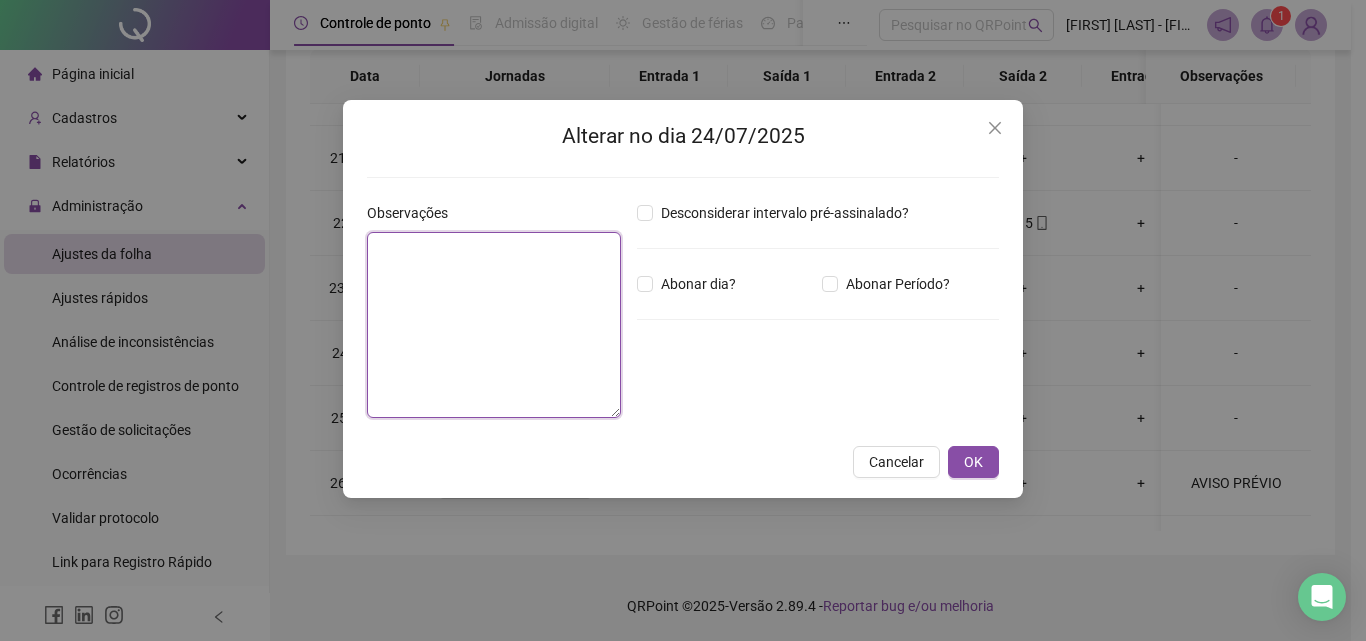 paste on "**********" 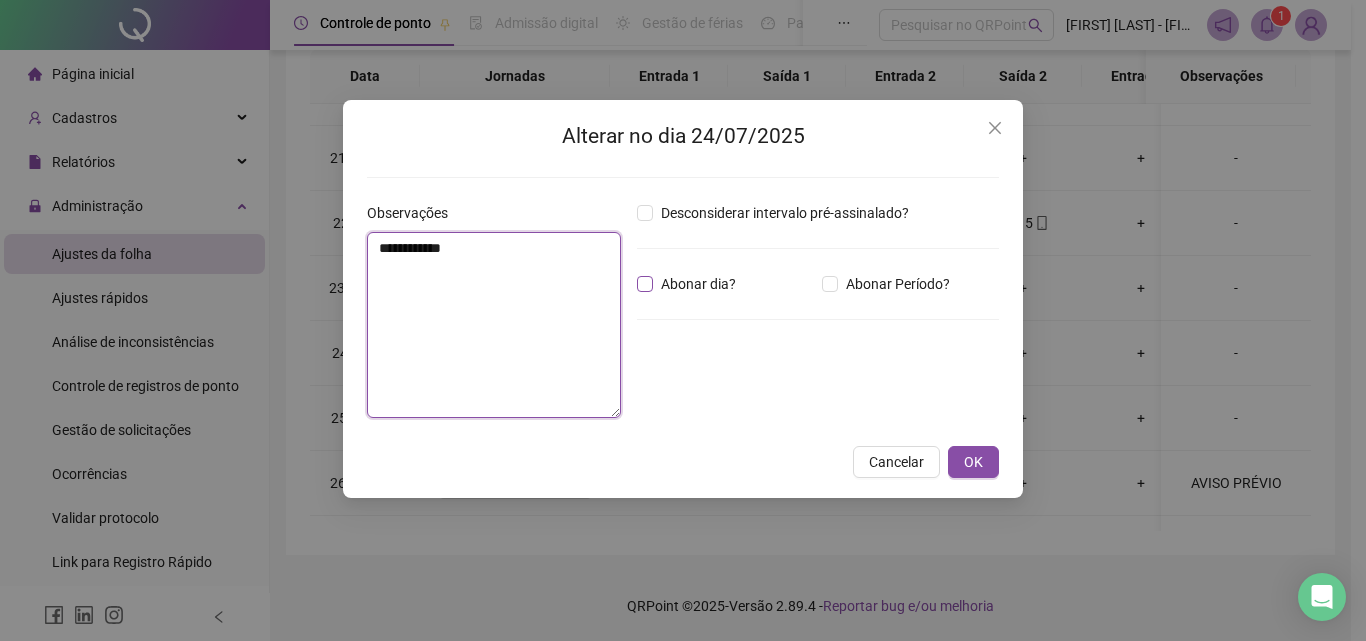 type on "**********" 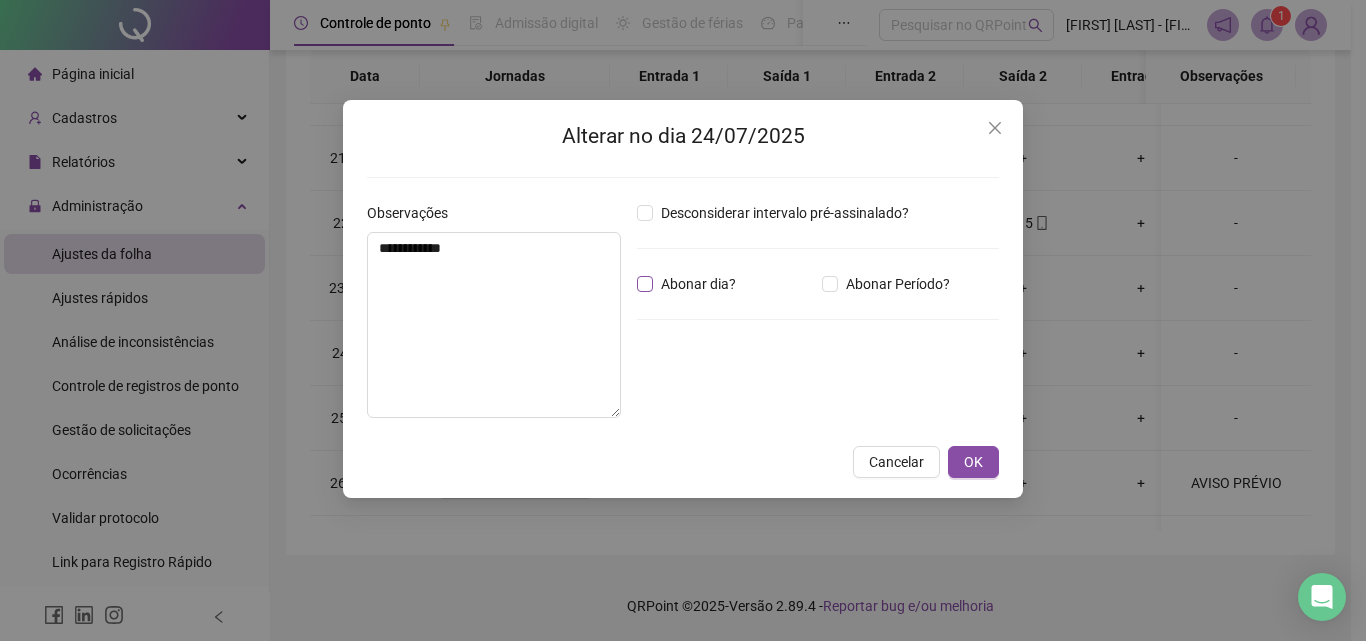 click on "Abonar dia?" at bounding box center [698, 284] 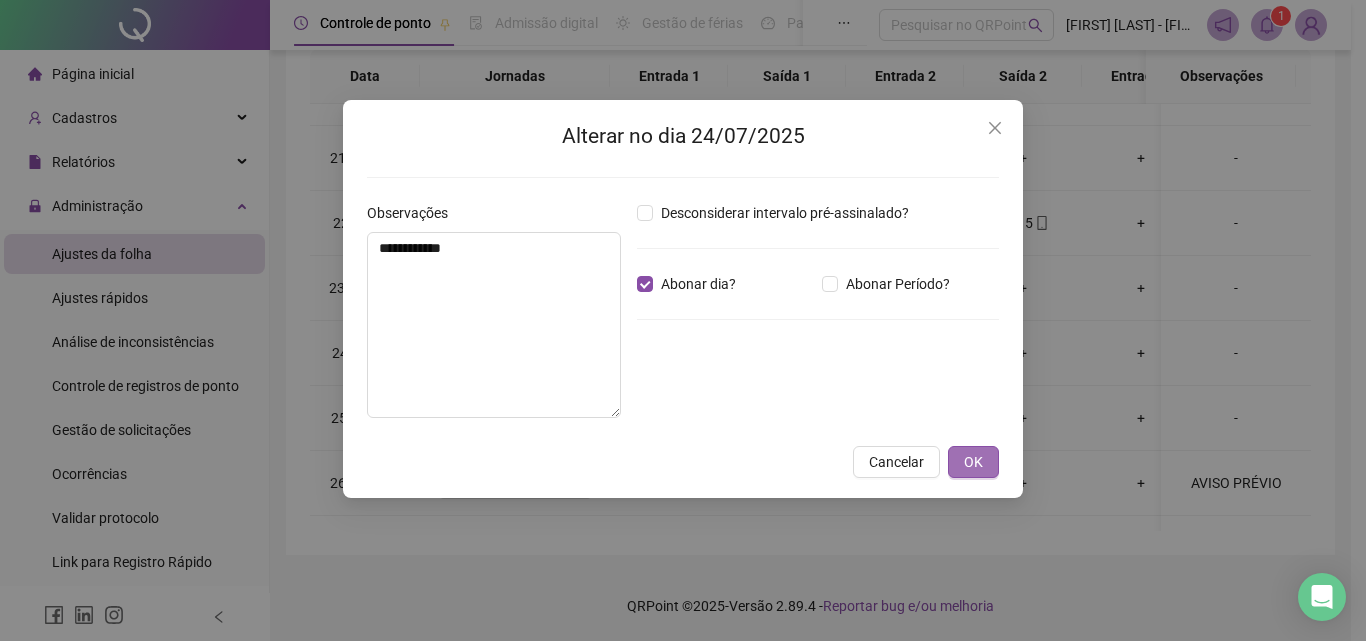 click on "OK" at bounding box center [973, 462] 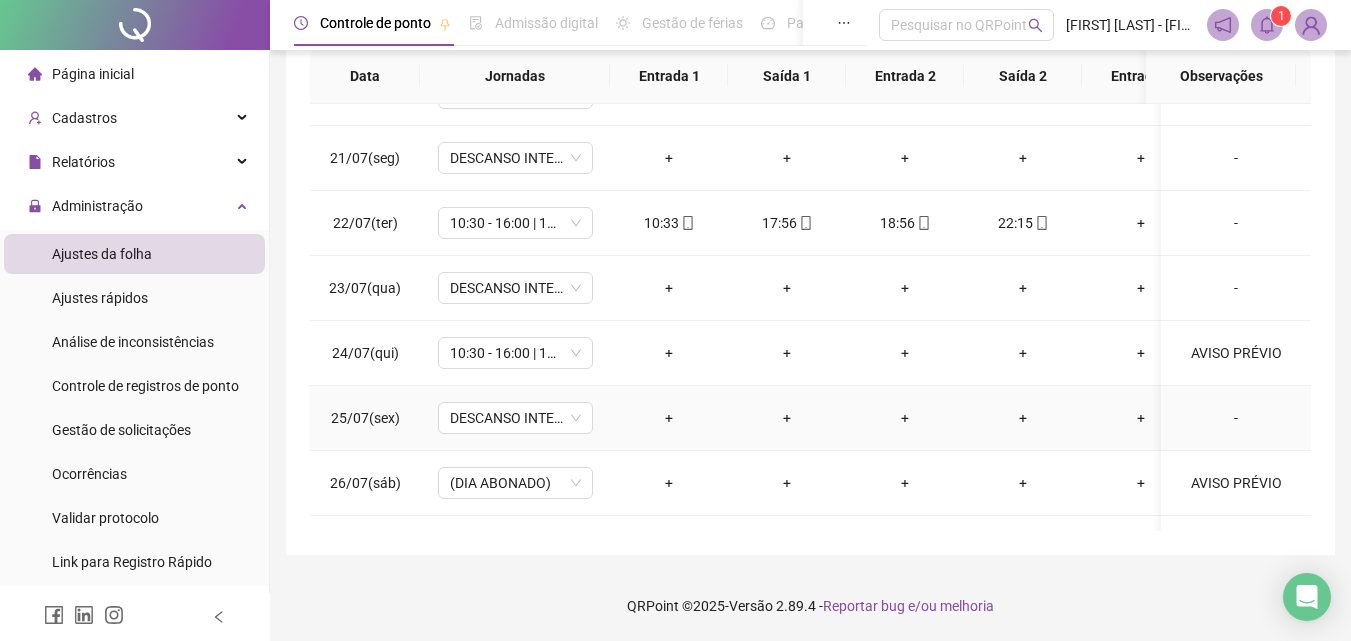 click on "-" at bounding box center [1236, 418] 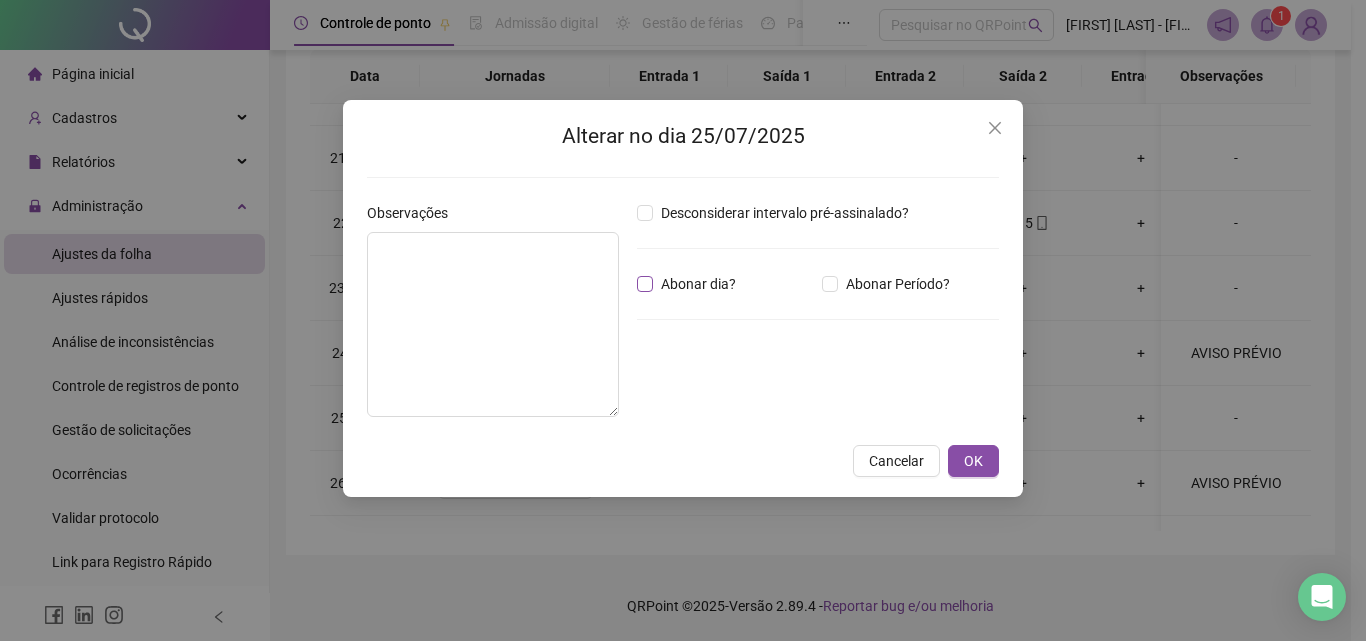 click on "Abonar dia?" at bounding box center [698, 284] 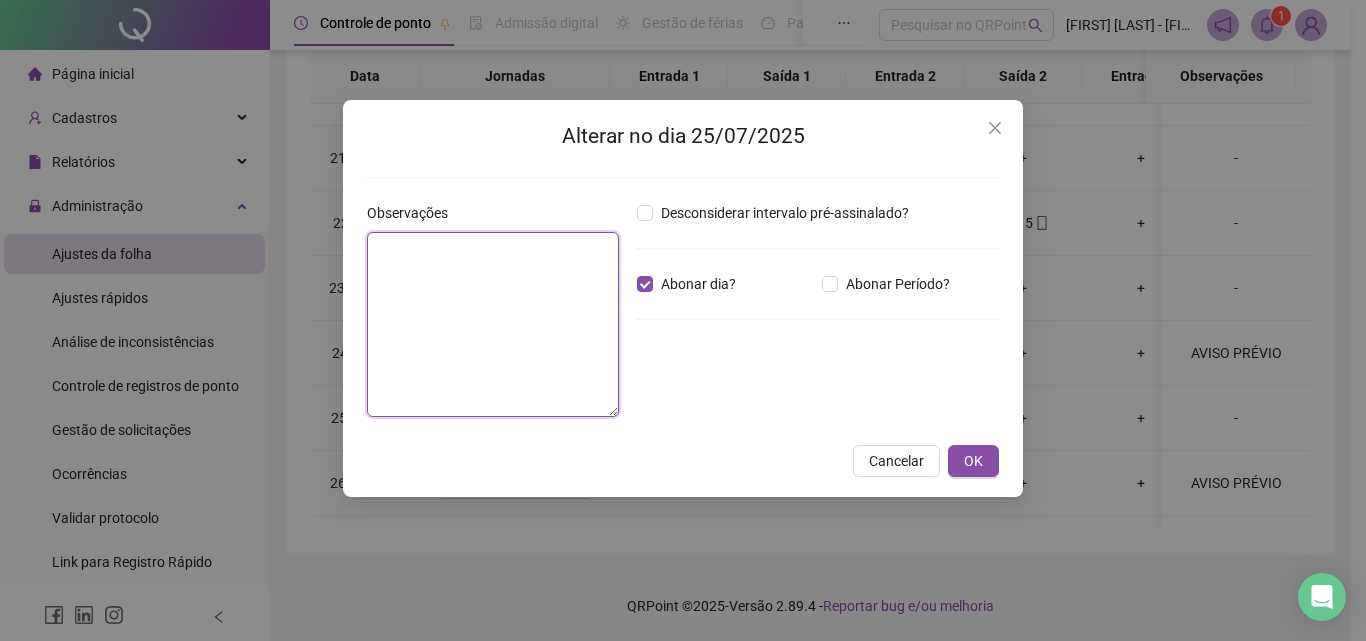 click at bounding box center (493, 324) 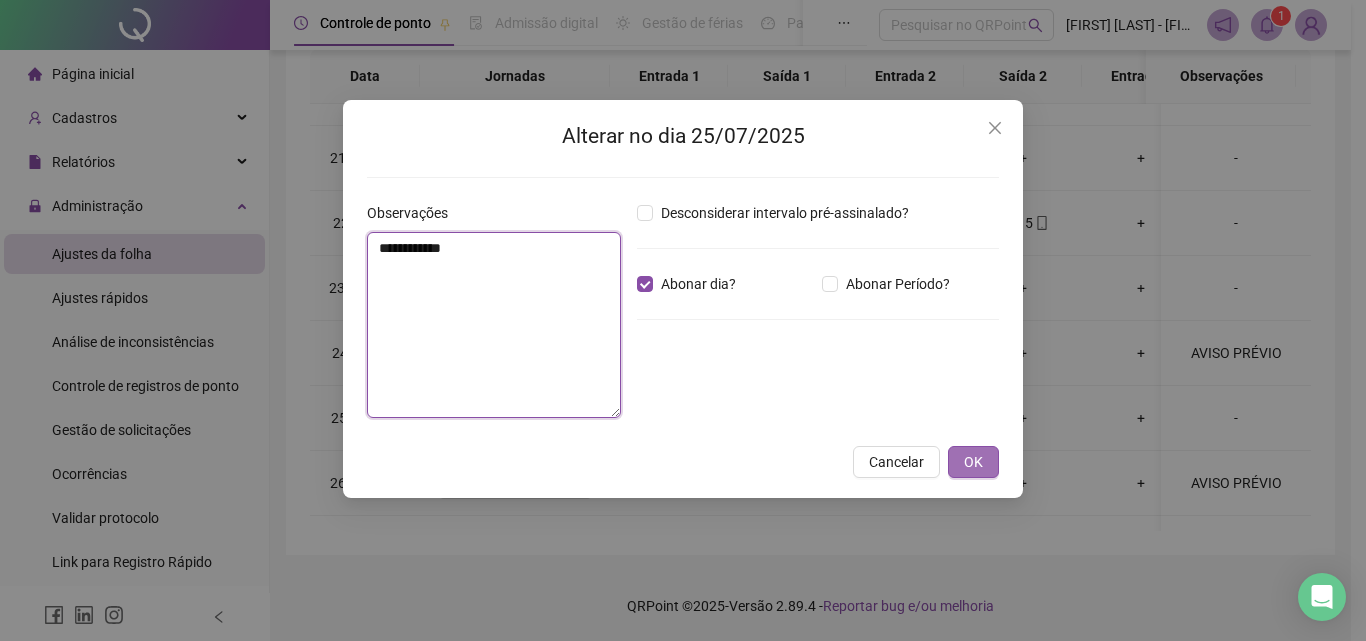 type on "**********" 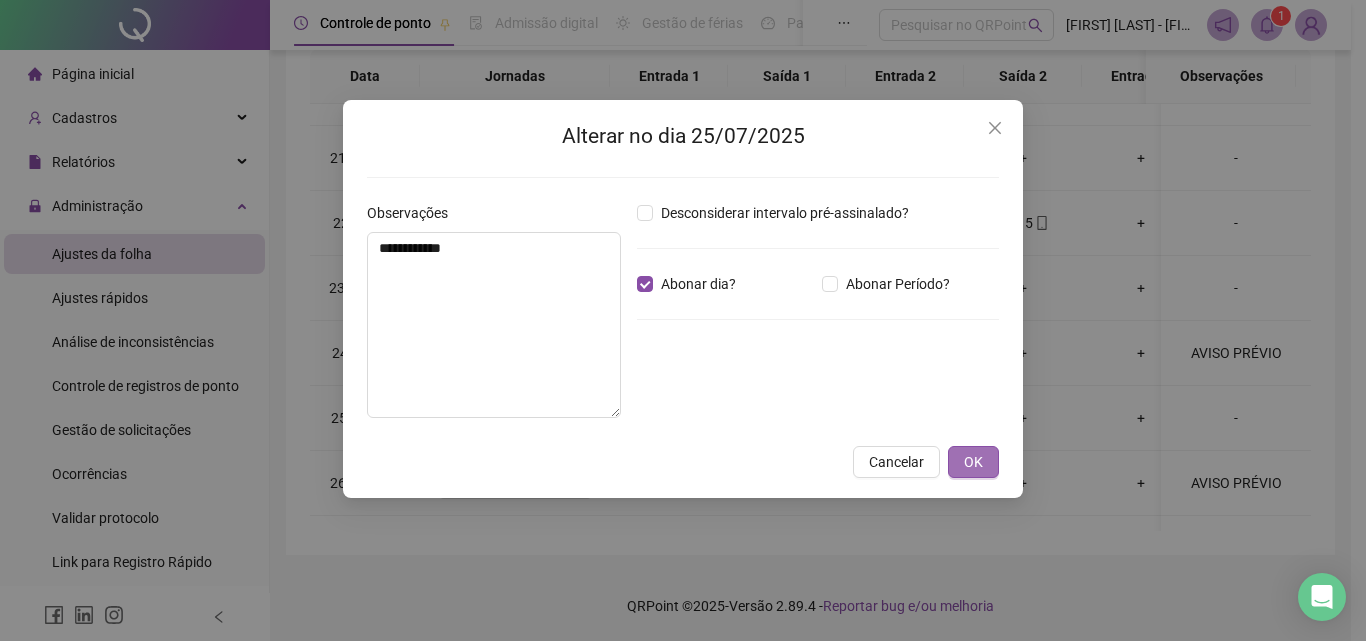 click on "OK" at bounding box center [973, 462] 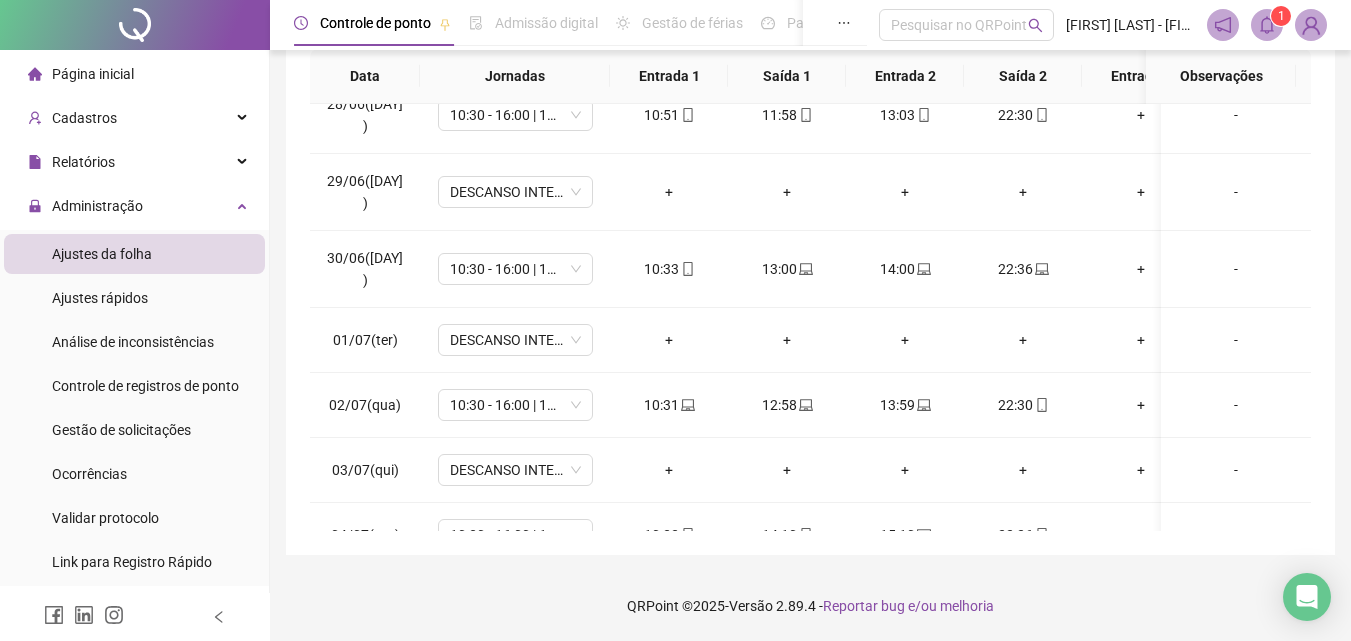 scroll, scrollTop: 12, scrollLeft: 0, axis: vertical 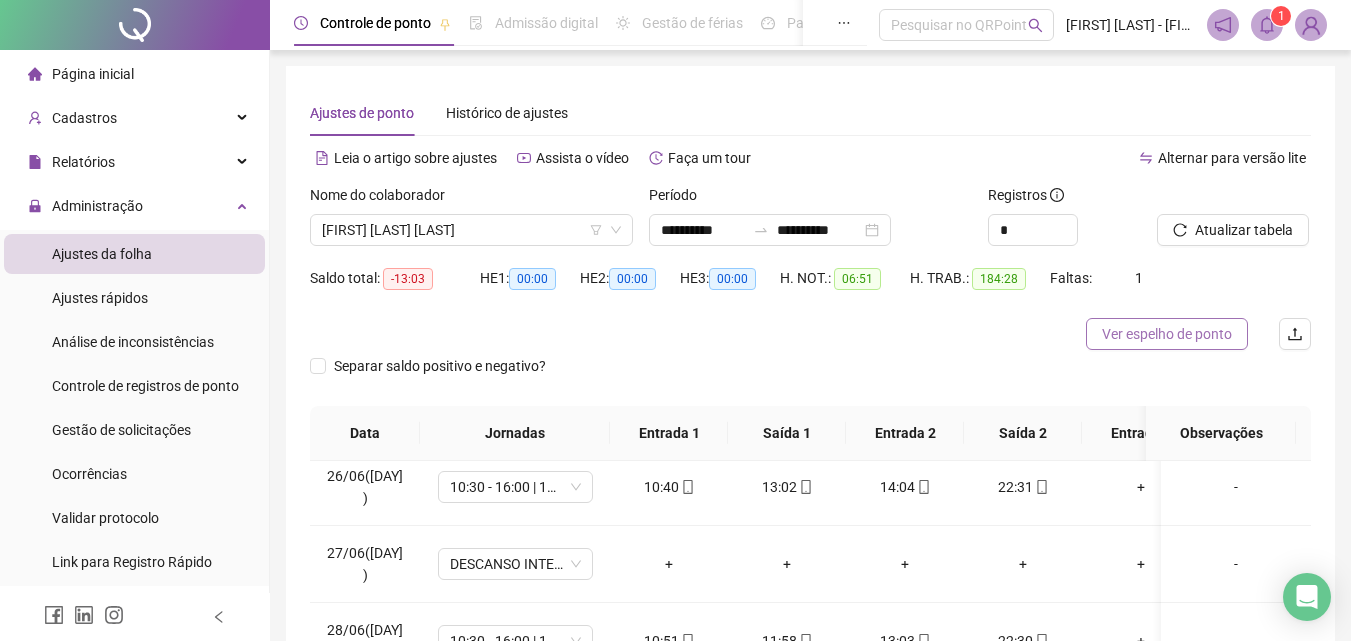 click on "Ver espelho de ponto" at bounding box center (1167, 334) 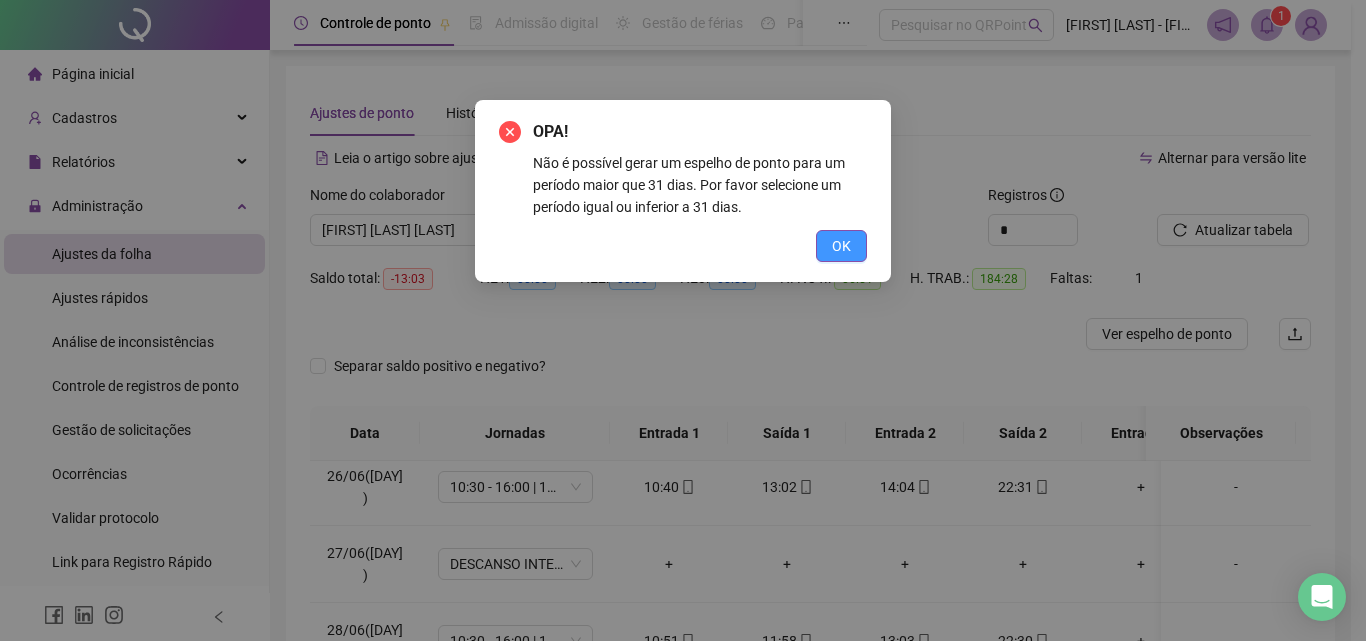 click on "OK" at bounding box center (841, 246) 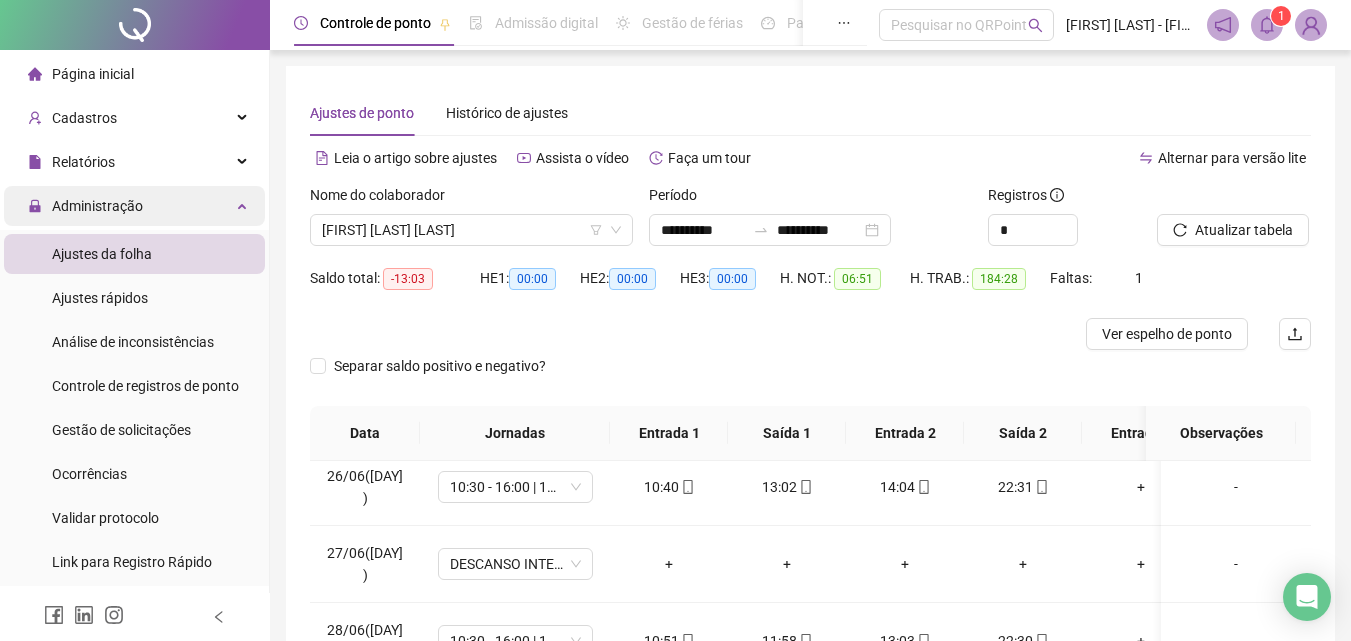 click on "Administração" at bounding box center [134, 206] 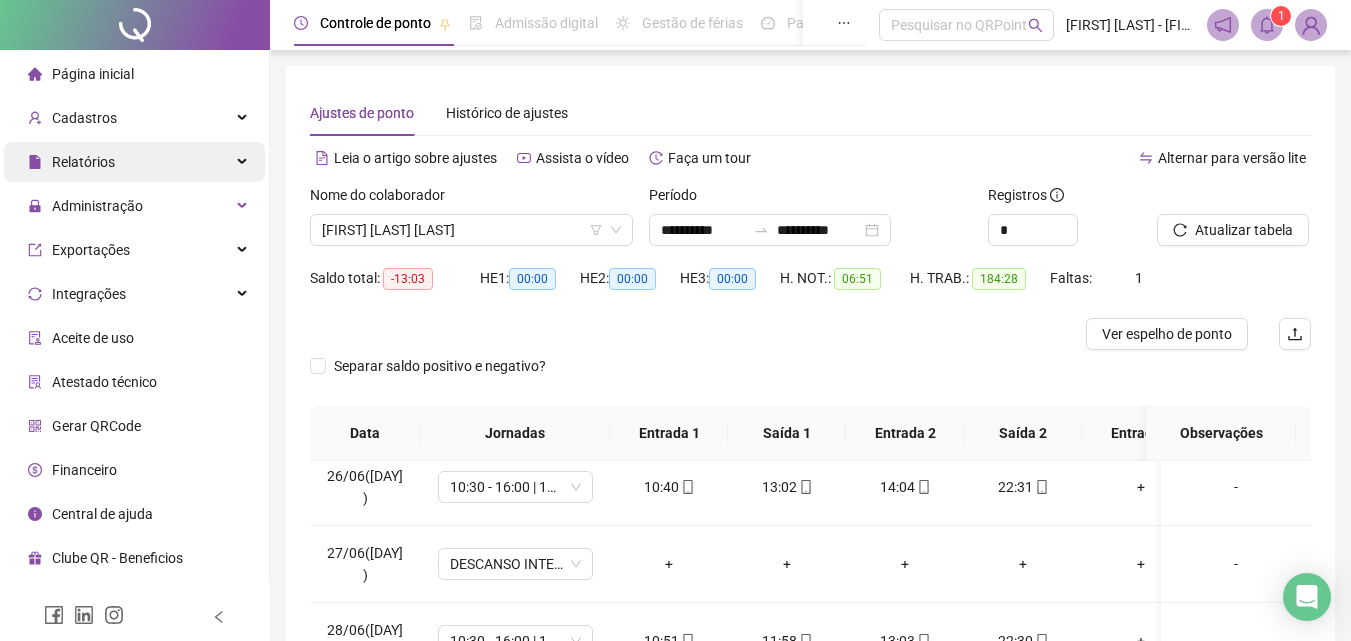 click on "Relatórios" at bounding box center (134, 162) 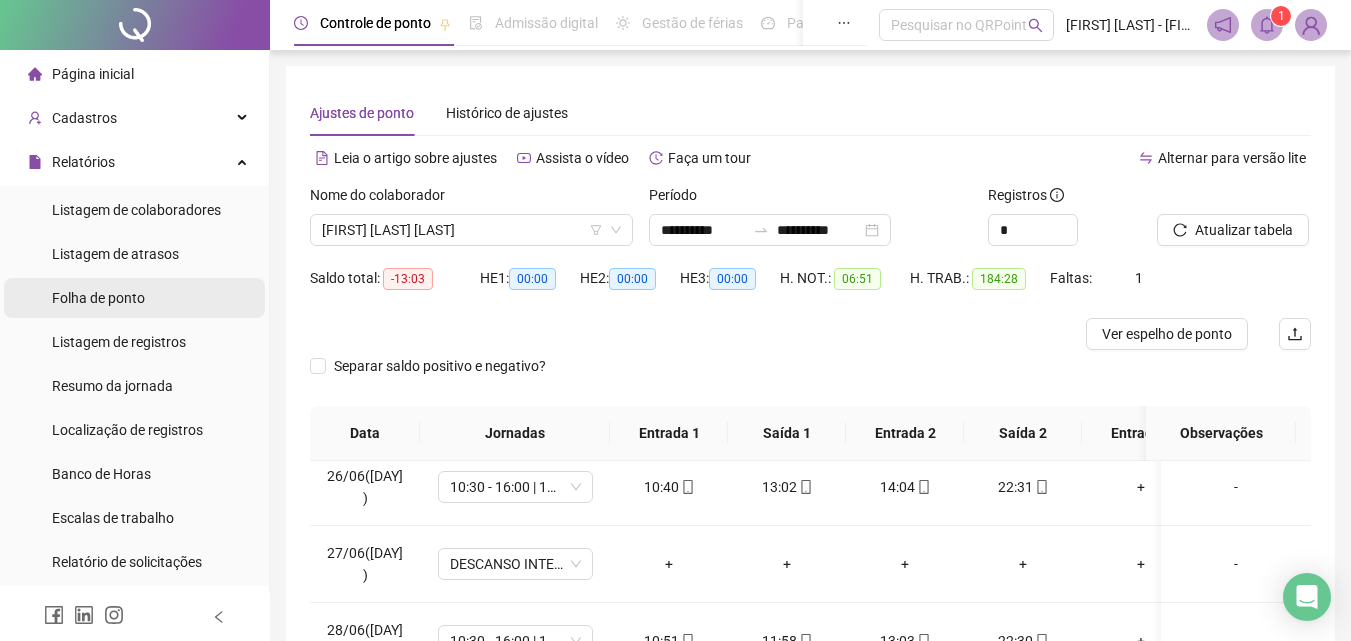 click on "Folha de ponto" at bounding box center [98, 298] 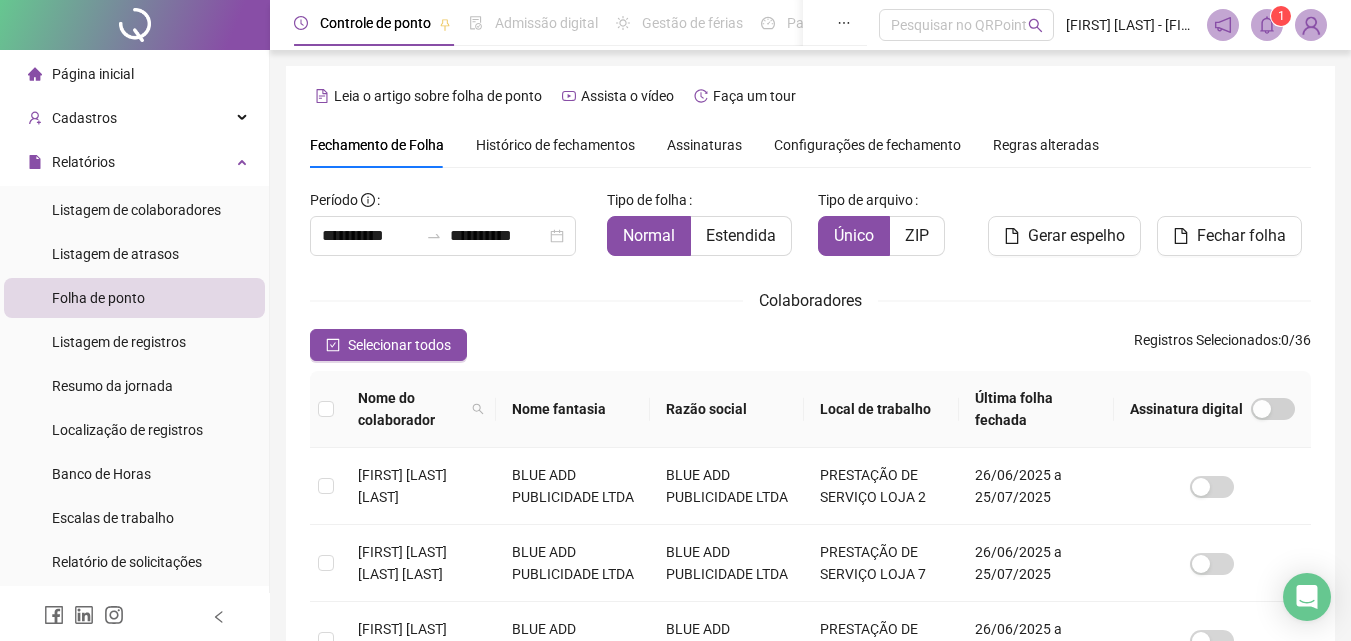 scroll, scrollTop: 89, scrollLeft: 0, axis: vertical 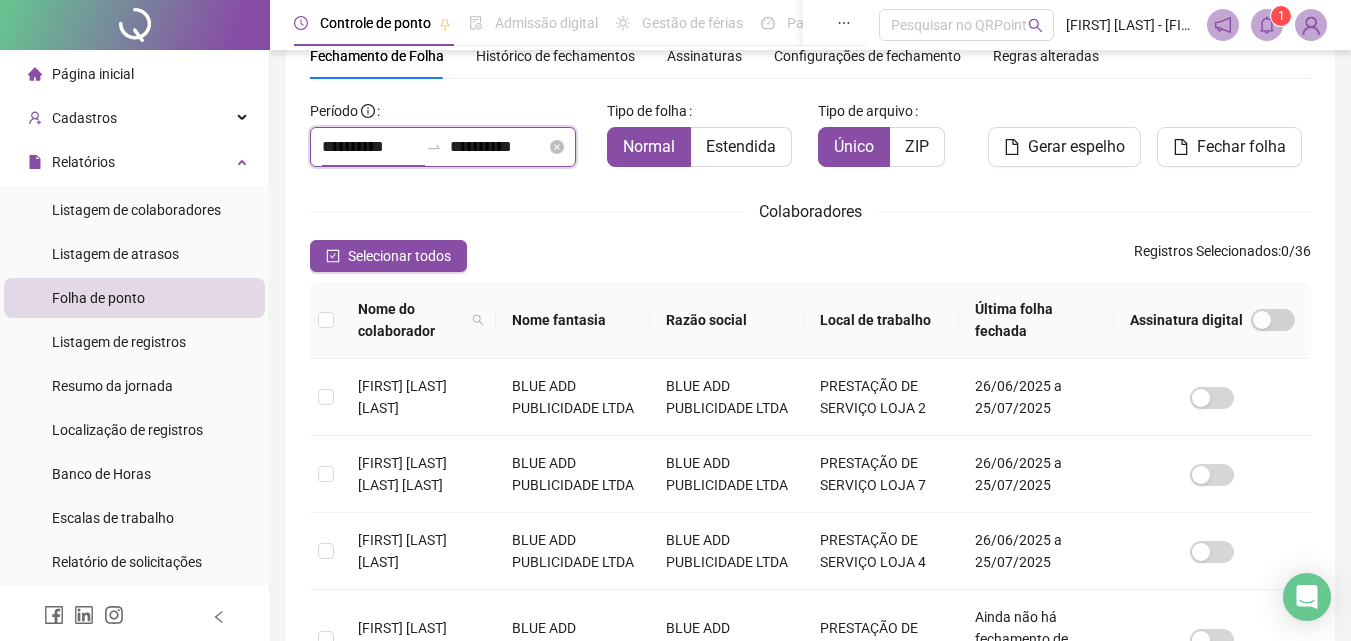 click on "**********" at bounding box center [370, 147] 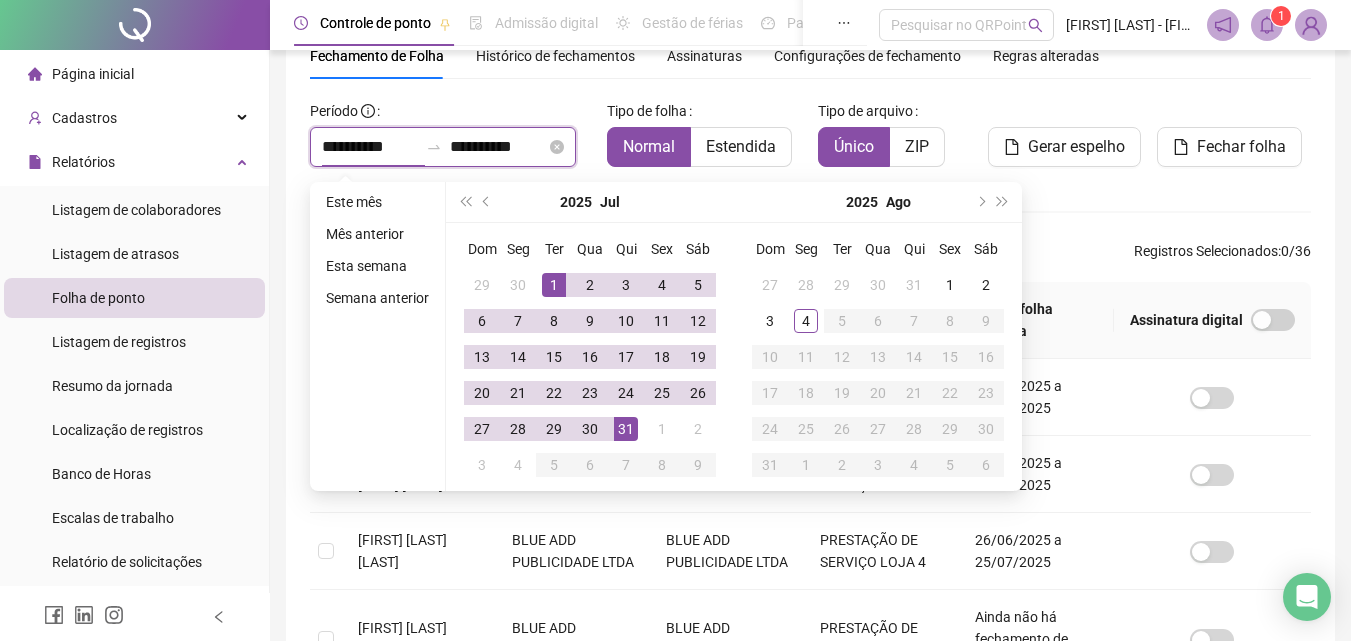 click on "**********" at bounding box center (370, 147) 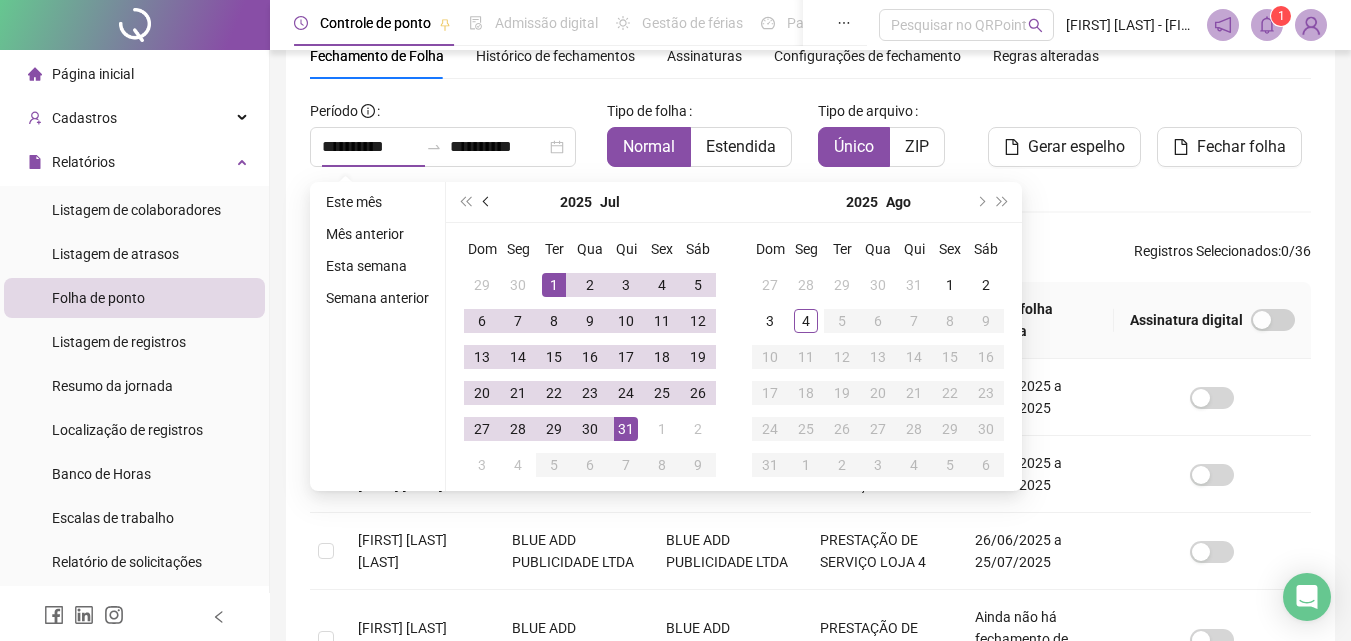 click at bounding box center (487, 202) 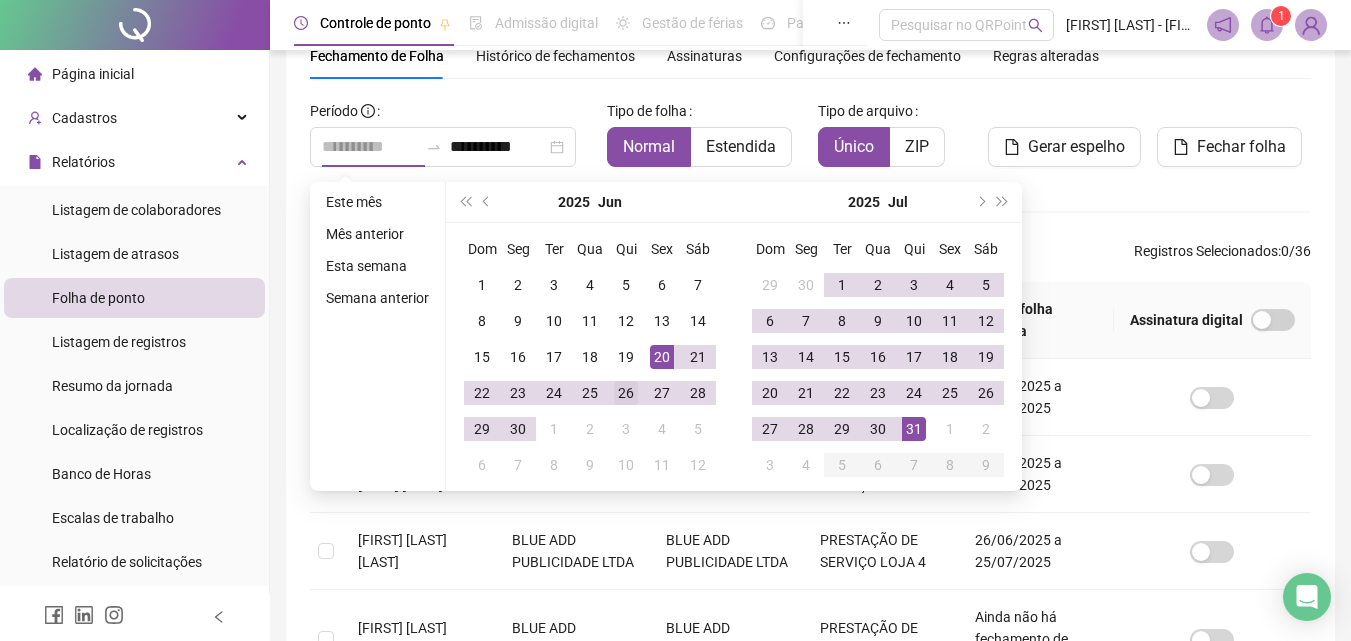 type on "**********" 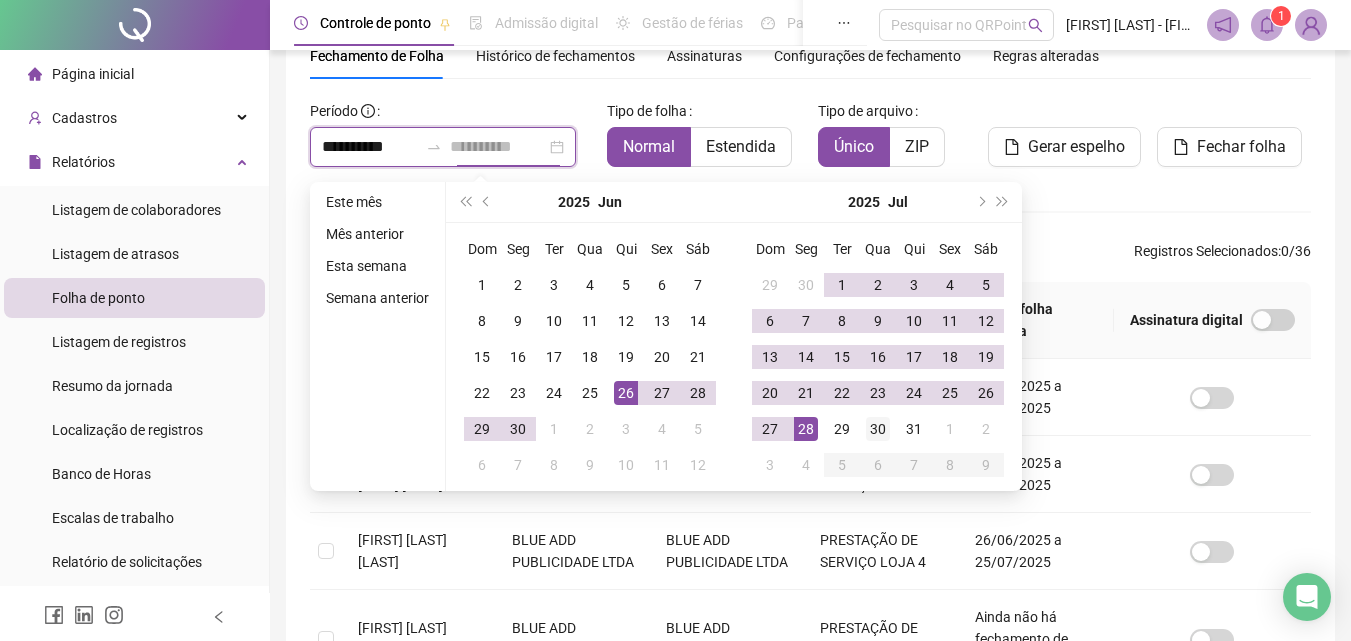 type on "**********" 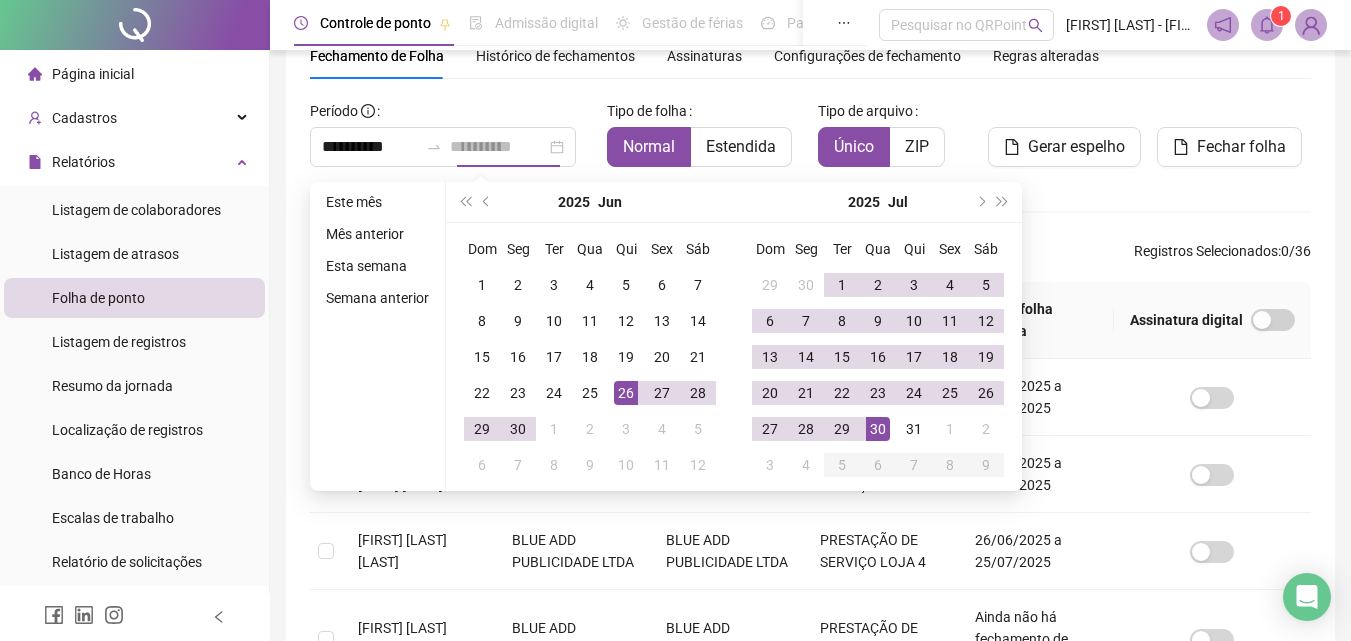 click on "30" at bounding box center [878, 429] 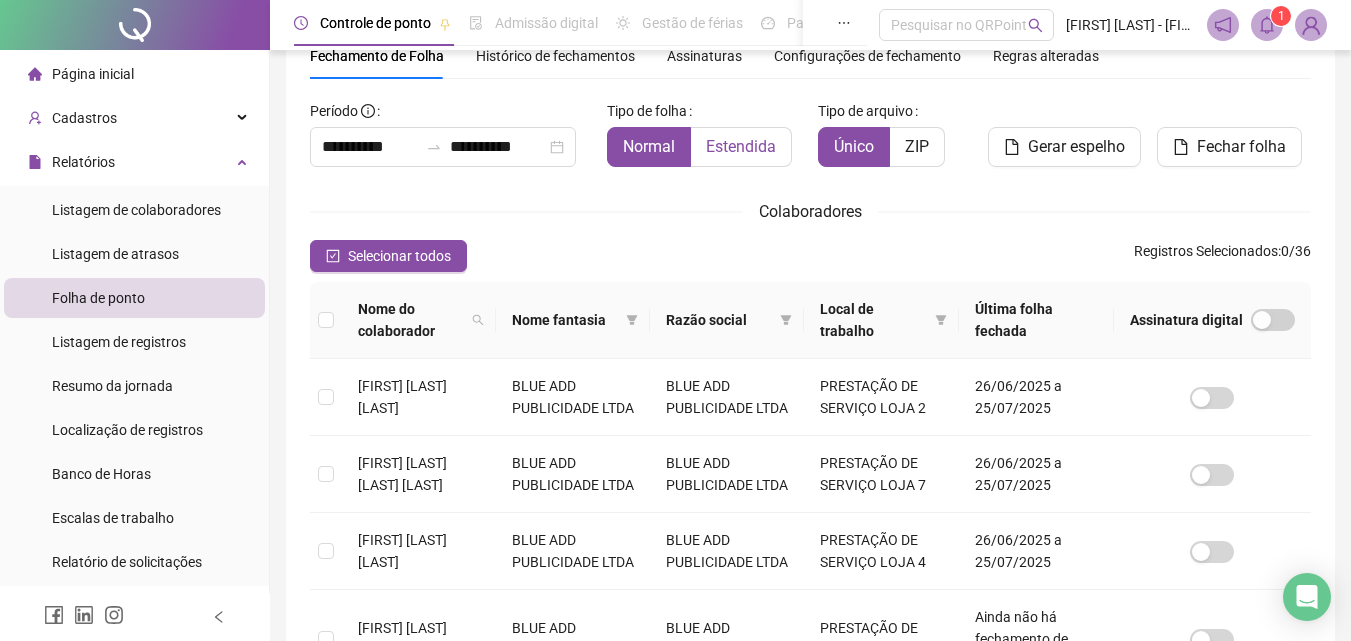 click on "Estendida" at bounding box center [741, 146] 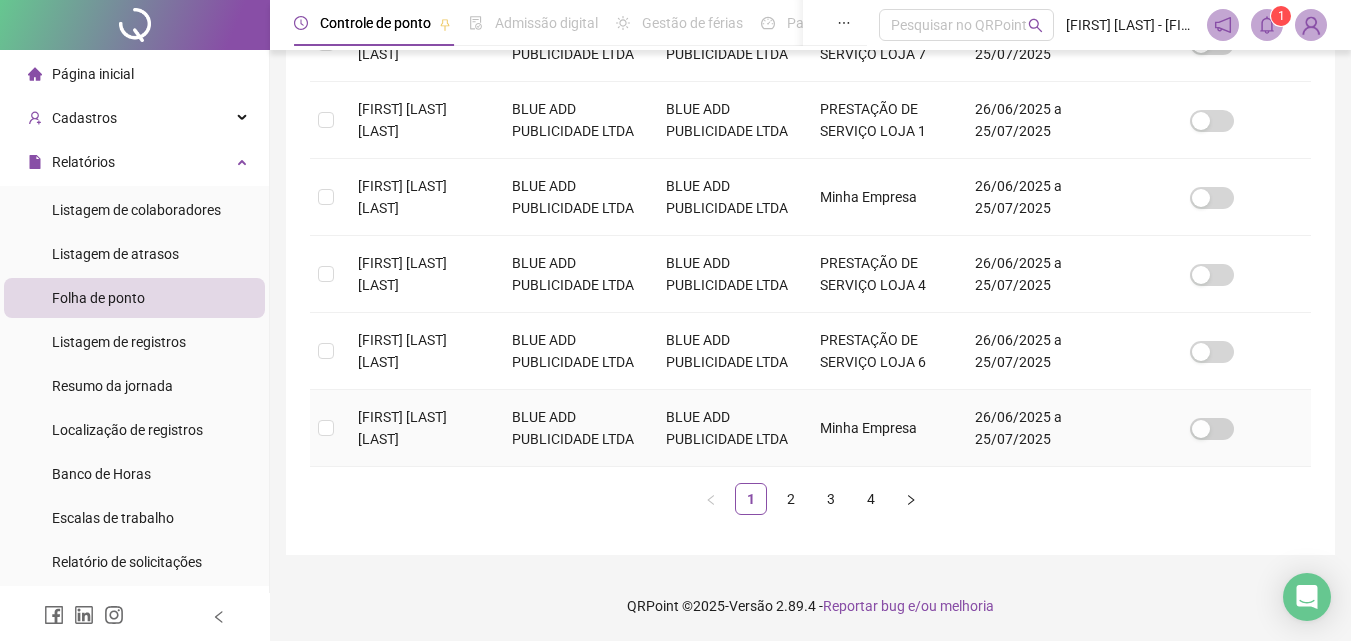 scroll, scrollTop: 971, scrollLeft: 0, axis: vertical 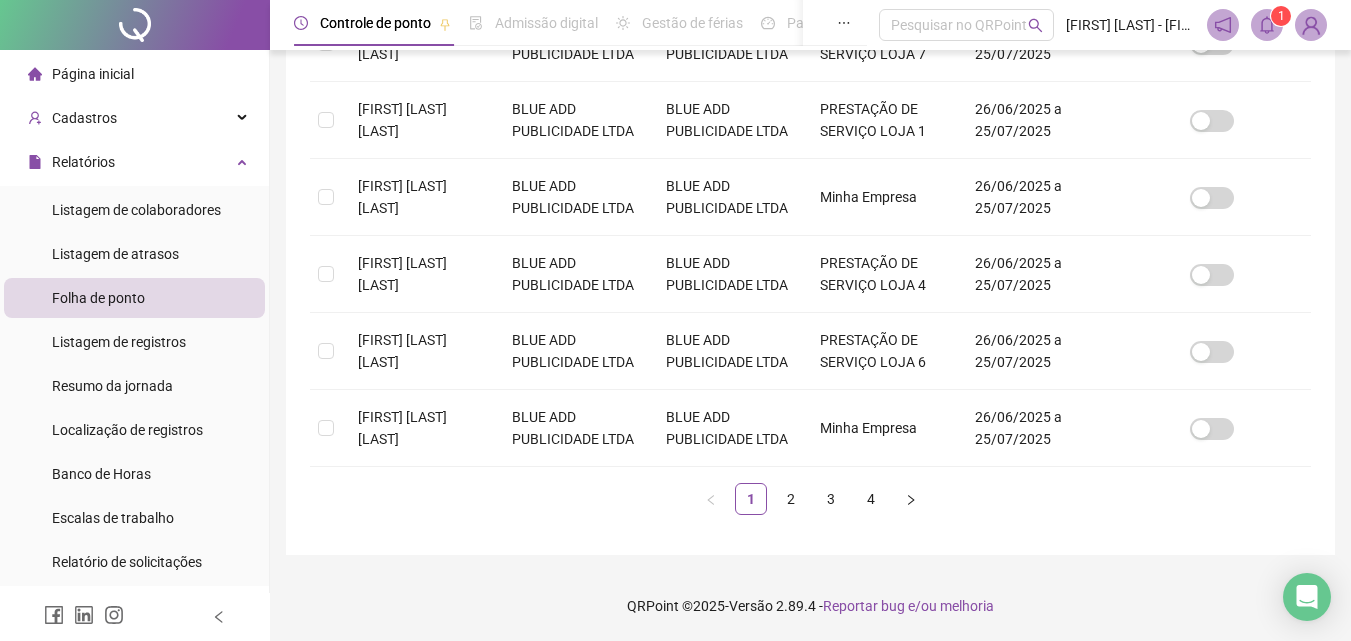 click on "1 2 3 4" at bounding box center [810, 499] 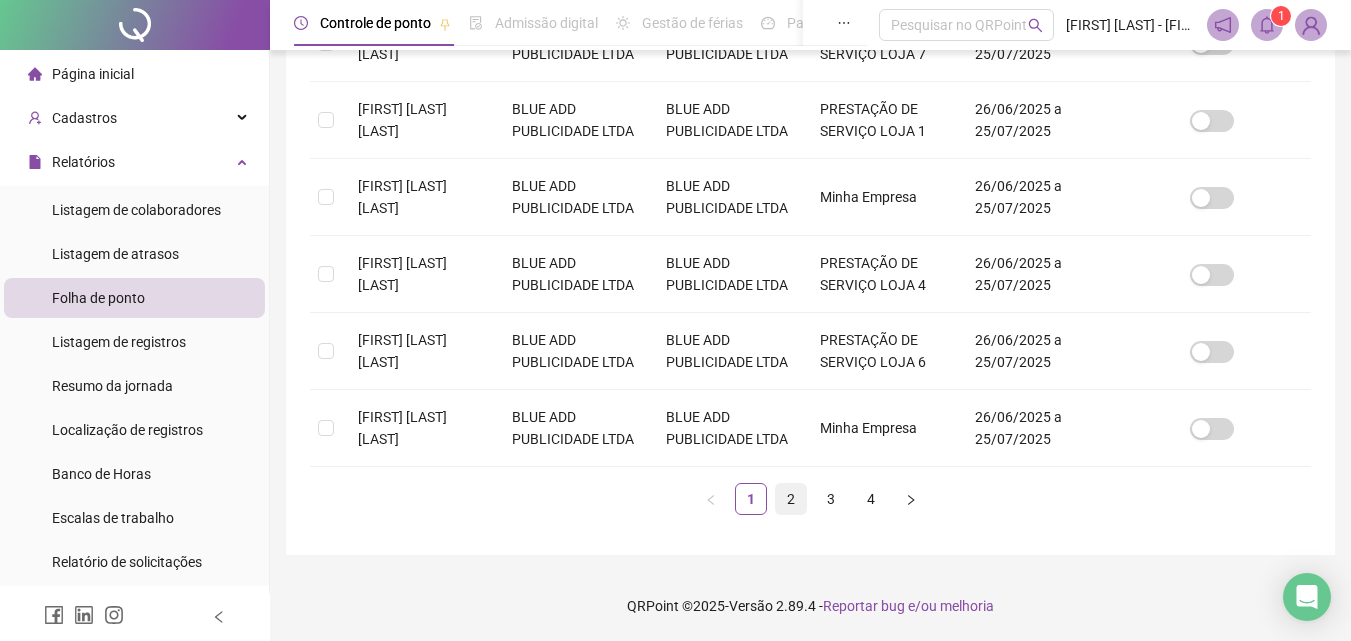 click on "2" at bounding box center (791, 499) 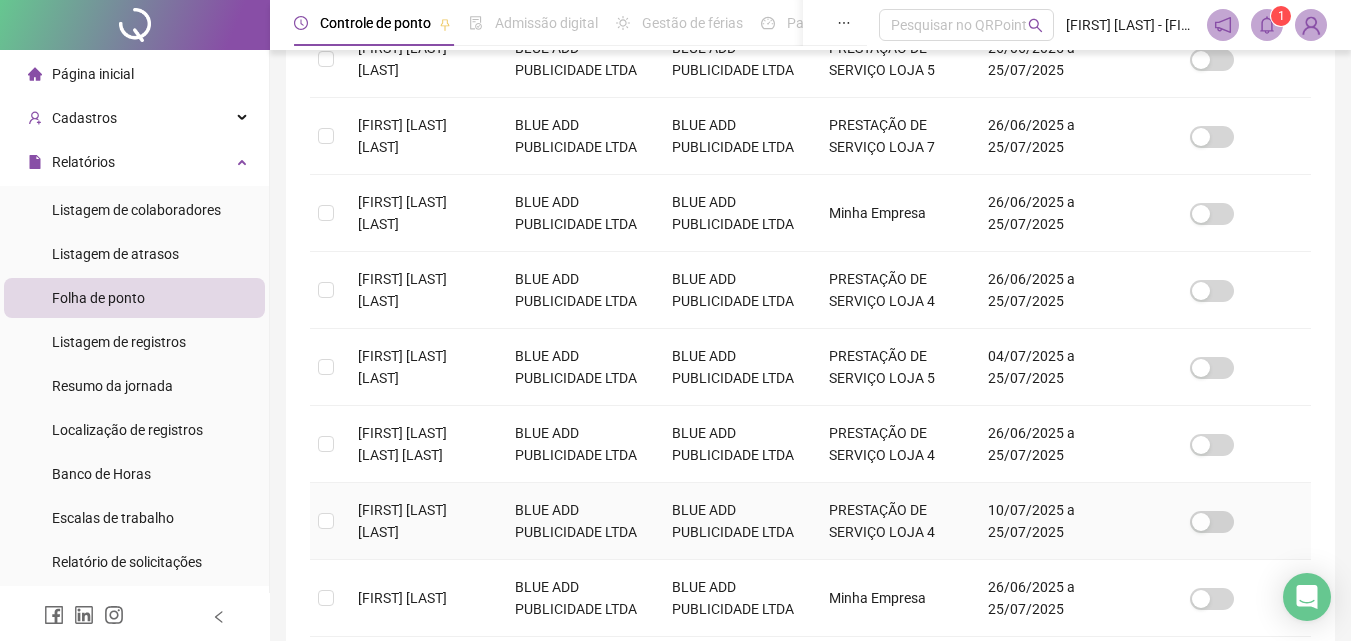 scroll, scrollTop: 751, scrollLeft: 0, axis: vertical 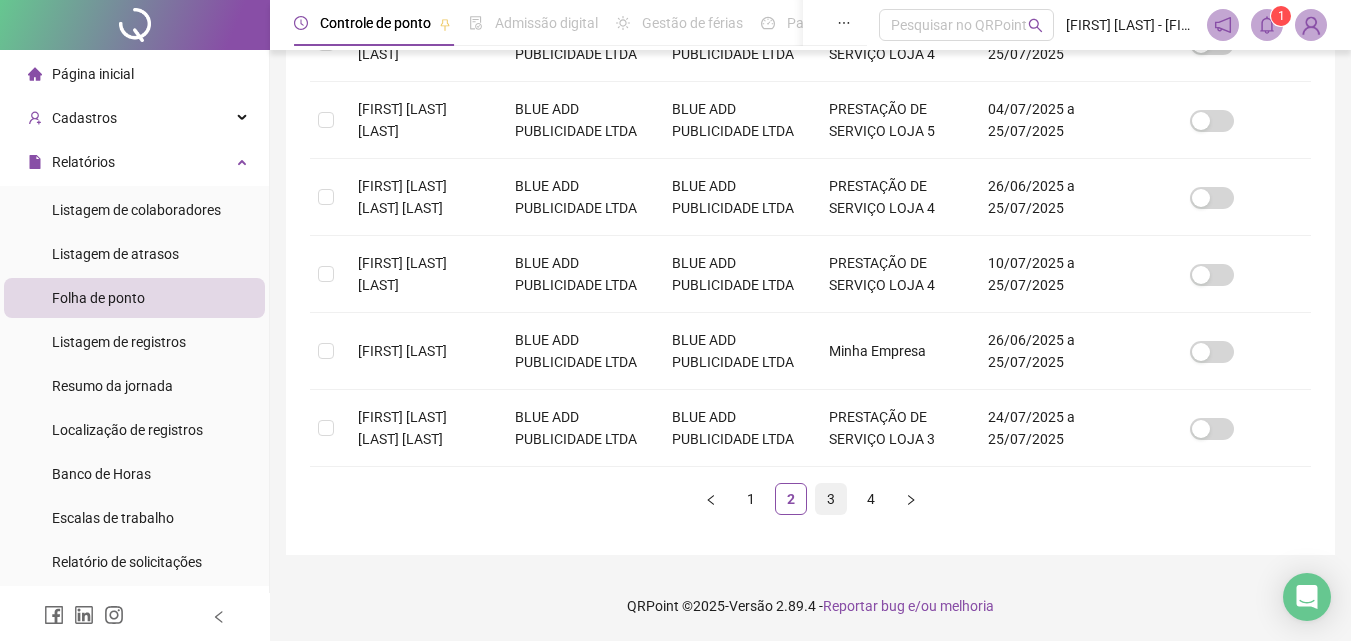 click on "3" at bounding box center (831, 499) 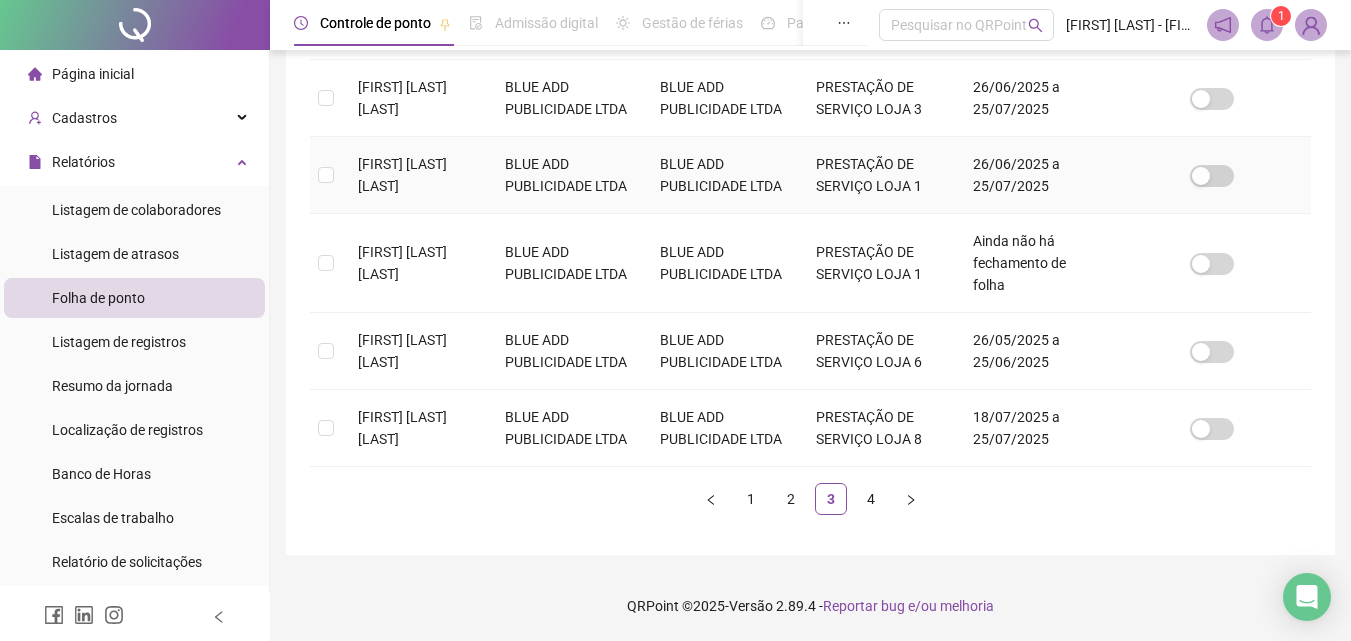 scroll, scrollTop: 839, scrollLeft: 0, axis: vertical 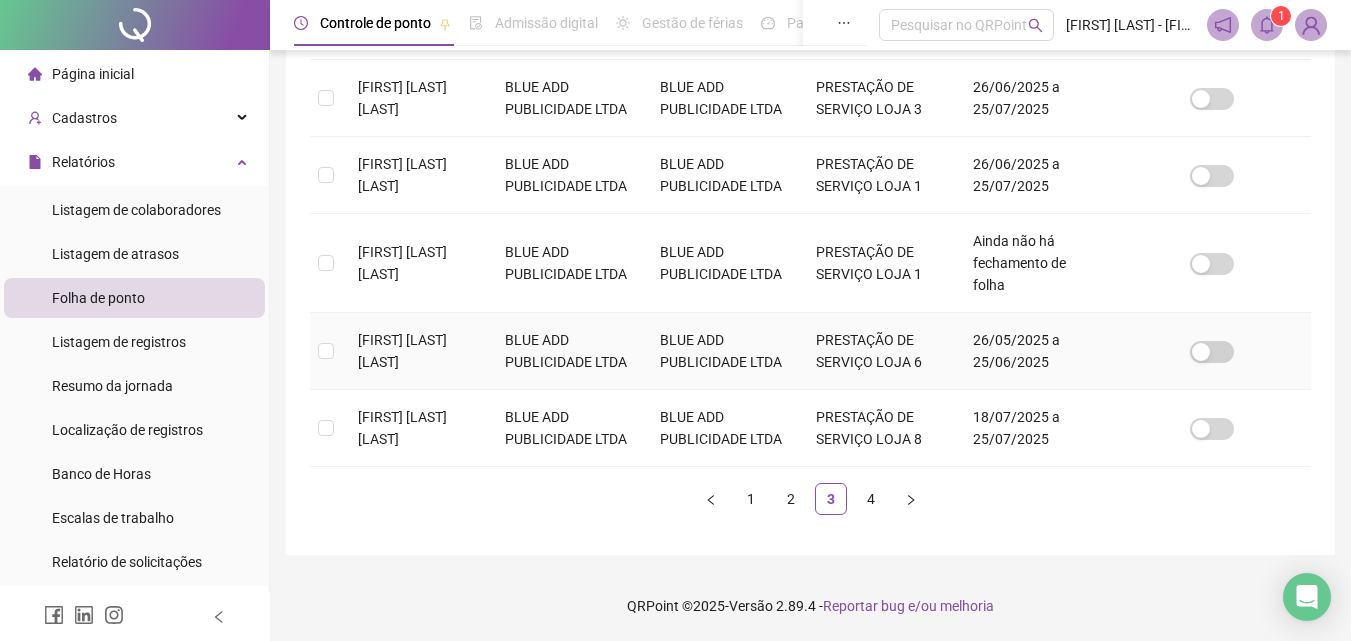 click on "[FIRST] [LAST]" at bounding box center (415, 351) 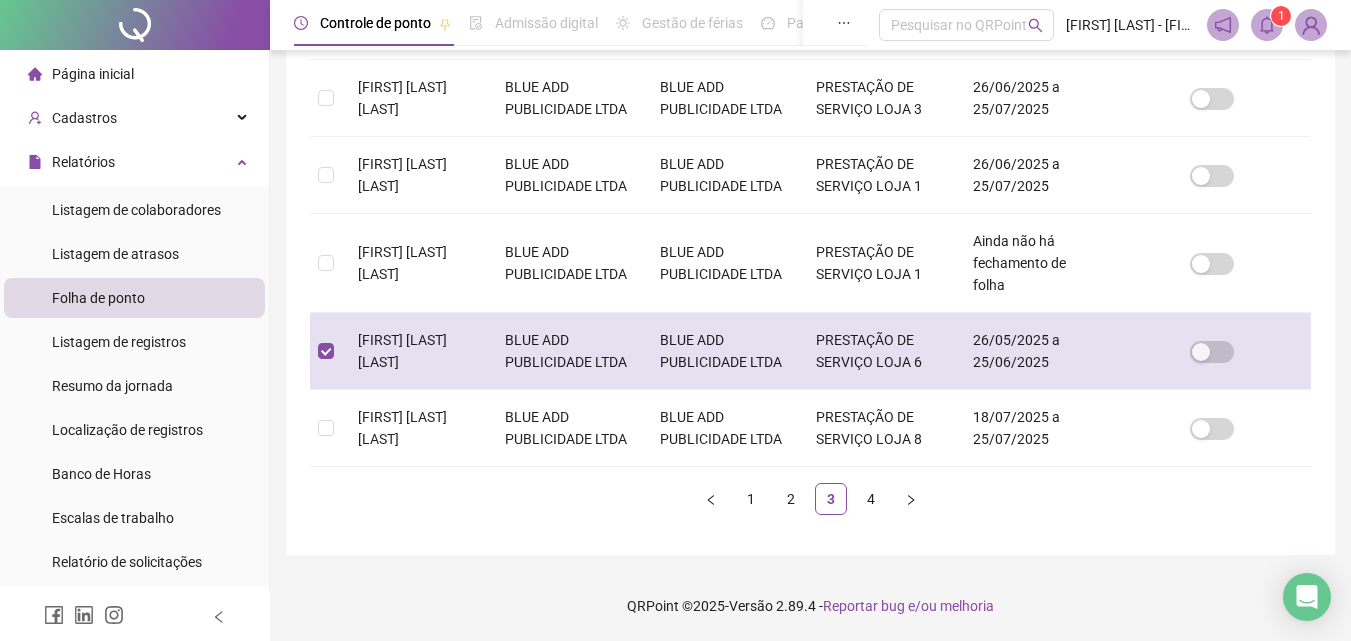 scroll, scrollTop: 89, scrollLeft: 0, axis: vertical 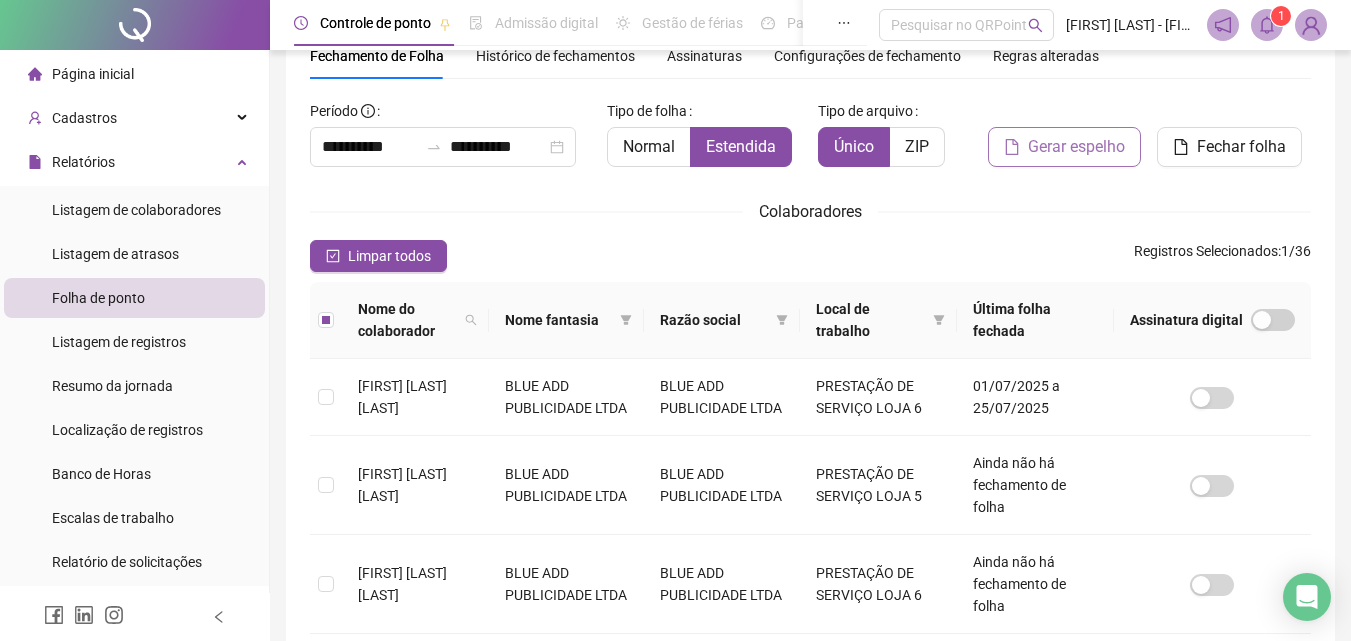 click on "Gerar espelho" at bounding box center [1076, 147] 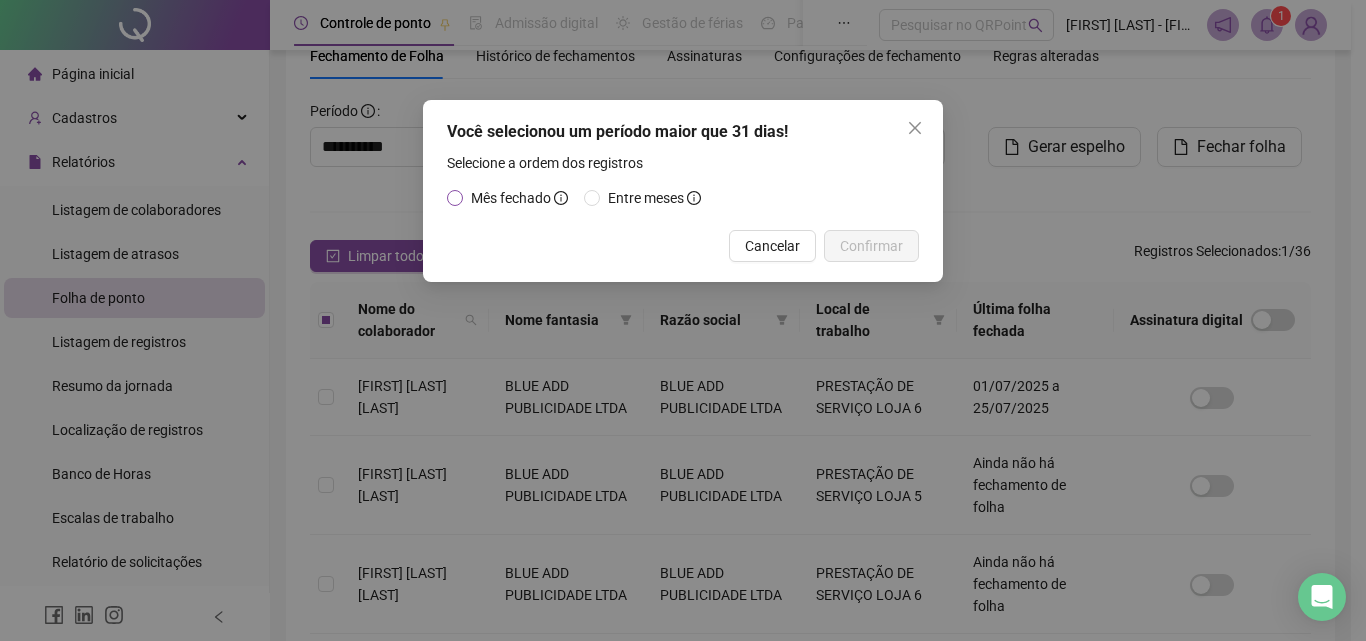 click on "Mês fechado" at bounding box center (511, 198) 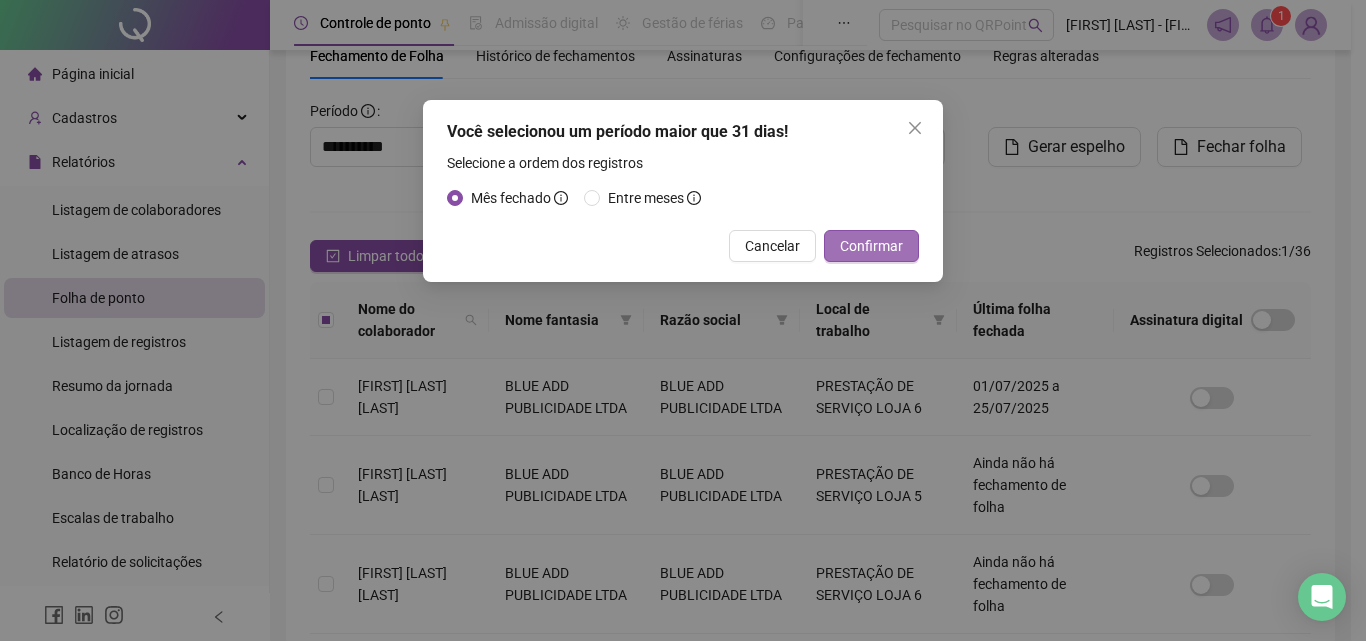 click on "Confirmar" at bounding box center (871, 246) 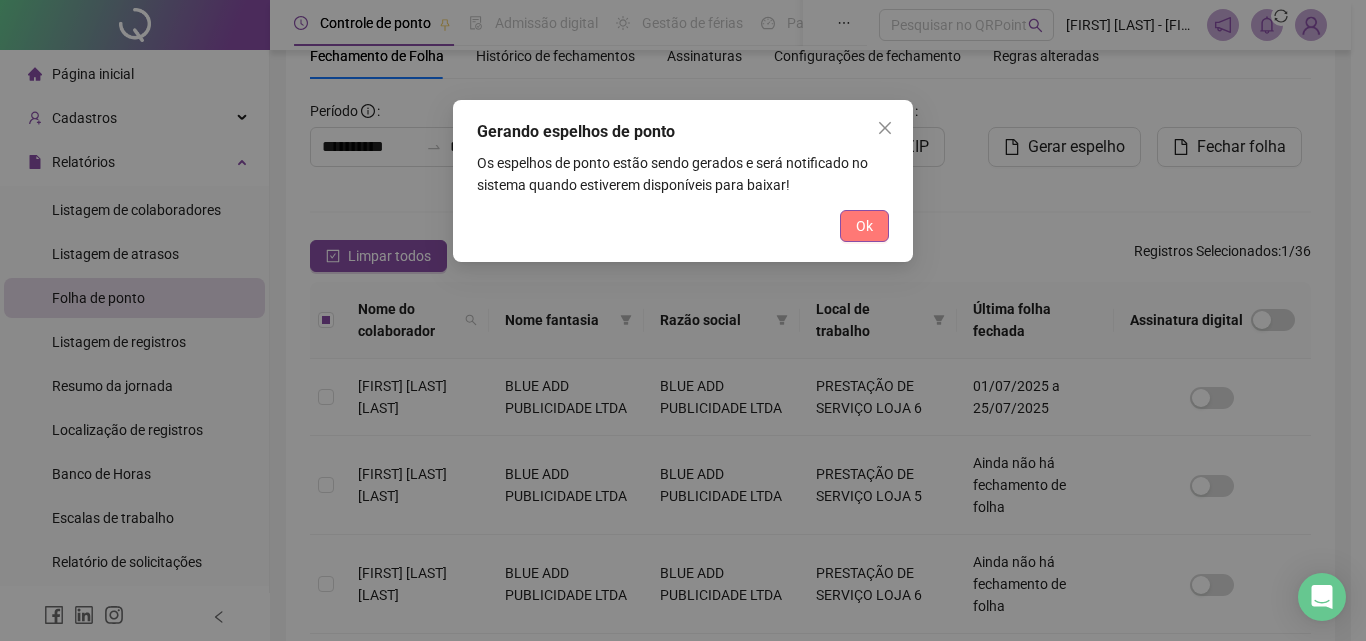 click on "Ok" at bounding box center [864, 226] 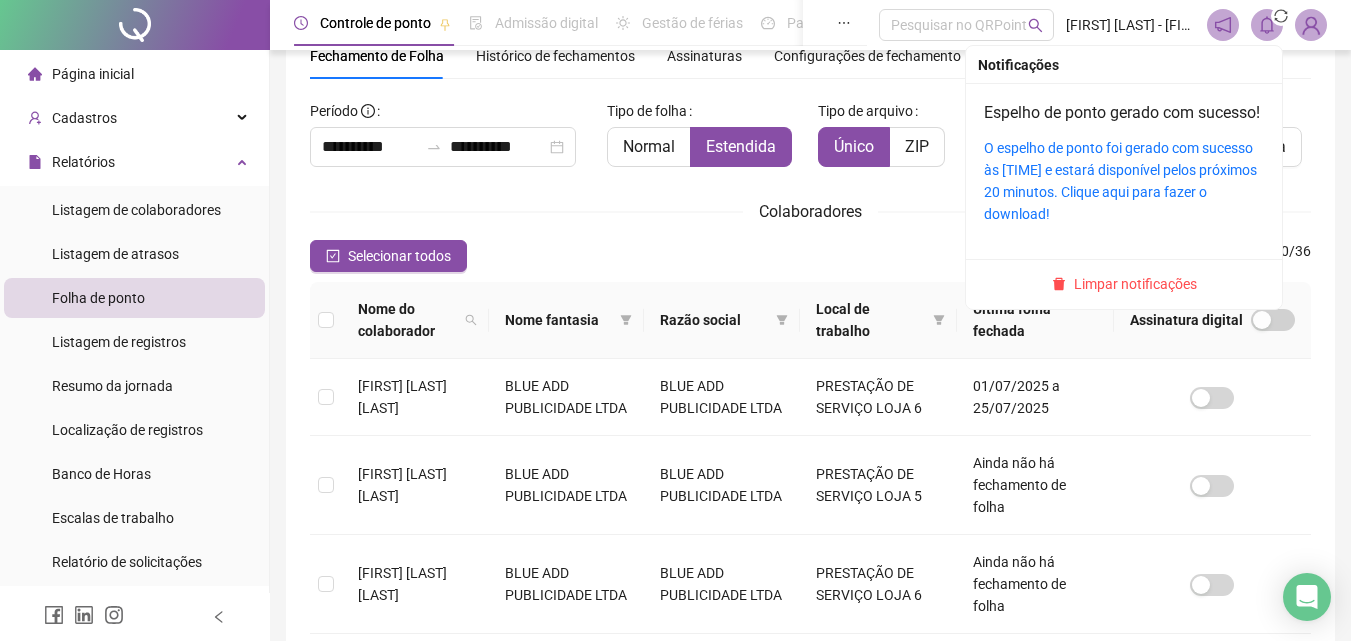 click on "Espelho de ponto gerado com sucesso! O espelho de ponto foi gerado com sucesso às 17:43:14 e estará disponível pelos próximos 20 minutos.
Clique aqui para fazer o download!" at bounding box center (1124, 163) 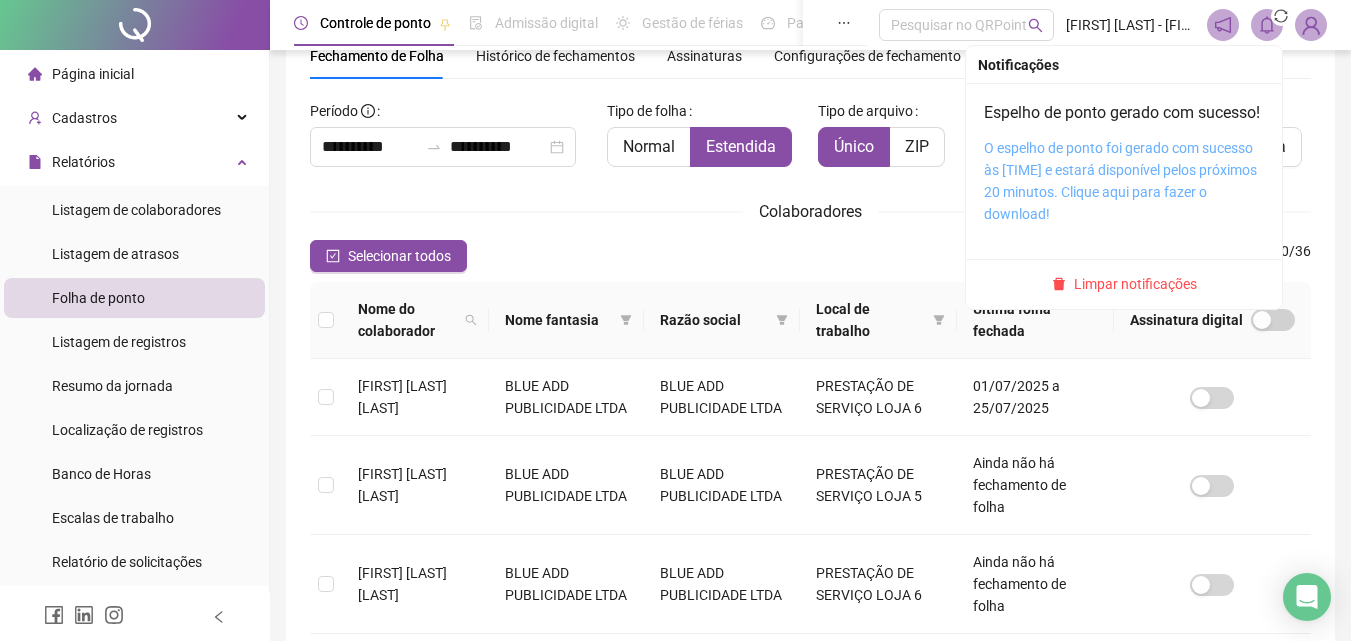 click on "O espelho de ponto foi gerado com sucesso às [TIME] e estará disponível pelos próximos 20 minutos.
Clique aqui para fazer o download!" at bounding box center (1120, 181) 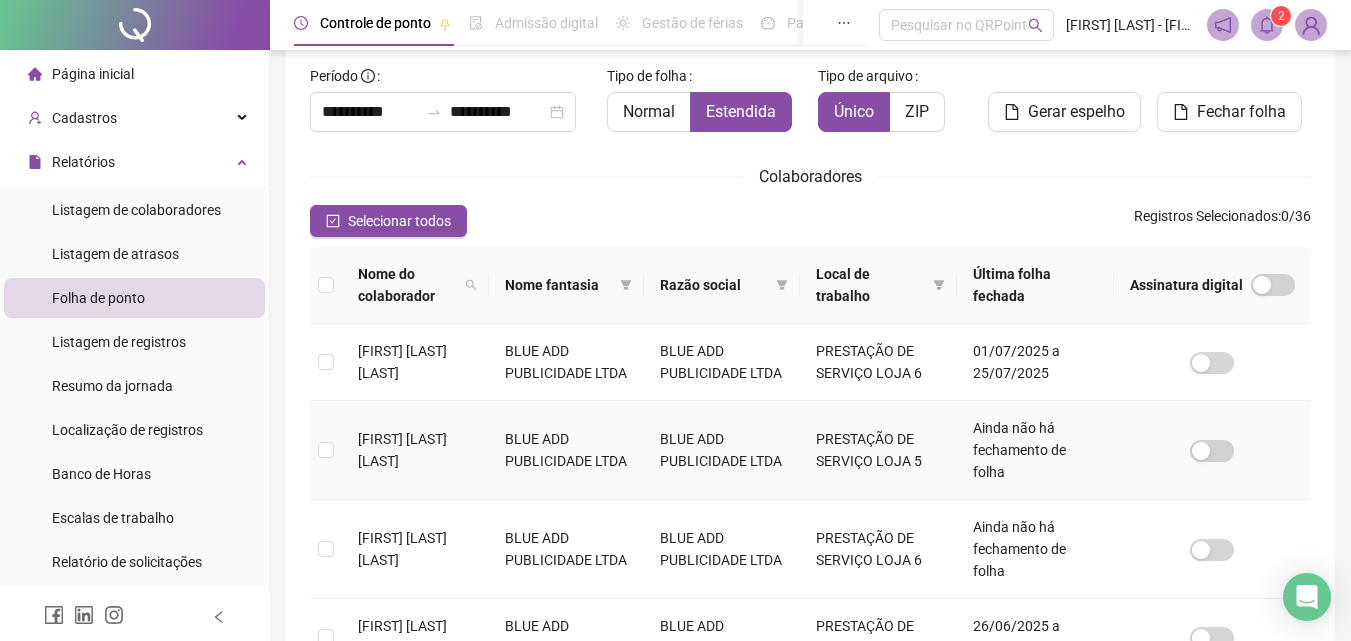 scroll, scrollTop: 89, scrollLeft: 0, axis: vertical 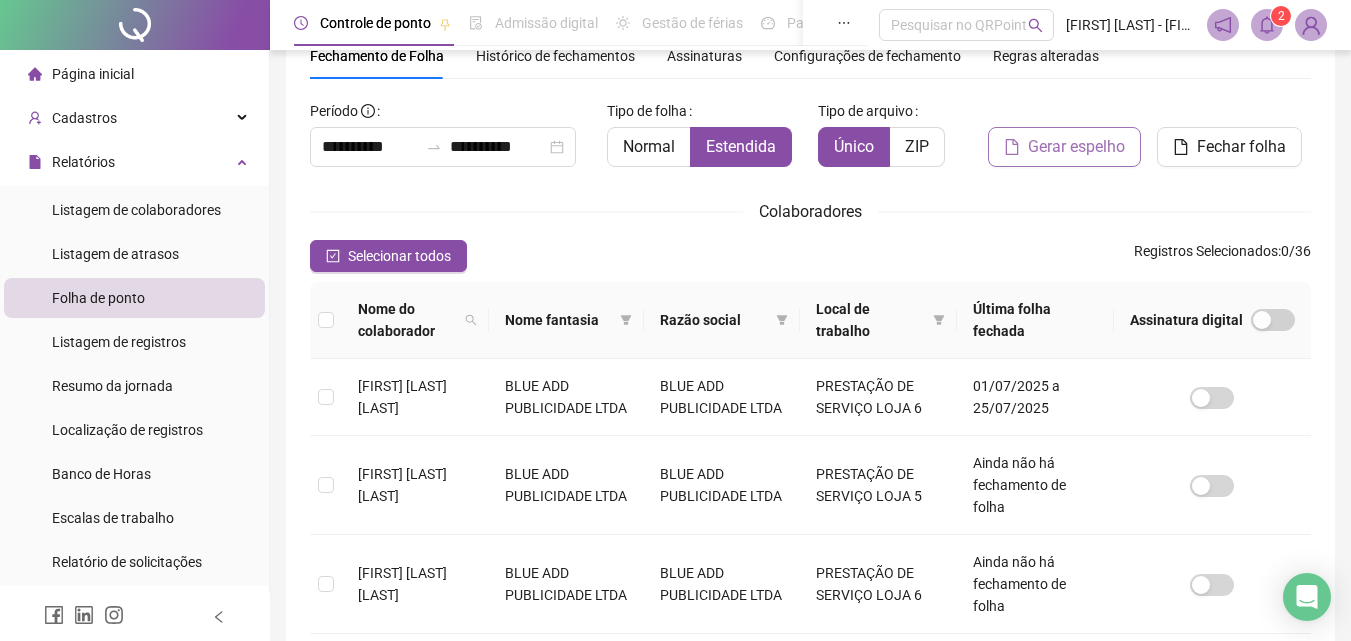 click on "Gerar espelho" at bounding box center [1076, 147] 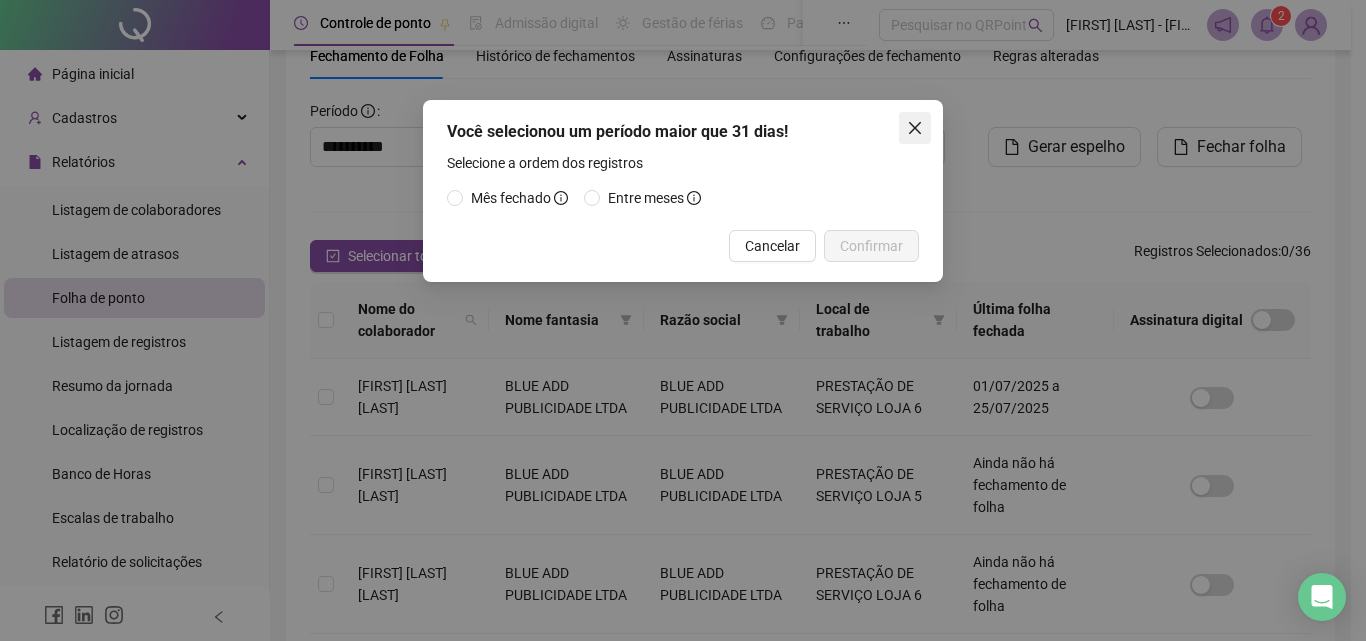click 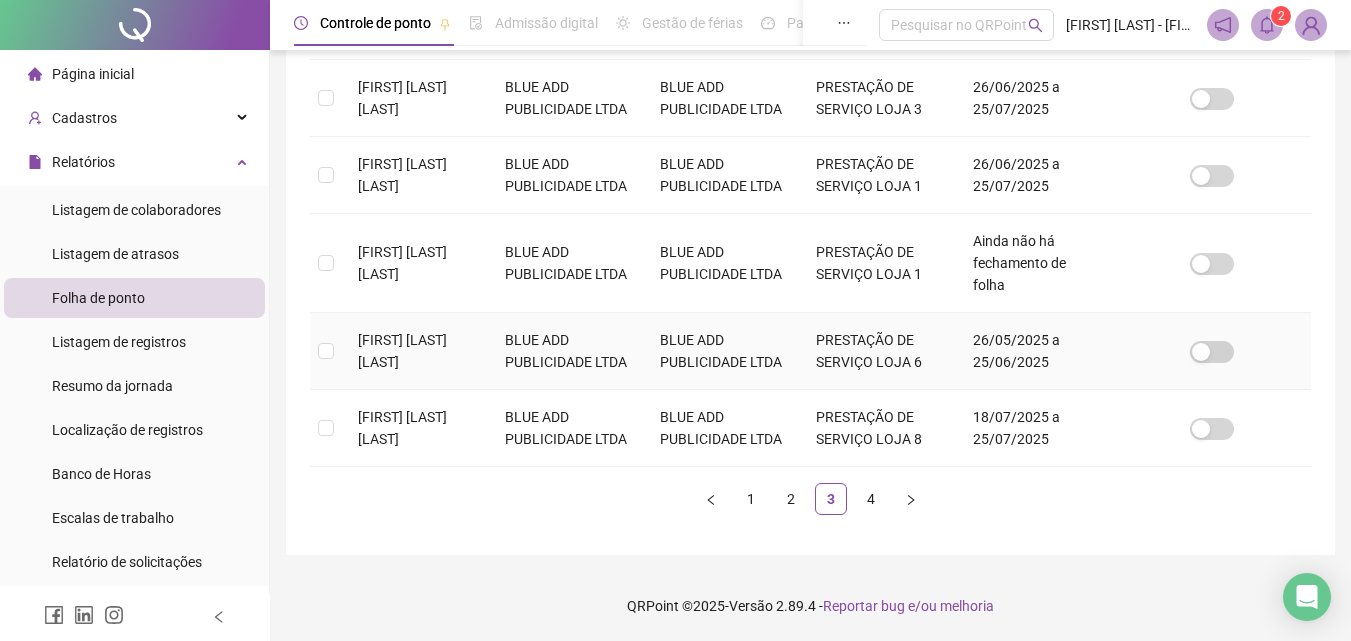 click at bounding box center (326, 351) 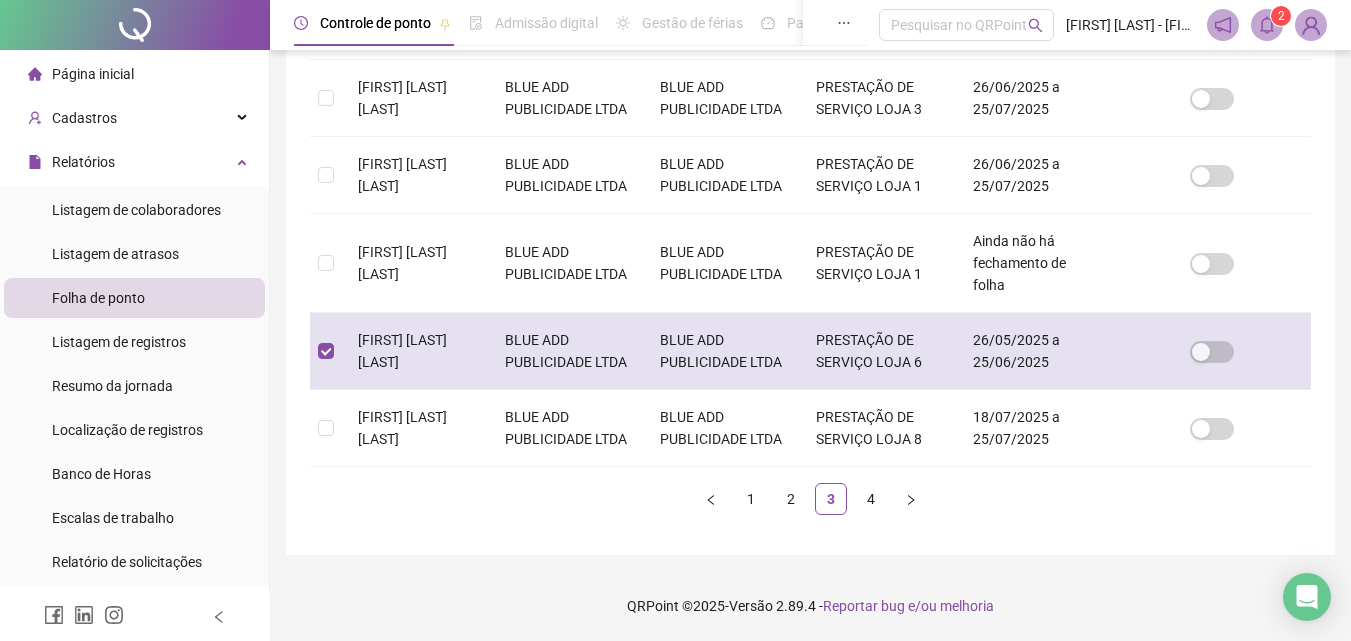 scroll, scrollTop: 89, scrollLeft: 0, axis: vertical 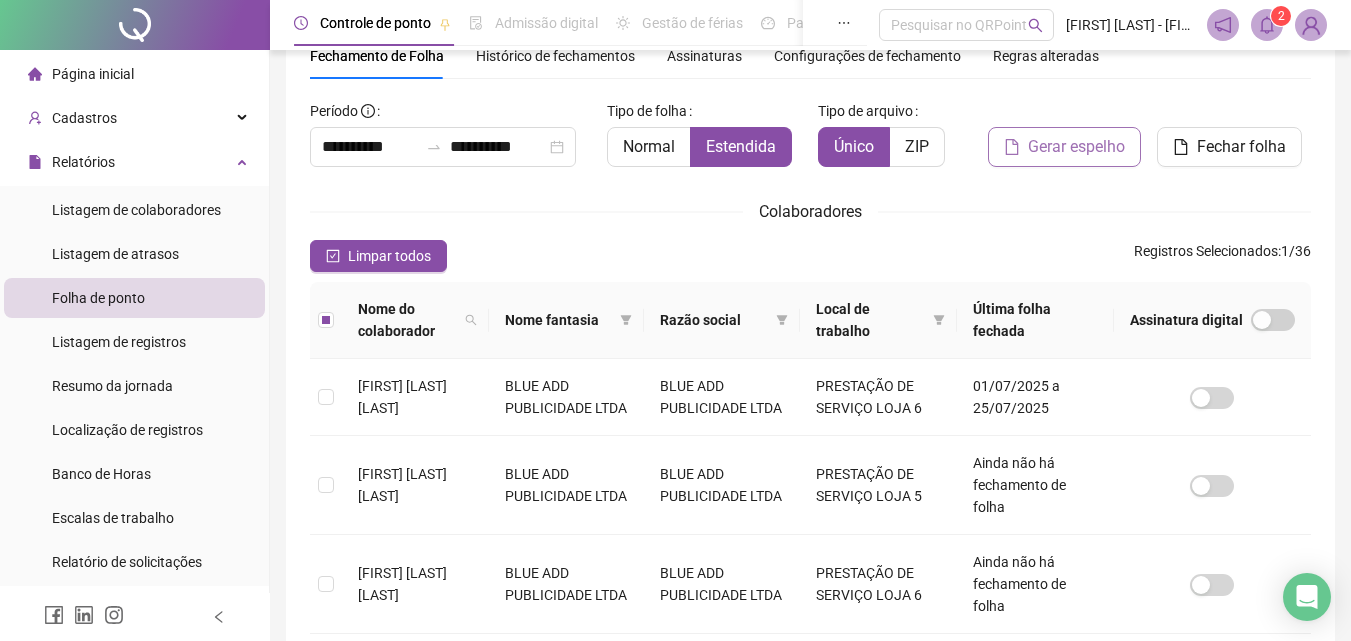 click on "Gerar espelho" at bounding box center [1076, 147] 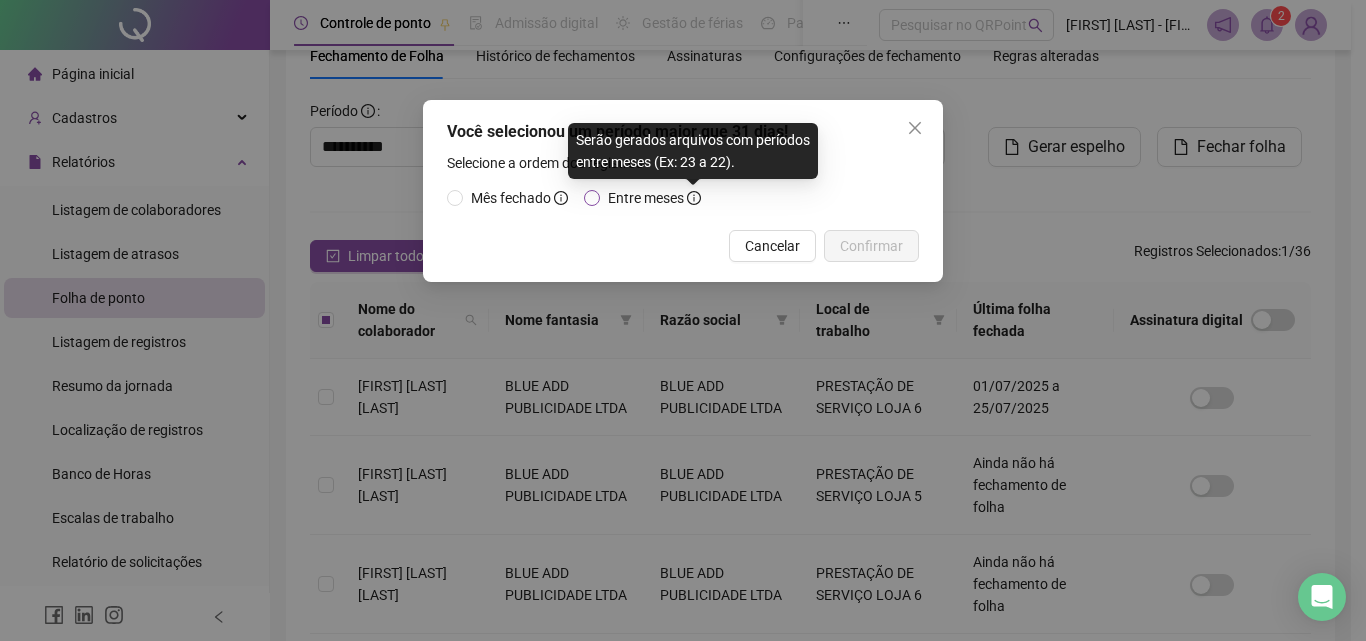 click 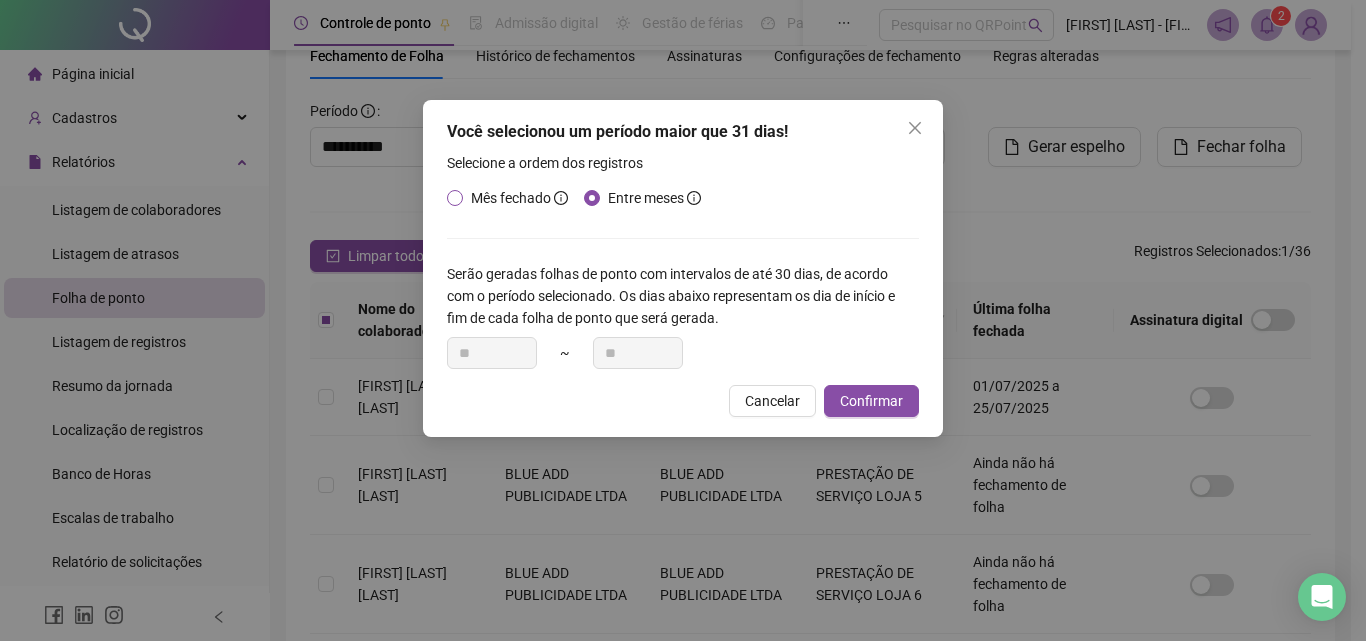 click on "Mês fechado" at bounding box center [511, 198] 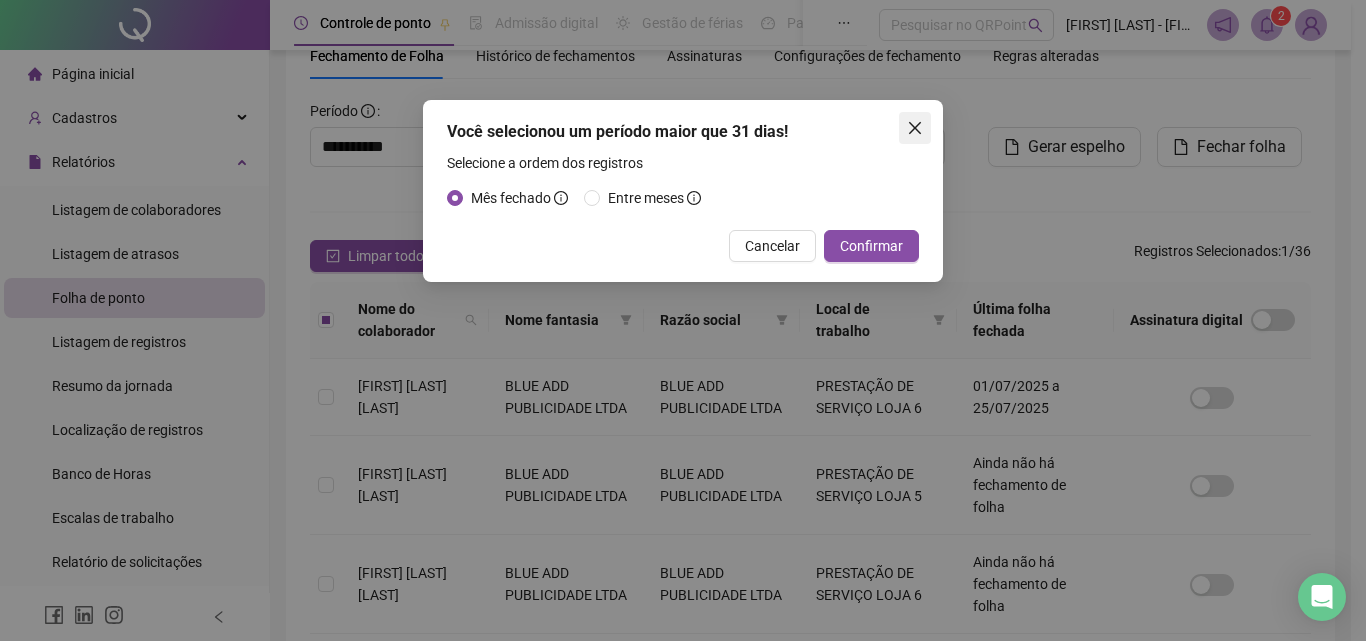 click 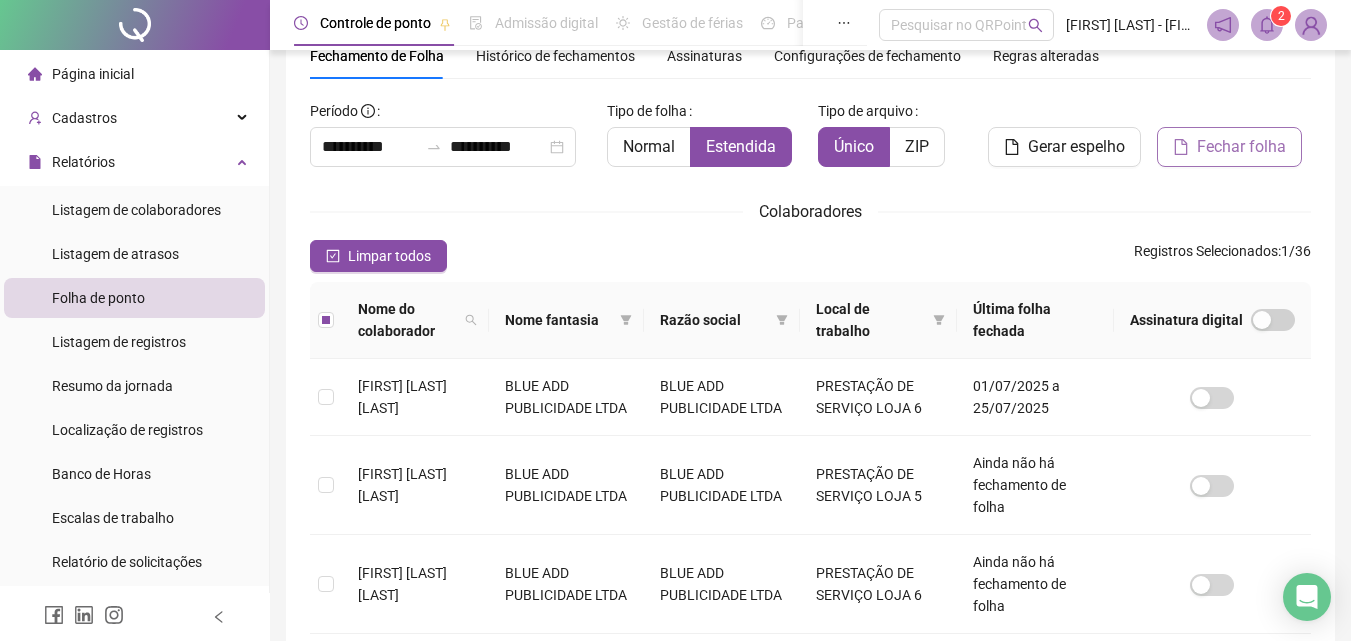 click on "Fechar folha" at bounding box center [1241, 147] 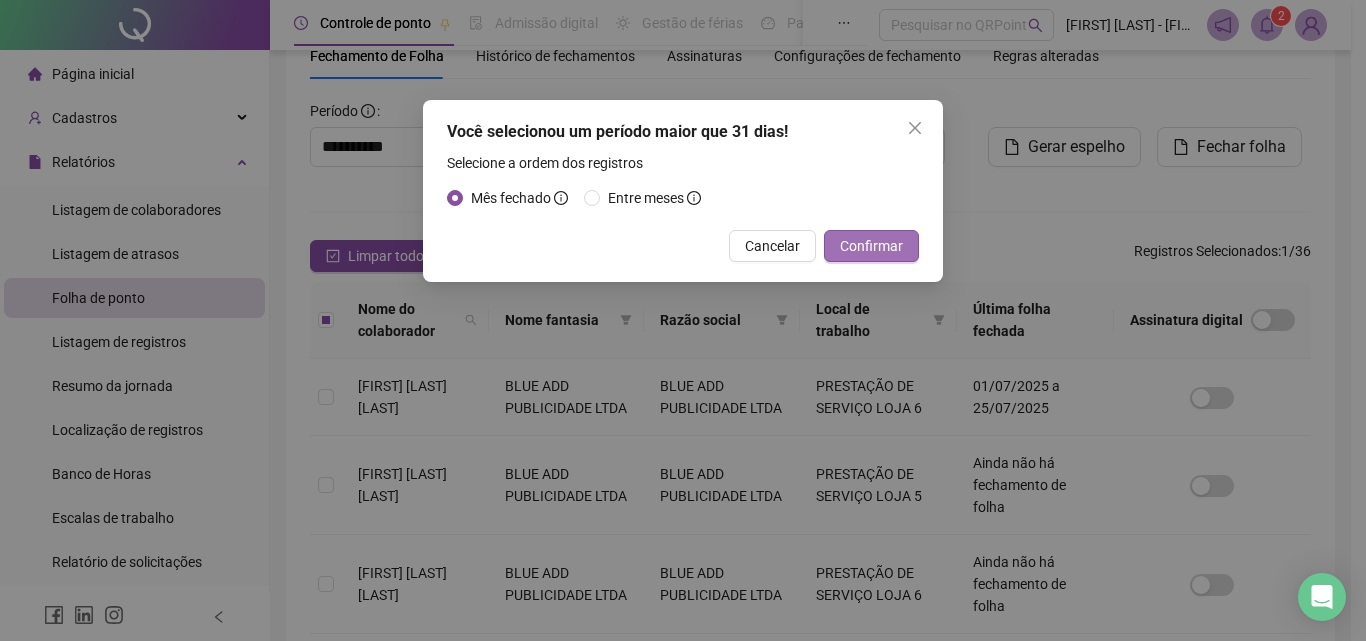 click on "Confirmar" at bounding box center [871, 246] 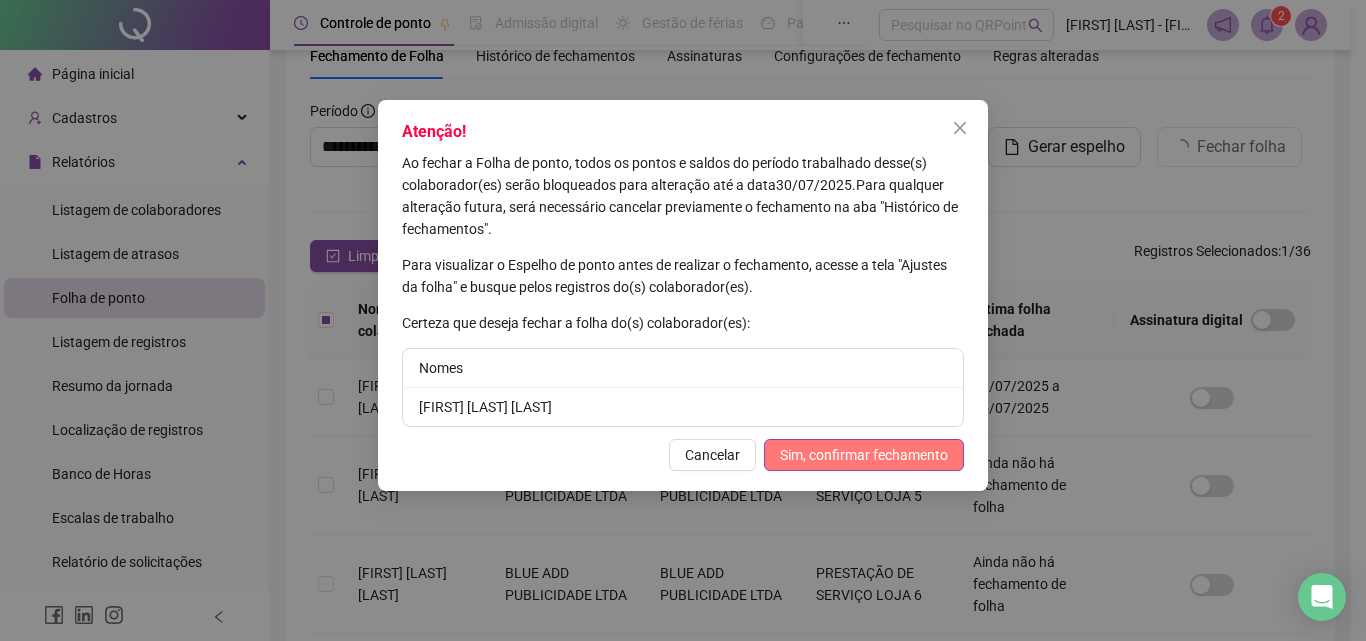click on "Sim, confirmar fechamento" at bounding box center (864, 455) 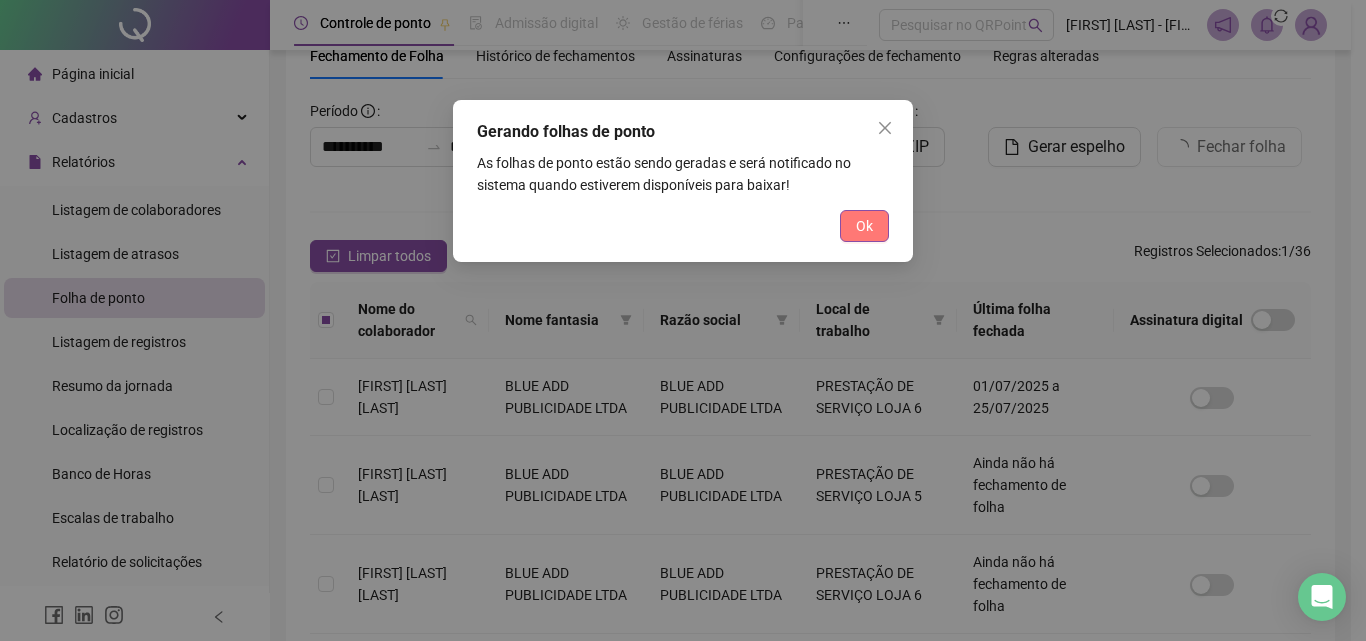 click on "Ok" at bounding box center [864, 226] 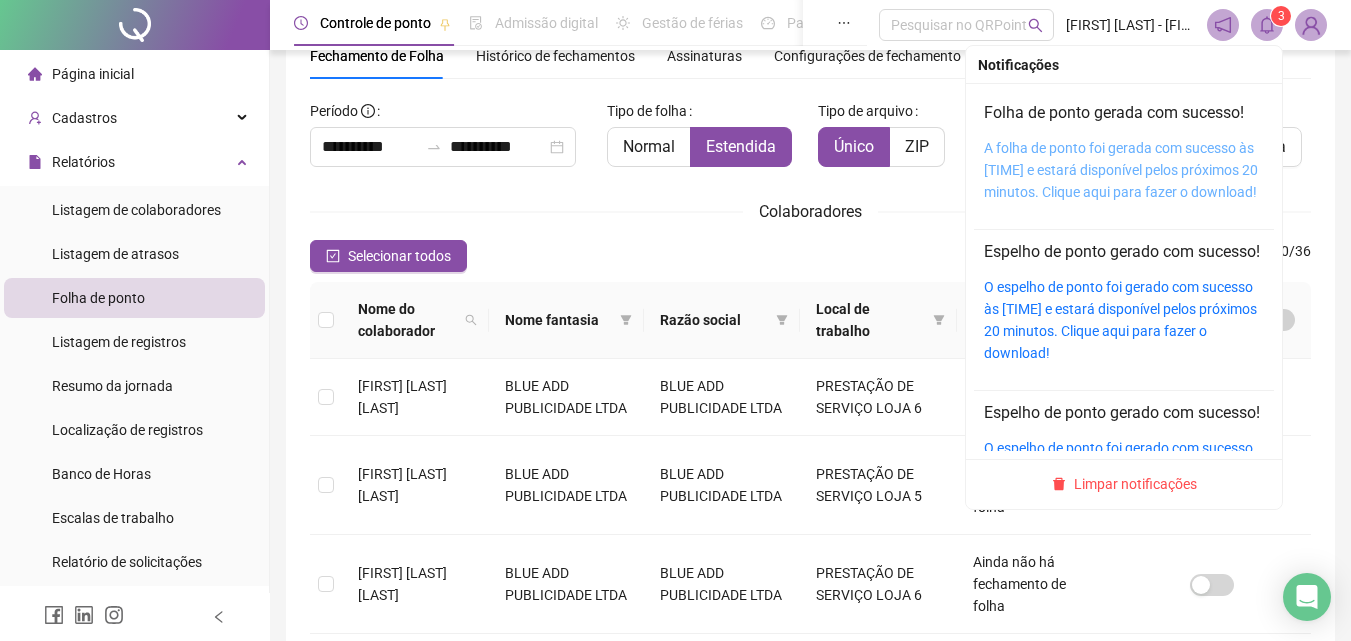 click on "A folha de ponto foi gerada com sucesso às [TIME] e estará disponível pelos próximos 20 minutos.
Clique aqui para fazer o download!" at bounding box center [1121, 170] 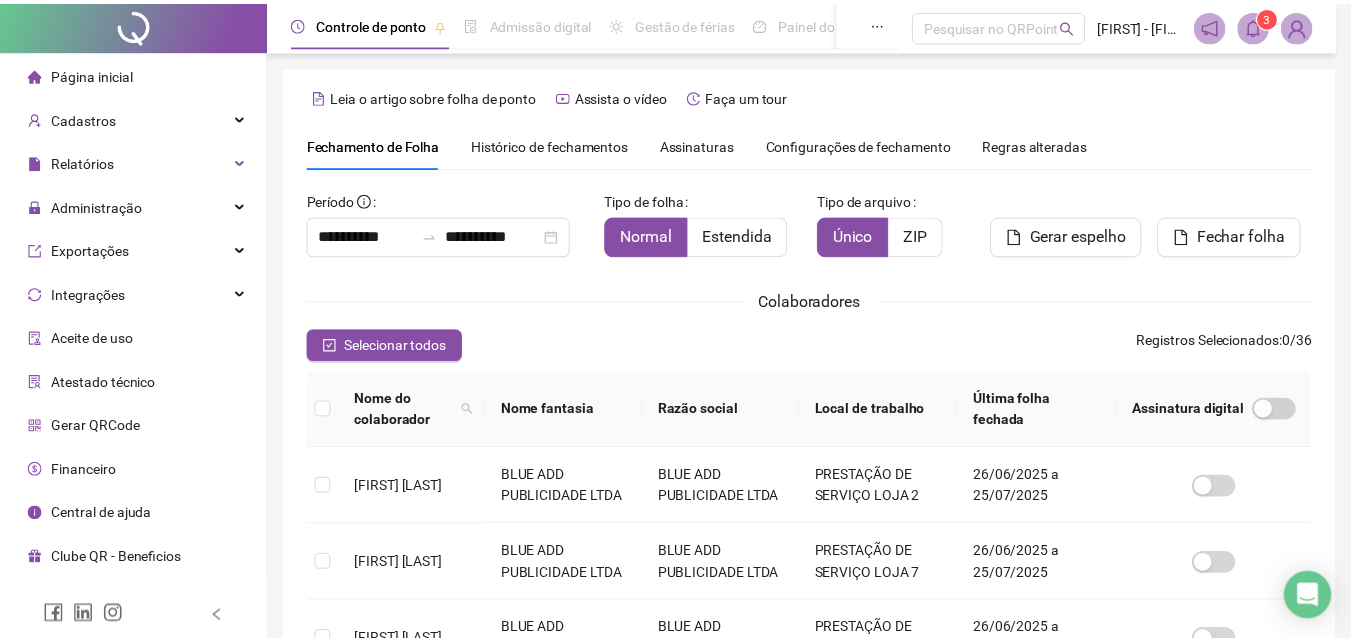 scroll, scrollTop: 89, scrollLeft: 0, axis: vertical 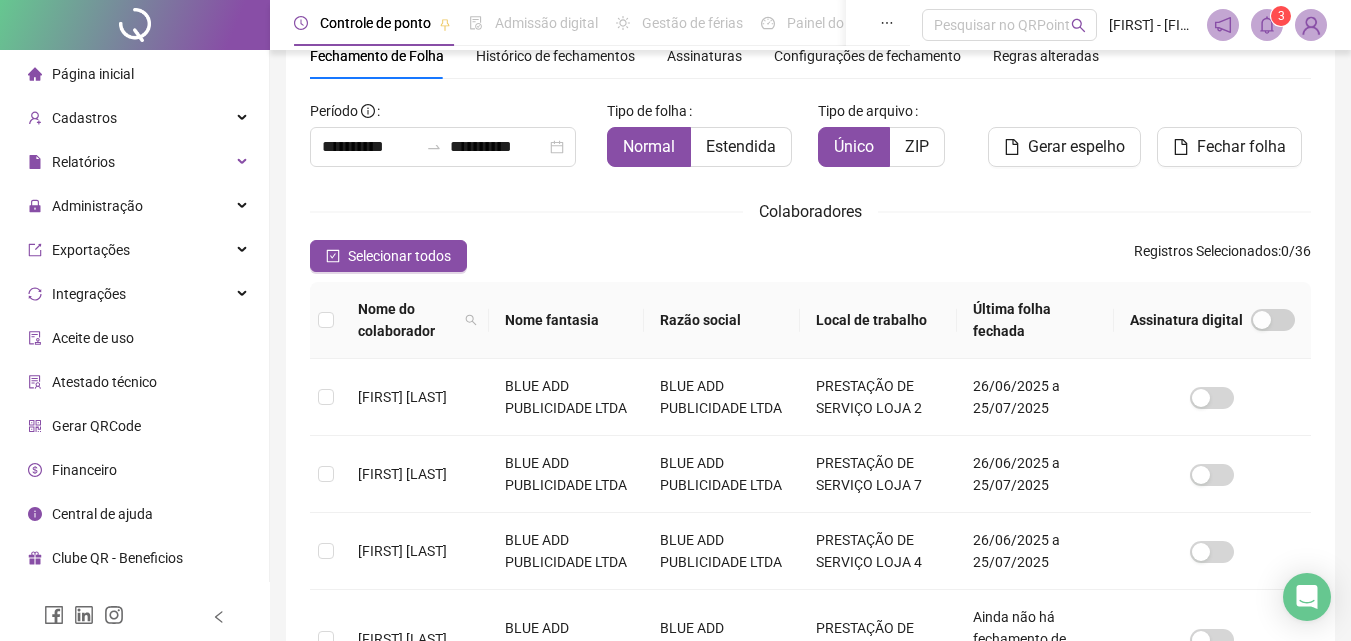 click on "**********" at bounding box center (810, 624) 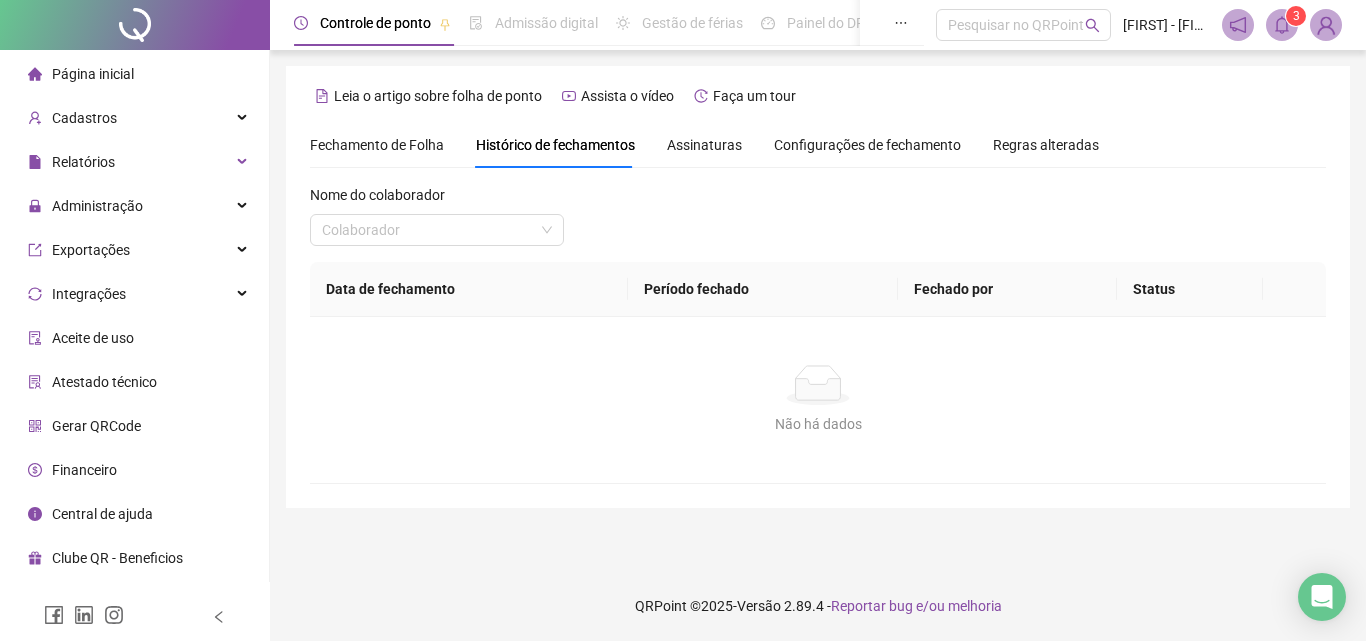 click on "Fechamento de Folha" at bounding box center [377, 145] 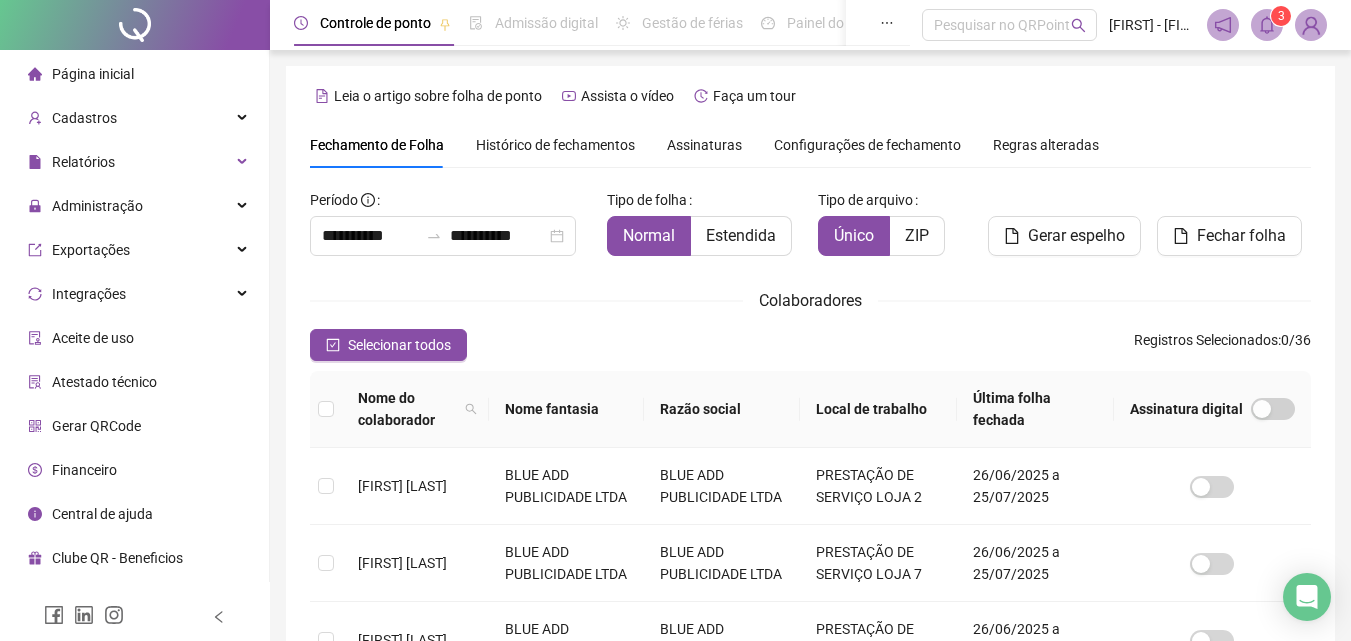 scroll, scrollTop: 89, scrollLeft: 0, axis: vertical 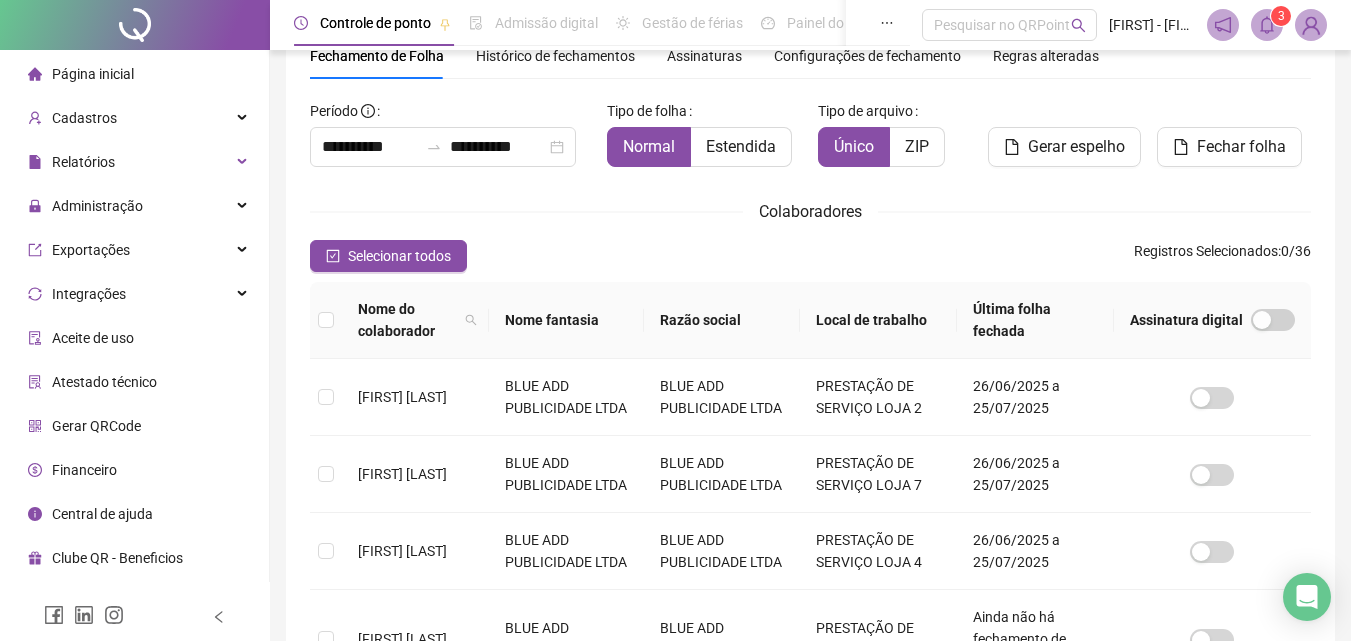 click on "**********" at bounding box center (450, 131) 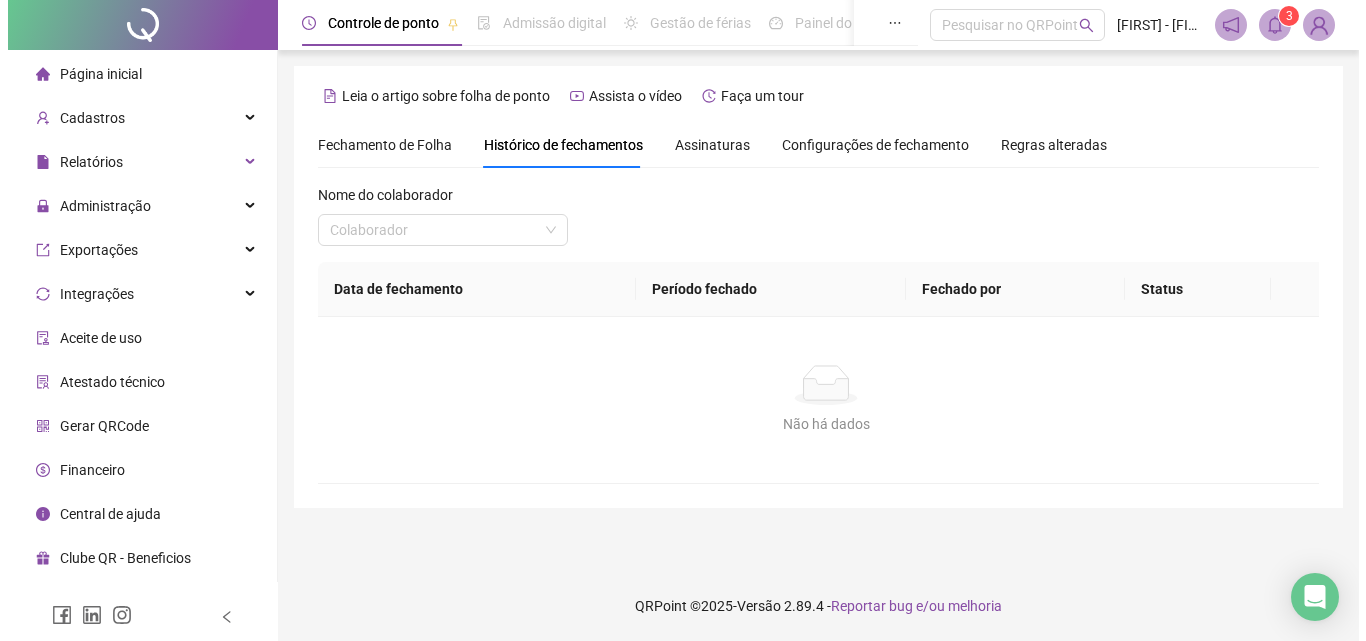scroll, scrollTop: 0, scrollLeft: 0, axis: both 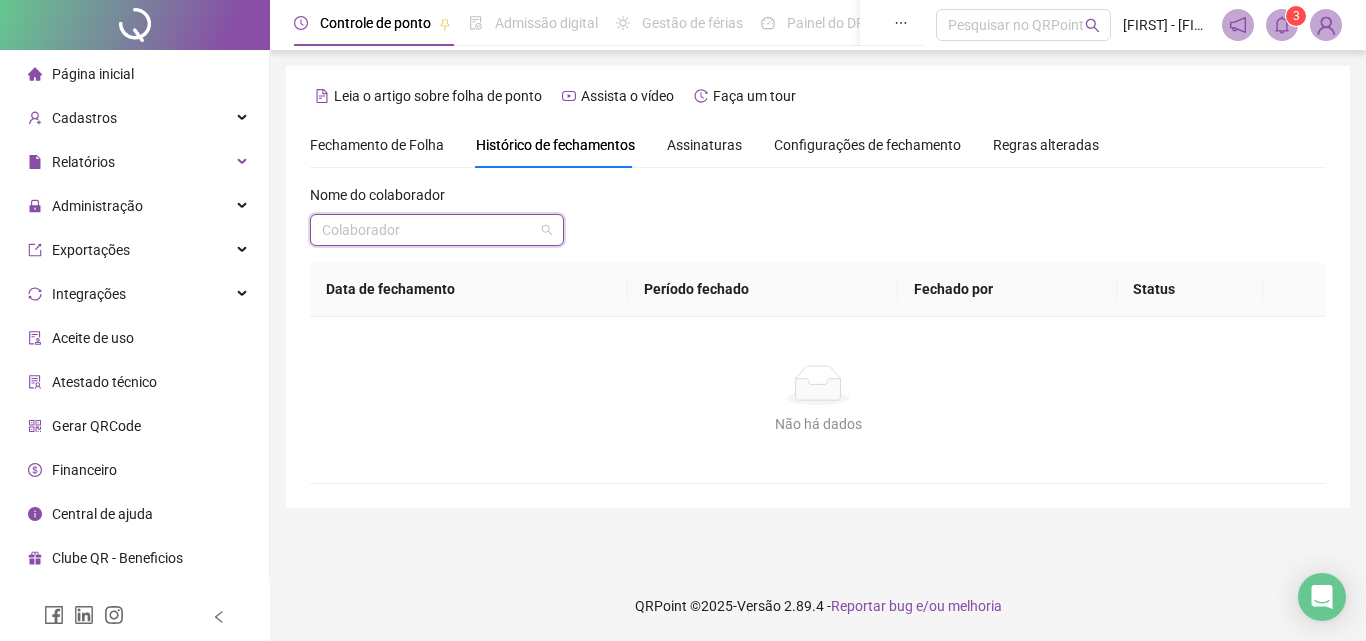 click at bounding box center (428, 230) 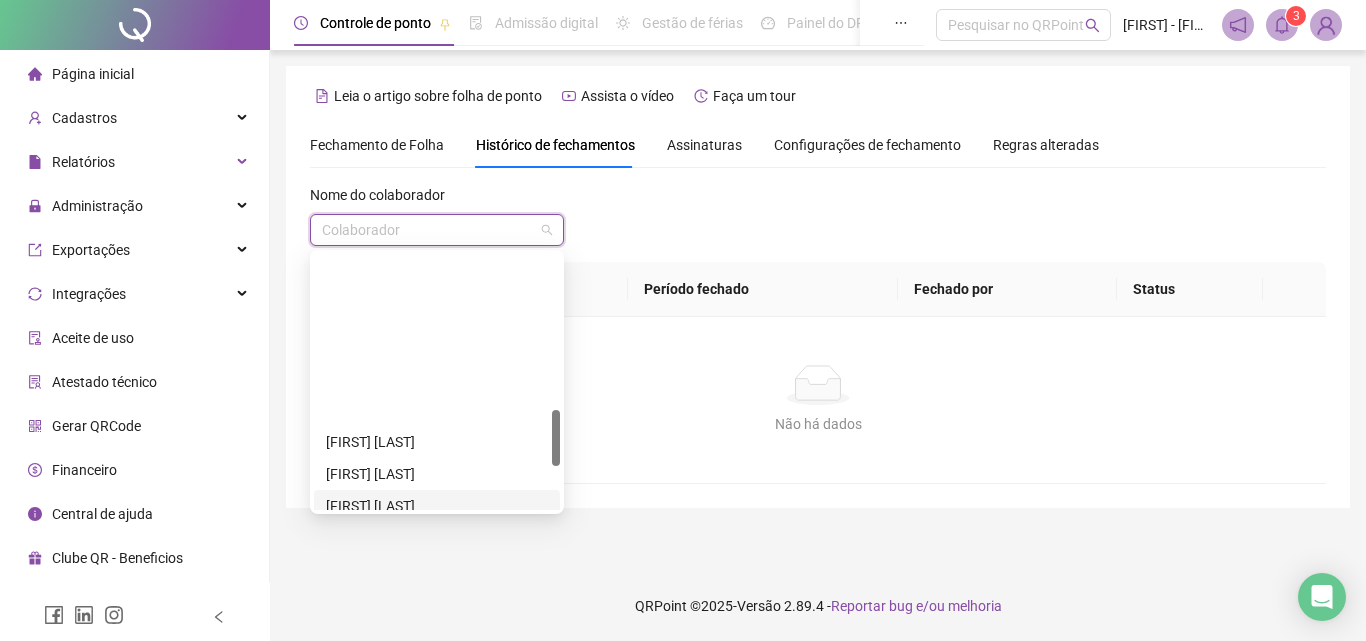scroll, scrollTop: 896, scrollLeft: 0, axis: vertical 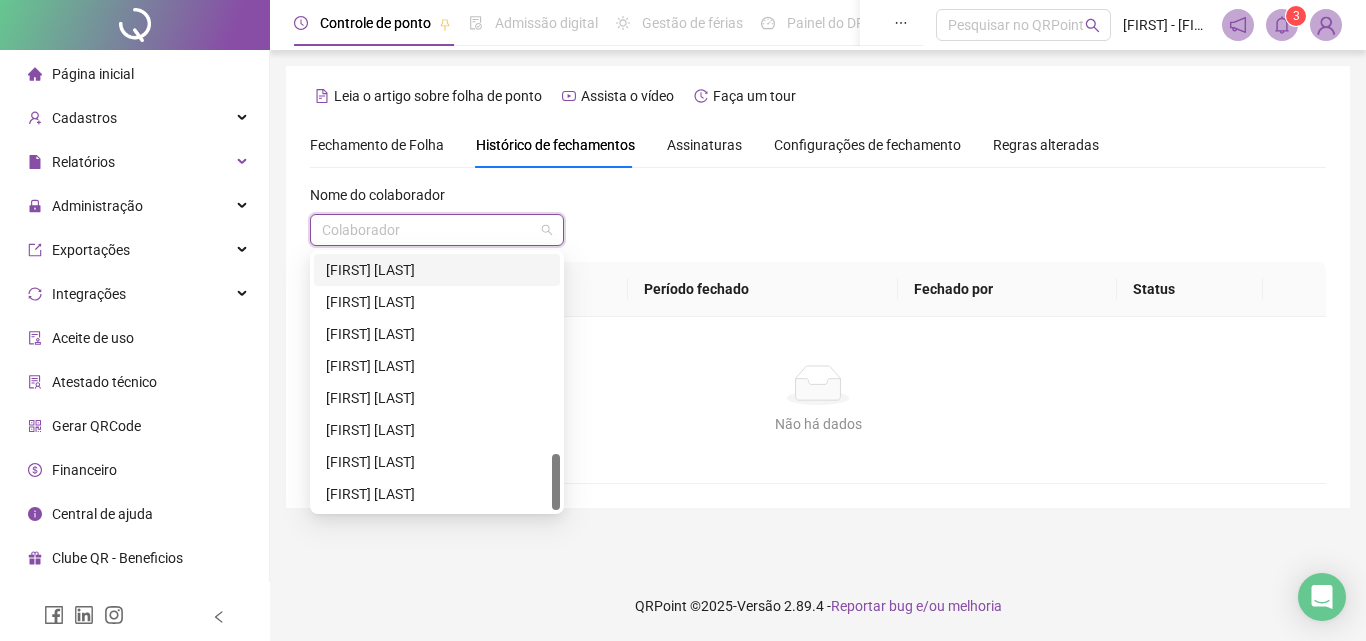 click on "[FIRST] [LAST]" at bounding box center (437, 270) 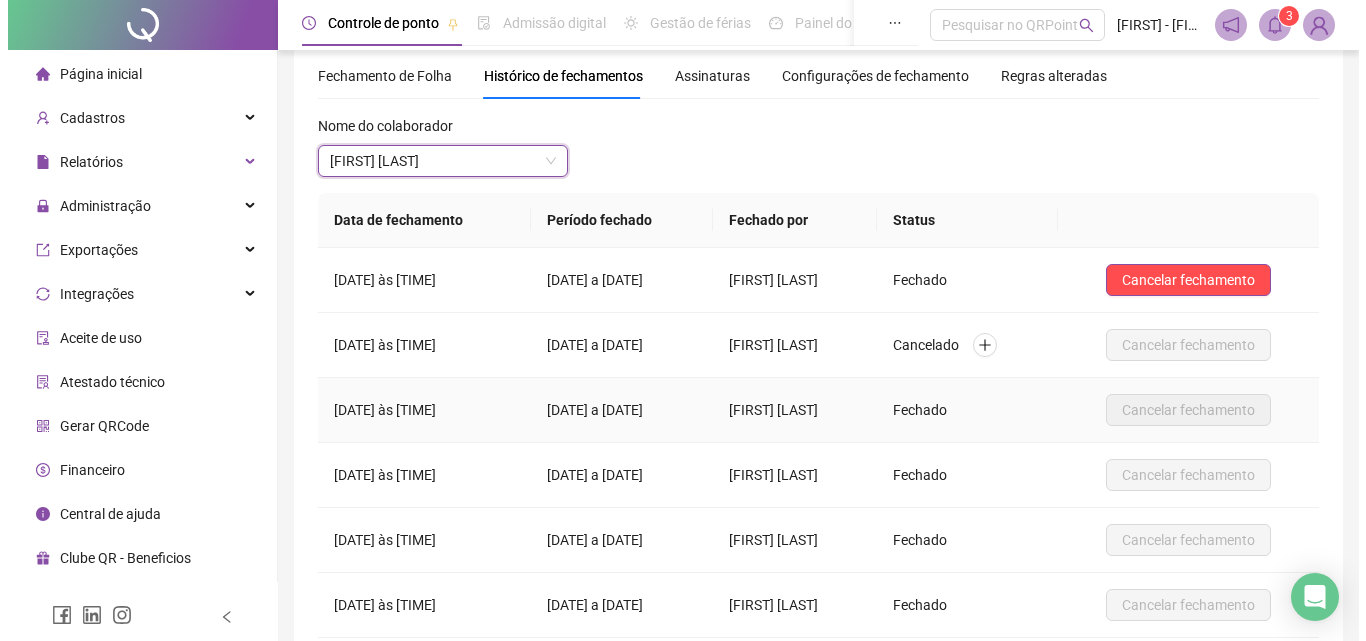 scroll, scrollTop: 40, scrollLeft: 0, axis: vertical 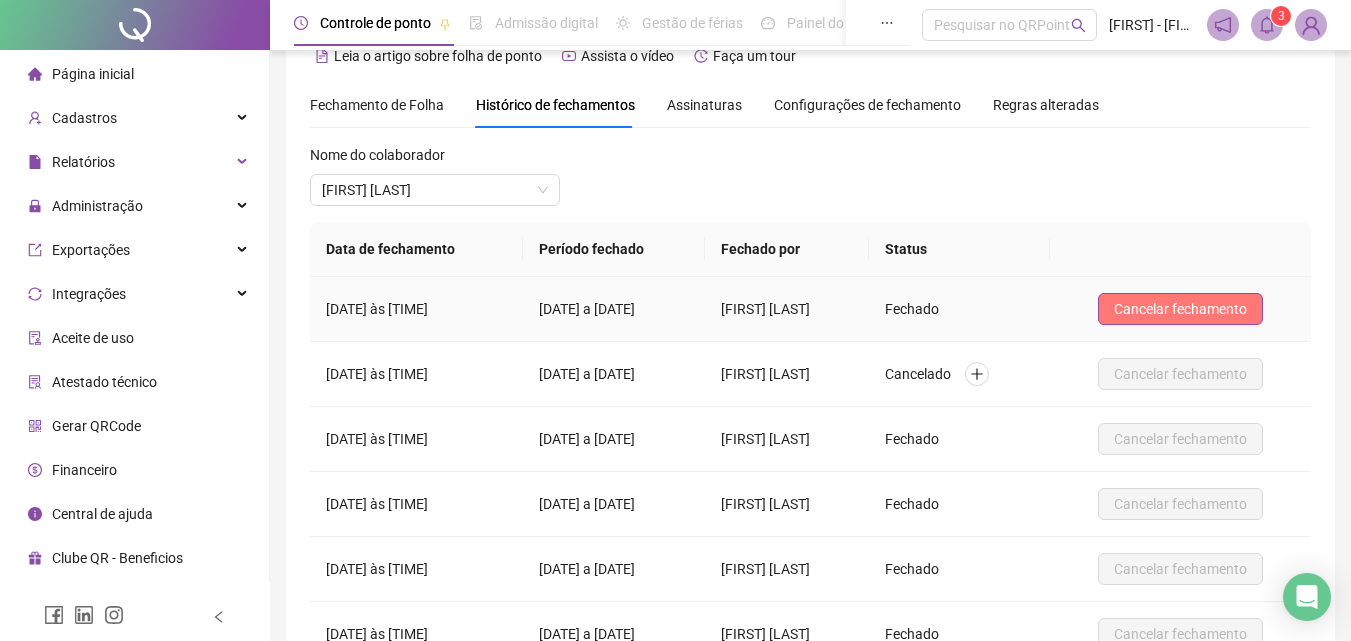 click on "Cancelar fechamento" at bounding box center (1180, 309) 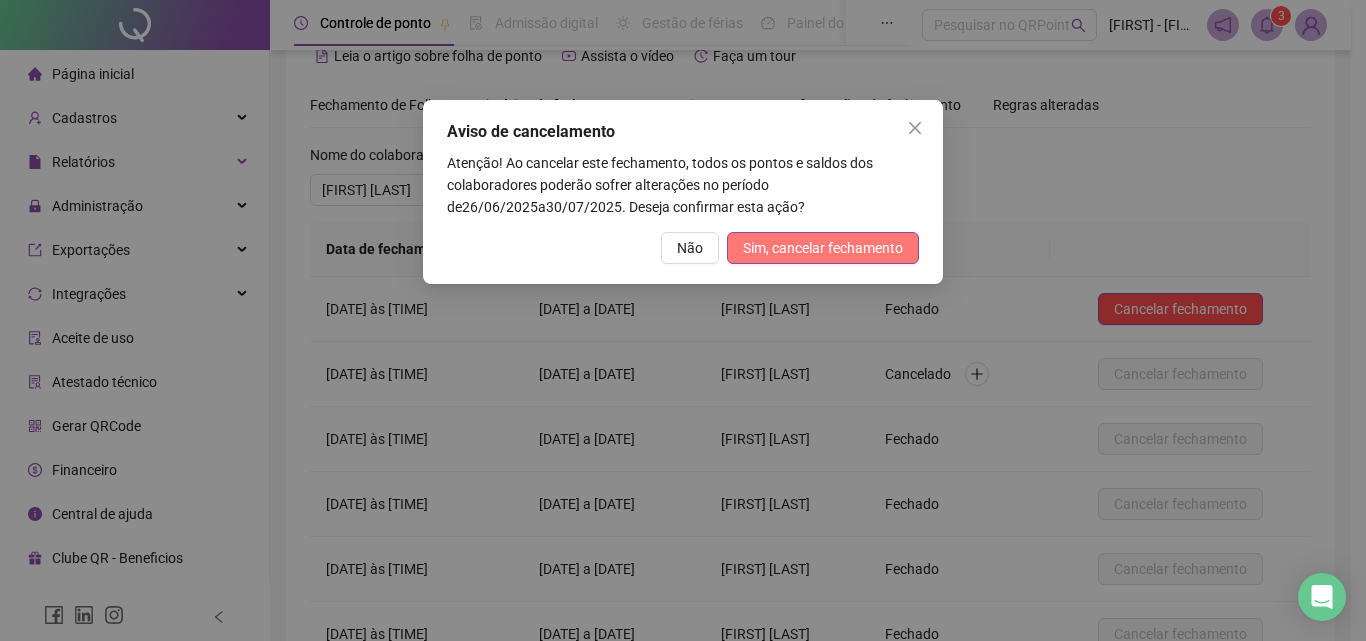 click on "Sim, cancelar fechamento" at bounding box center (823, 248) 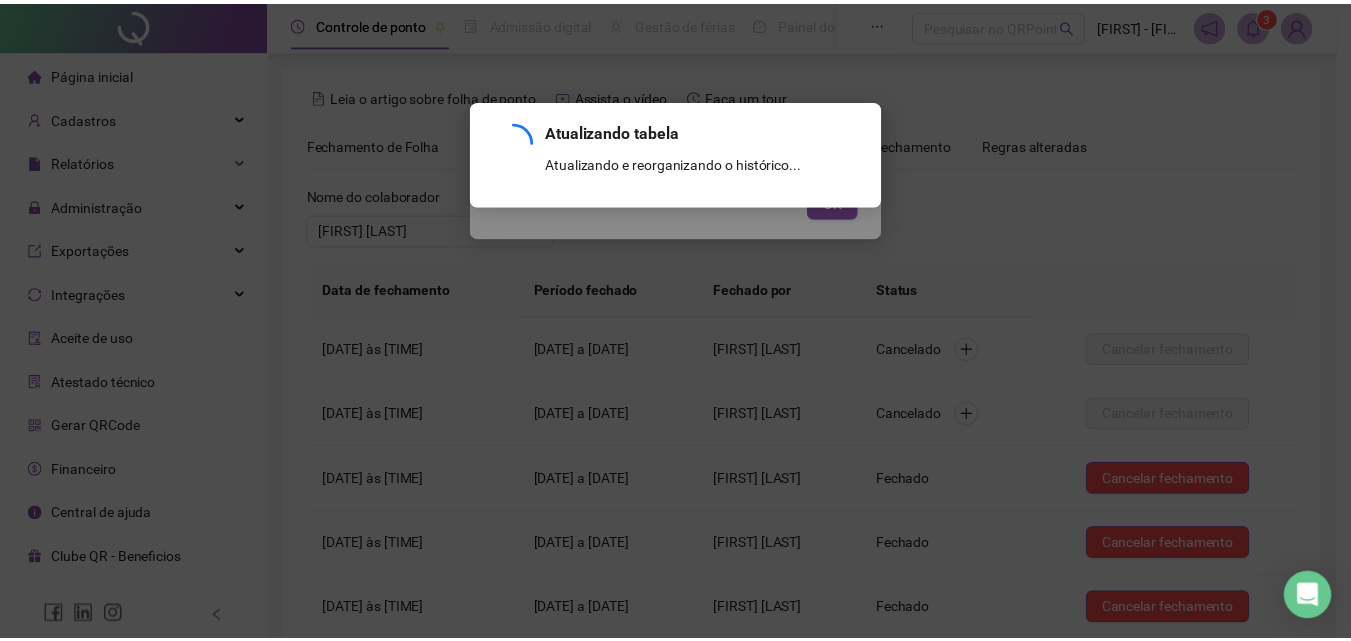 scroll, scrollTop: 240, scrollLeft: 0, axis: vertical 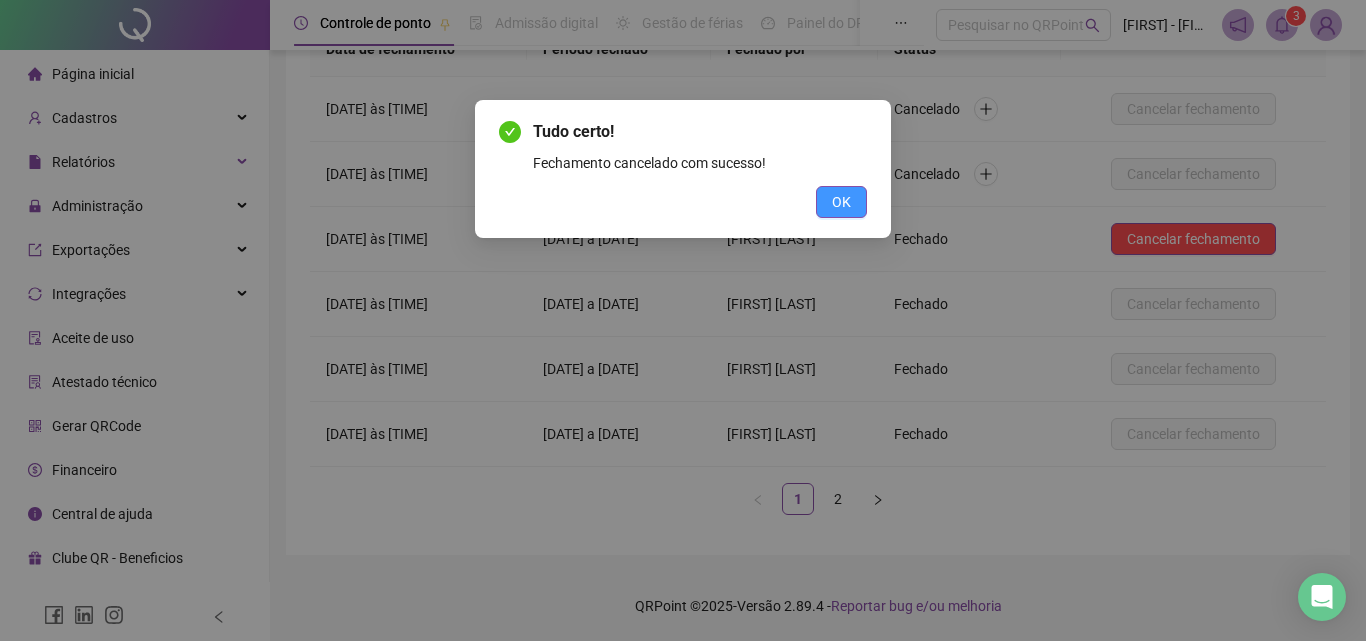 click on "OK" at bounding box center (841, 202) 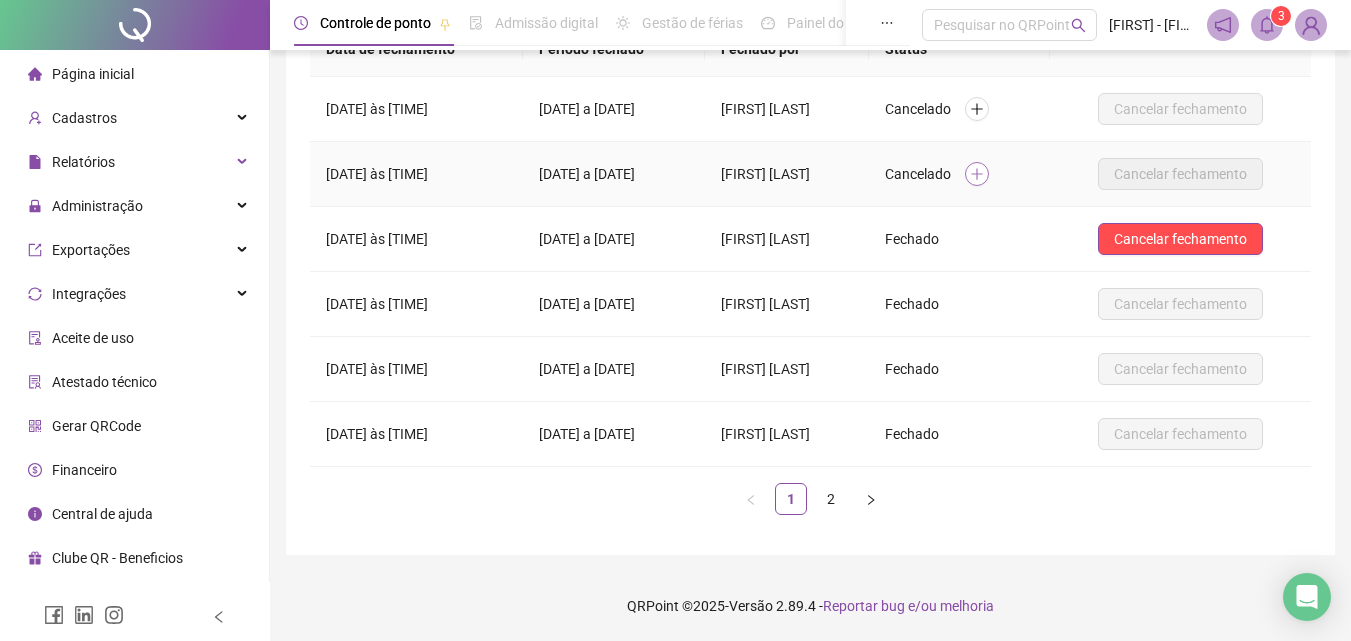 click 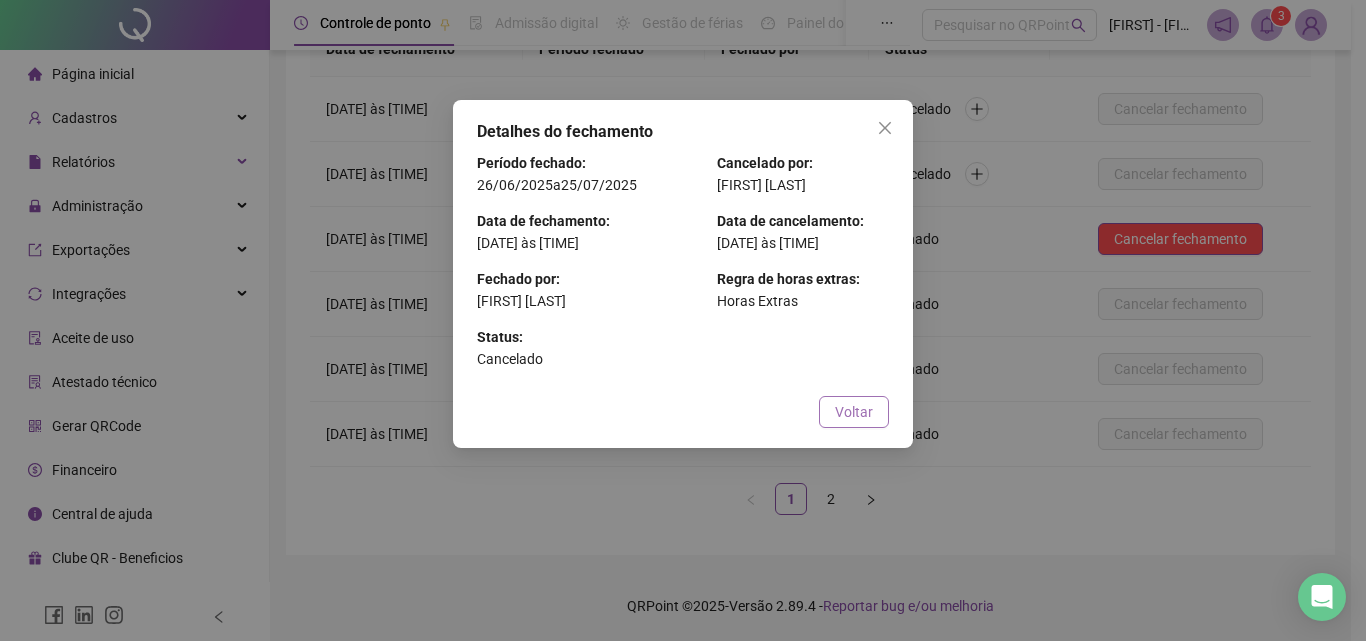 click on "Voltar" at bounding box center (854, 412) 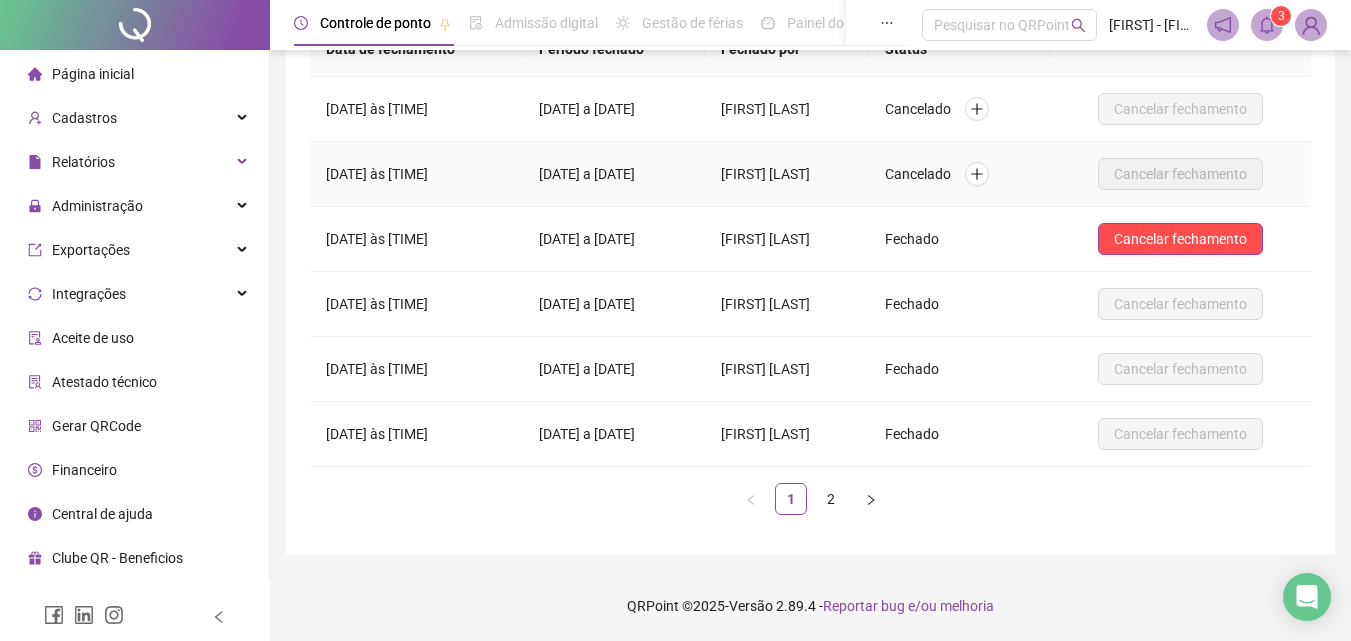 drag, startPoint x: 1039, startPoint y: 177, endPoint x: 960, endPoint y: 173, distance: 79.101204 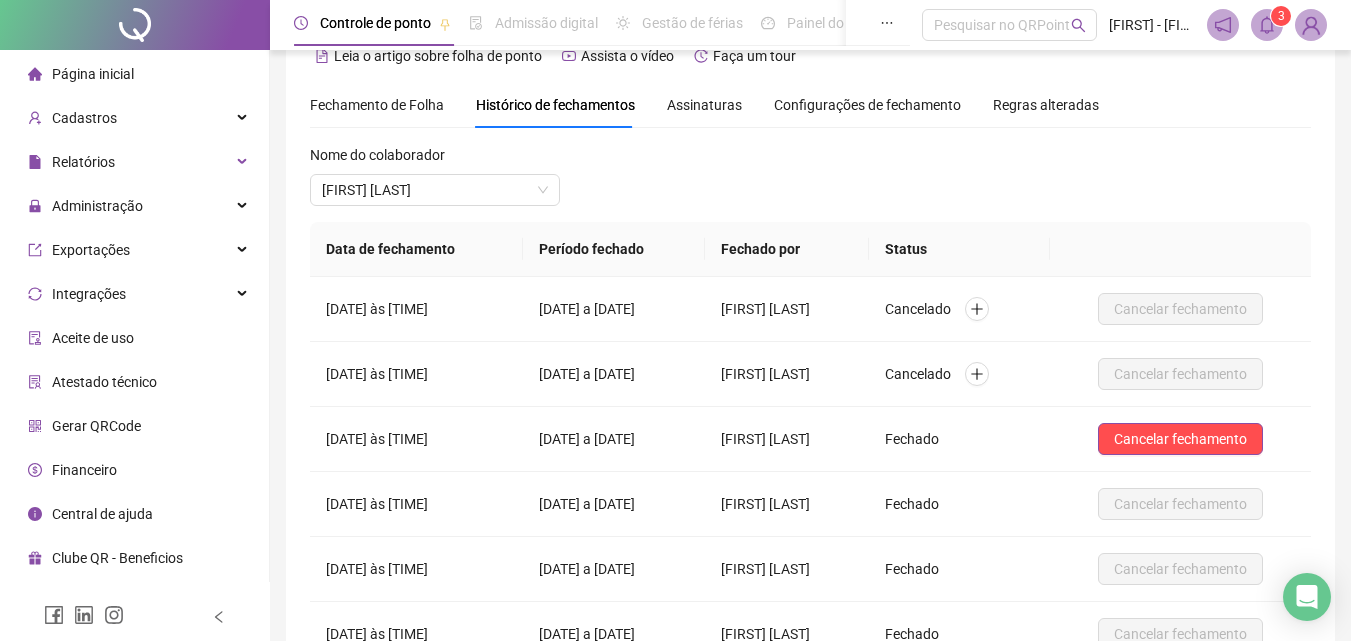 scroll, scrollTop: 0, scrollLeft: 0, axis: both 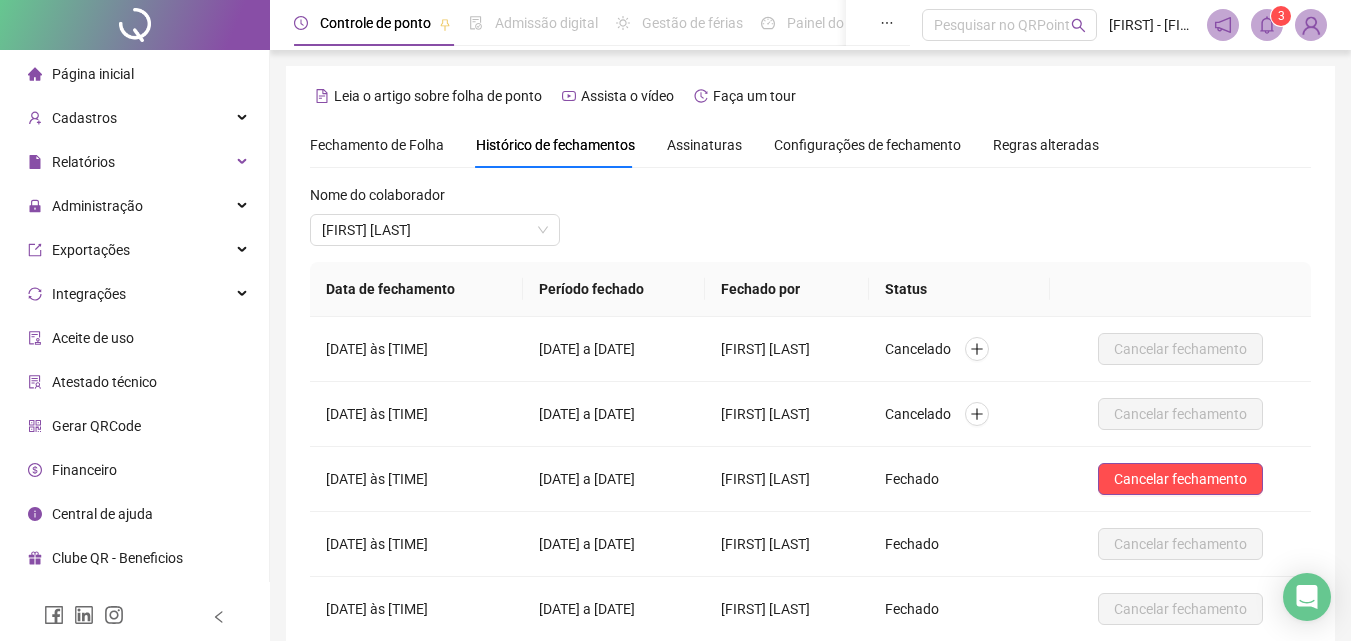 click on "Fechamento de Folha" at bounding box center (377, 145) 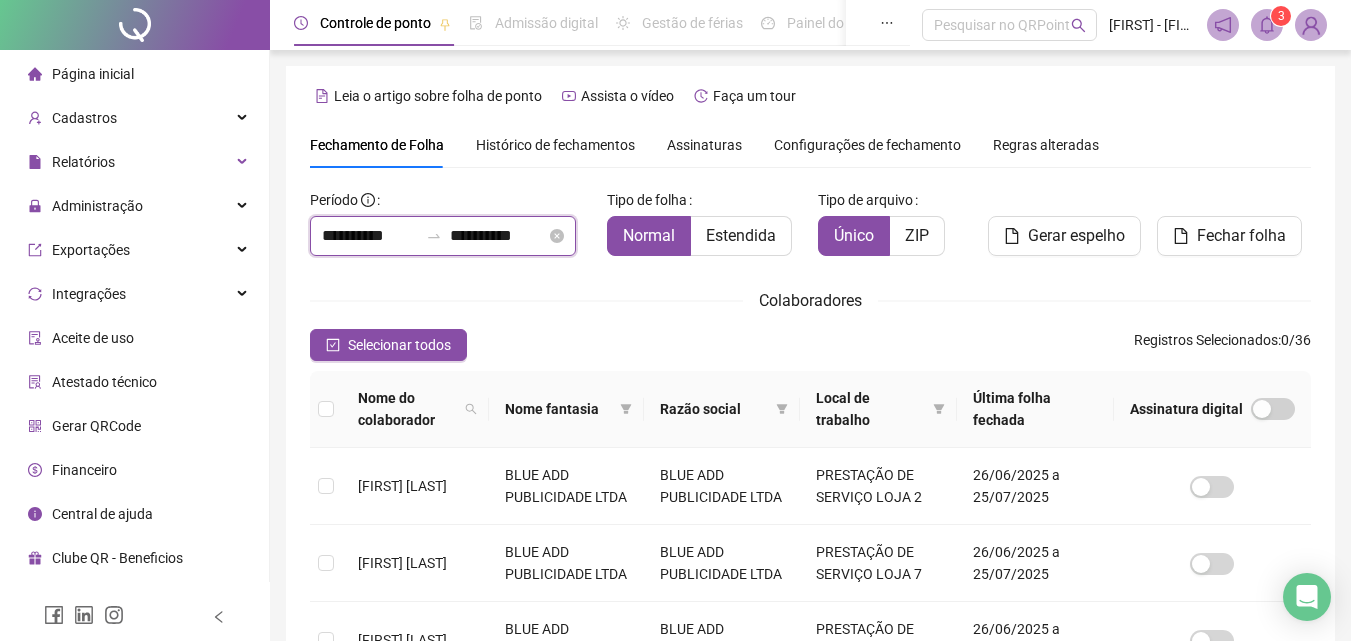 click on "**********" at bounding box center (370, 236) 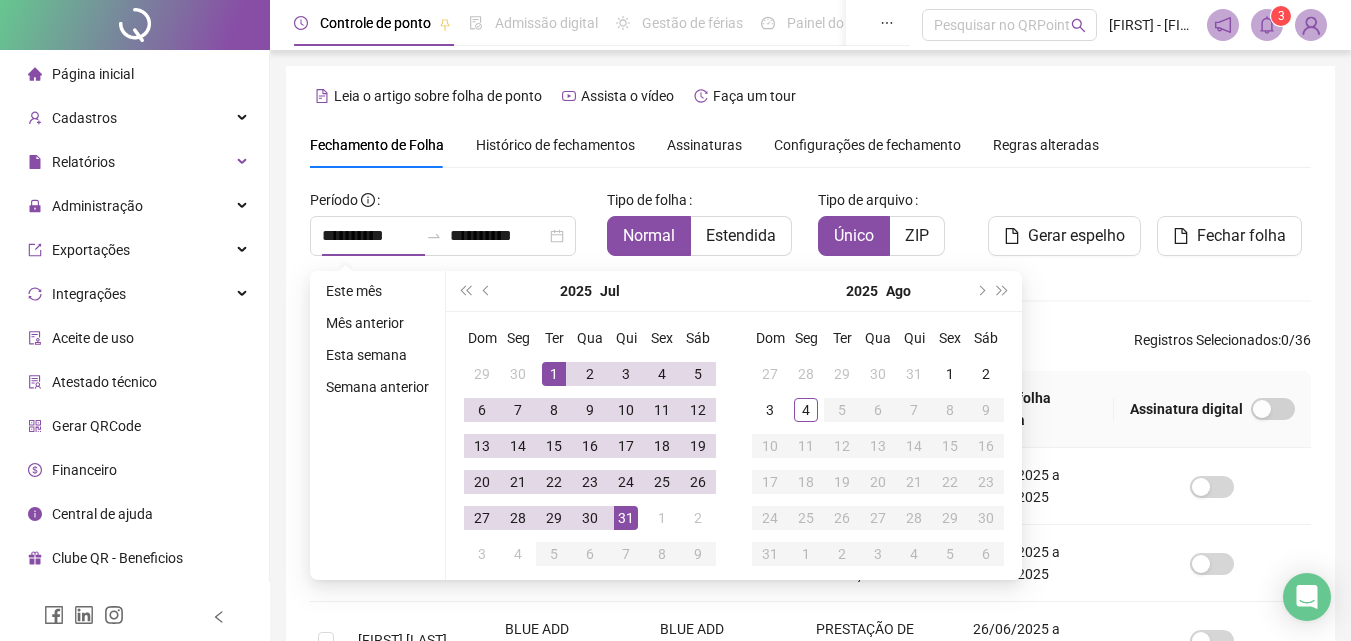 click on "2025 Jul" at bounding box center [590, 291] 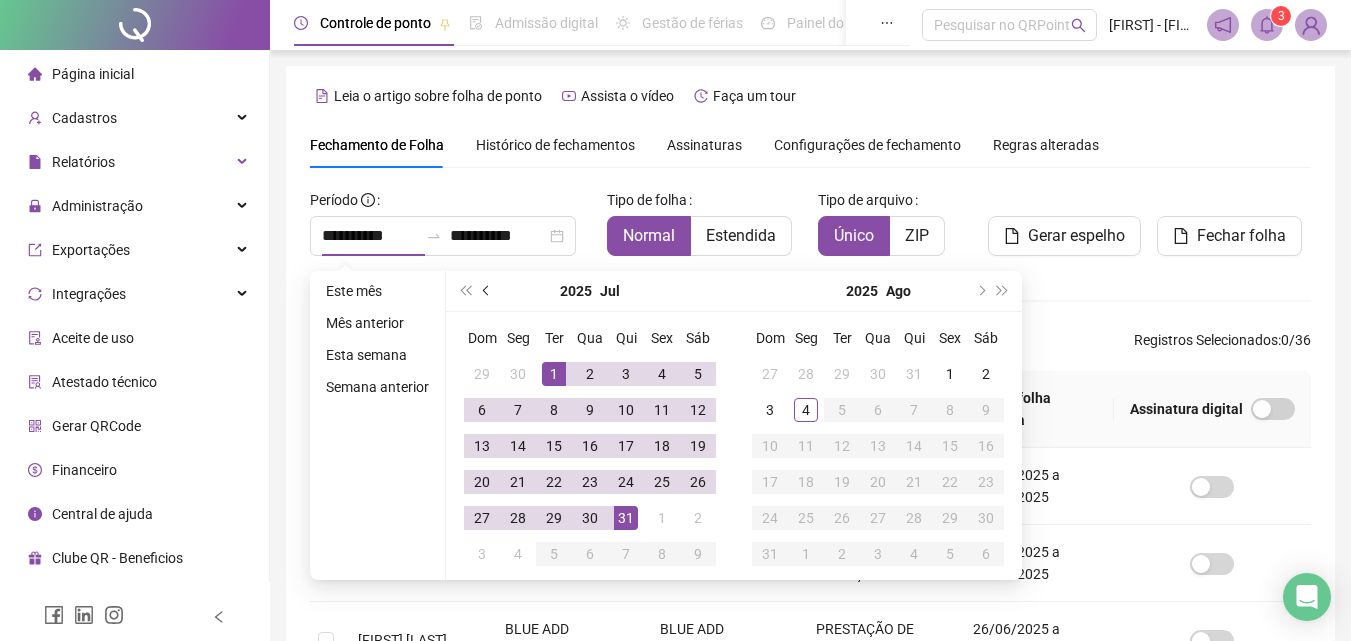 scroll, scrollTop: 89, scrollLeft: 0, axis: vertical 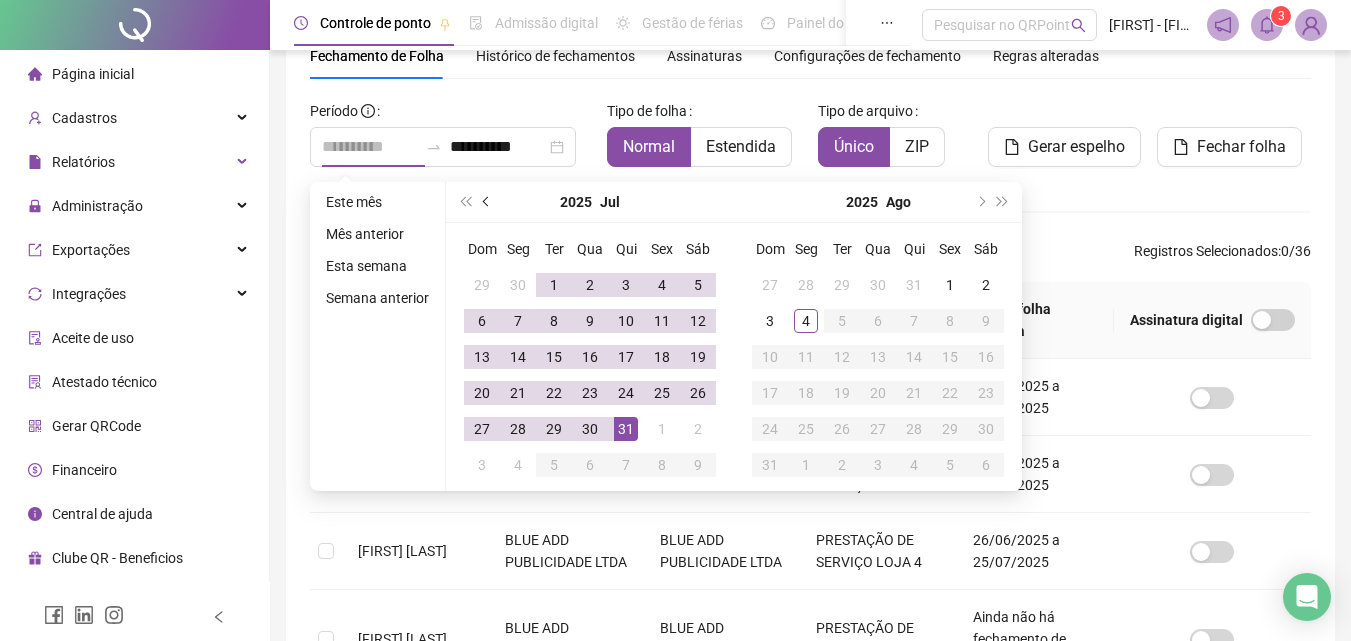 type on "**********" 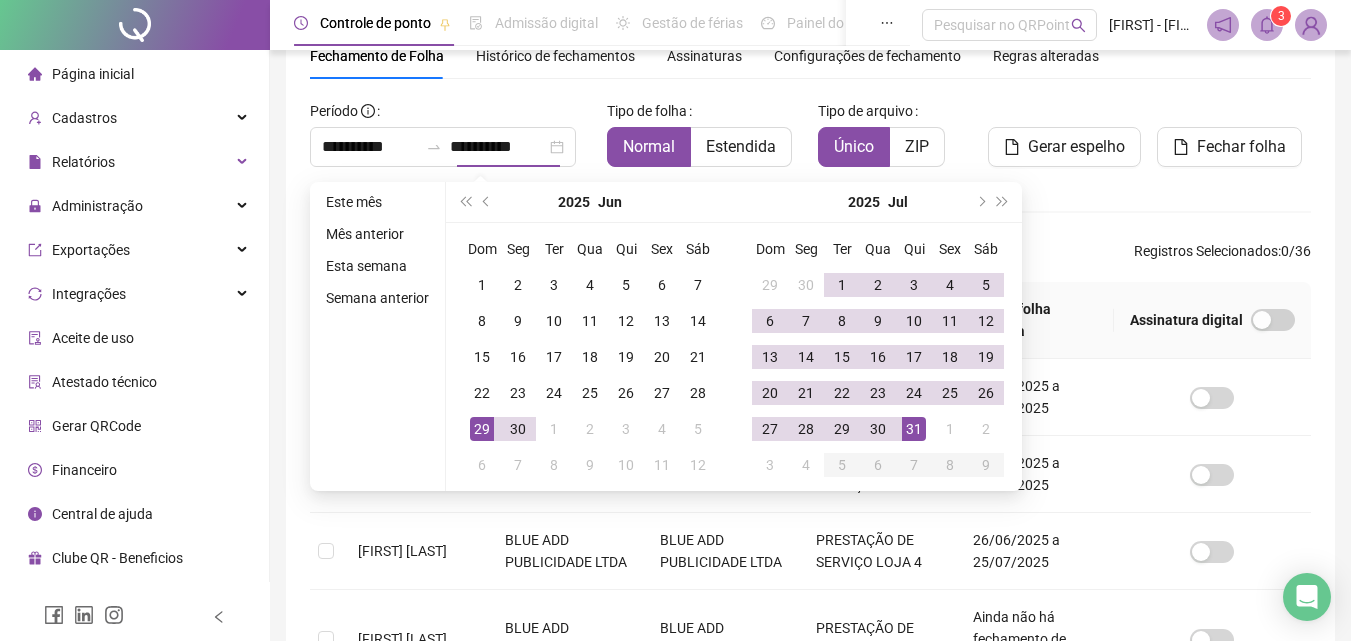 click on "2025 Jun" at bounding box center (590, 202) 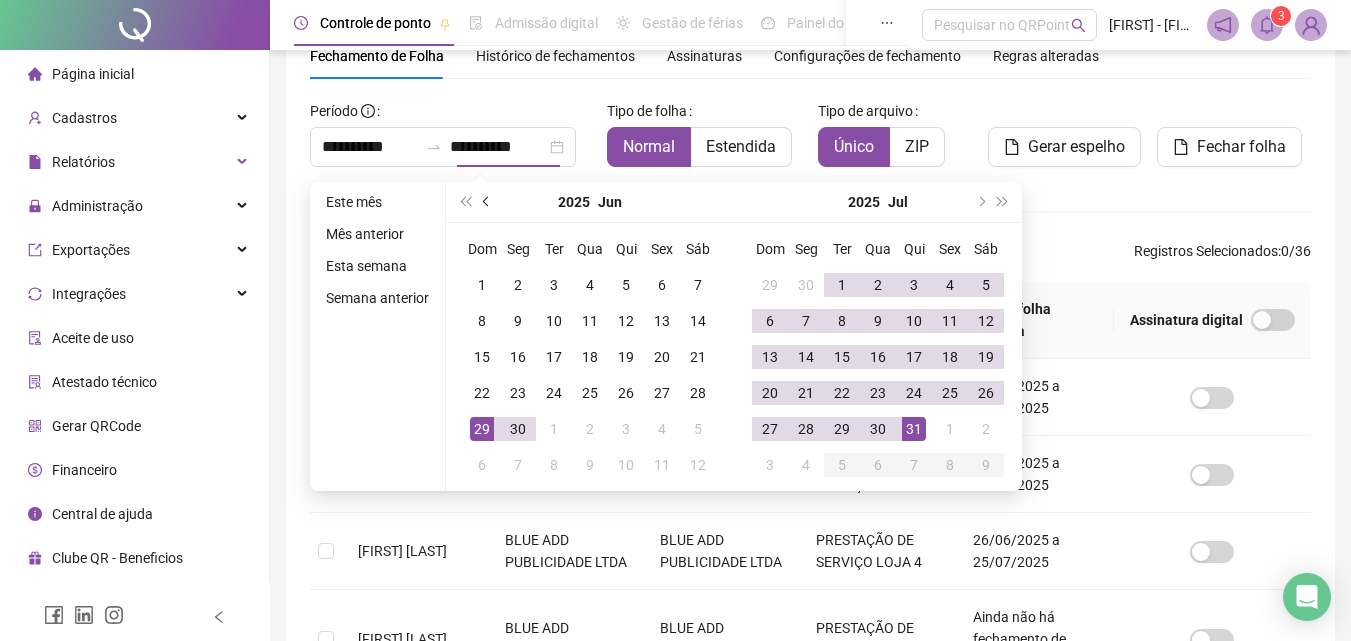 click at bounding box center (487, 202) 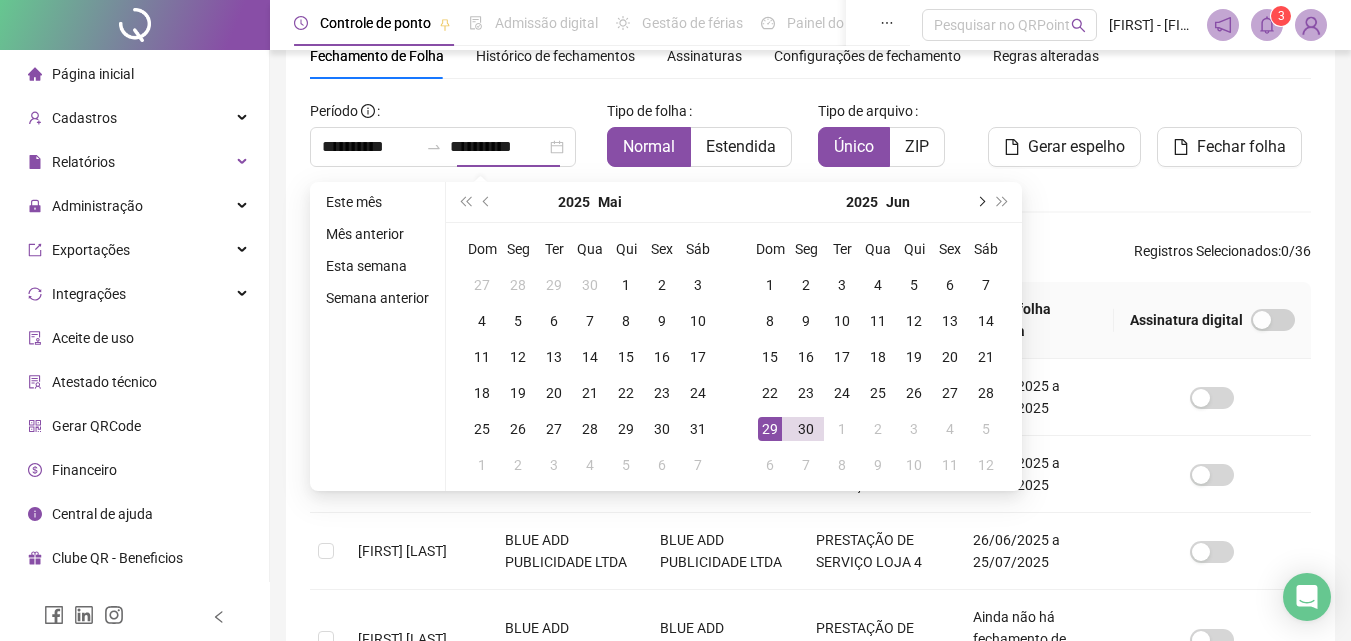 click at bounding box center (980, 202) 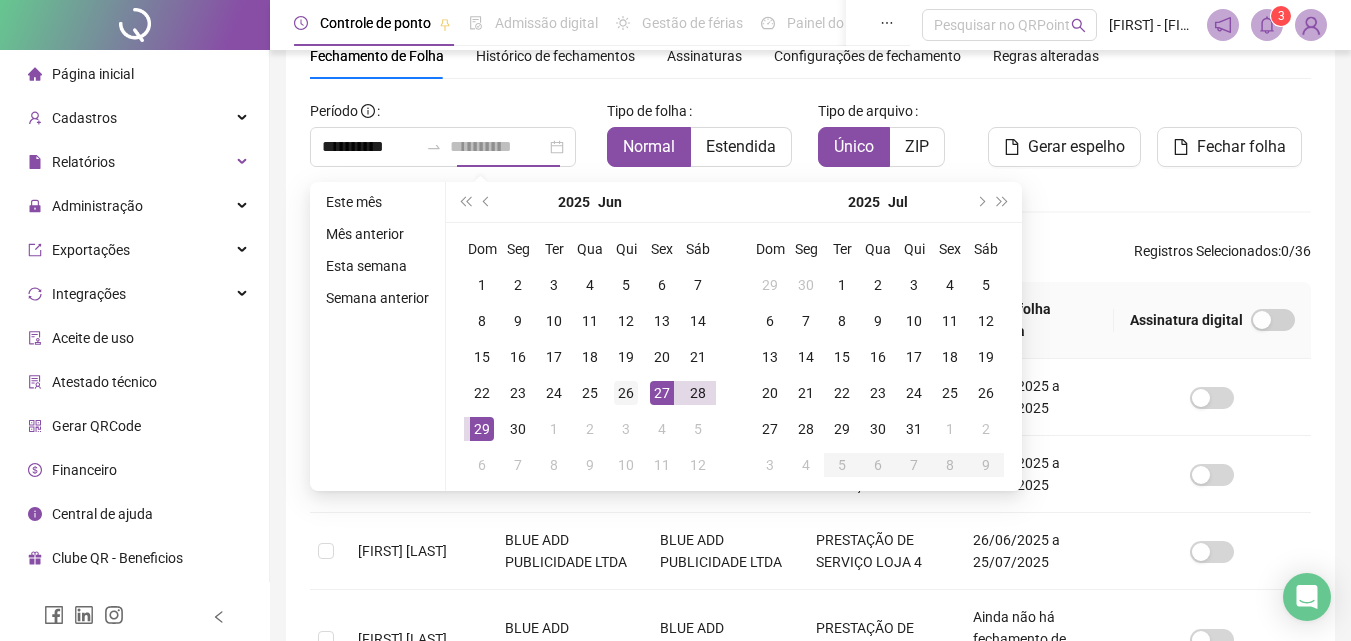 type on "**********" 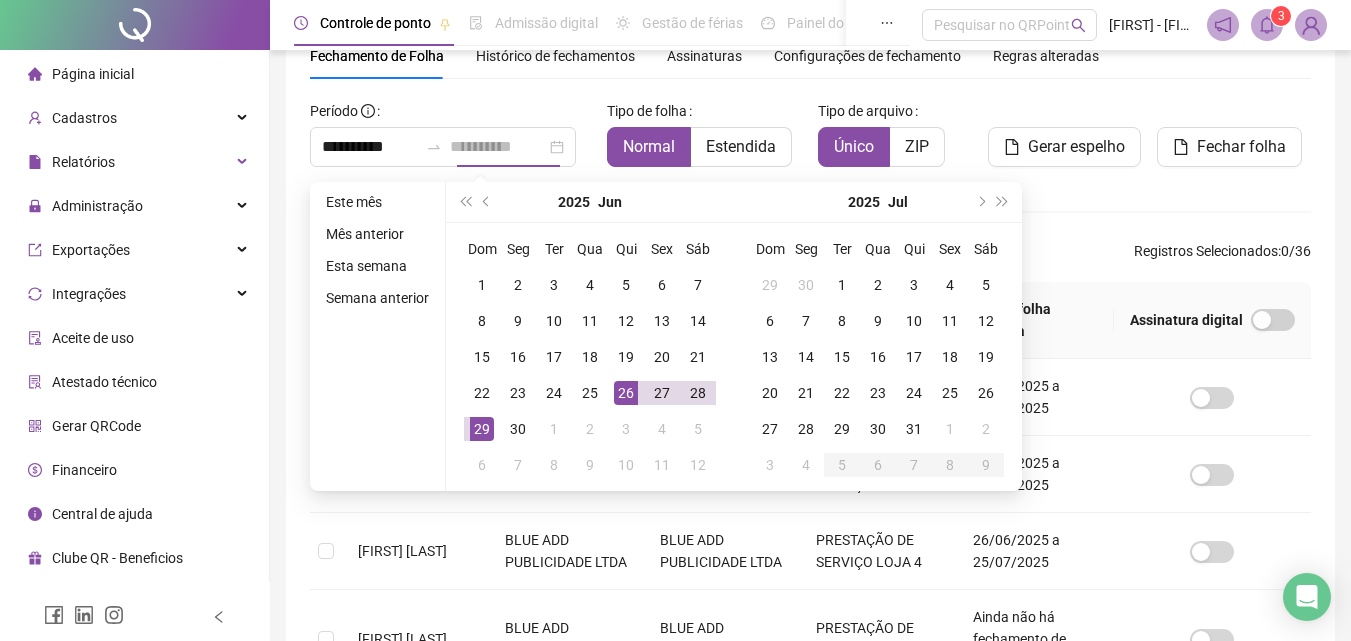 click on "26" at bounding box center [626, 393] 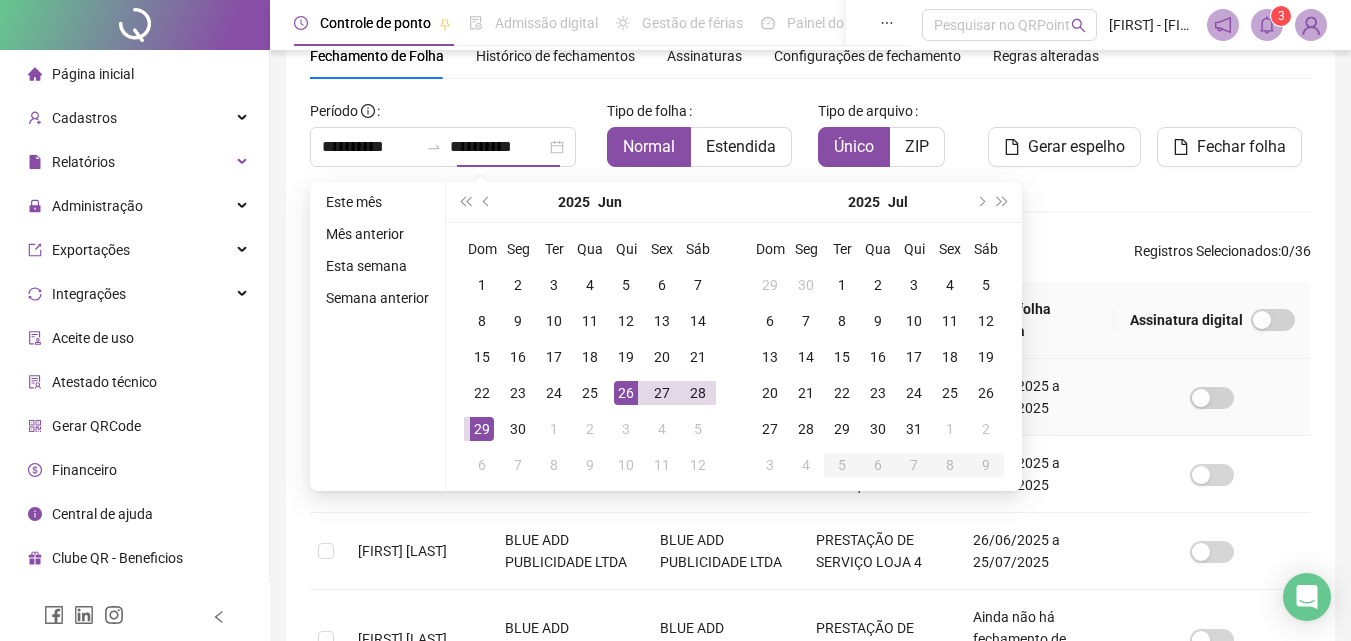 type on "**********" 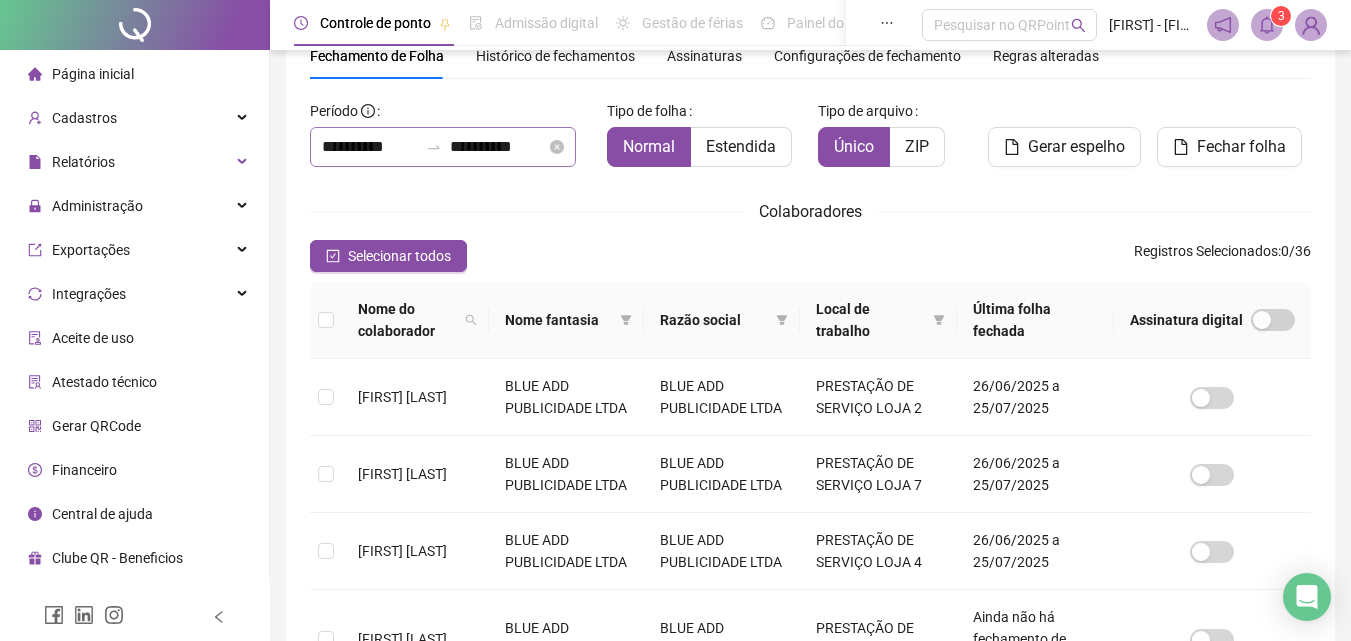 click on "**********" at bounding box center (443, 147) 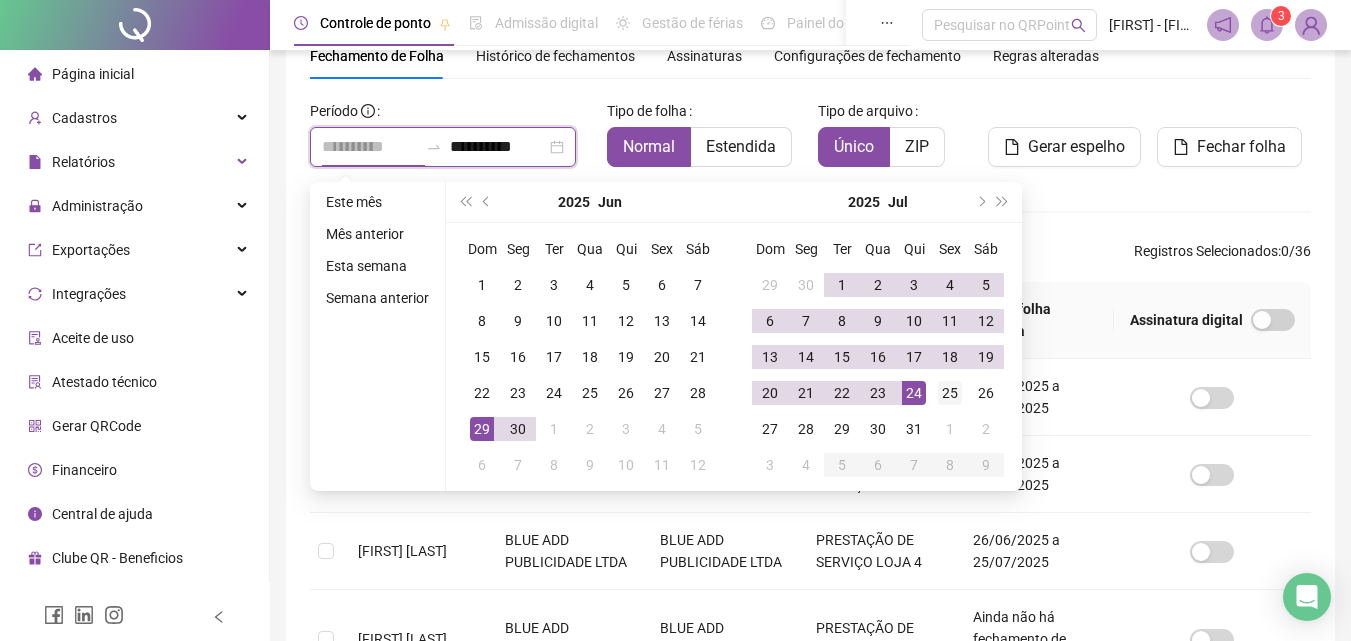 type on "**********" 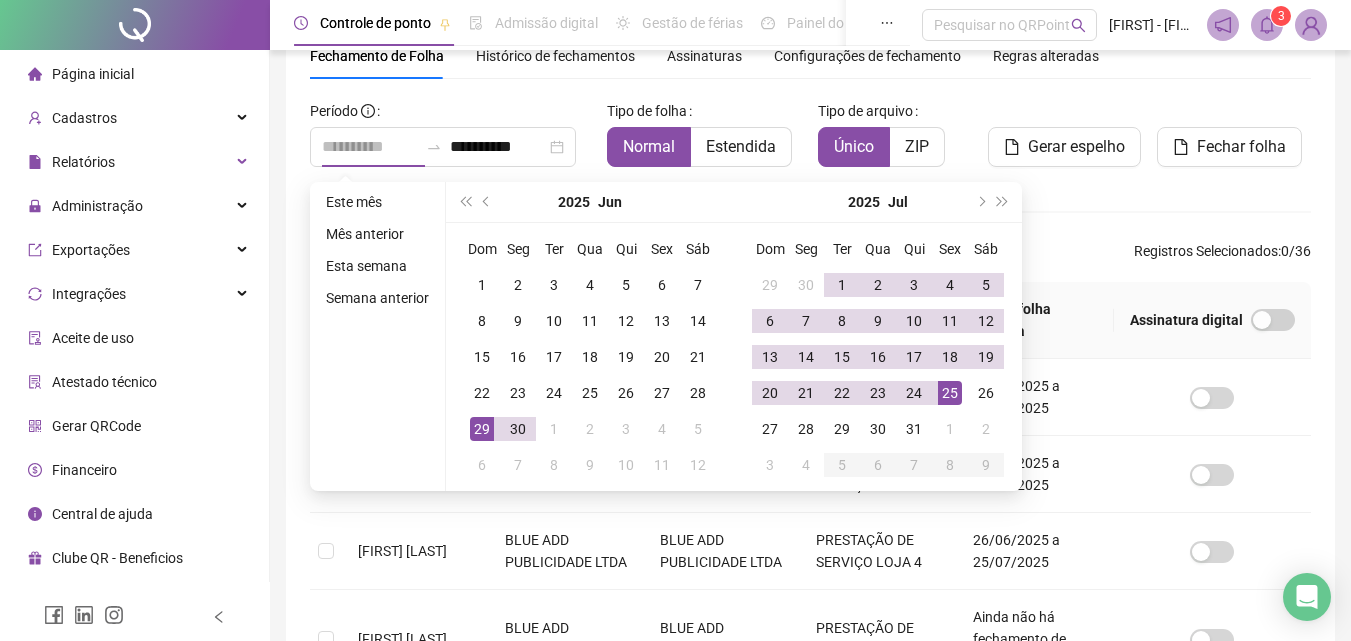 click on "25" at bounding box center (950, 393) 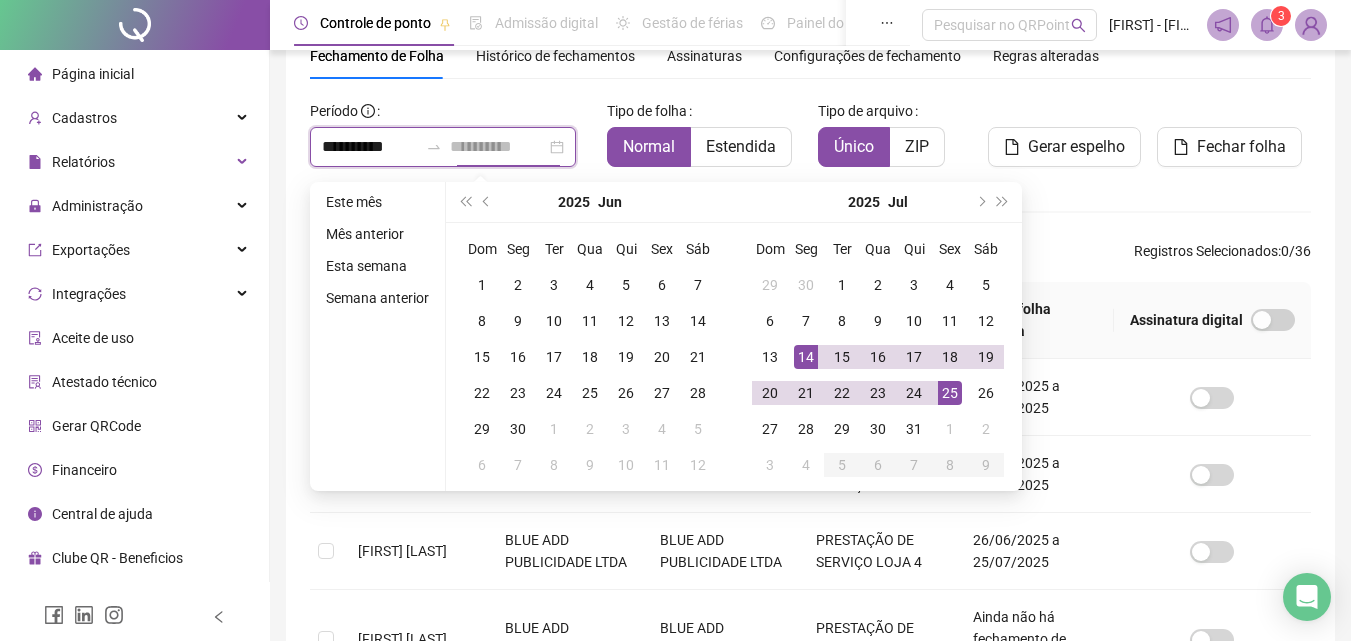 type on "**********" 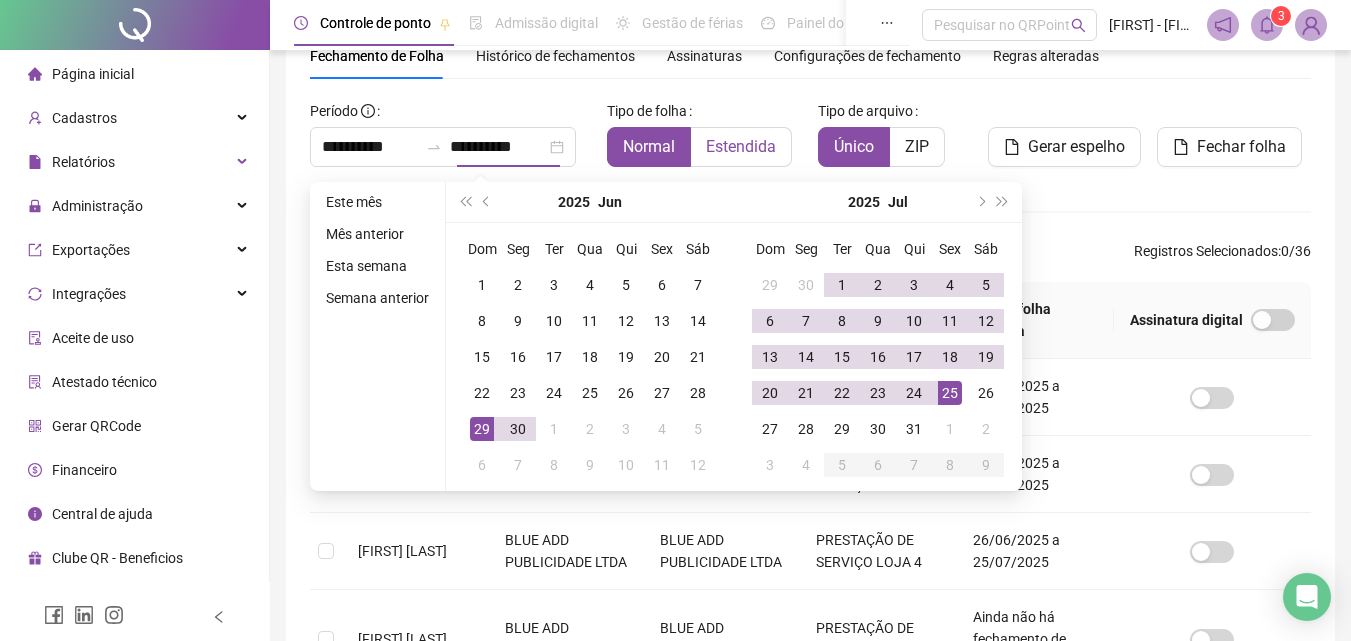 click on "Estendida" at bounding box center (741, 147) 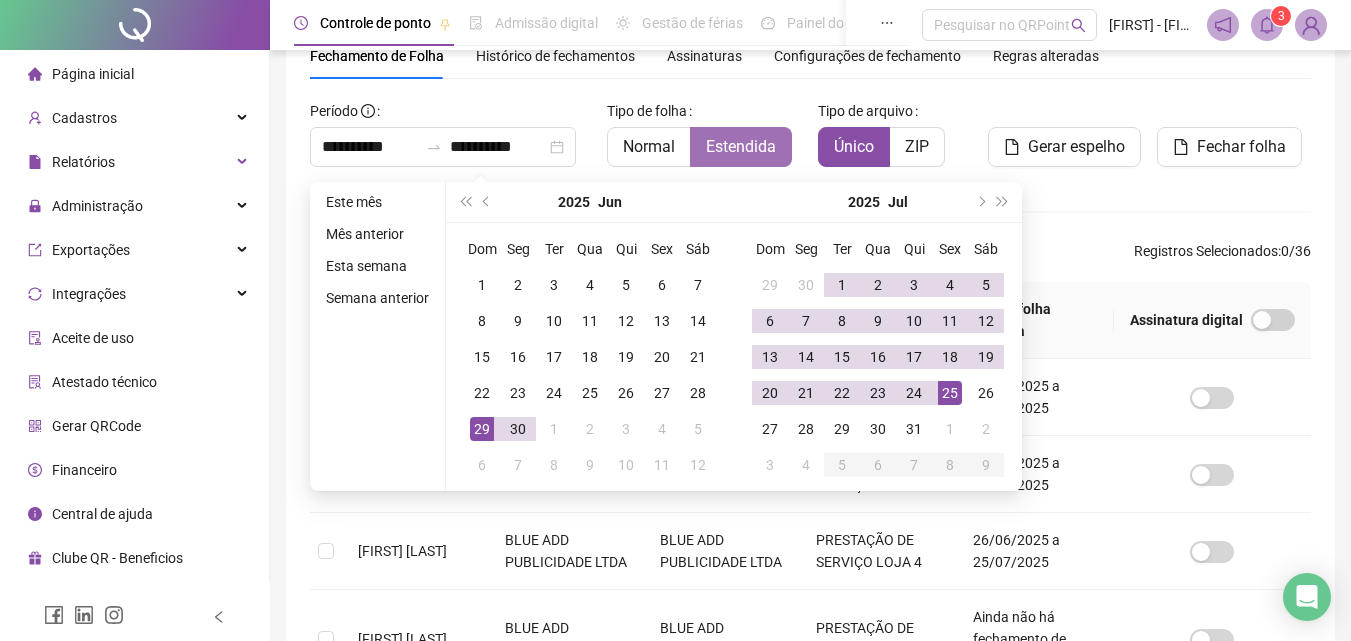 type on "**********" 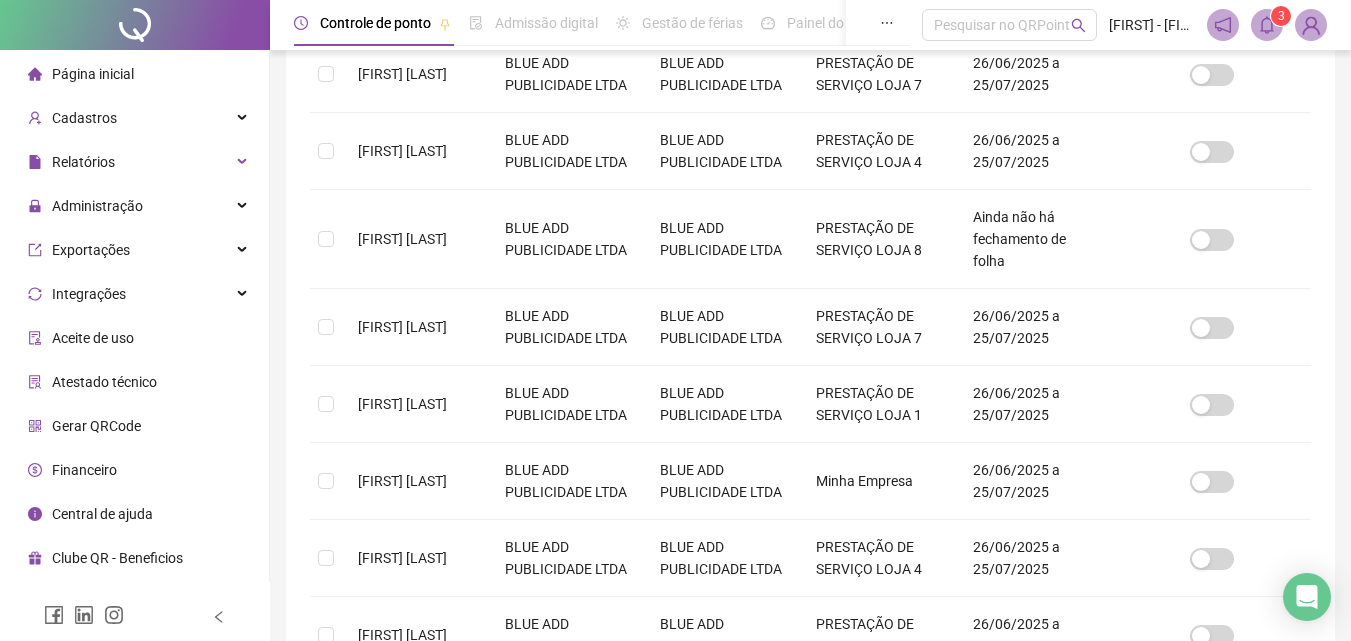 scroll, scrollTop: 971, scrollLeft: 0, axis: vertical 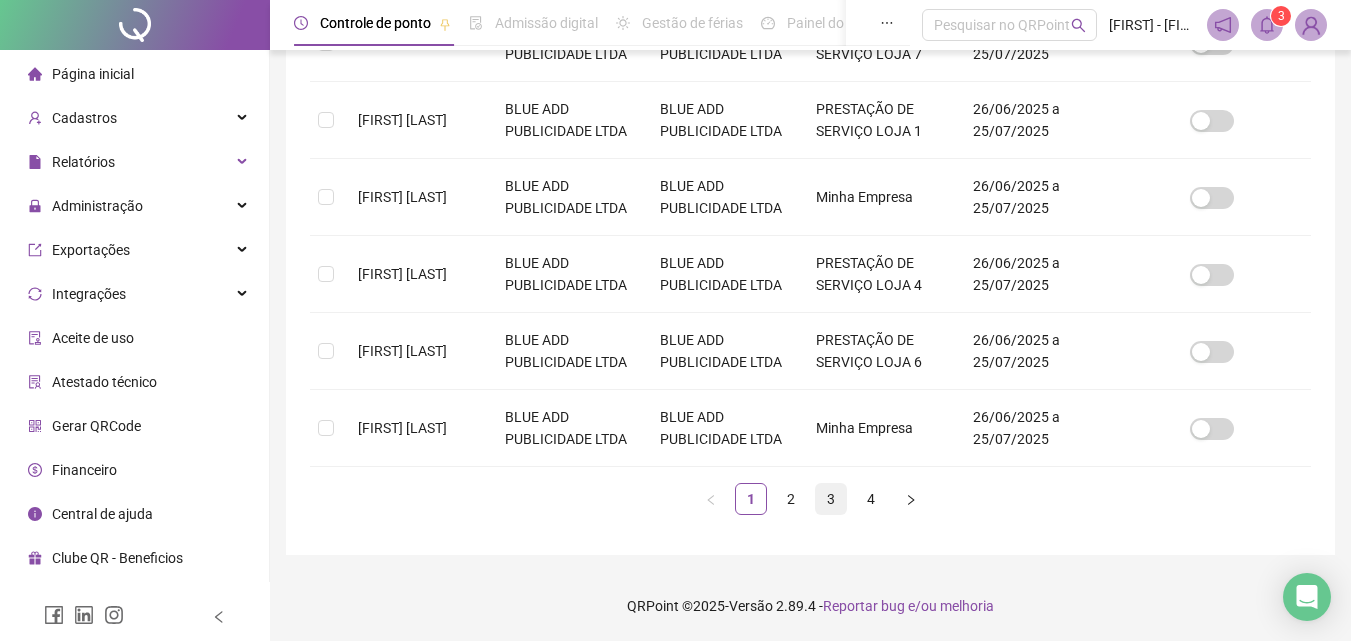 click on "3" at bounding box center [831, 499] 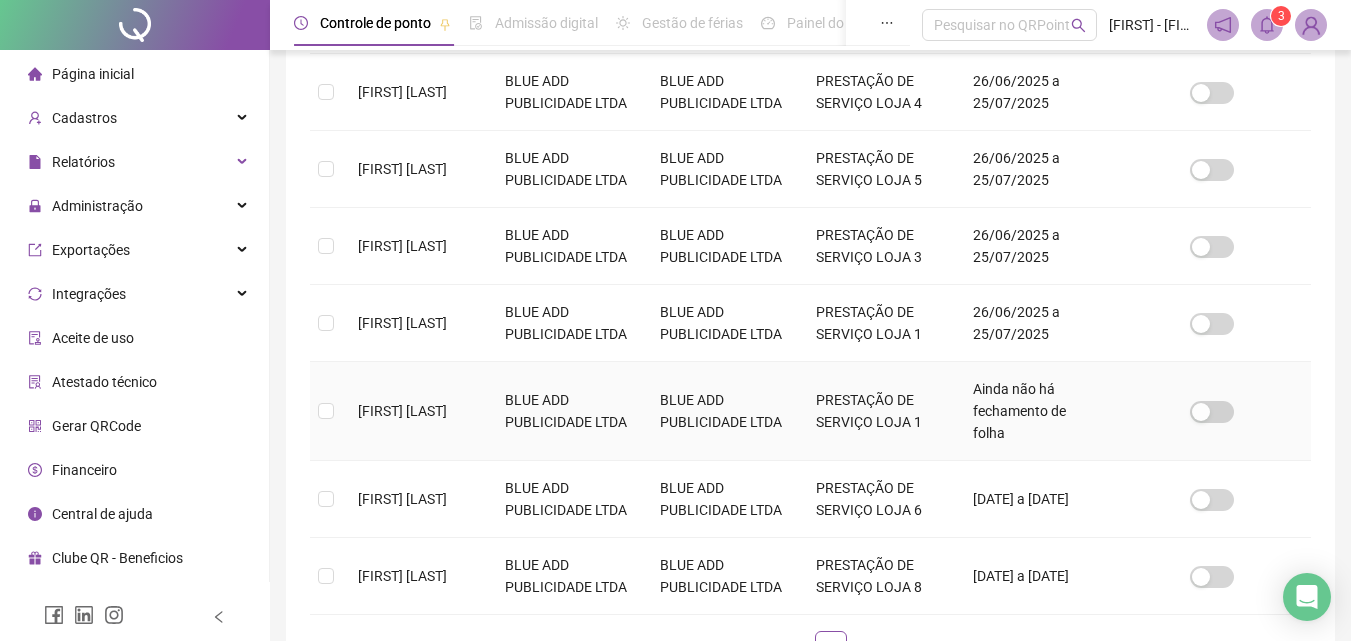 scroll, scrollTop: 789, scrollLeft: 0, axis: vertical 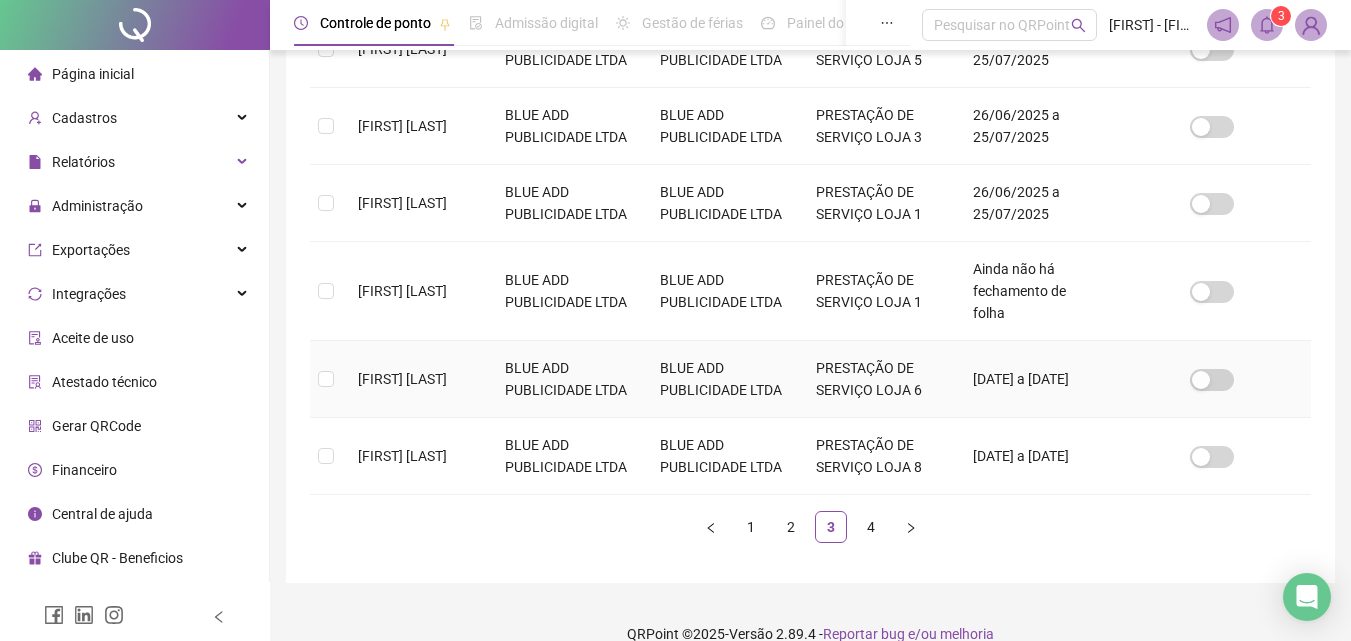click at bounding box center [326, 379] 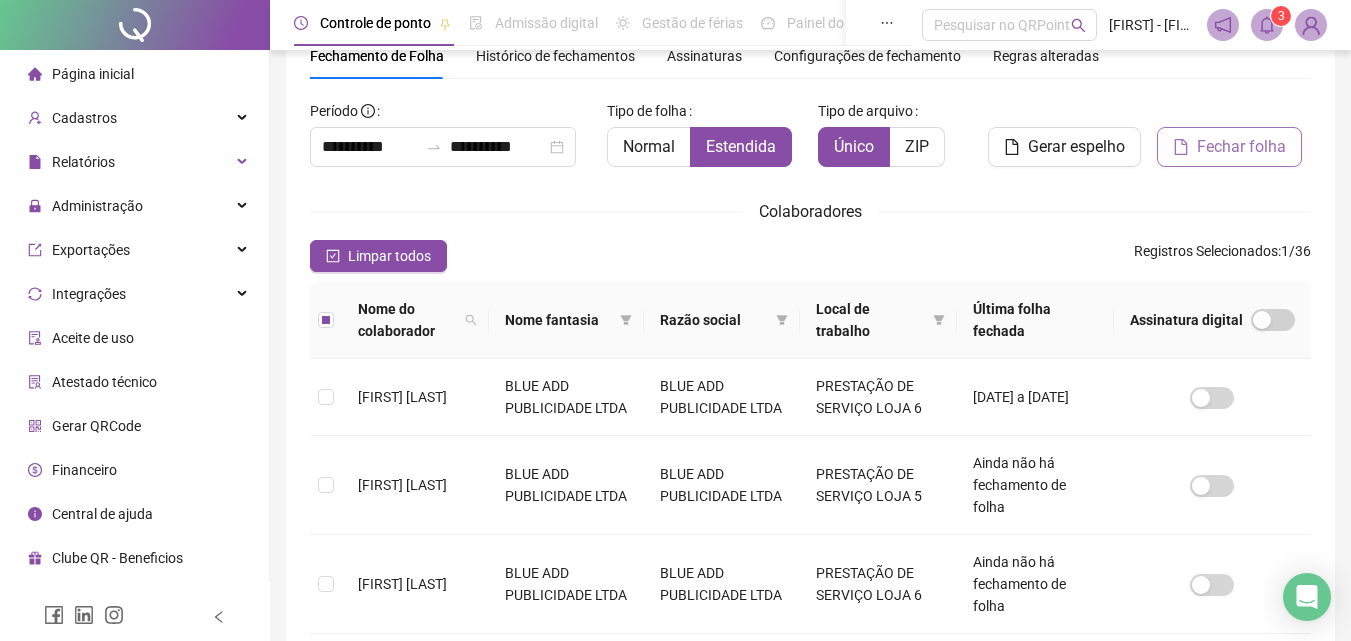 click 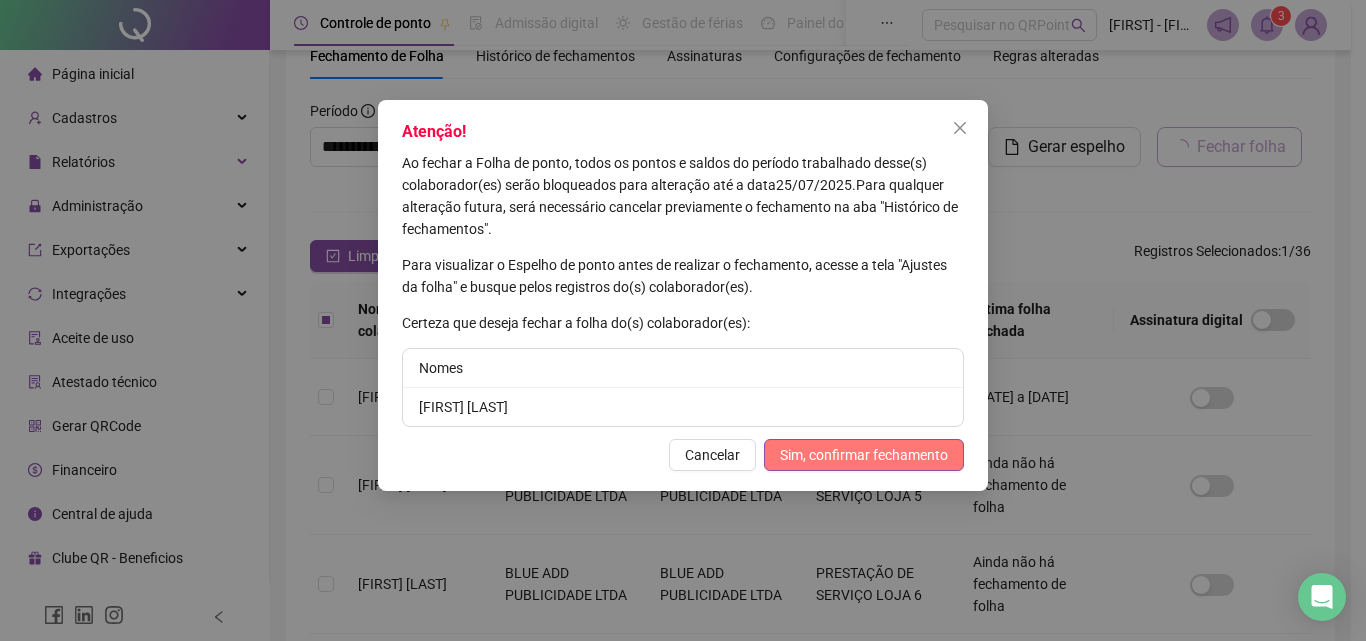 click on "Sim, confirmar fechamento" at bounding box center (864, 455) 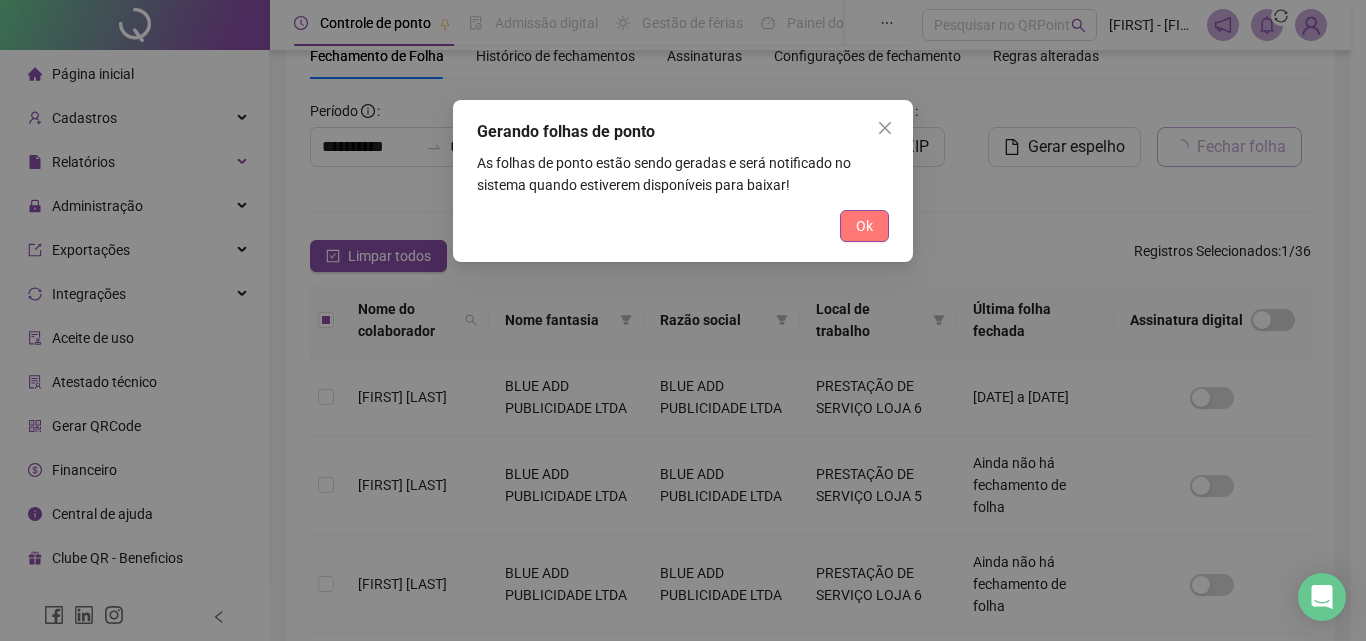 click on "Ok" at bounding box center (864, 226) 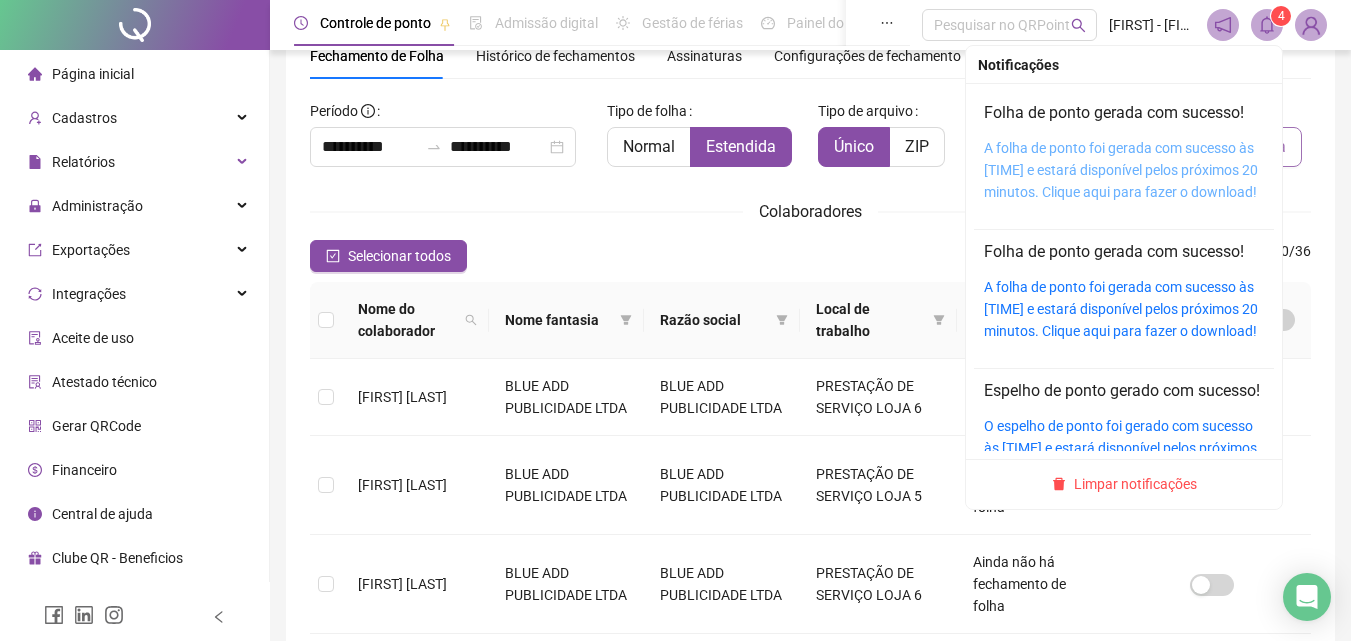 click on "A folha de ponto foi gerada com sucesso às [TIME] e estará disponível pelos próximos 20 minutos.
Clique aqui para fazer o download!" at bounding box center (1121, 170) 